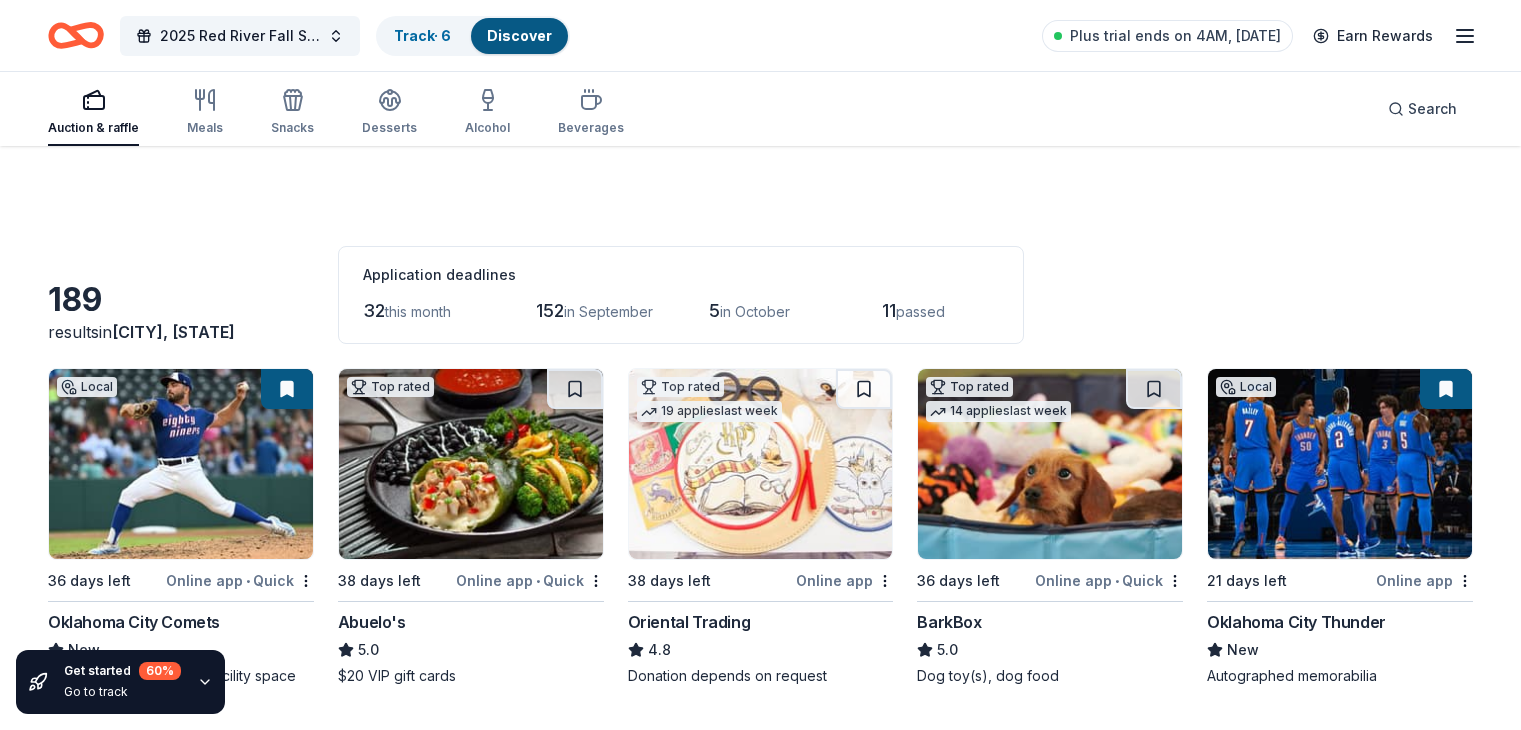 scroll, scrollTop: 1000, scrollLeft: 0, axis: vertical 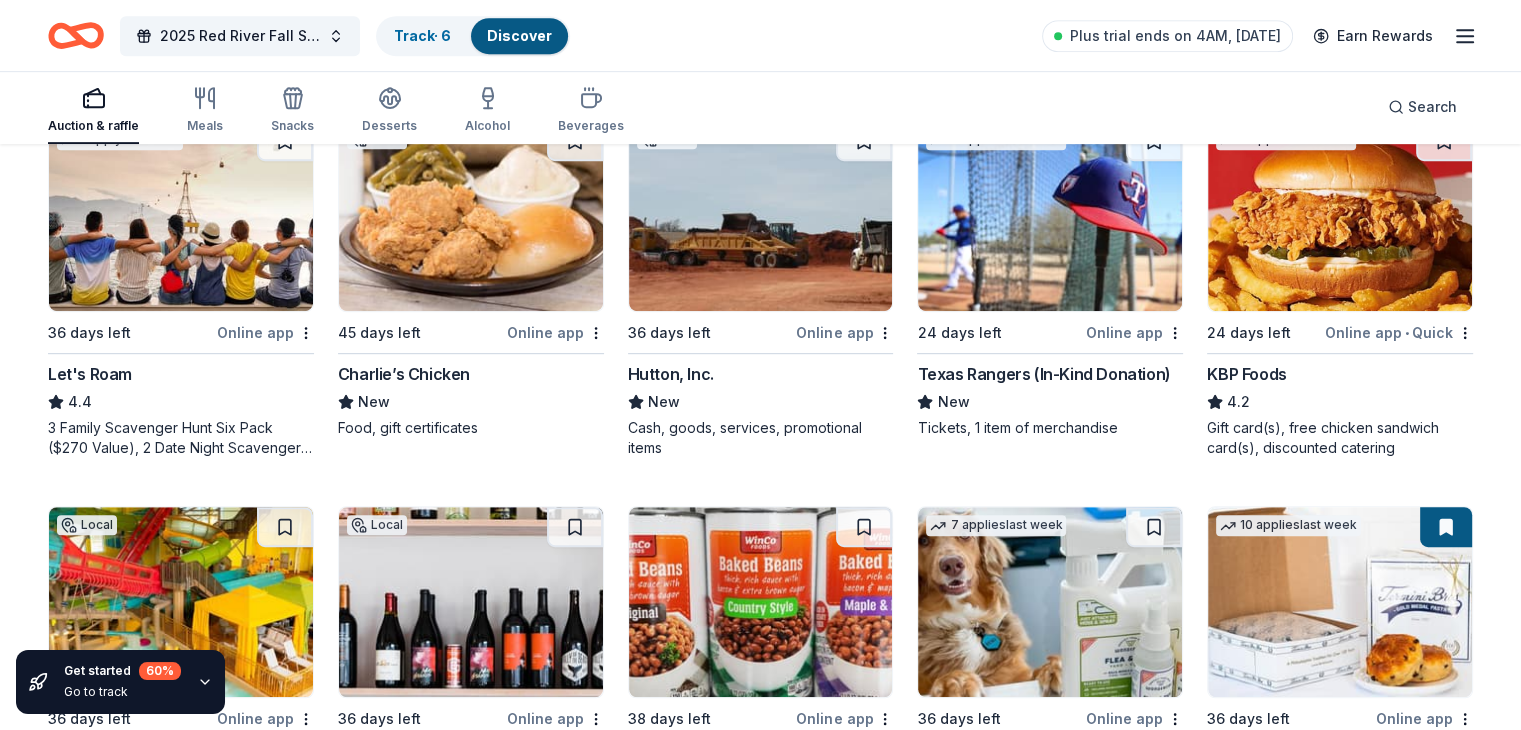 click at bounding box center [471, 216] 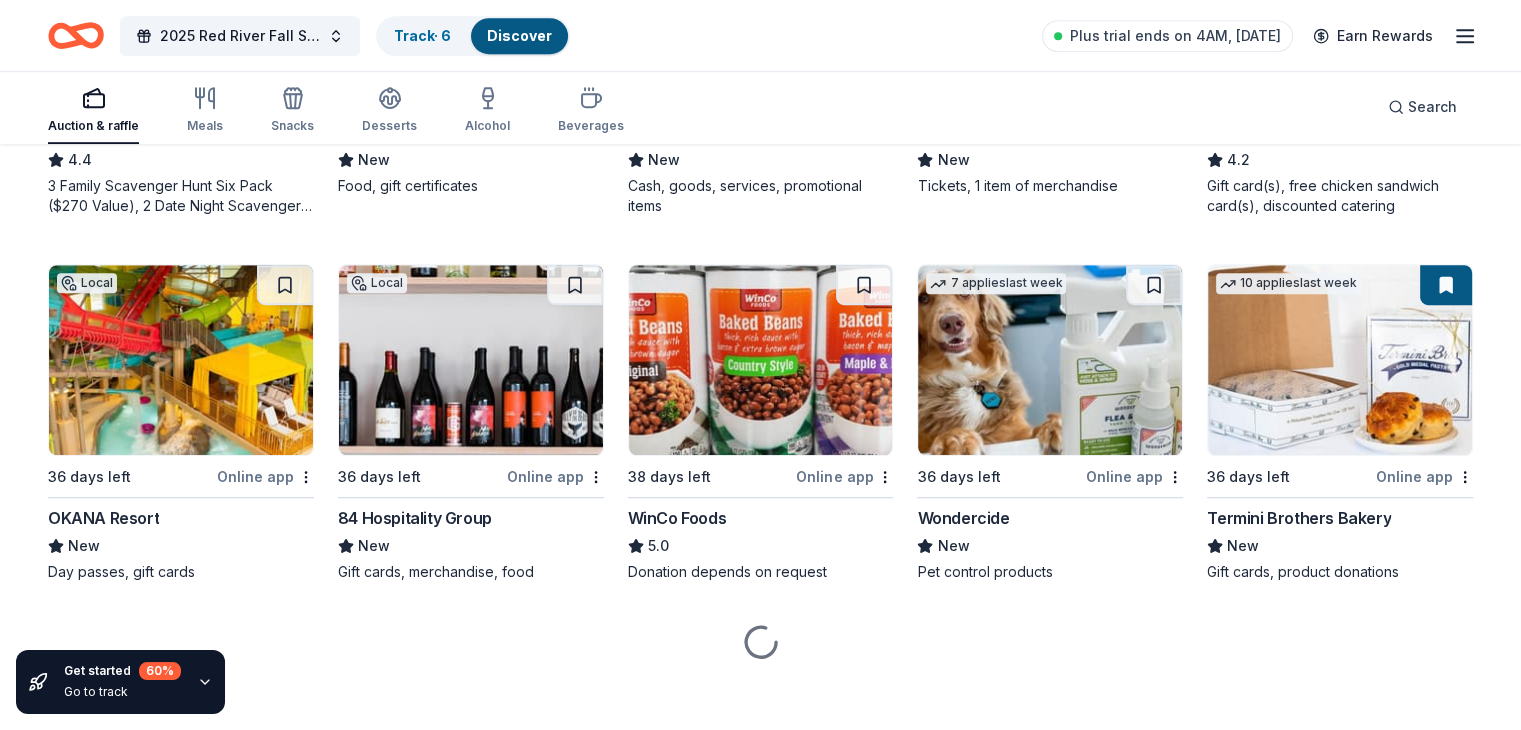 scroll, scrollTop: 1252, scrollLeft: 0, axis: vertical 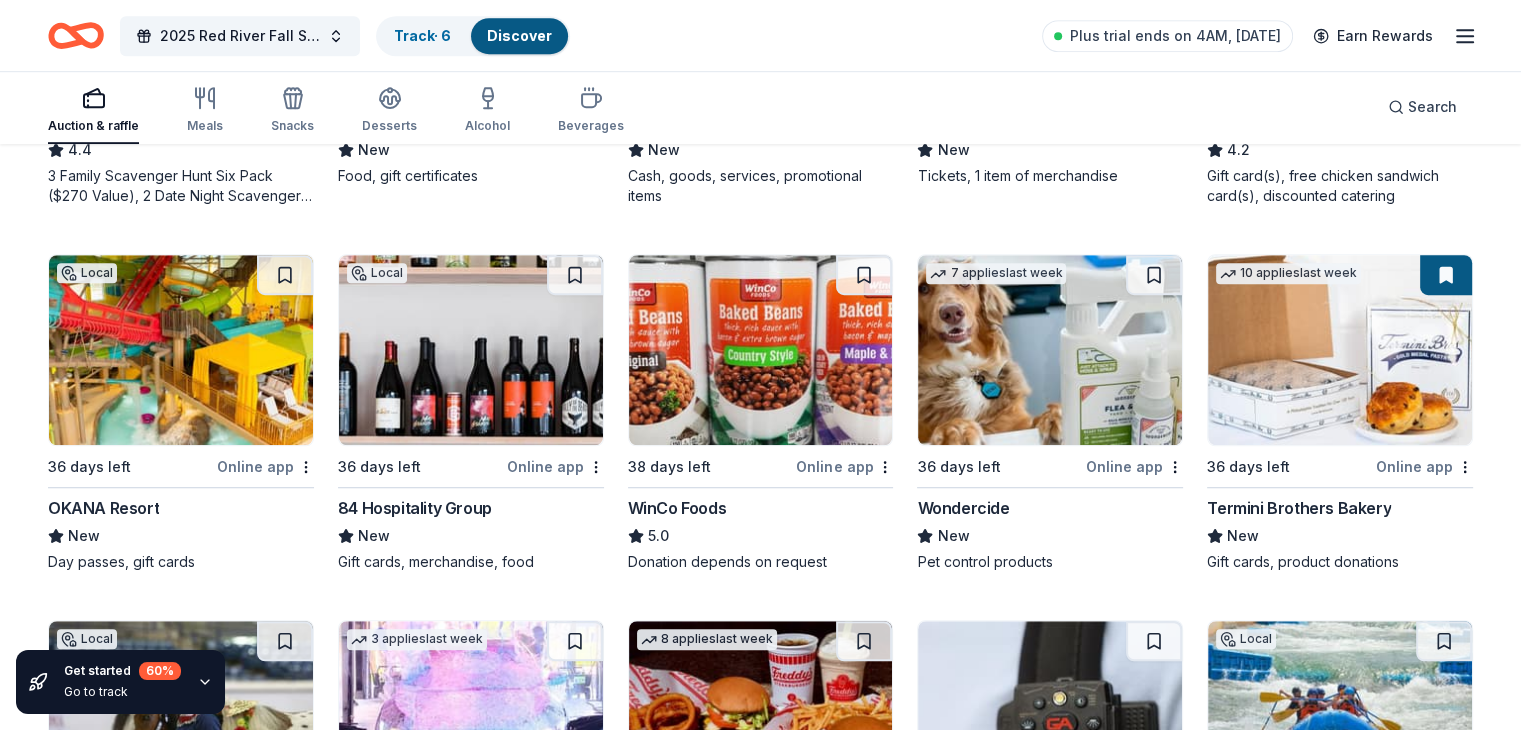 click at bounding box center [181, 350] 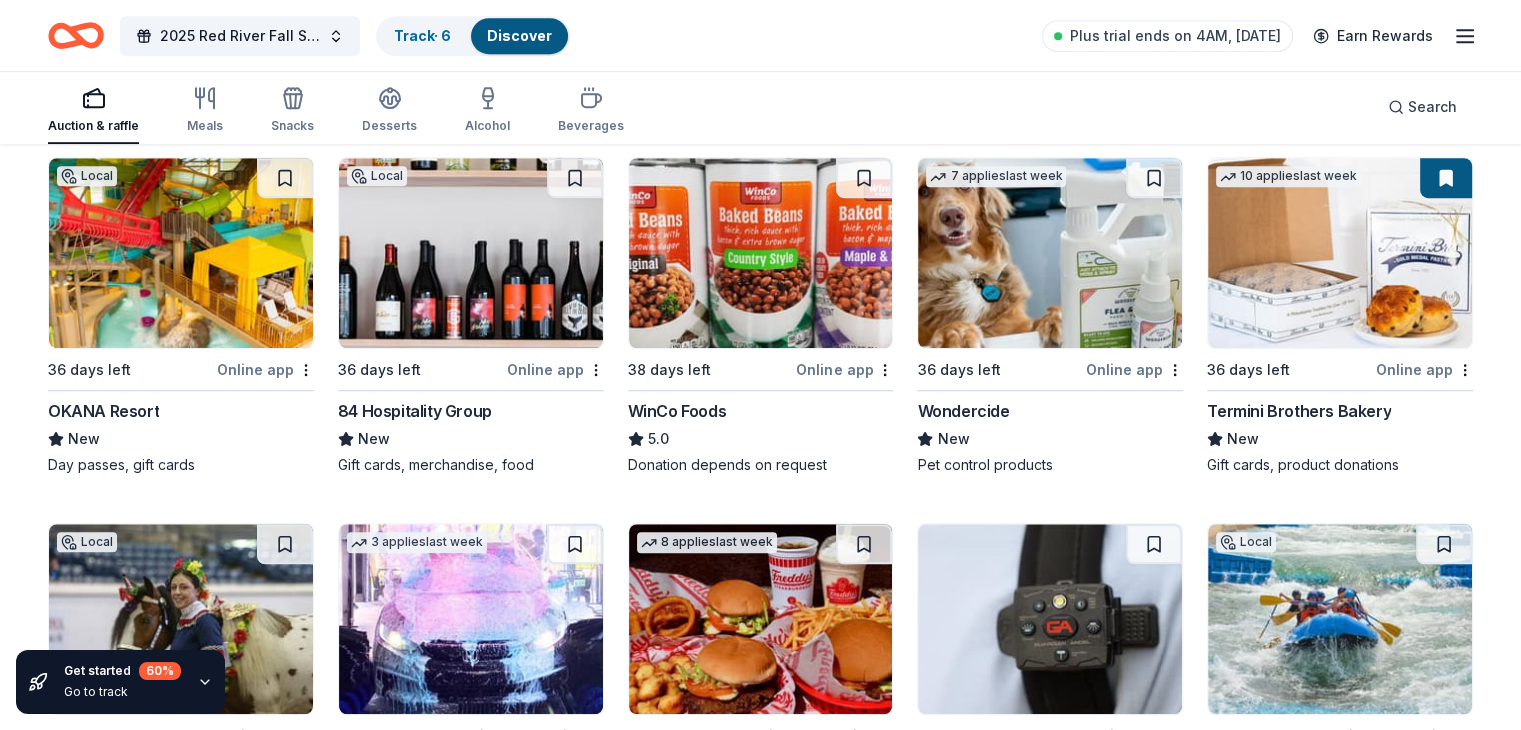 scroll, scrollTop: 1352, scrollLeft: 0, axis: vertical 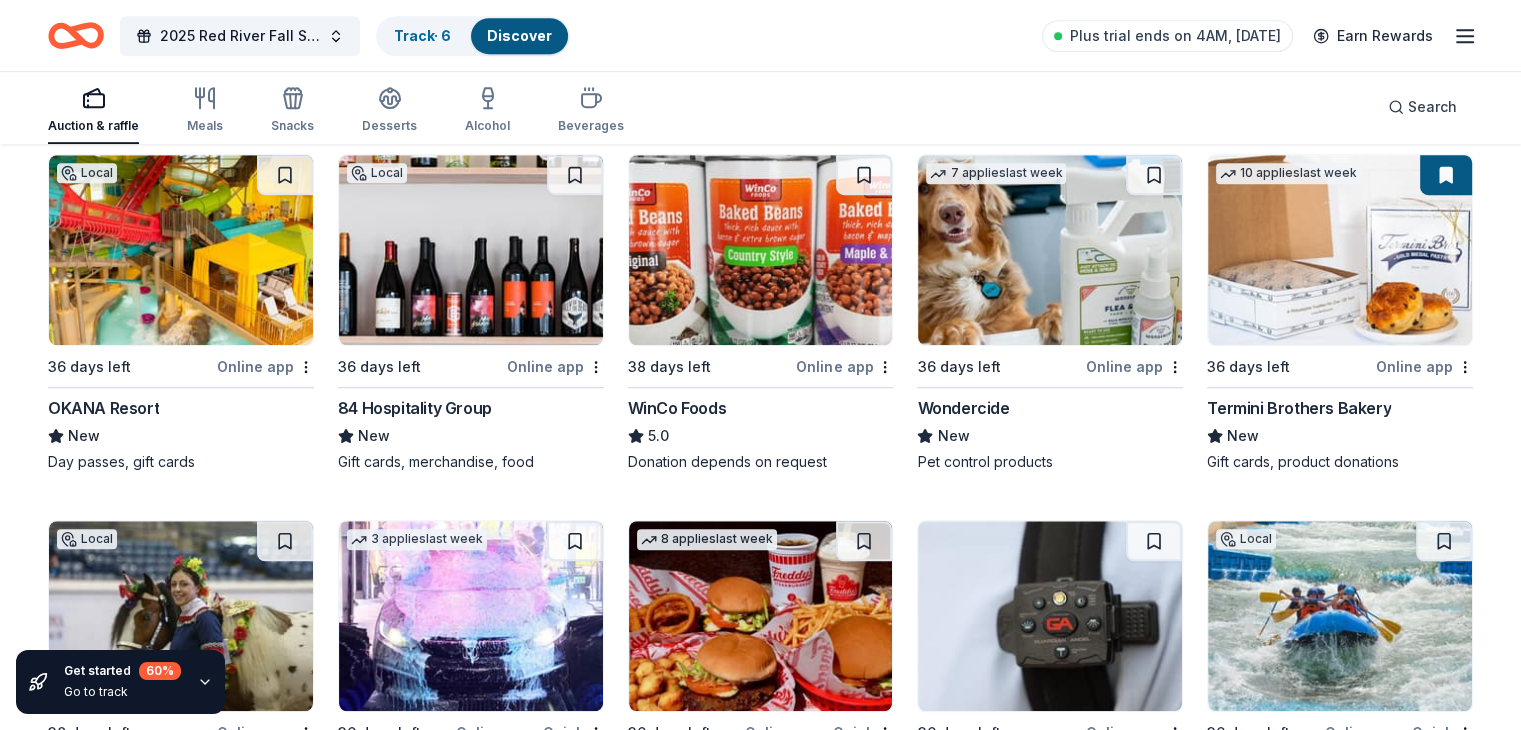 click at bounding box center (761, 250) 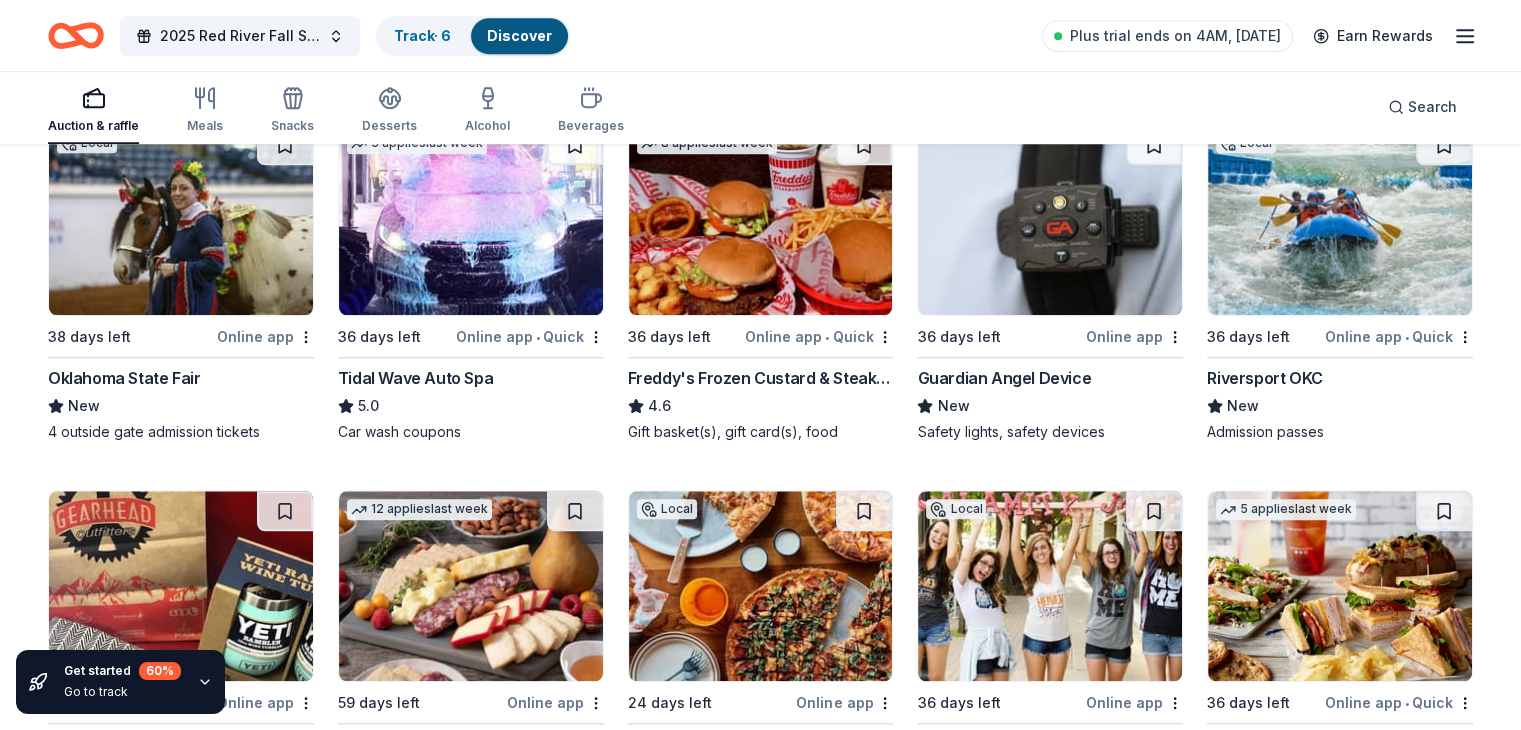 scroll, scrollTop: 1752, scrollLeft: 0, axis: vertical 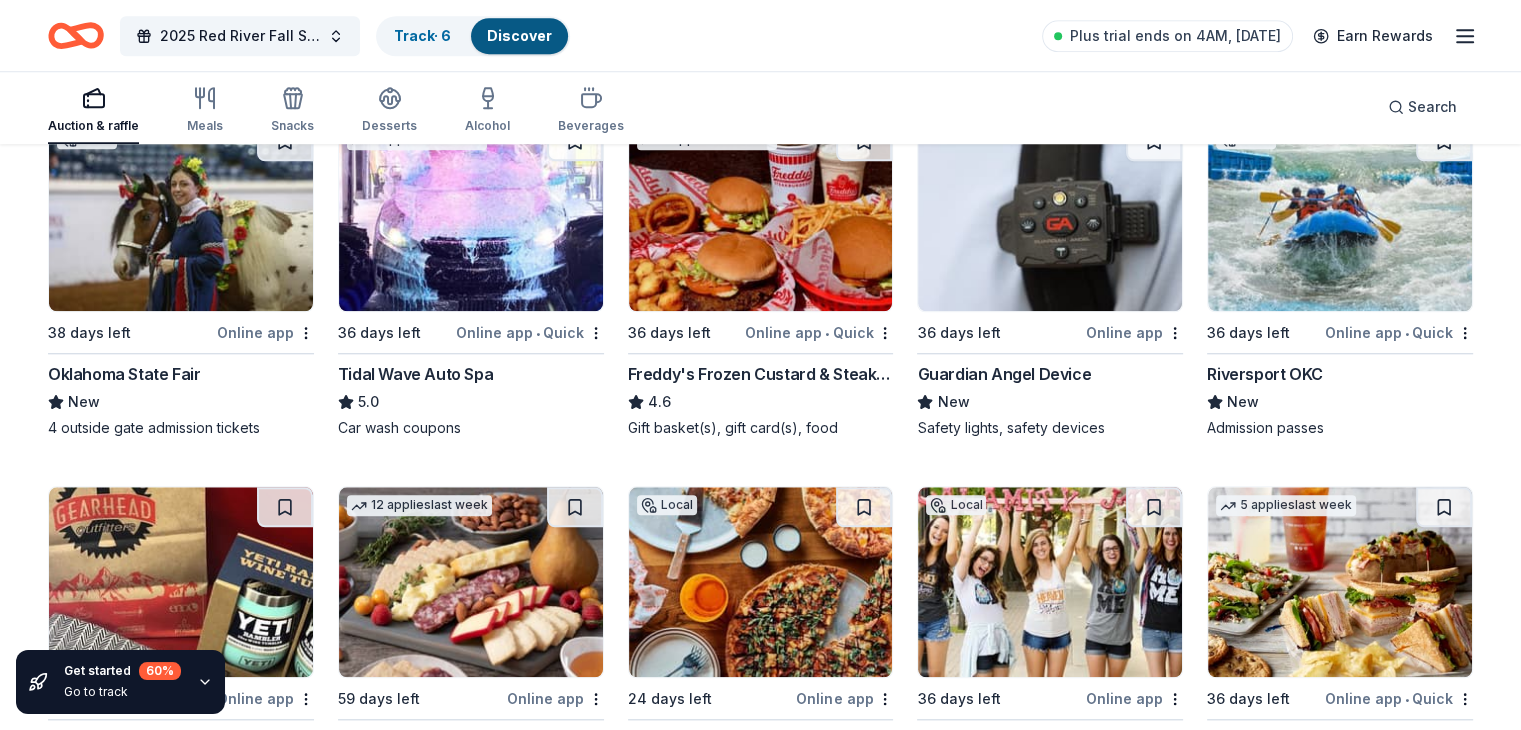 click at bounding box center [181, 216] 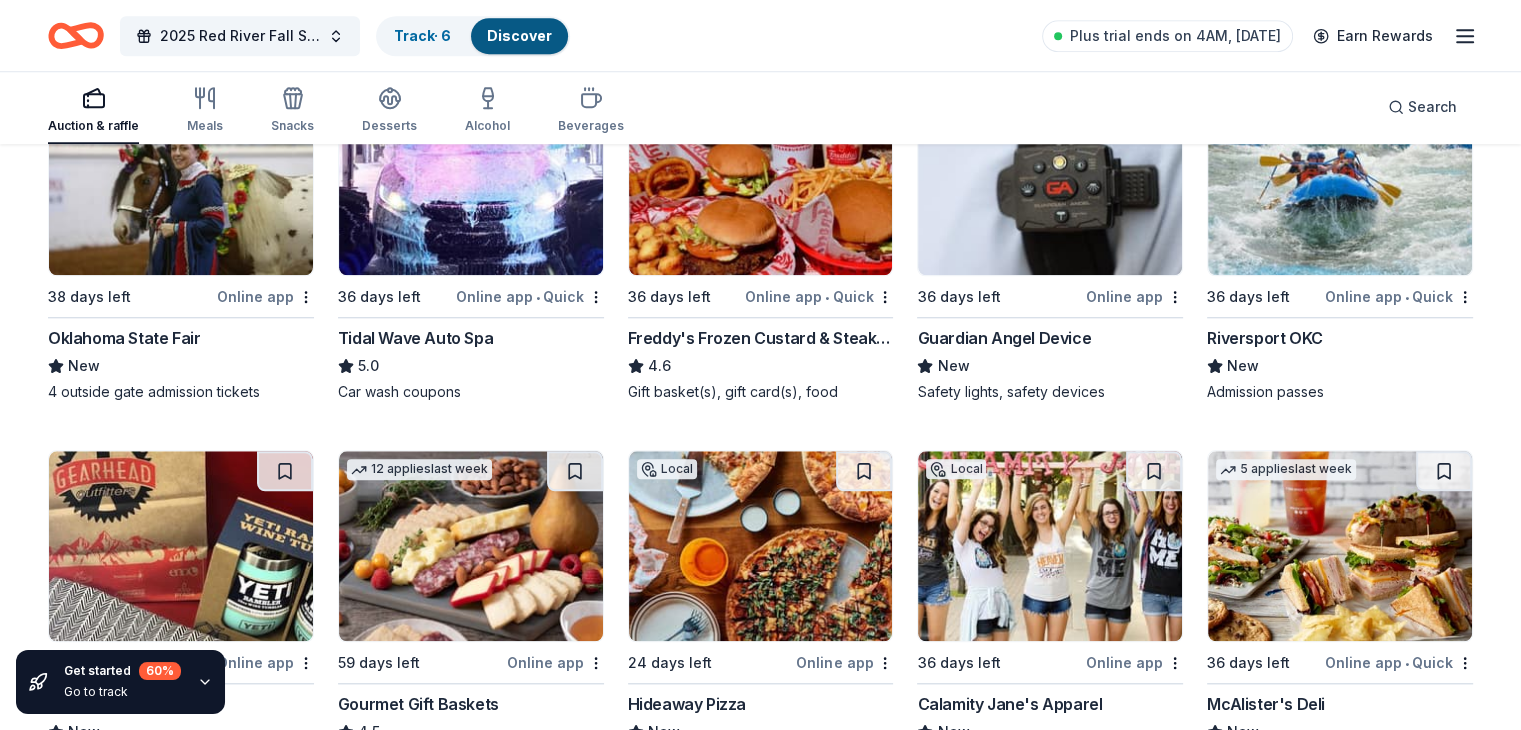 scroll, scrollTop: 1852, scrollLeft: 0, axis: vertical 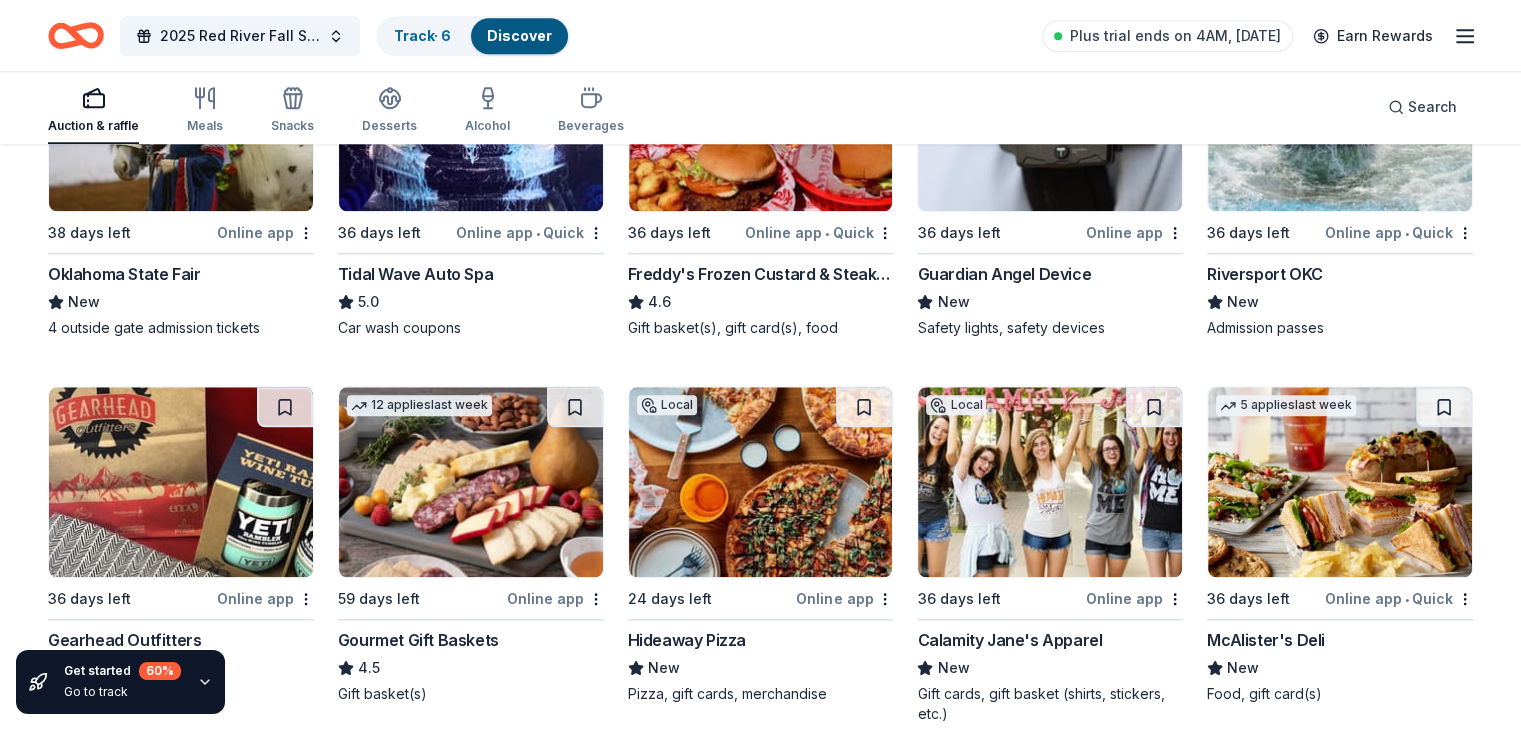 click at bounding box center [1340, 116] 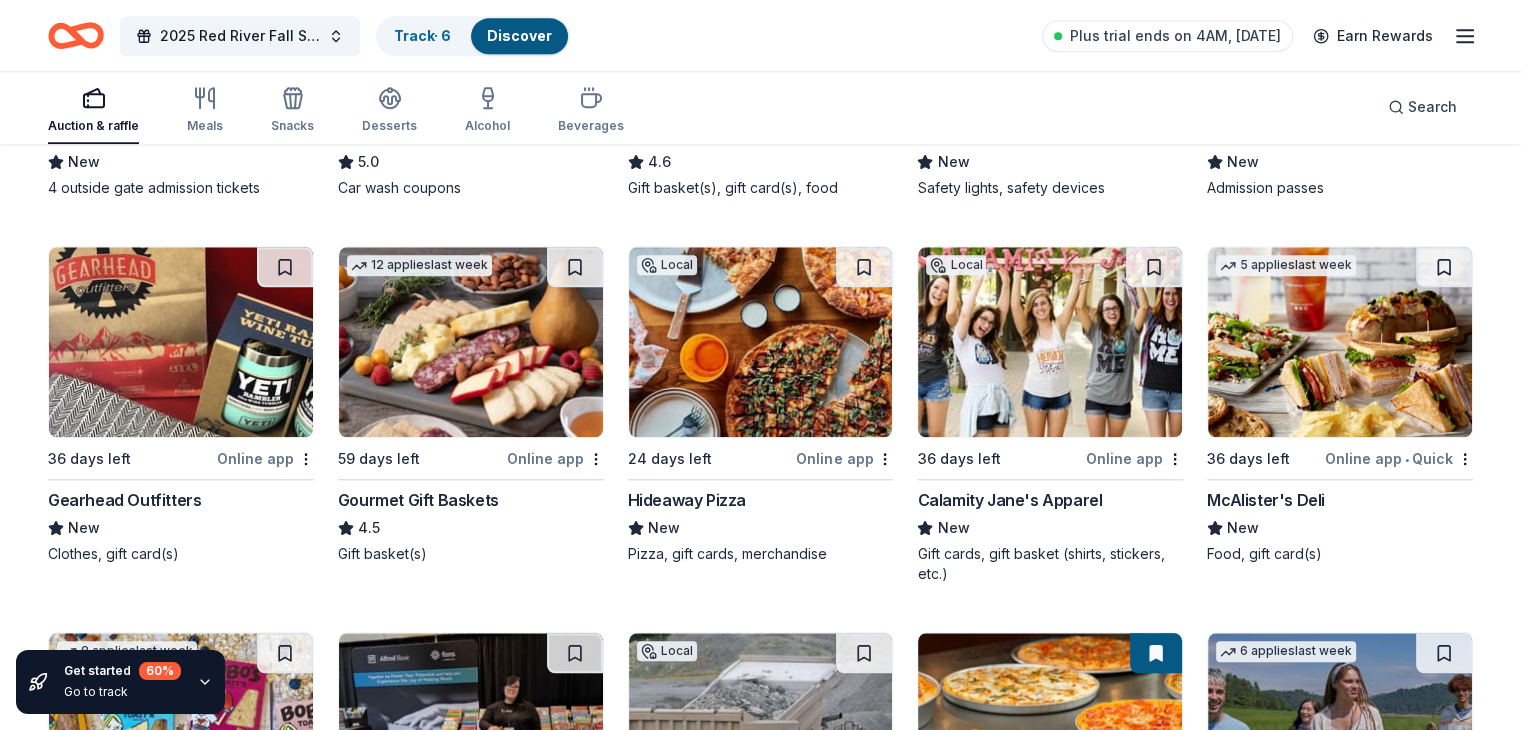 scroll, scrollTop: 2052, scrollLeft: 0, axis: vertical 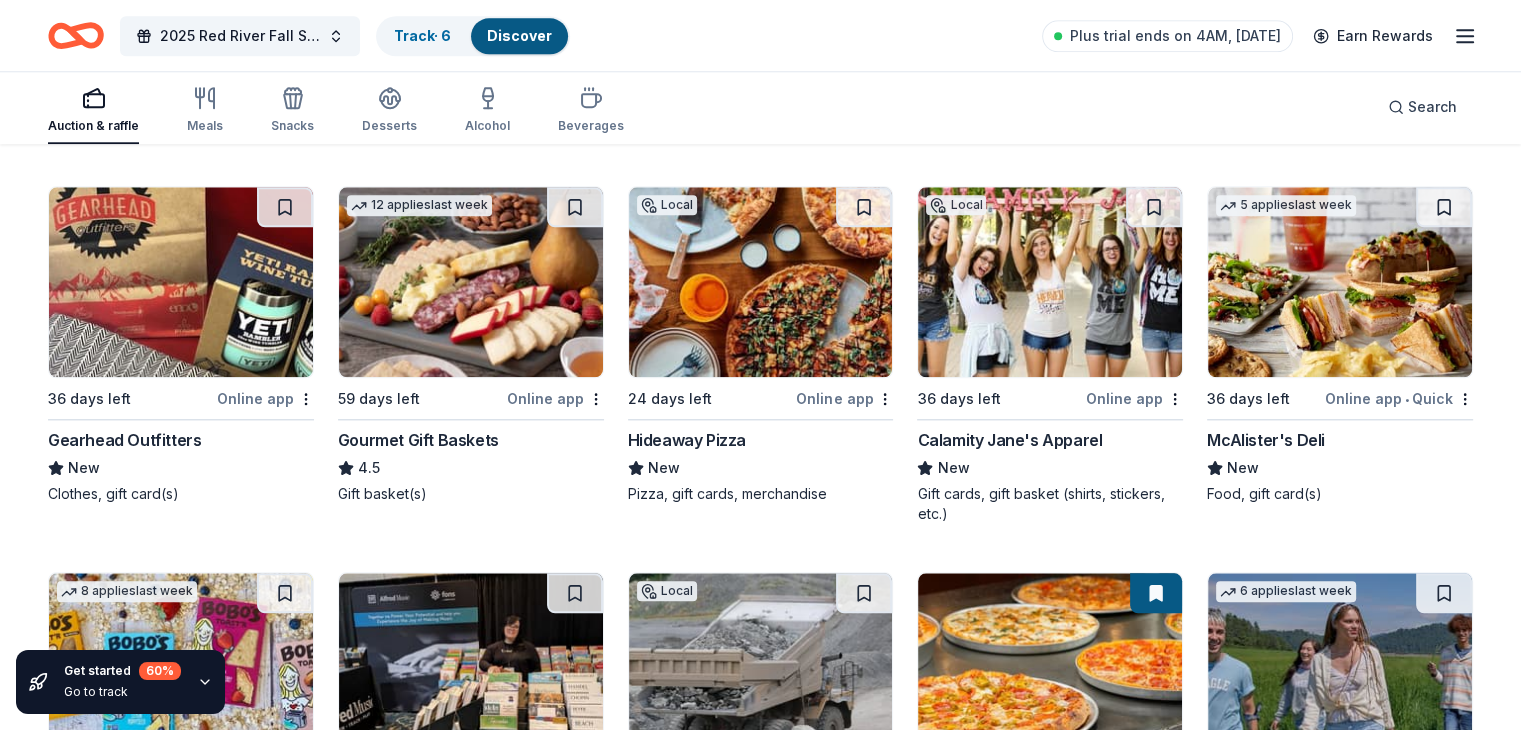 click at bounding box center (181, 282) 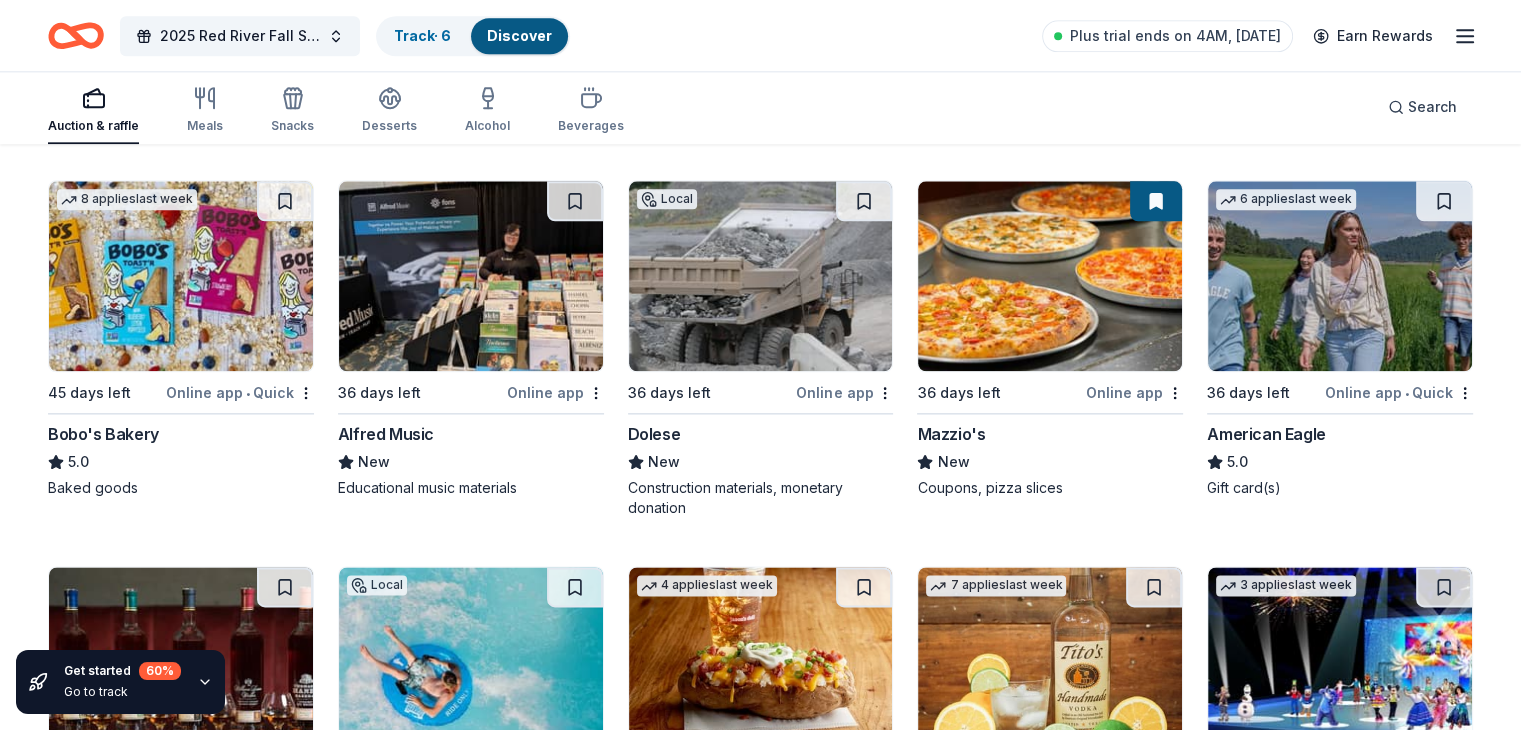 scroll, scrollTop: 2452, scrollLeft: 0, axis: vertical 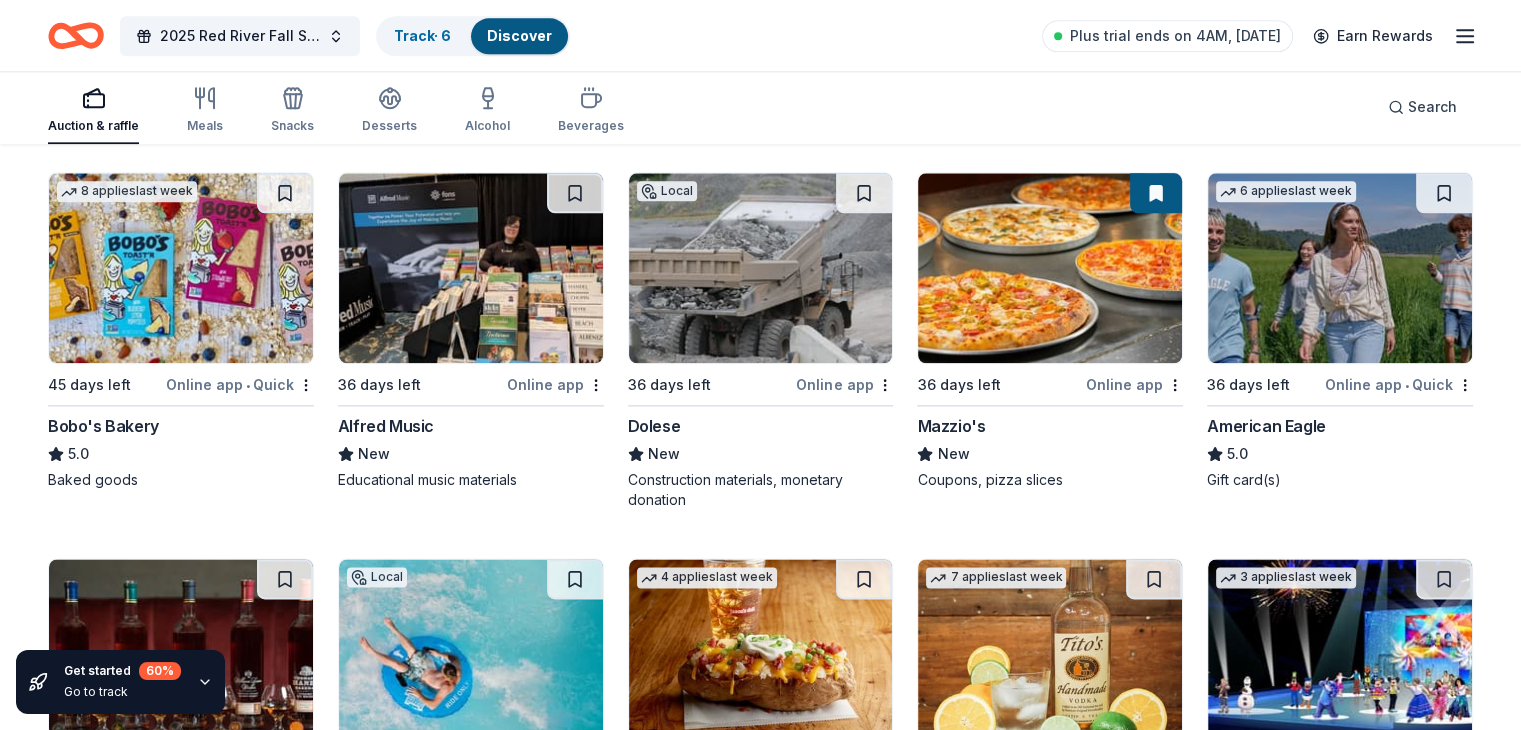 click at bounding box center [181, 268] 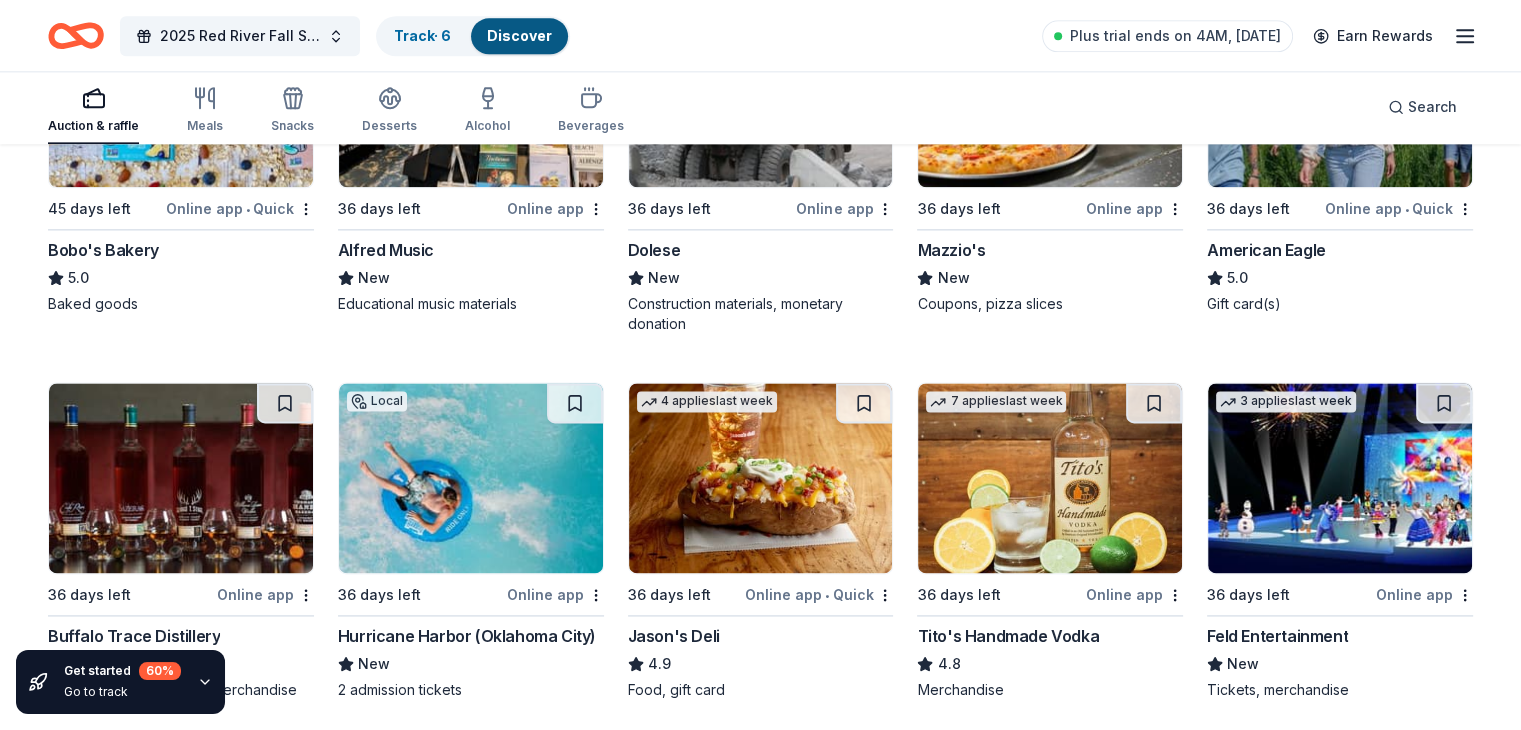 scroll, scrollTop: 2652, scrollLeft: 0, axis: vertical 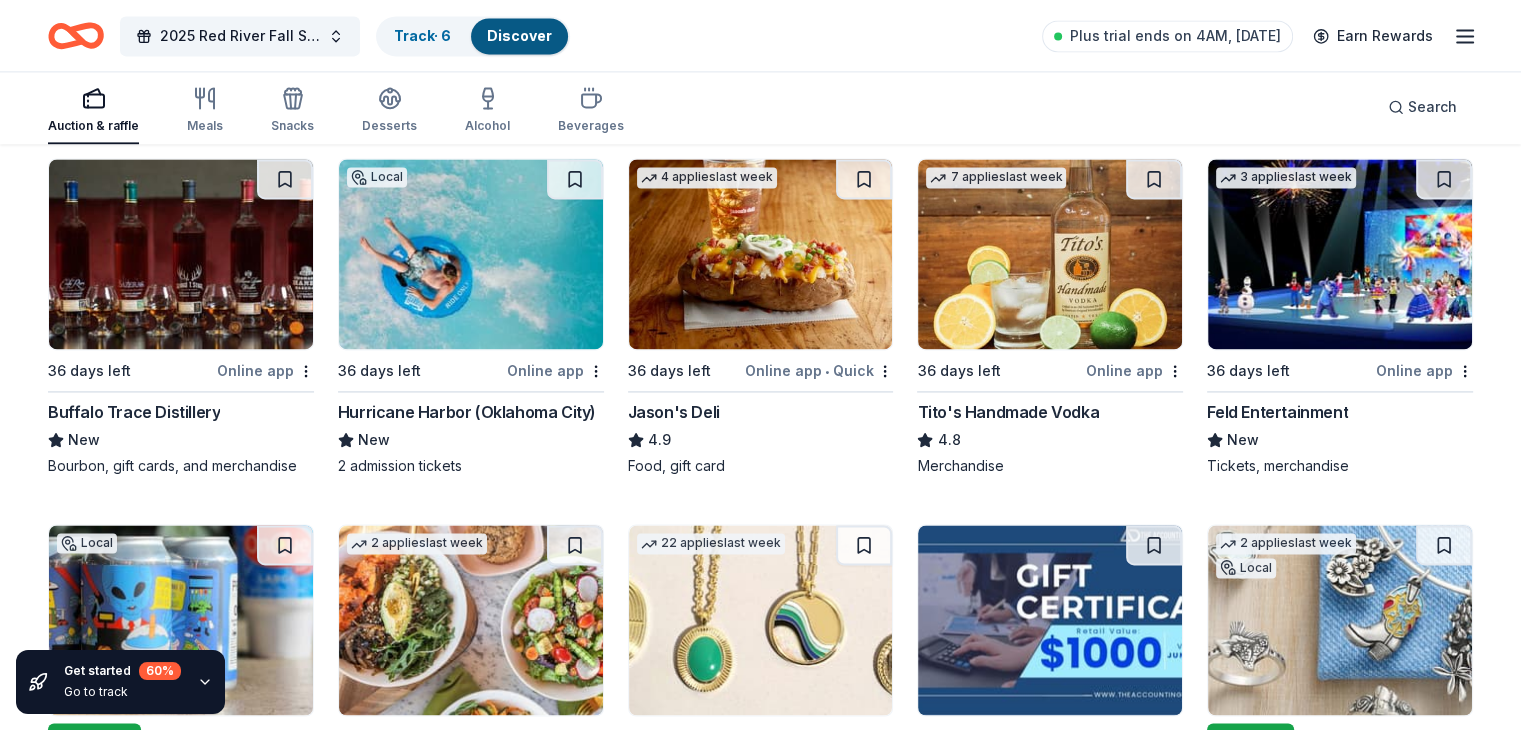 click at bounding box center (471, 254) 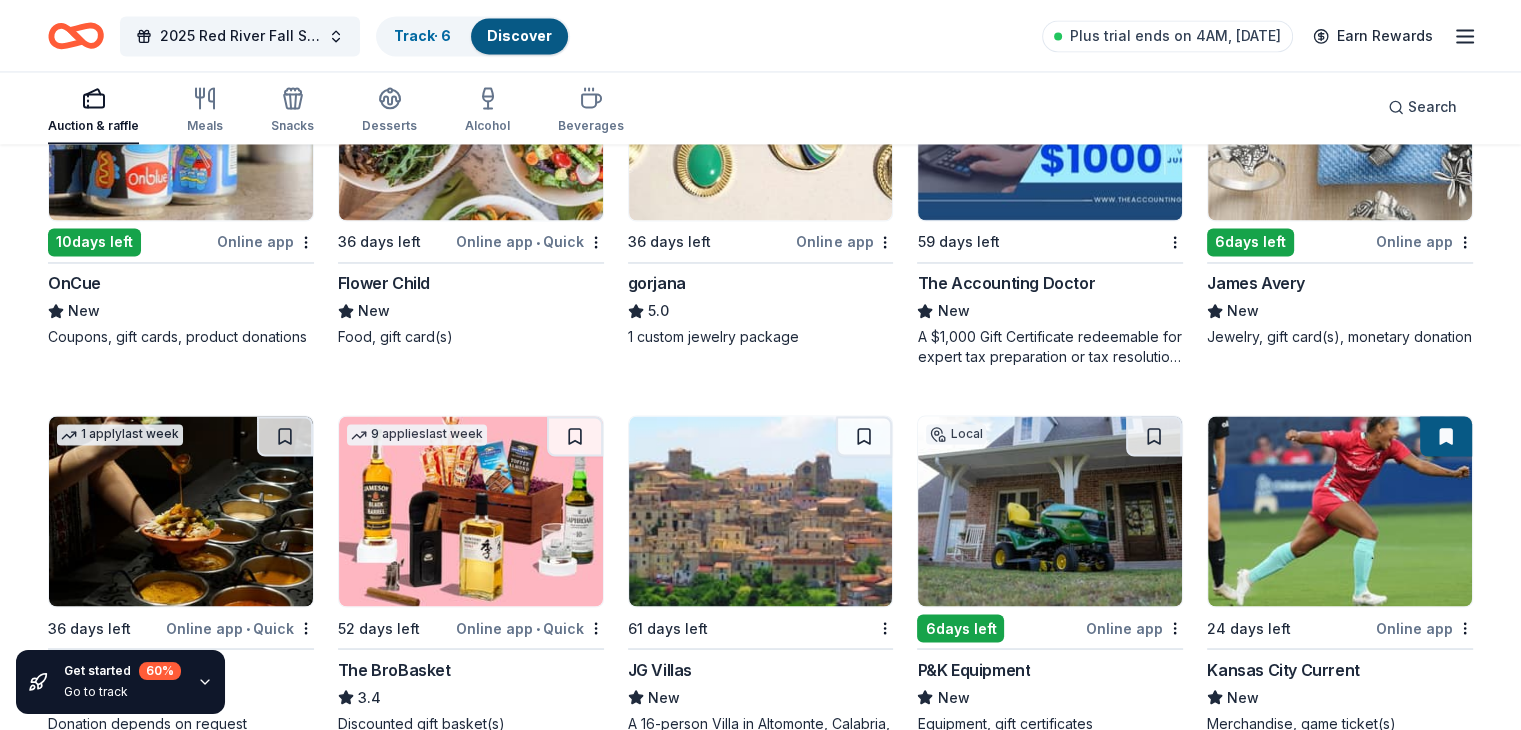 scroll, scrollTop: 3352, scrollLeft: 0, axis: vertical 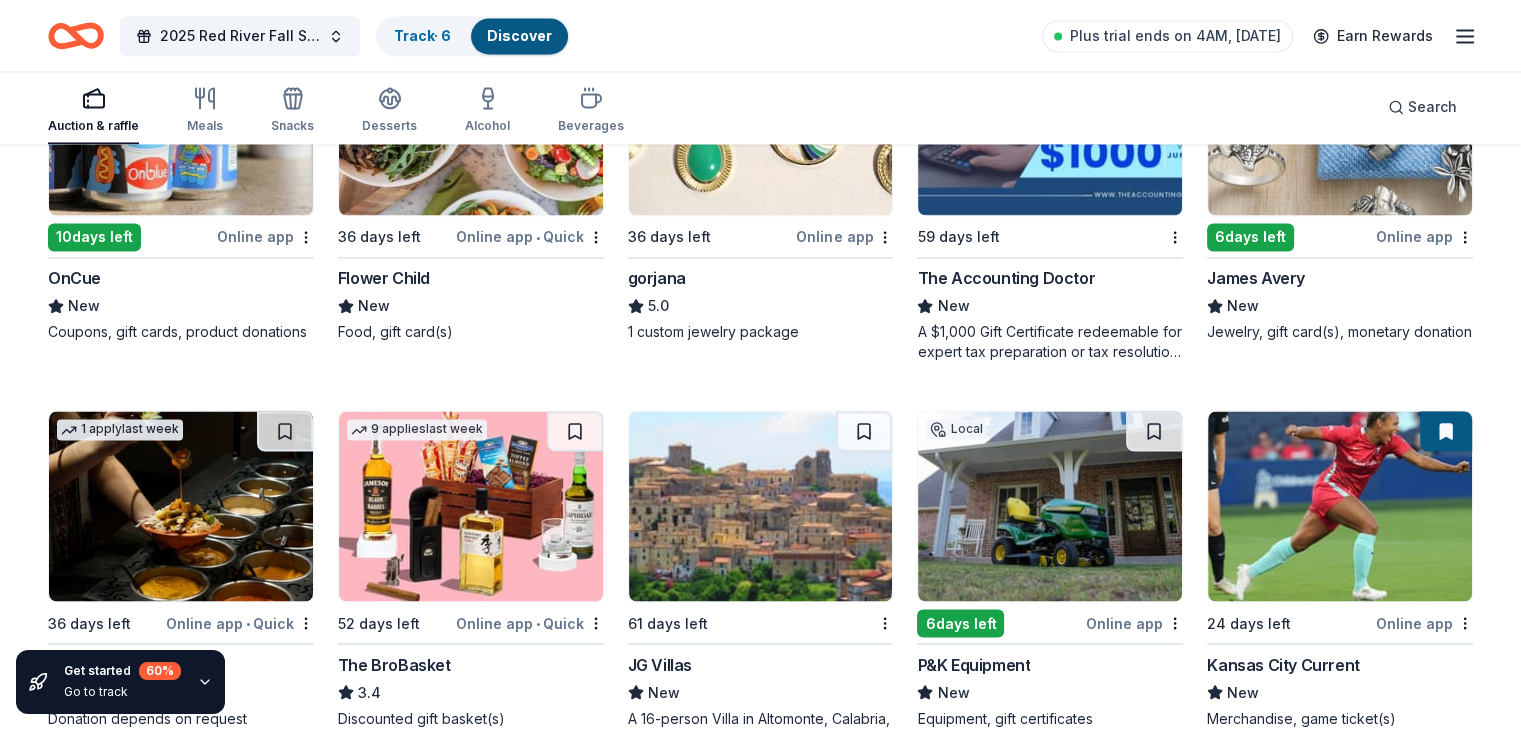 click at bounding box center [181, 120] 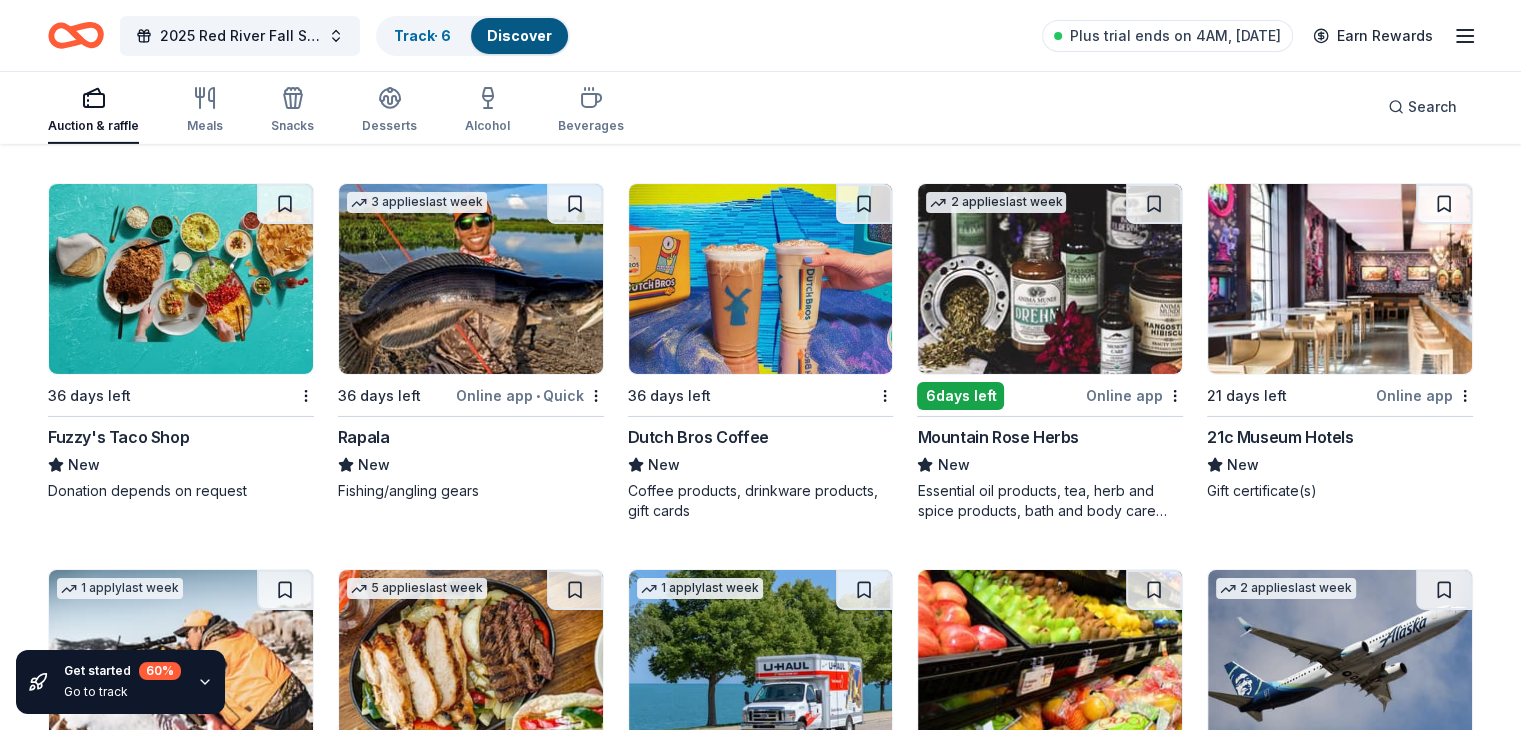 scroll, scrollTop: 6652, scrollLeft: 0, axis: vertical 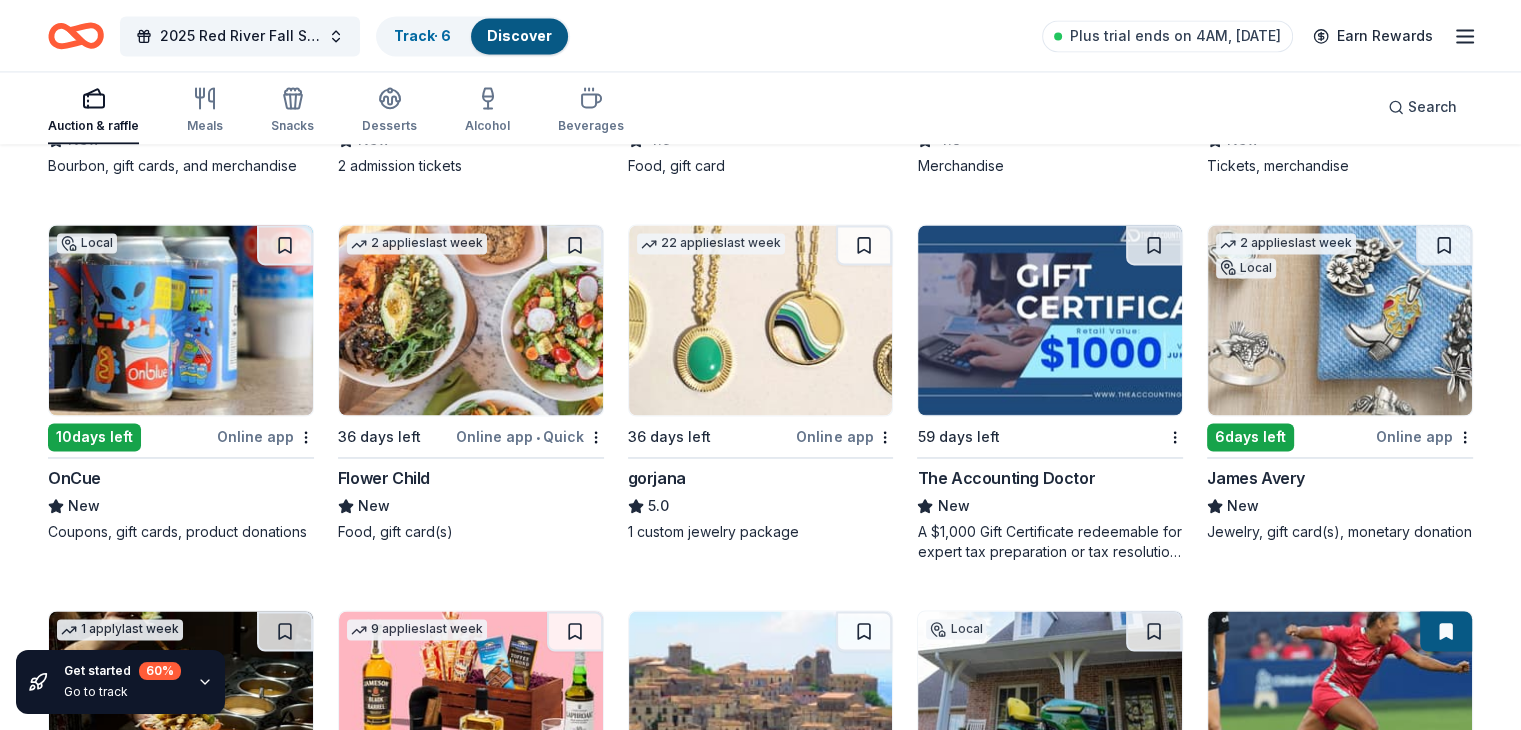 click at bounding box center (1340, 320) 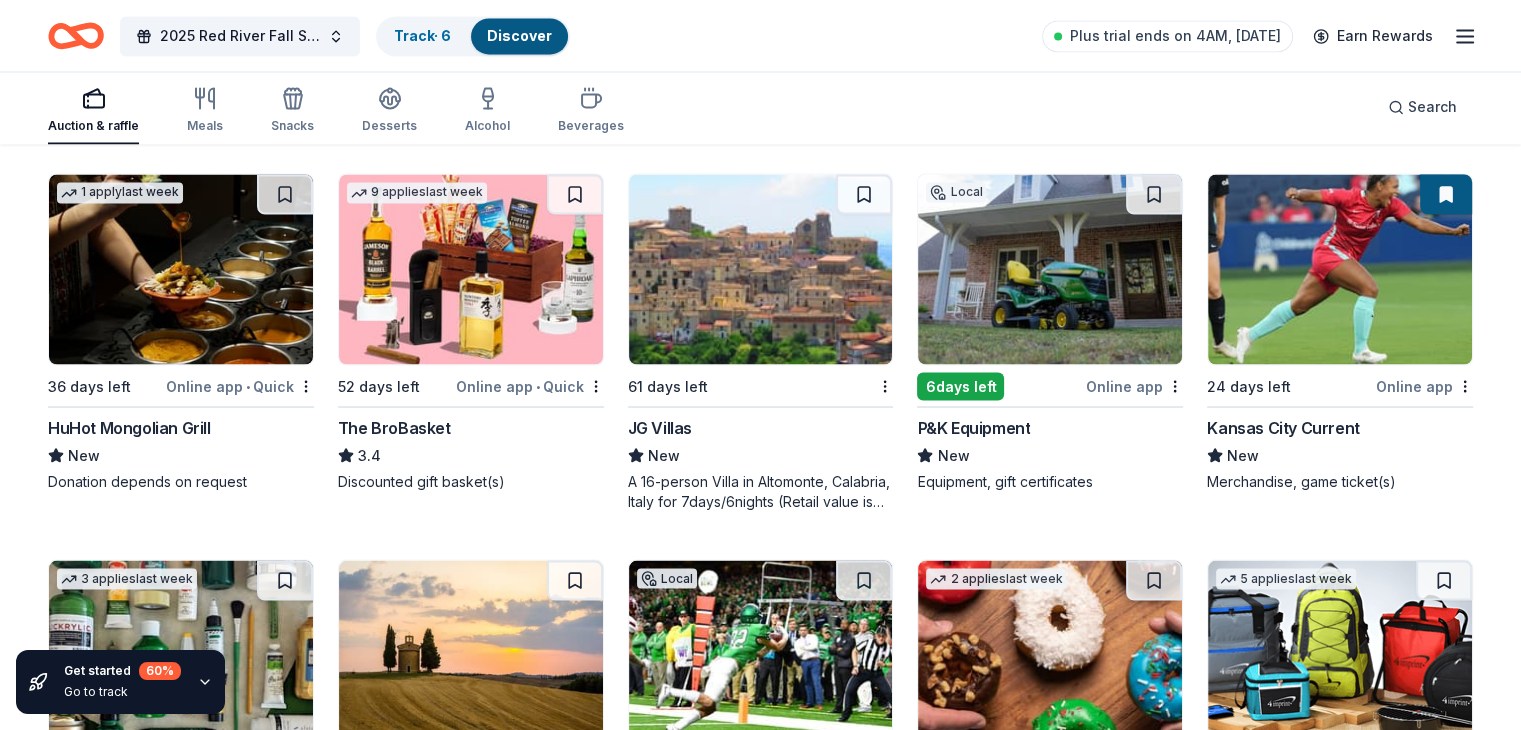 scroll, scrollTop: 3652, scrollLeft: 0, axis: vertical 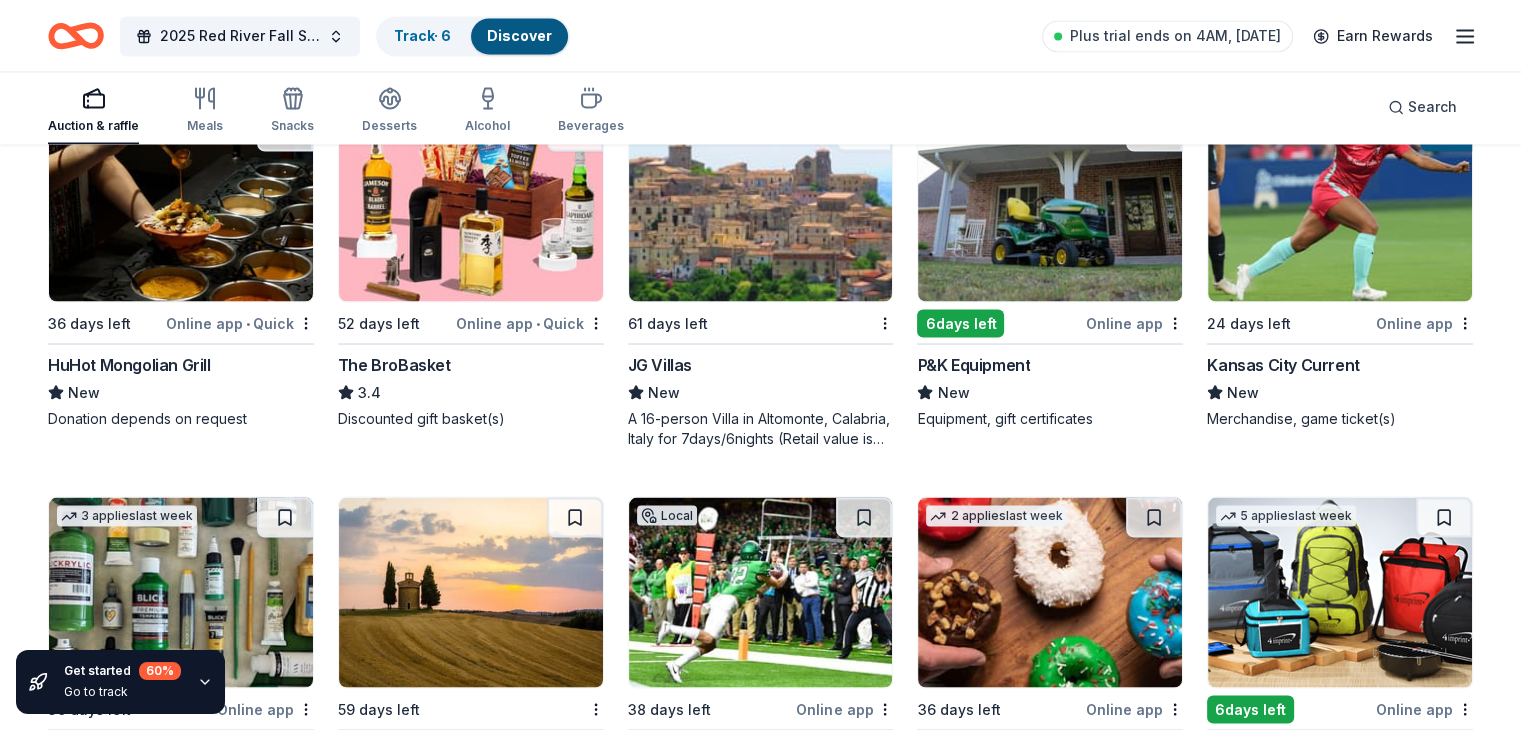 click at bounding box center (181, 206) 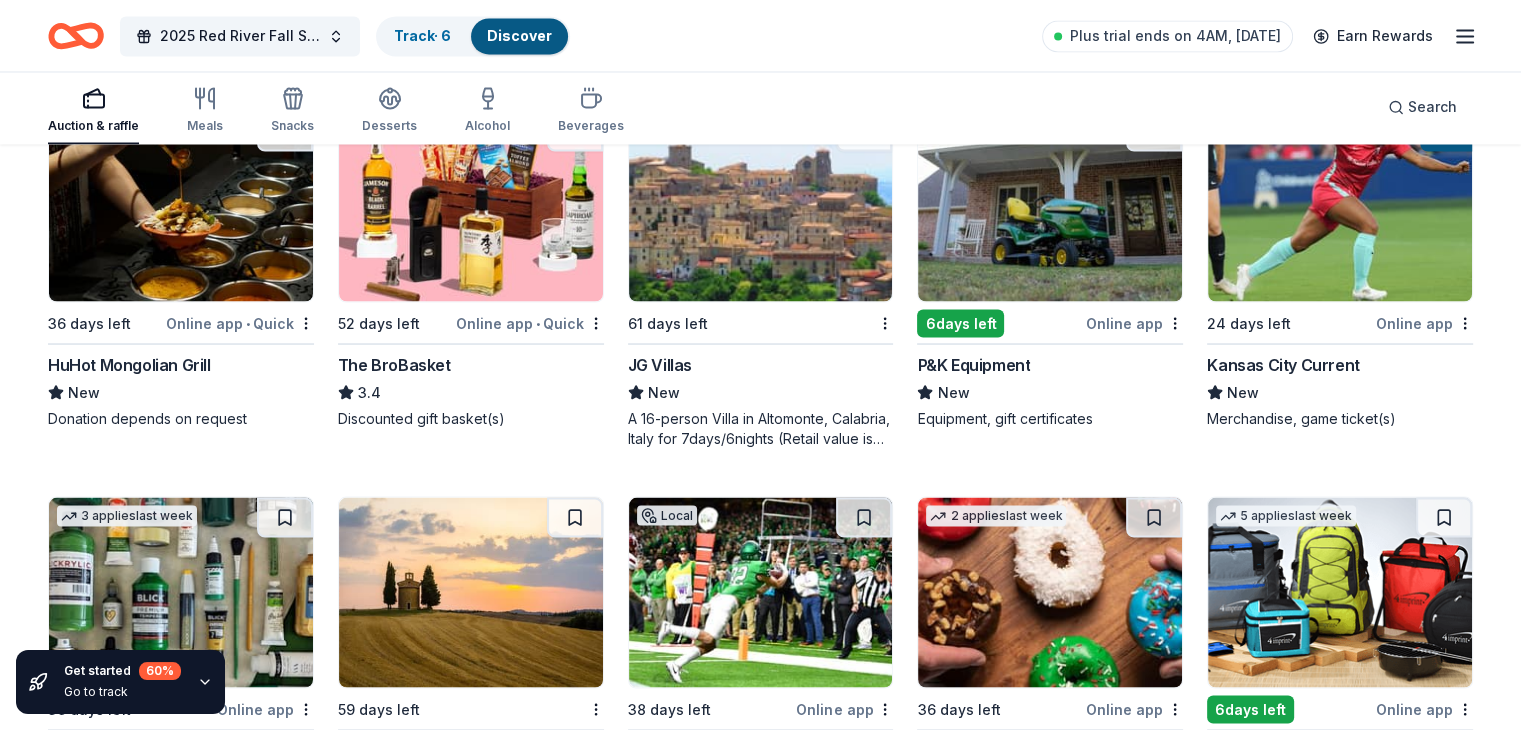 click at bounding box center [761, 206] 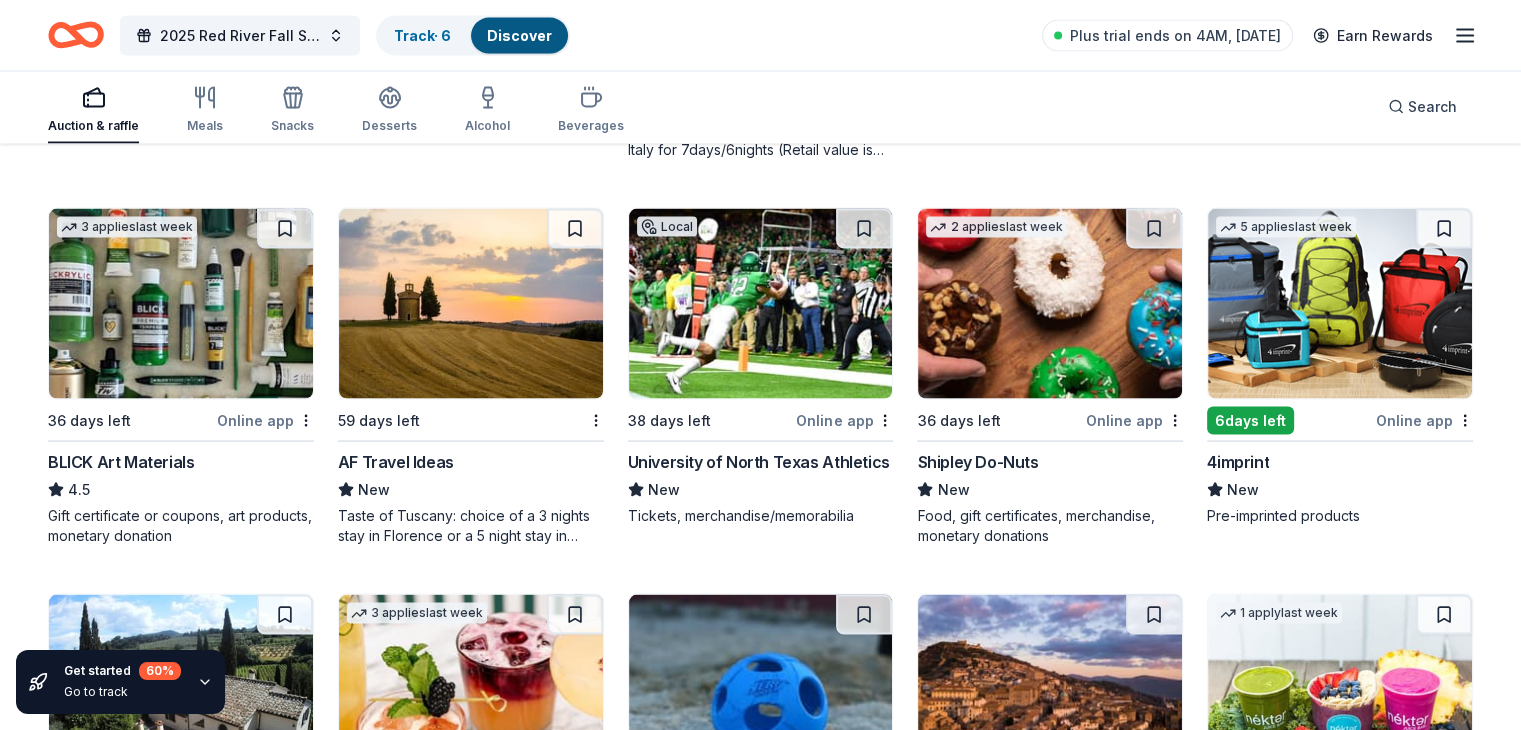 scroll, scrollTop: 3952, scrollLeft: 0, axis: vertical 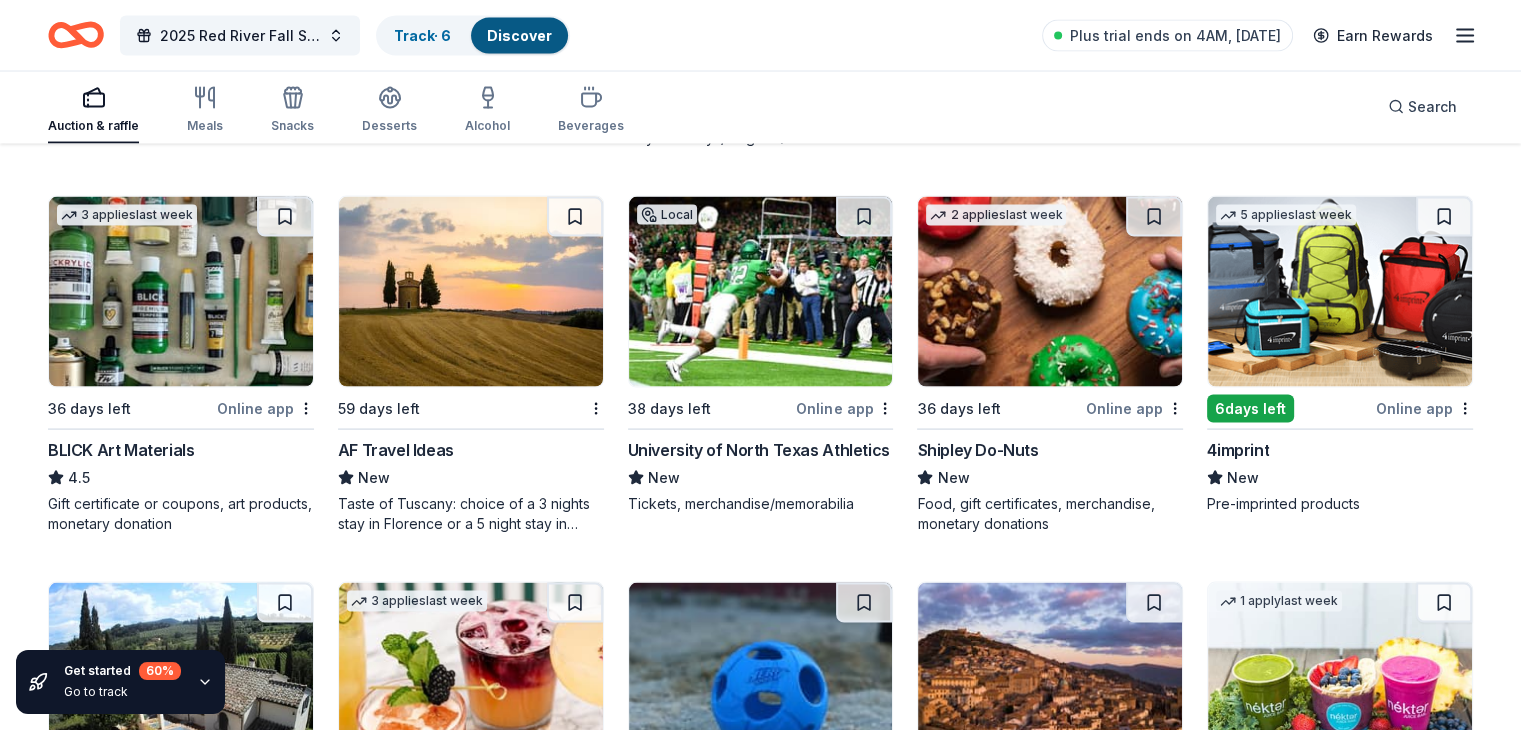 click at bounding box center [471, 292] 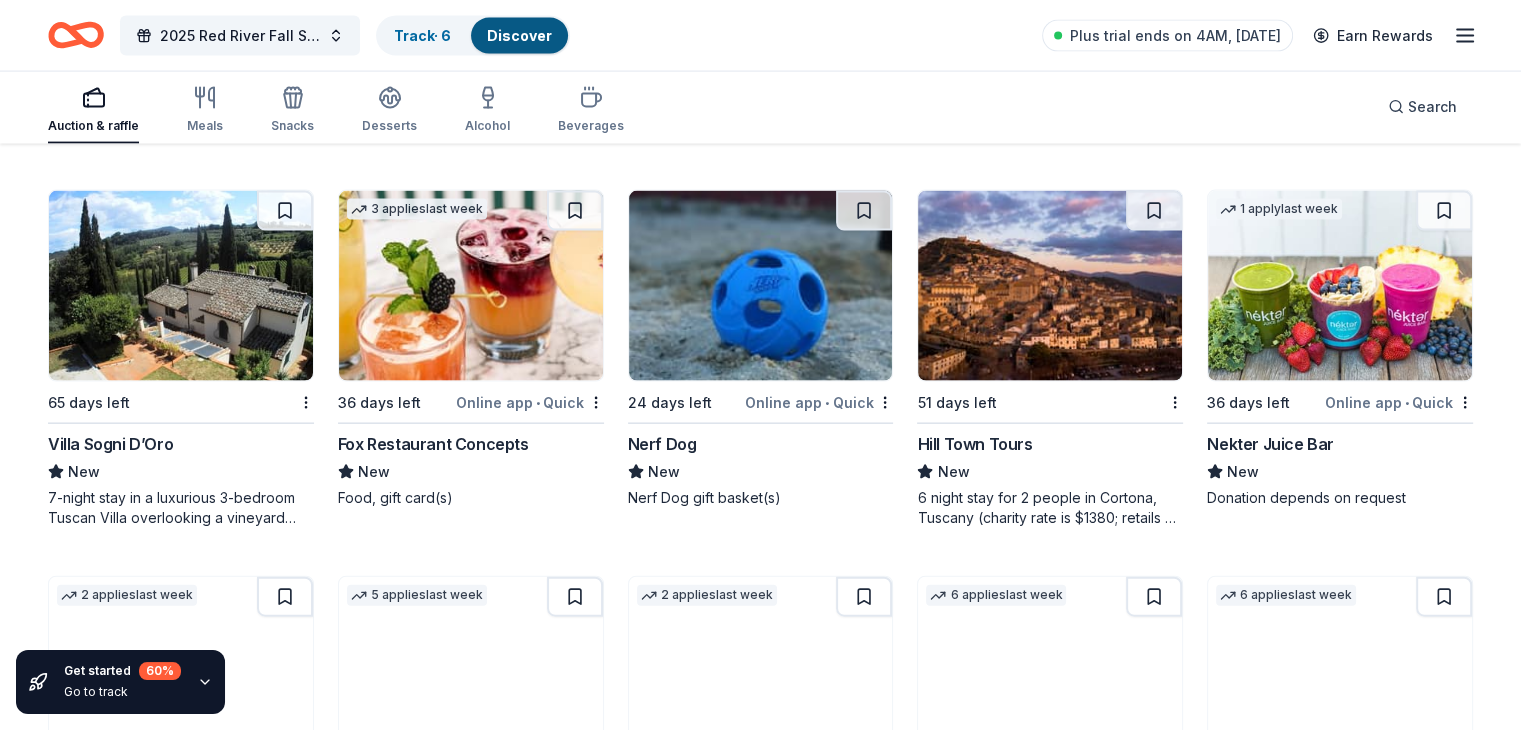 scroll, scrollTop: 4352, scrollLeft: 0, axis: vertical 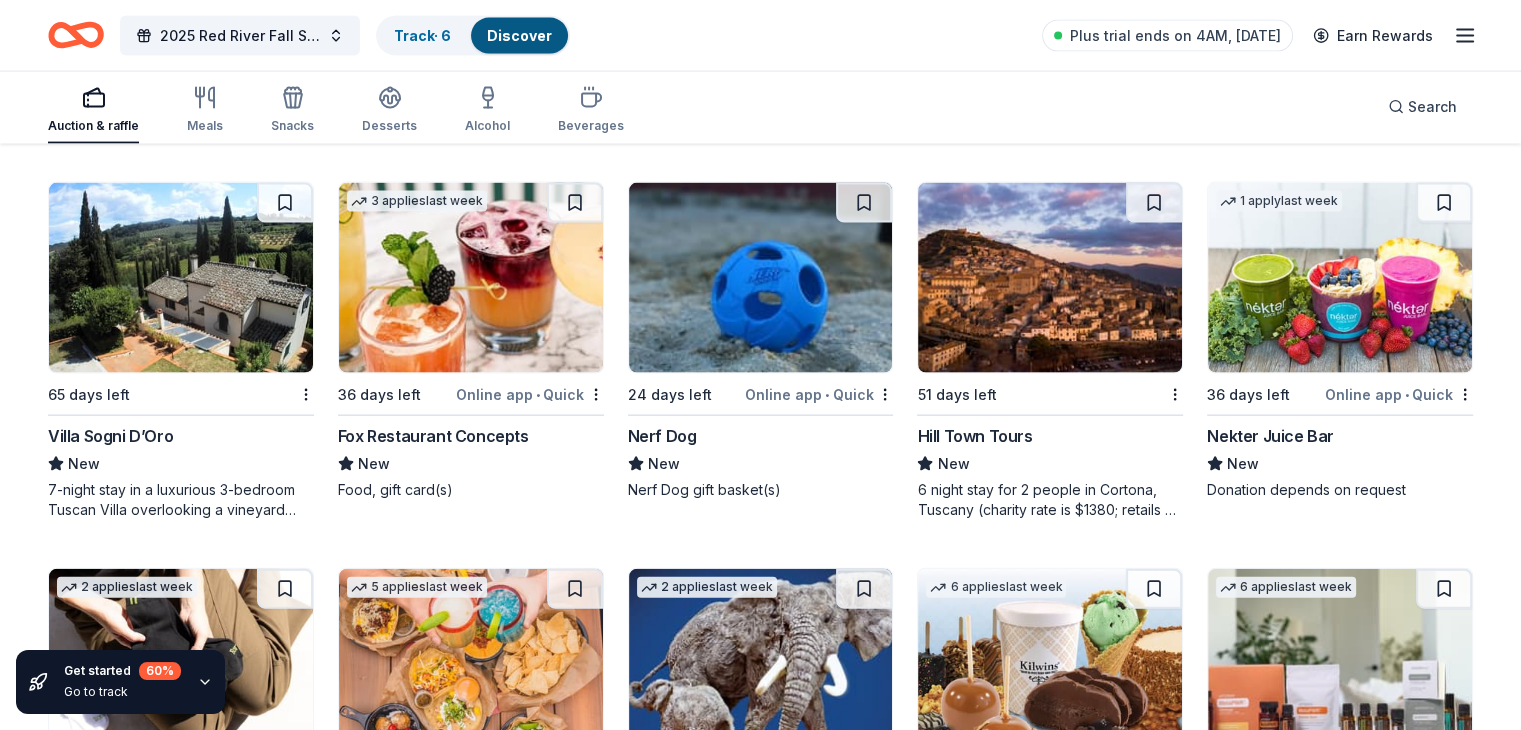 click at bounding box center (181, 278) 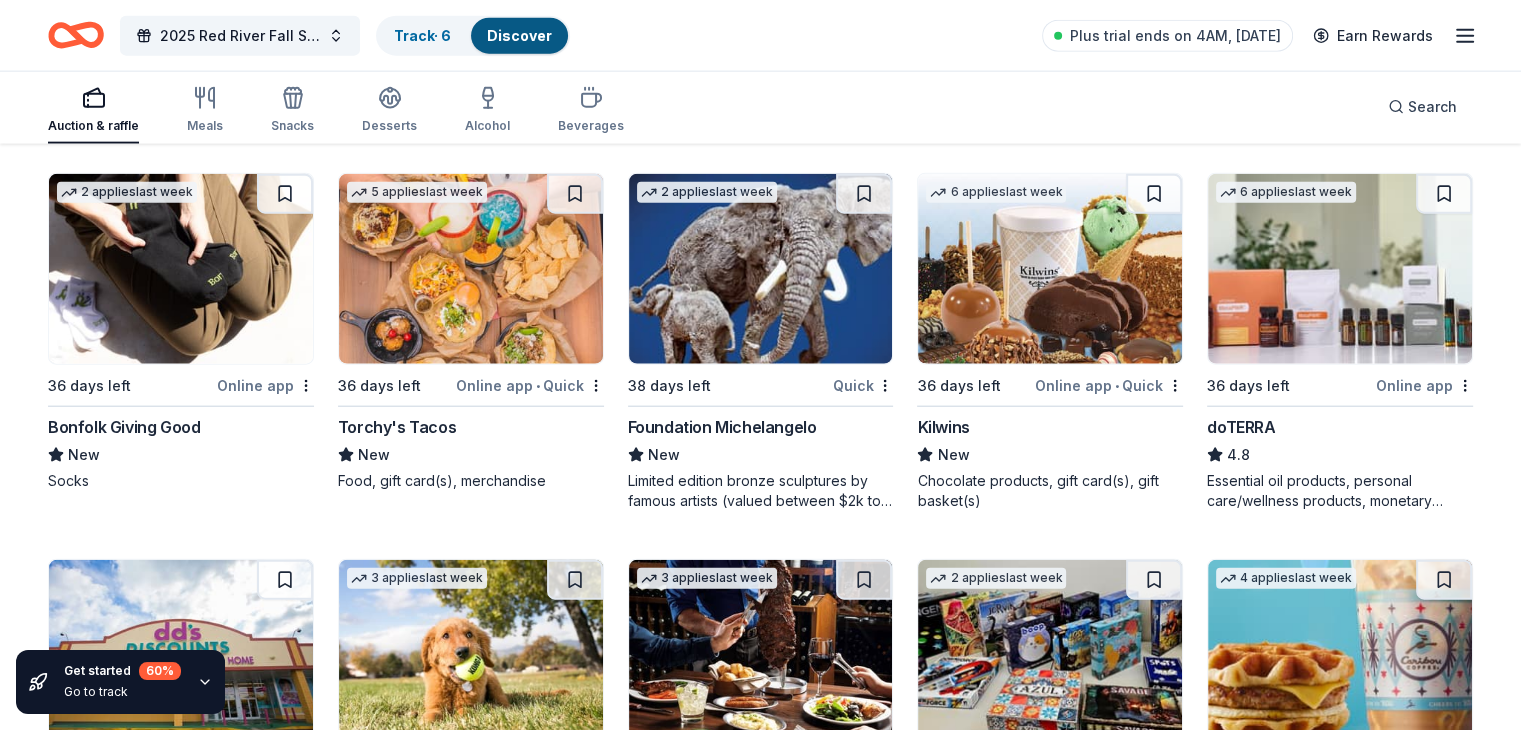 scroll, scrollTop: 4752, scrollLeft: 0, axis: vertical 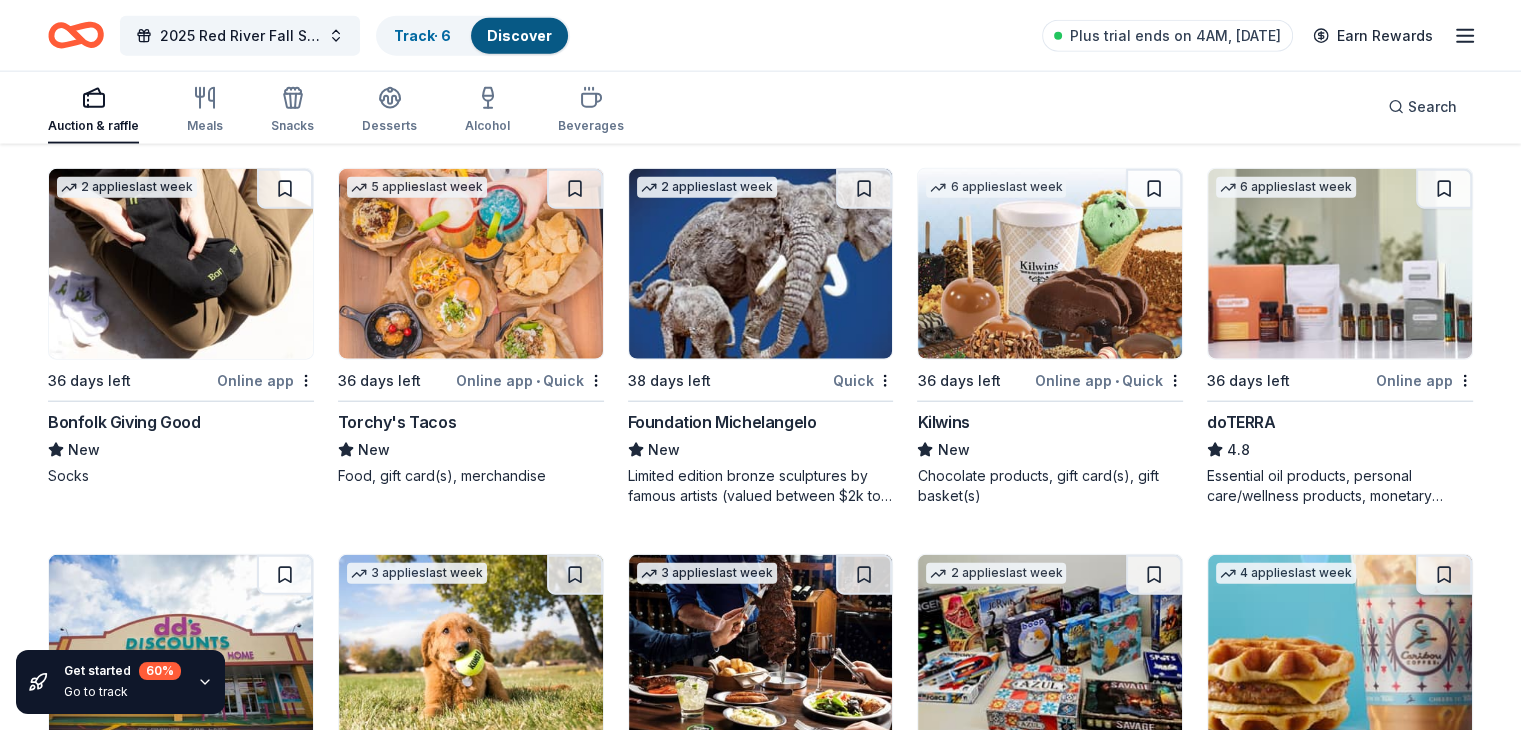click at bounding box center (761, 264) 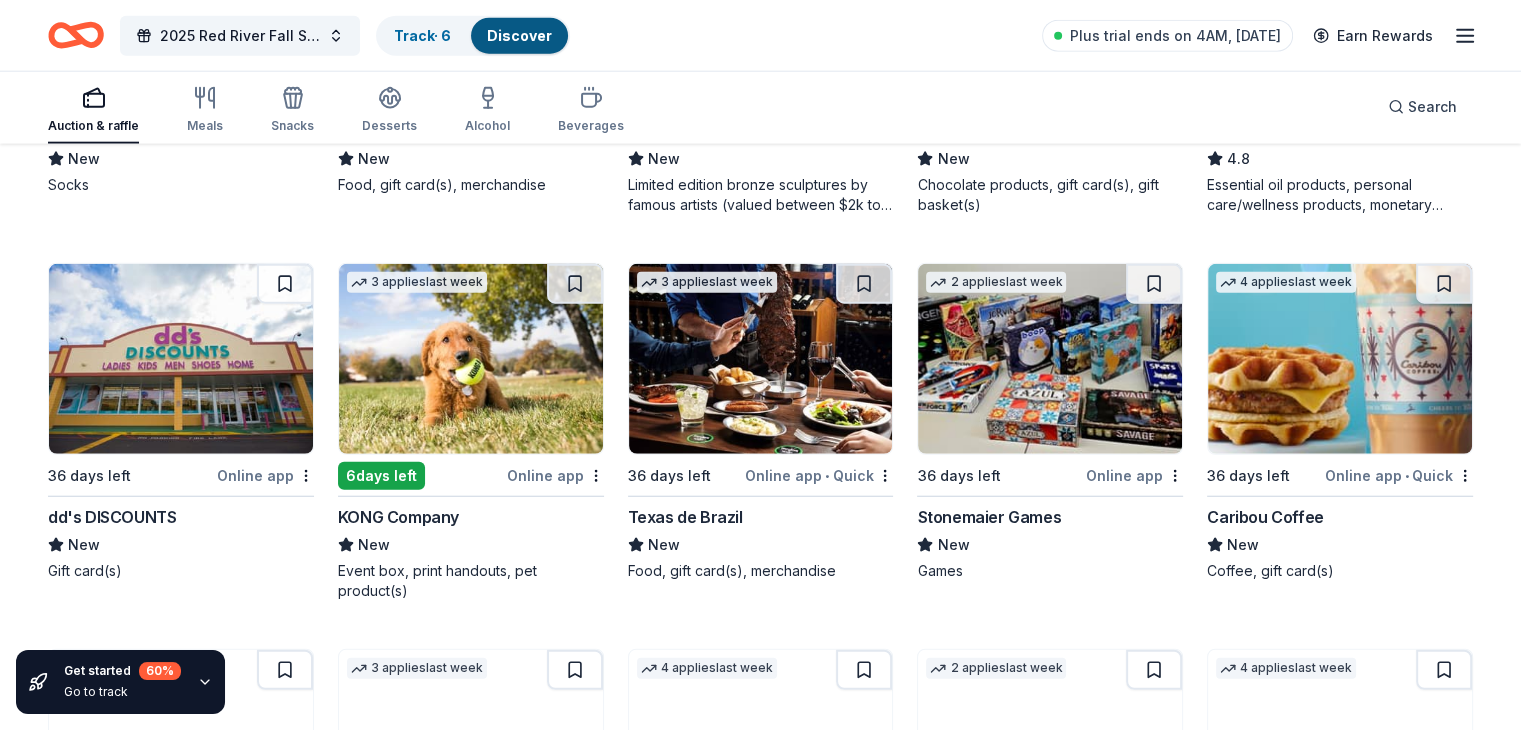scroll, scrollTop: 5052, scrollLeft: 0, axis: vertical 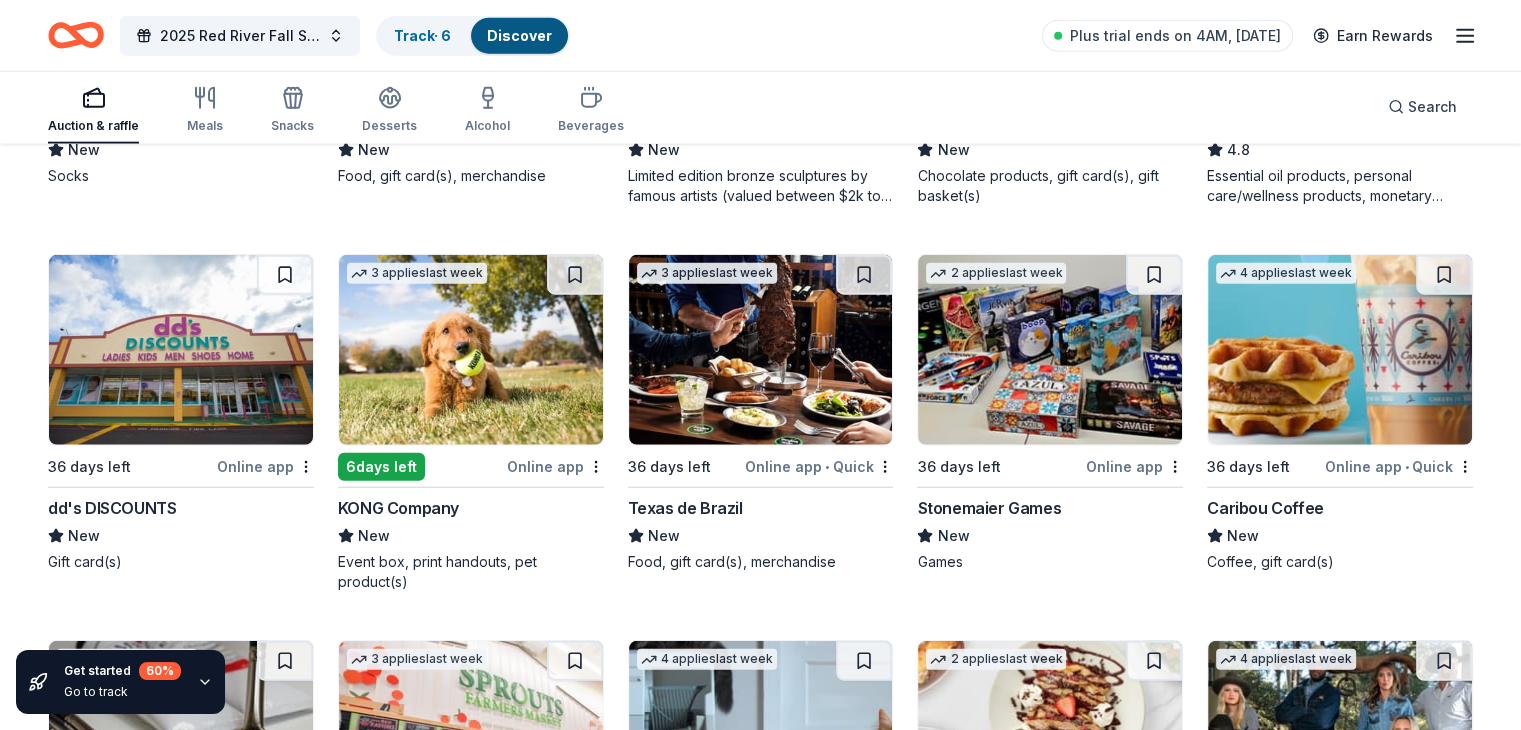click at bounding box center [181, 350] 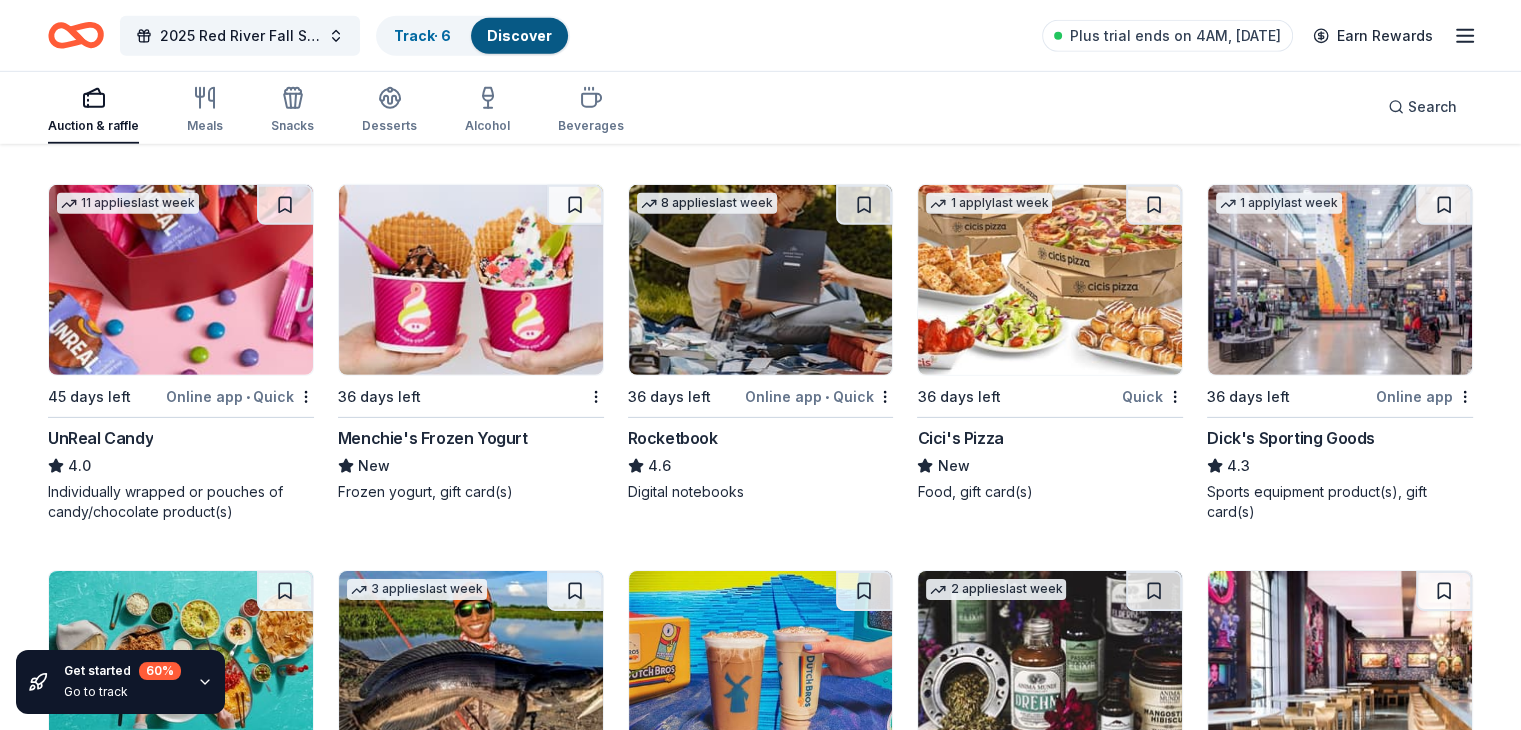scroll, scrollTop: 6252, scrollLeft: 0, axis: vertical 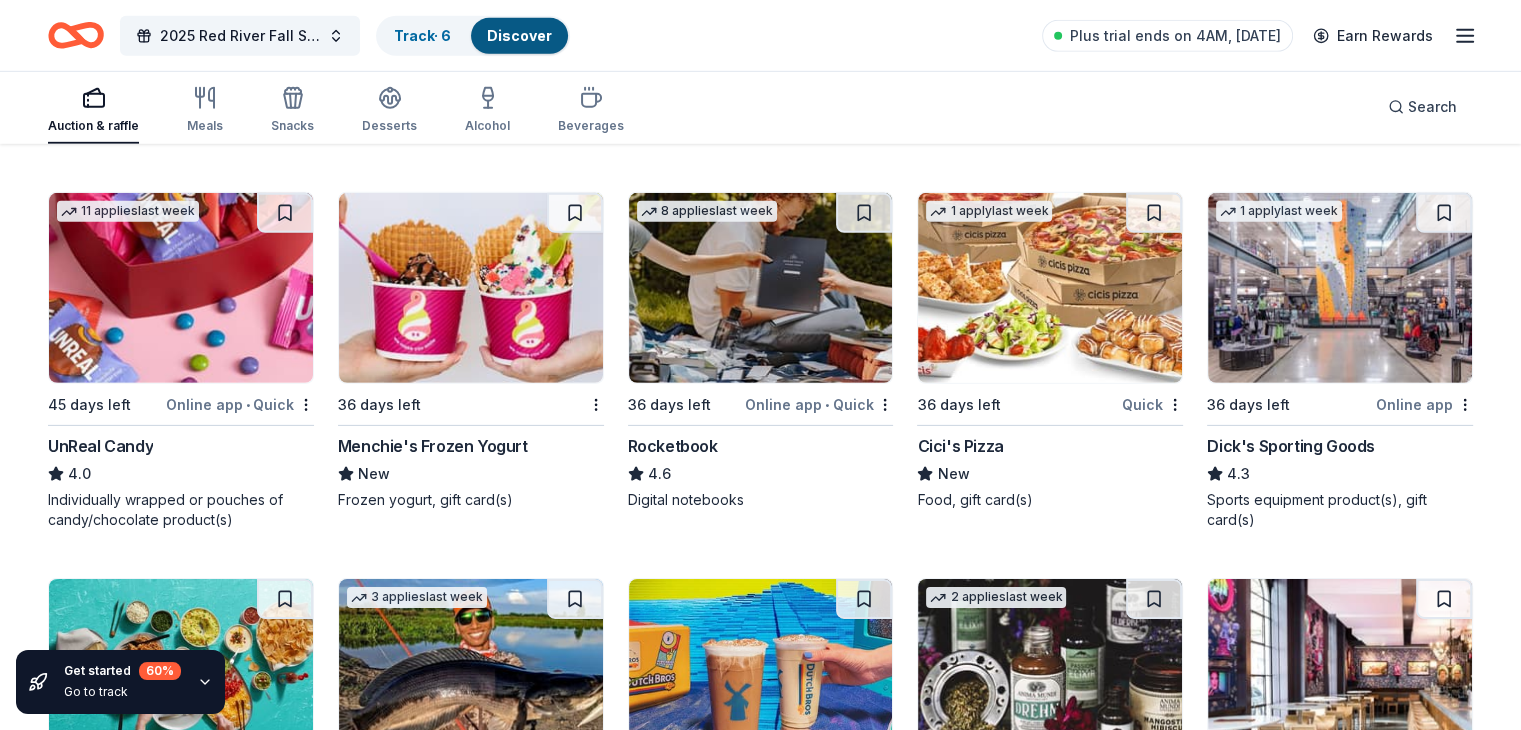 click at bounding box center [1050, 288] 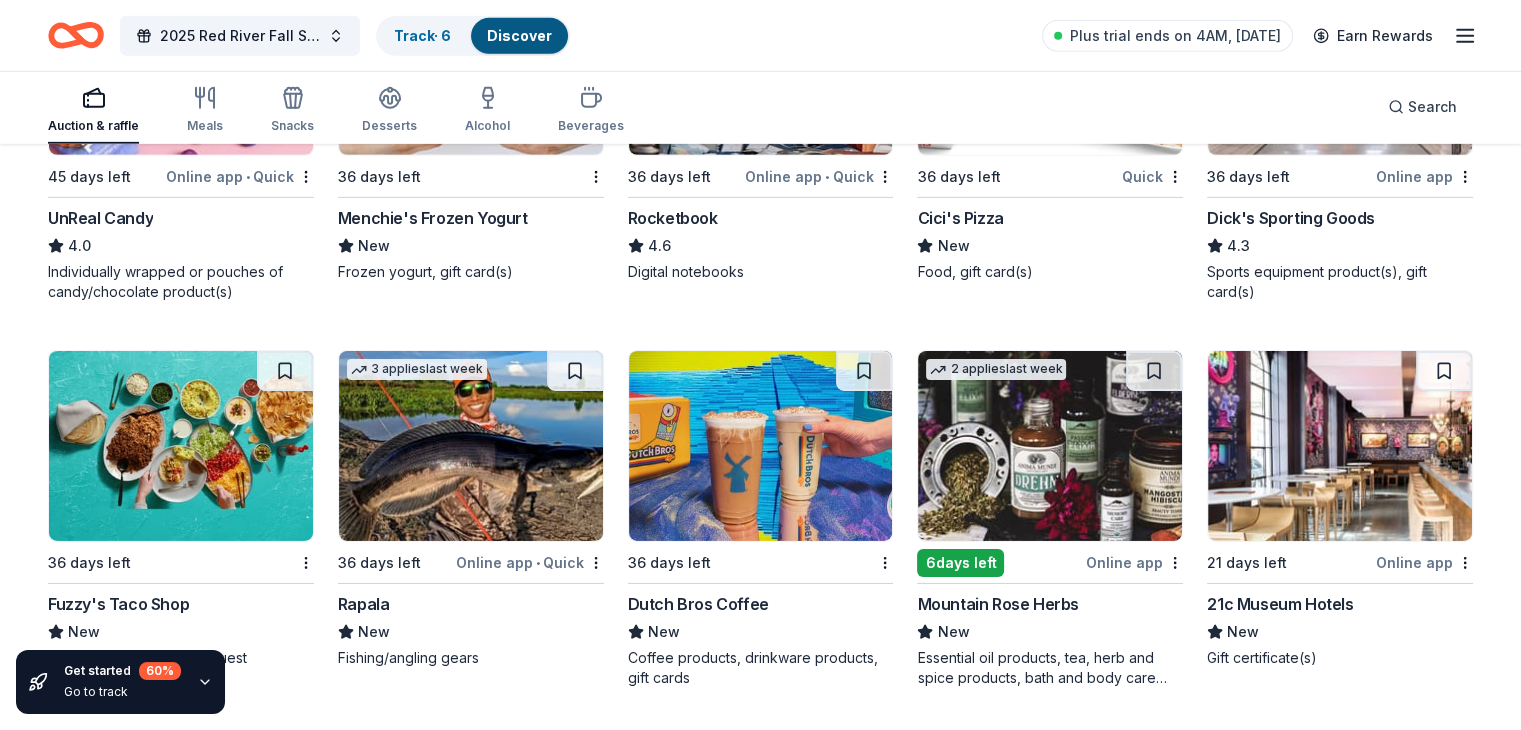 scroll, scrollTop: 6452, scrollLeft: 0, axis: vertical 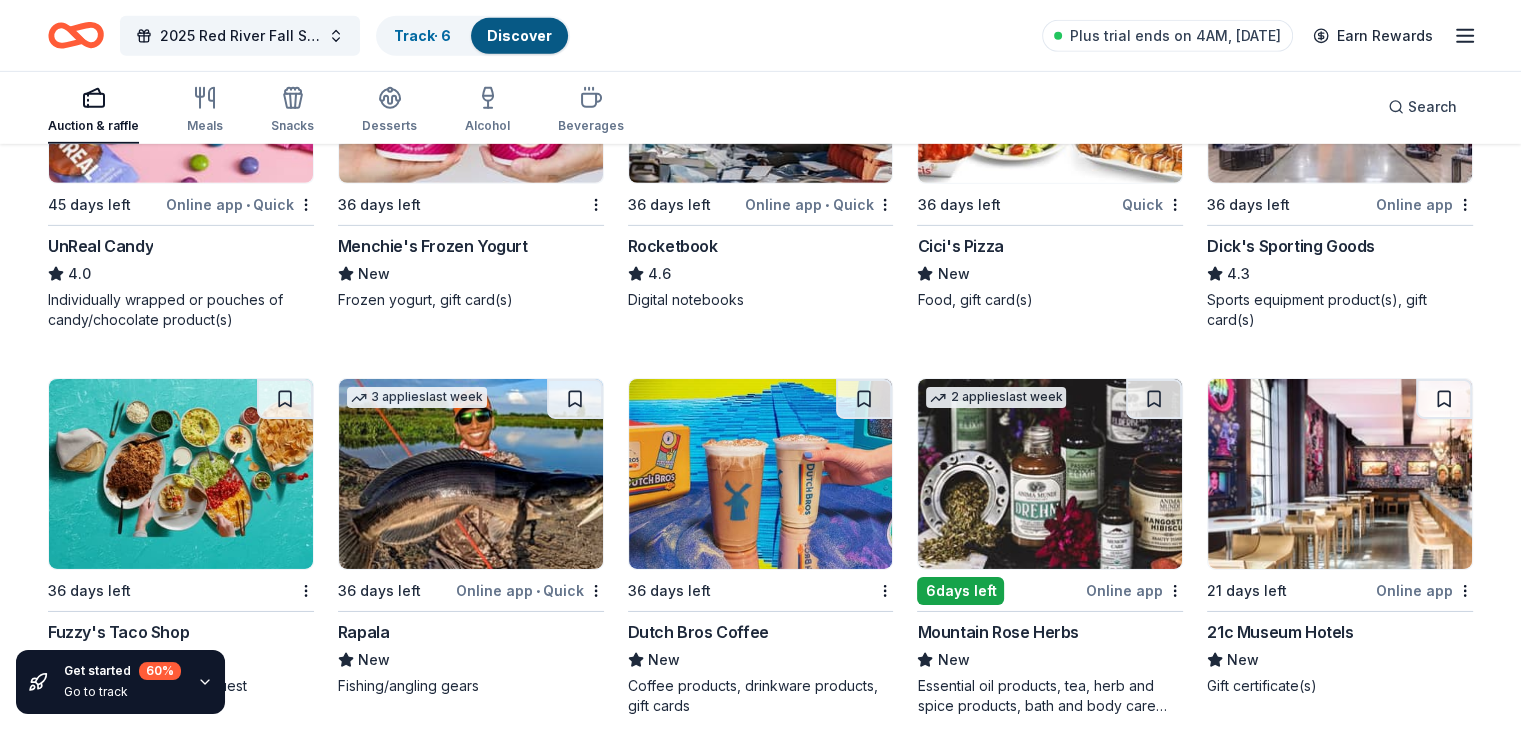 click on "1   apply  last week 36 days left Online app Dick's Sporting Goods 4.3 Sports equipment product(s), gift card(s)" at bounding box center [1340, 161] 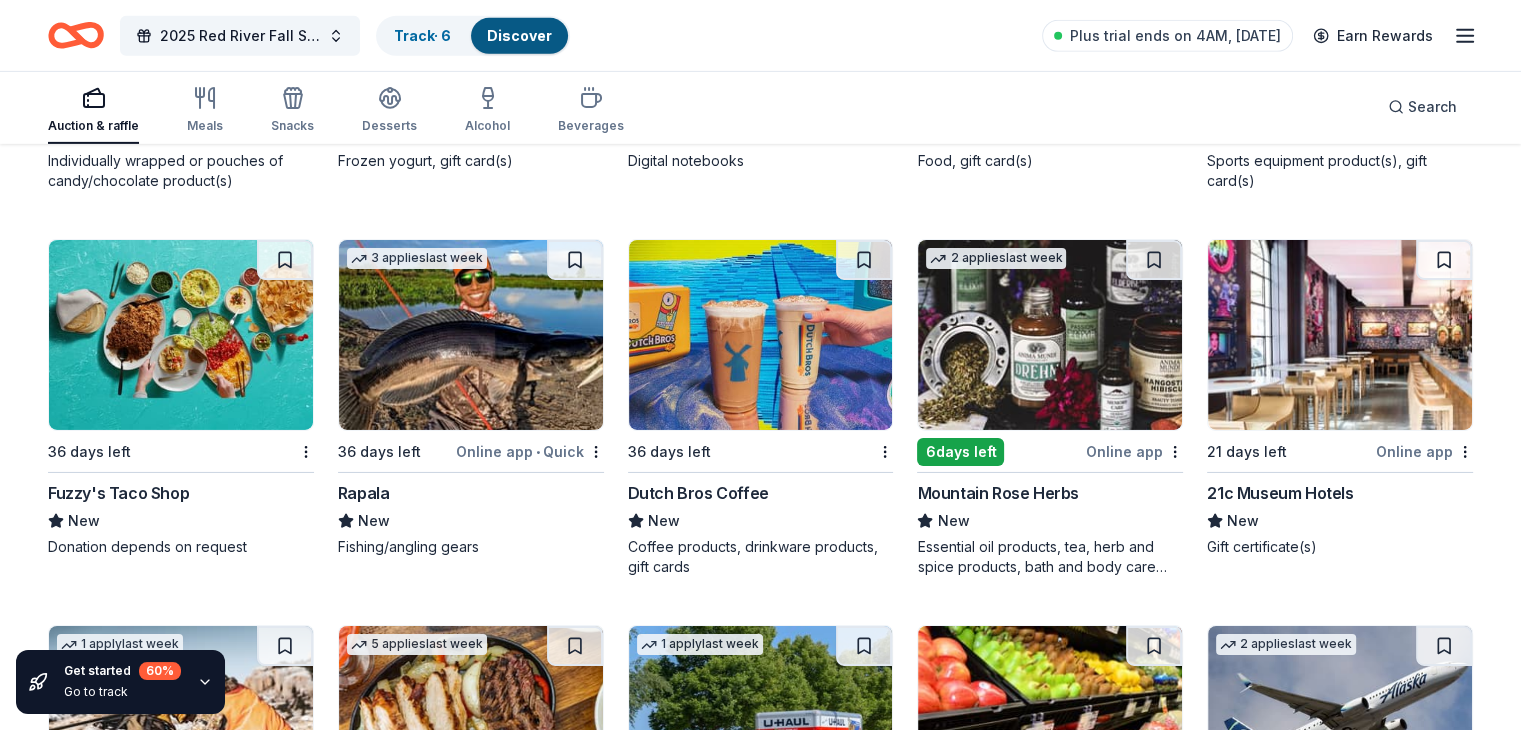 scroll, scrollTop: 6652, scrollLeft: 0, axis: vertical 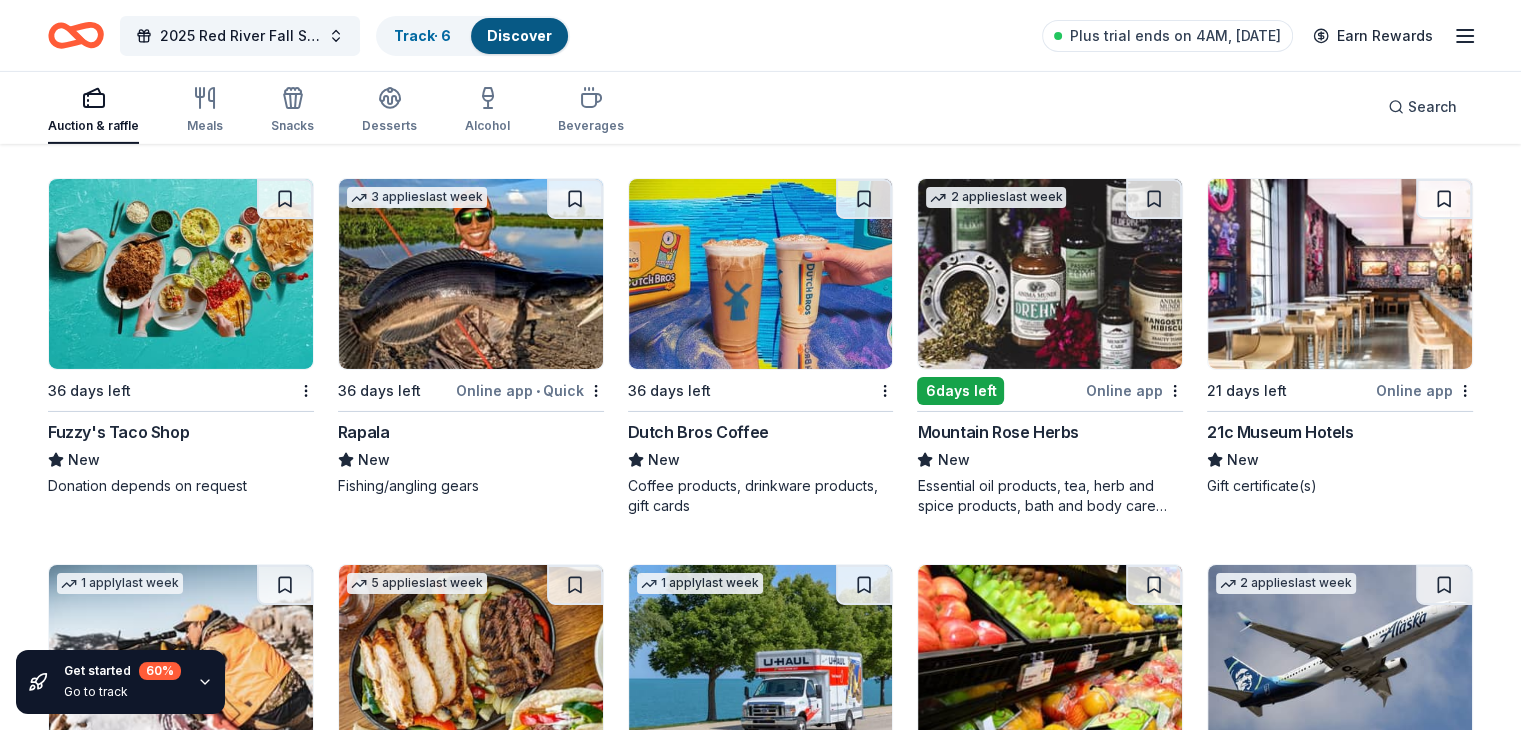 click at bounding box center (761, 274) 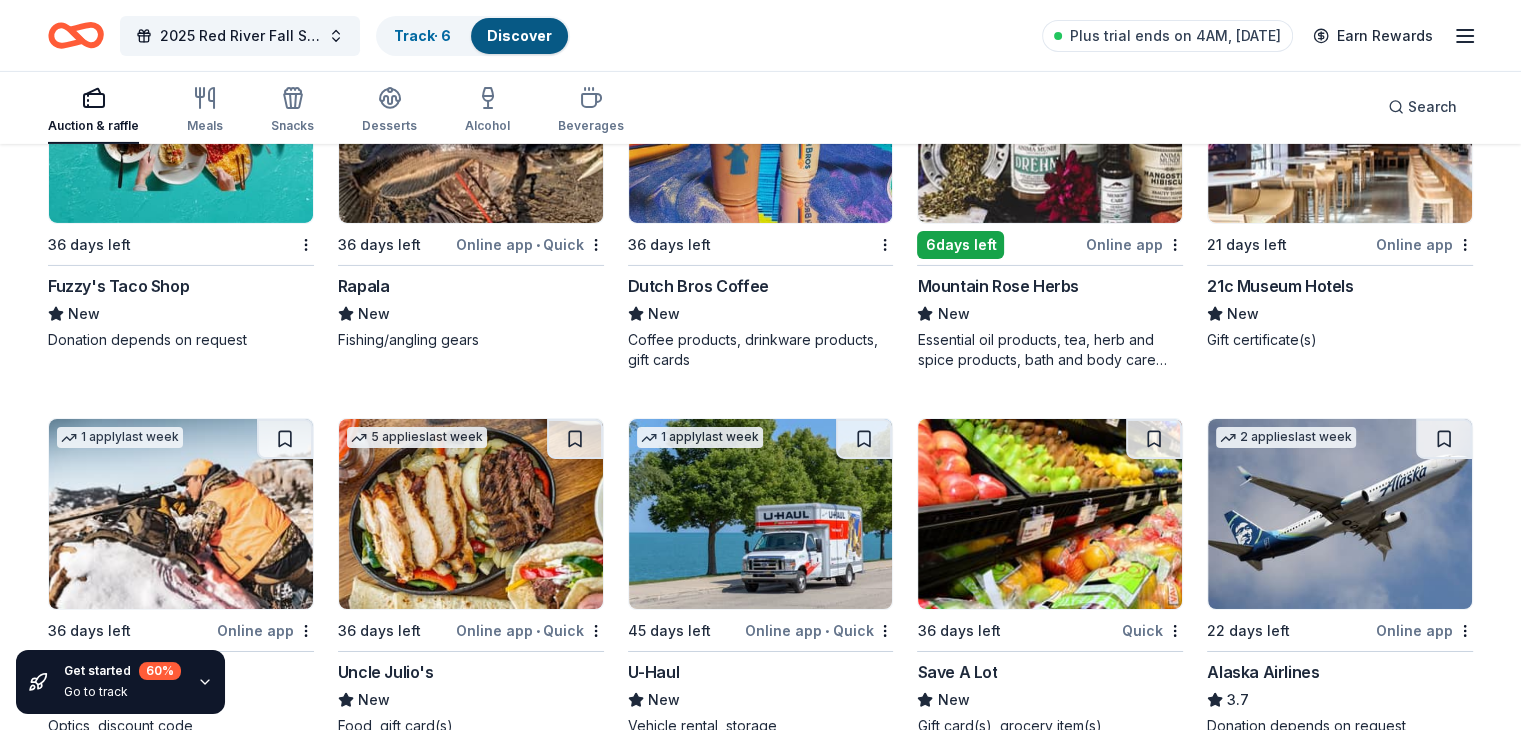 scroll, scrollTop: 6952, scrollLeft: 0, axis: vertical 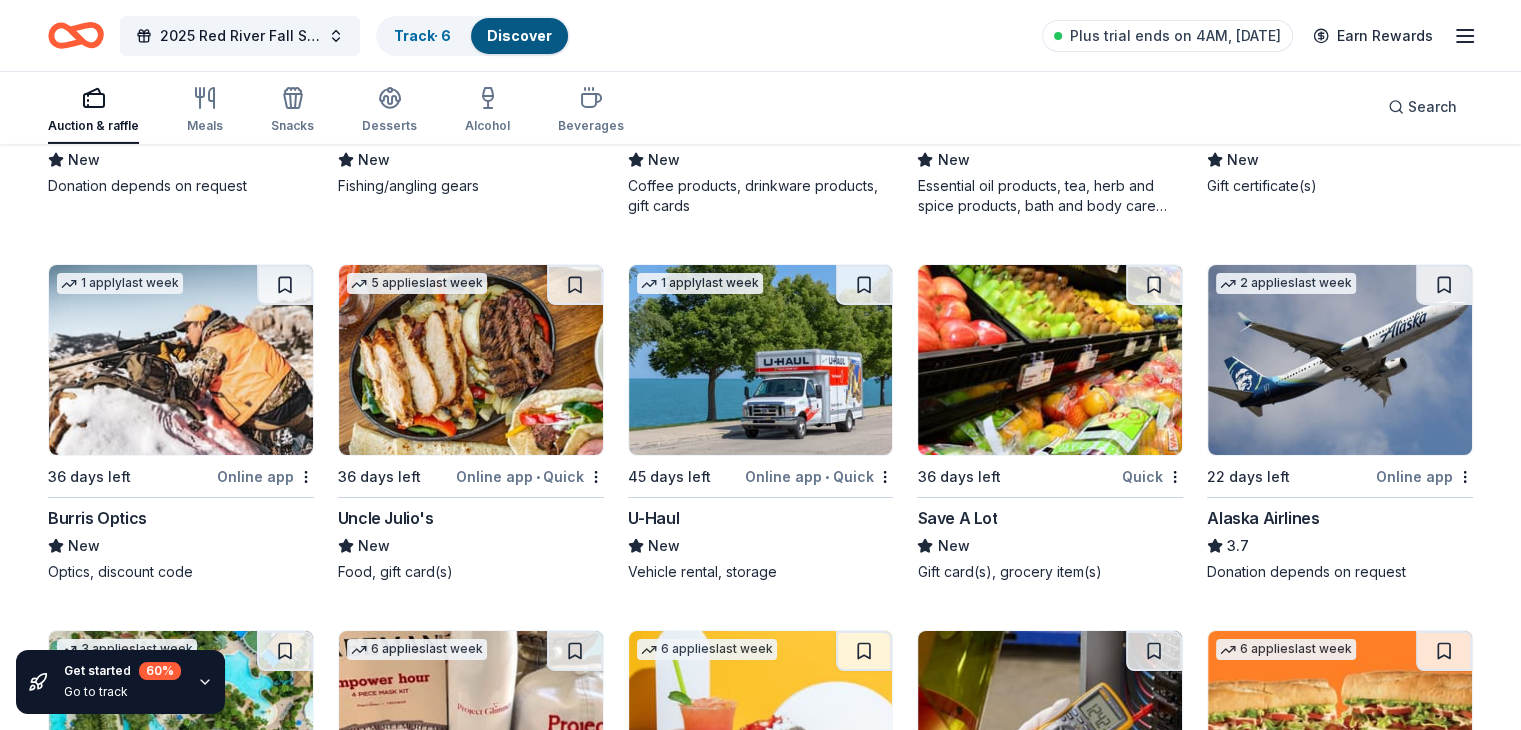 click at bounding box center (181, 360) 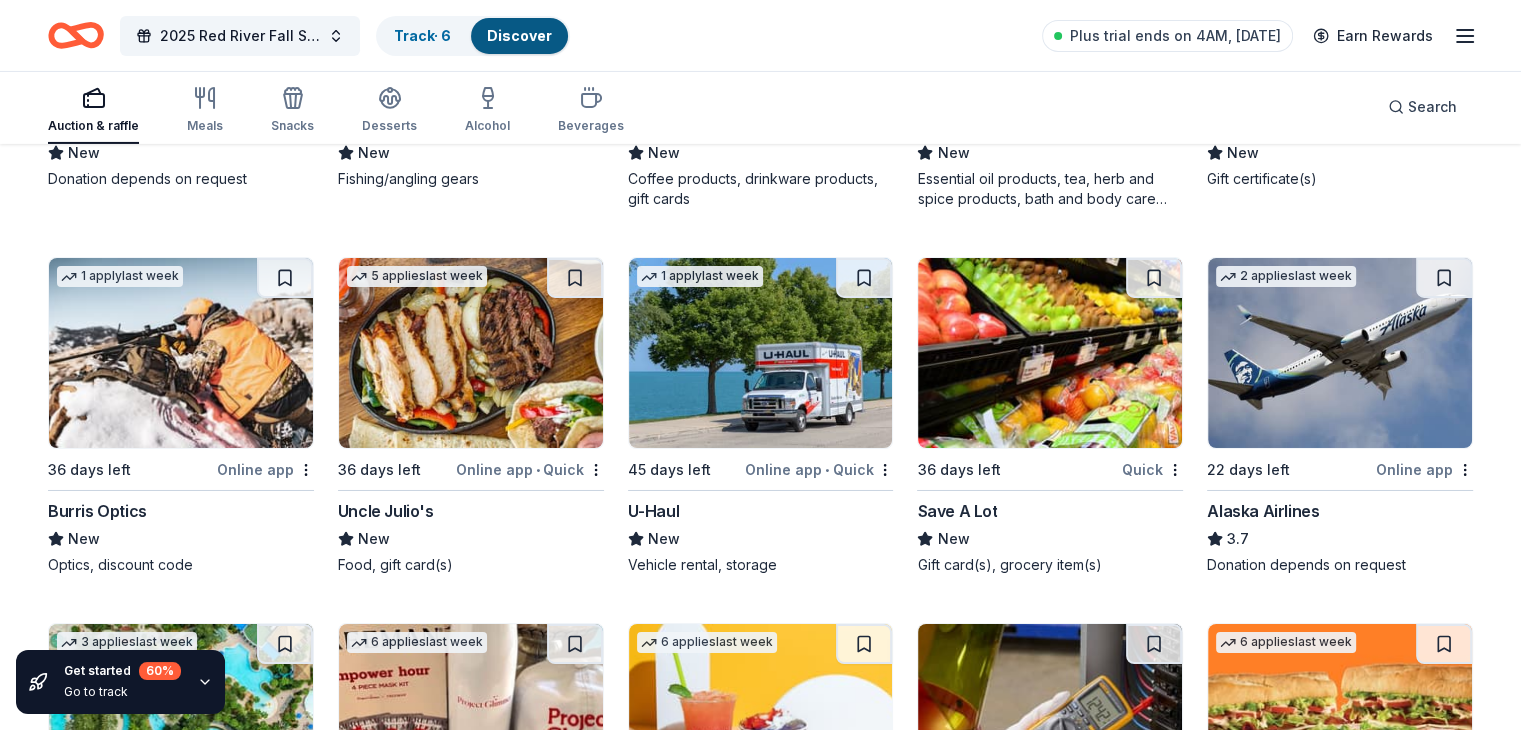 scroll, scrollTop: 6952, scrollLeft: 0, axis: vertical 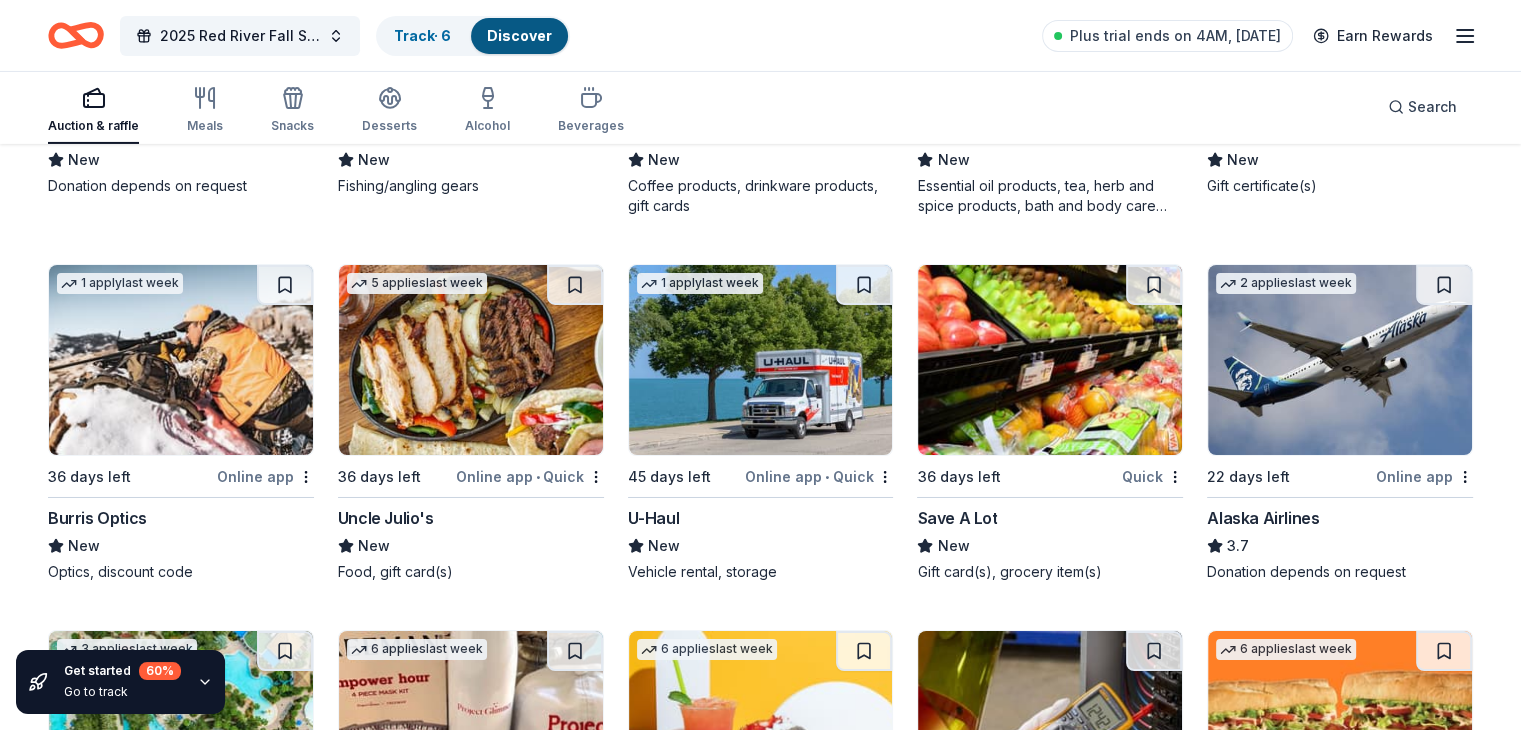click at bounding box center [1340, 360] 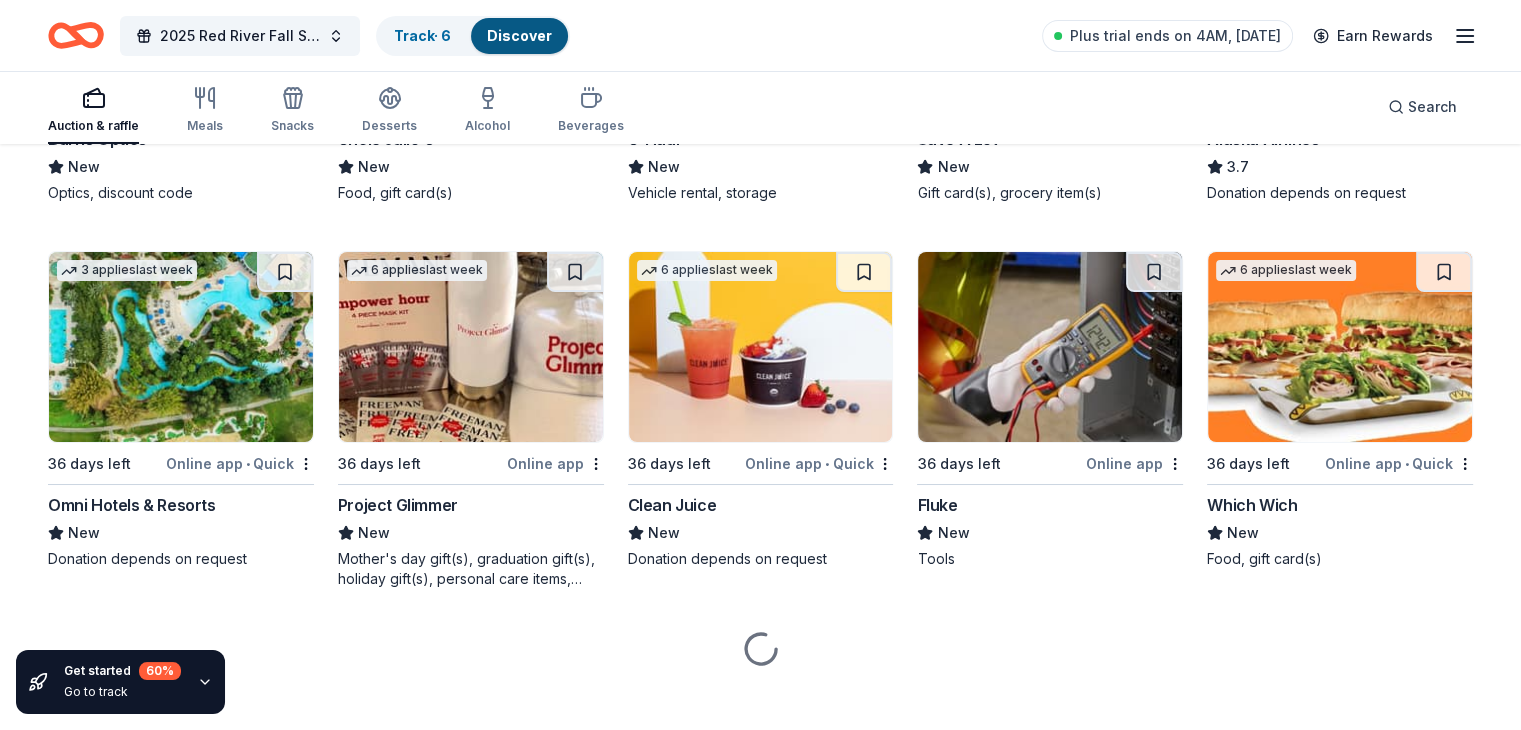 scroll, scrollTop: 7345, scrollLeft: 0, axis: vertical 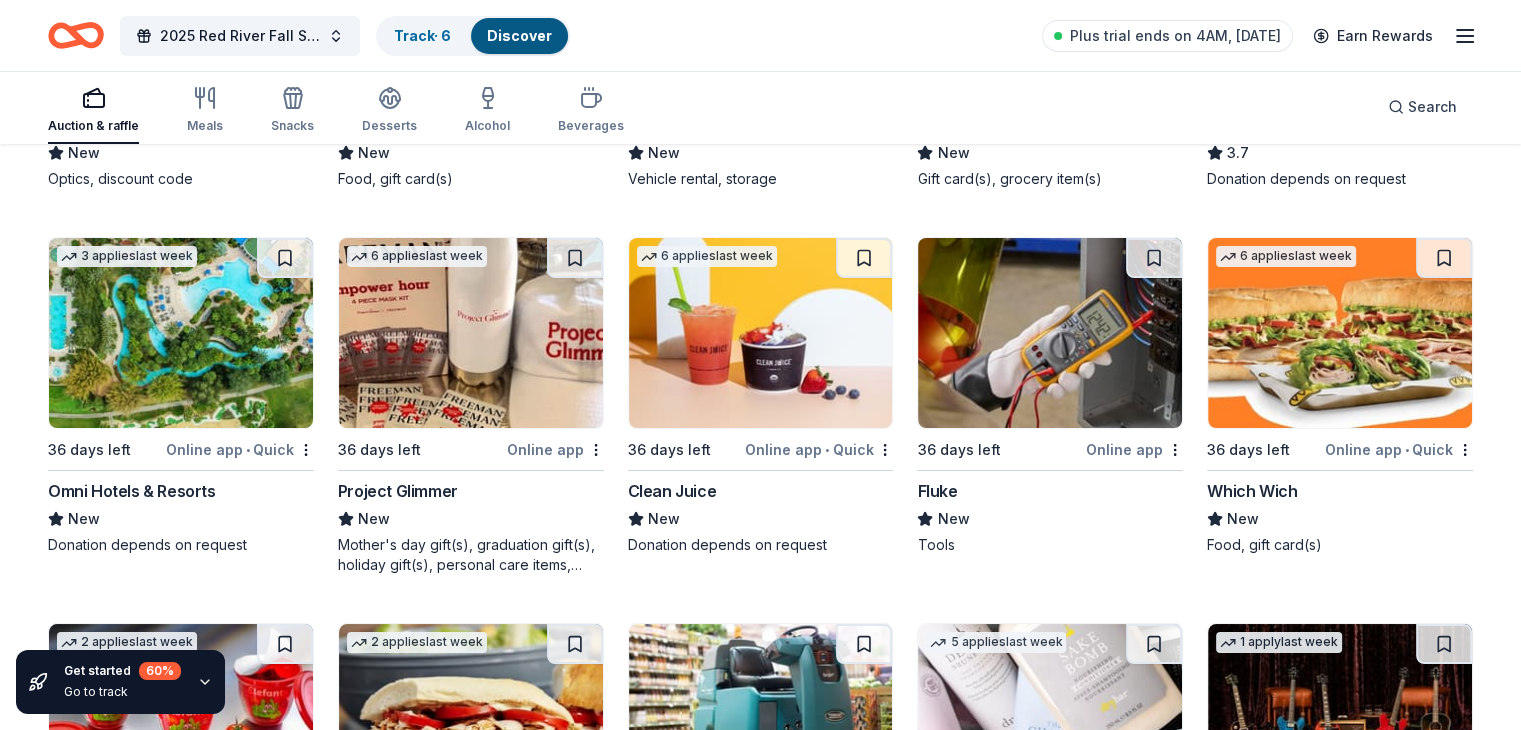 click at bounding box center (181, 333) 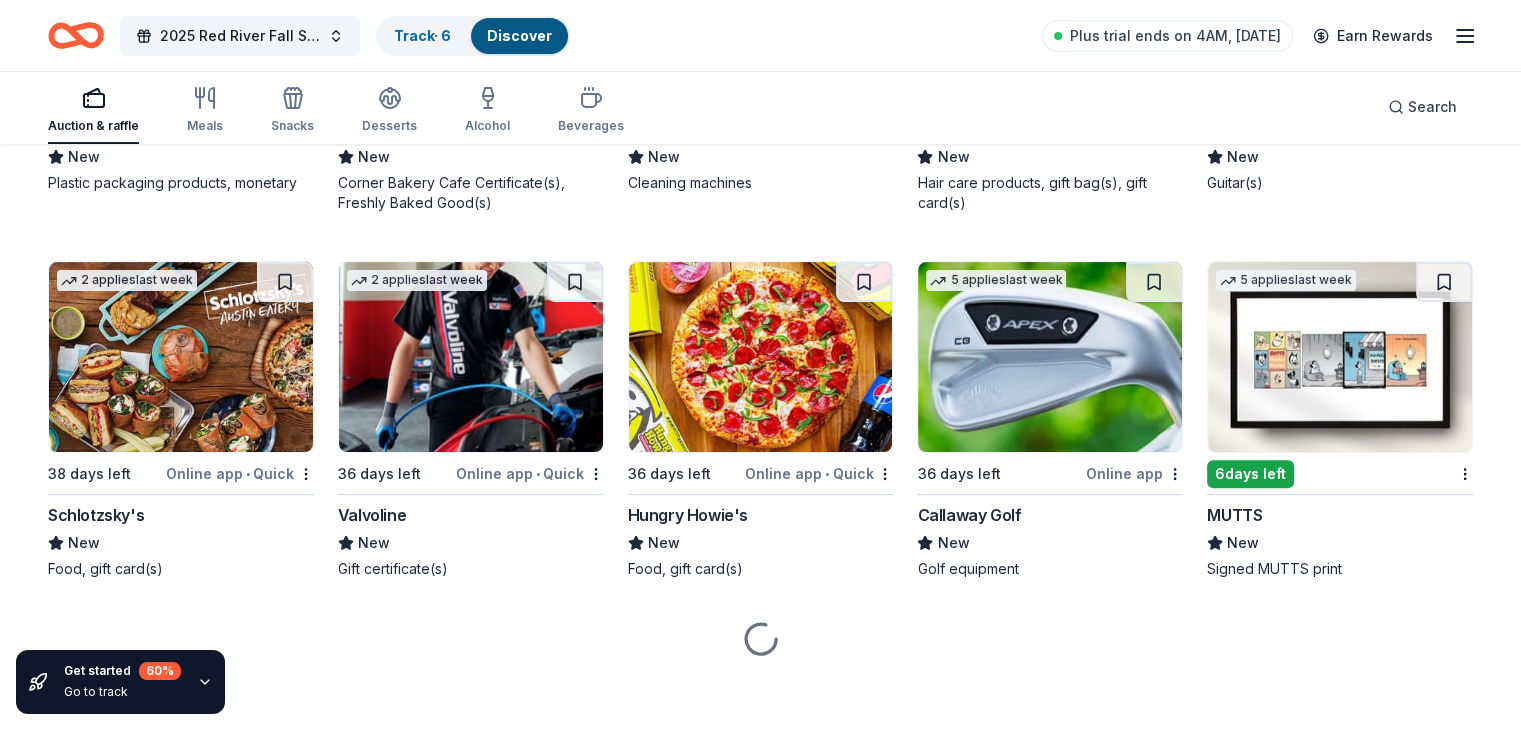 scroll, scrollTop: 8096, scrollLeft: 0, axis: vertical 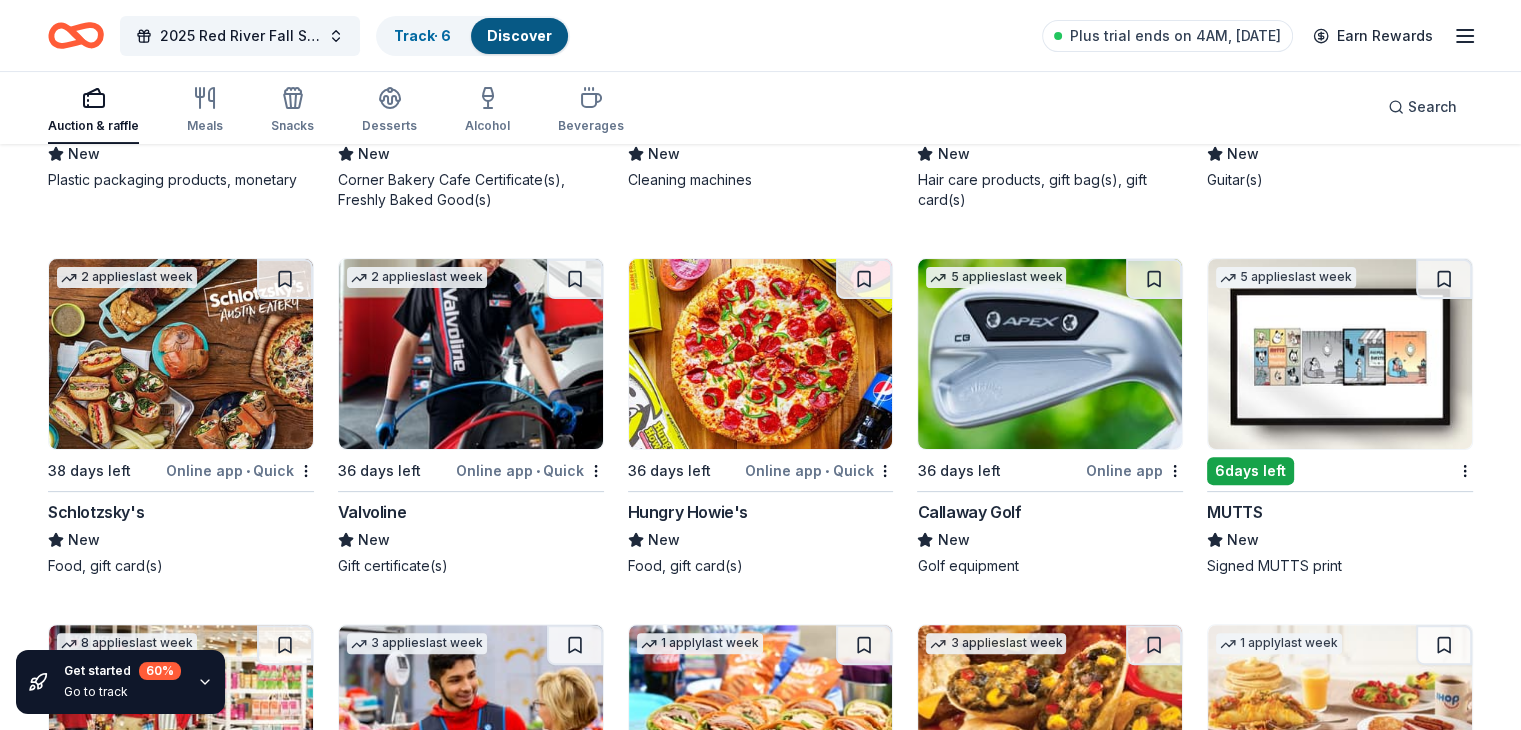 click at bounding box center (181, 354) 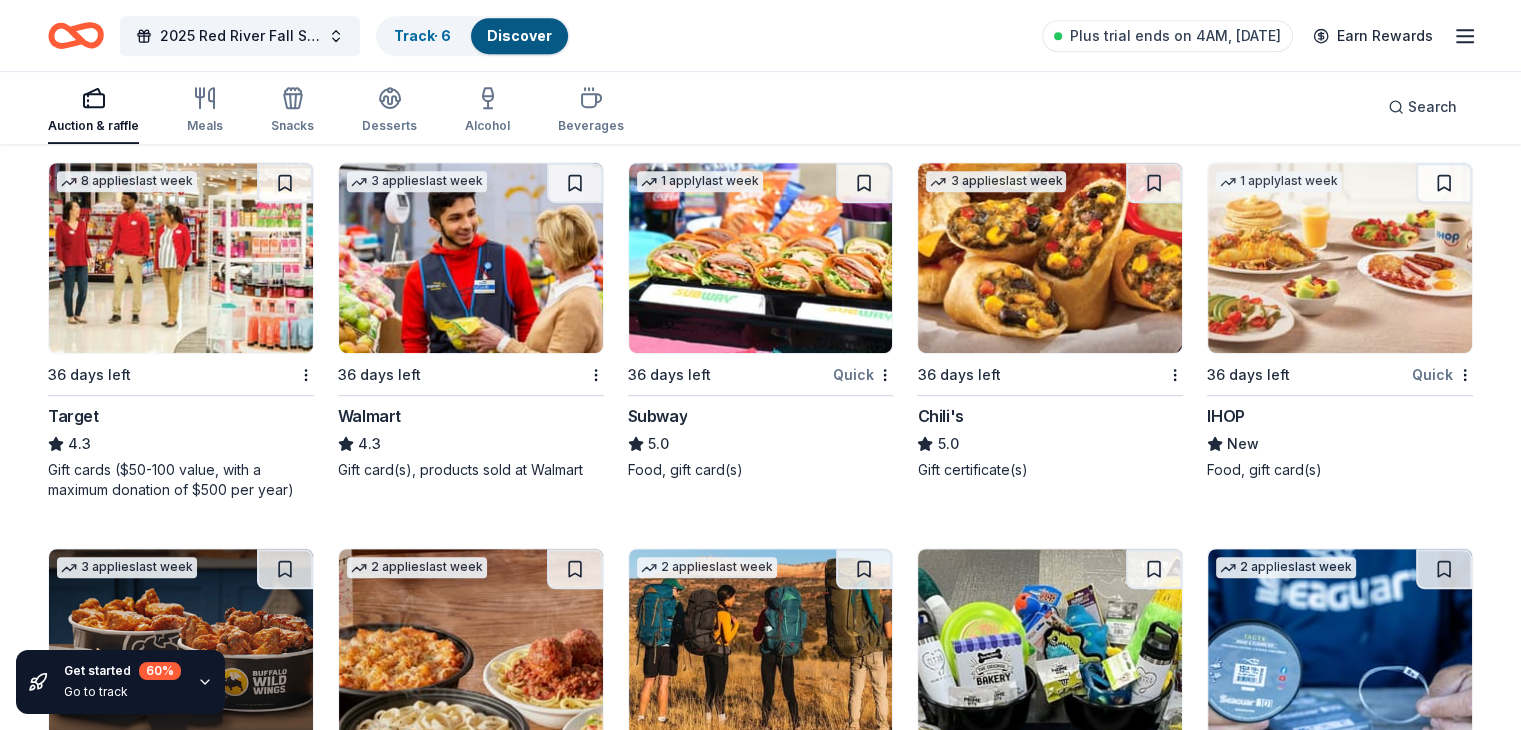 scroll, scrollTop: 8596, scrollLeft: 0, axis: vertical 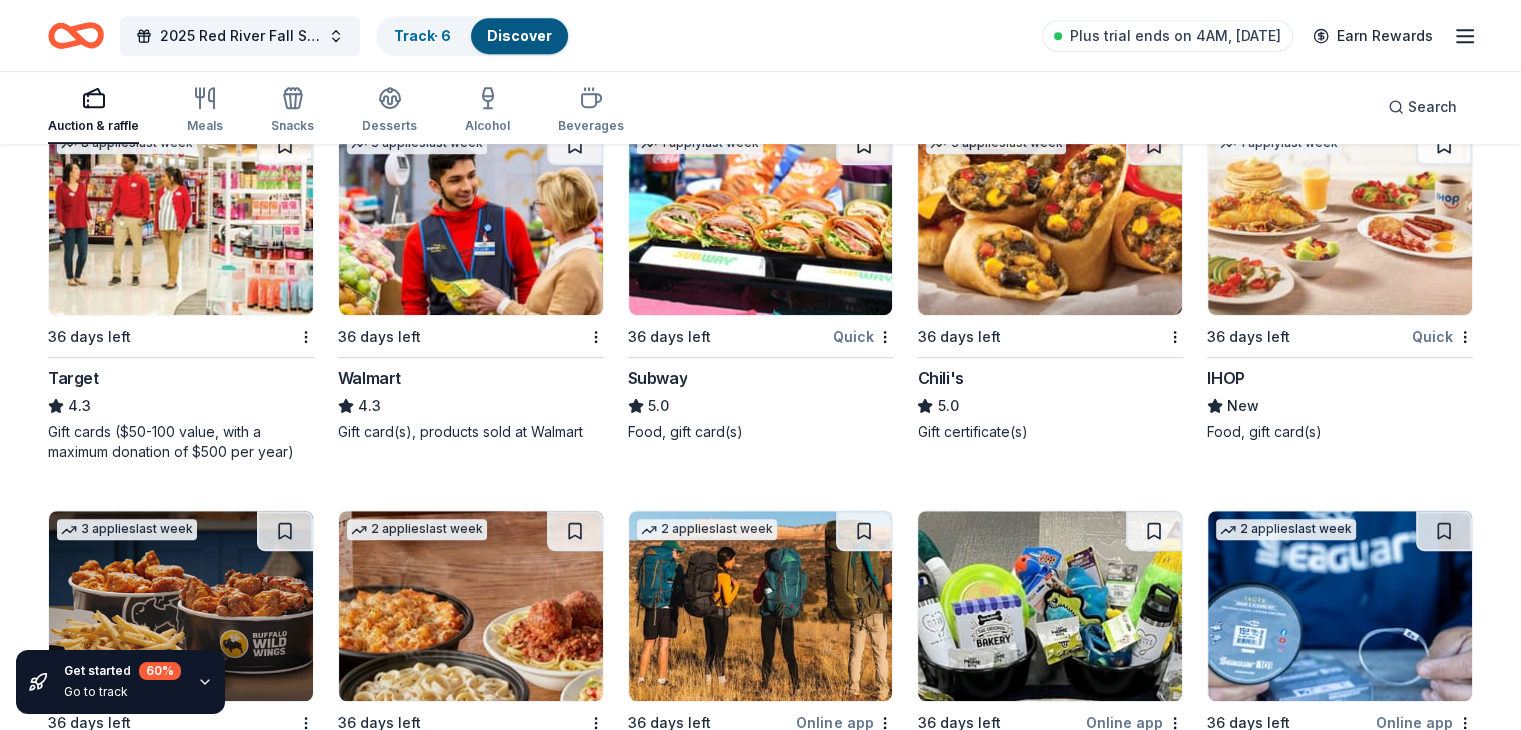 click at bounding box center [761, 220] 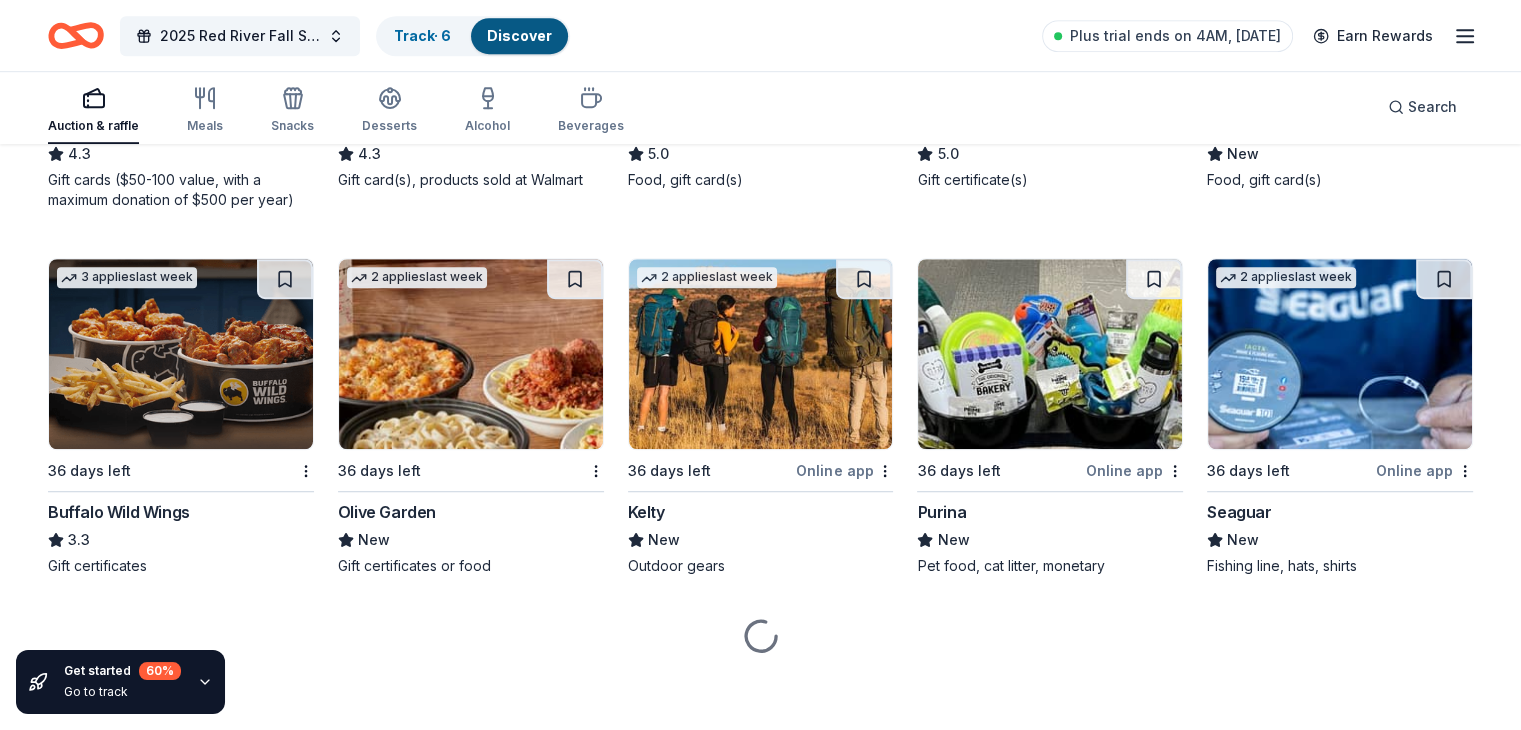 scroll, scrollTop: 8848, scrollLeft: 0, axis: vertical 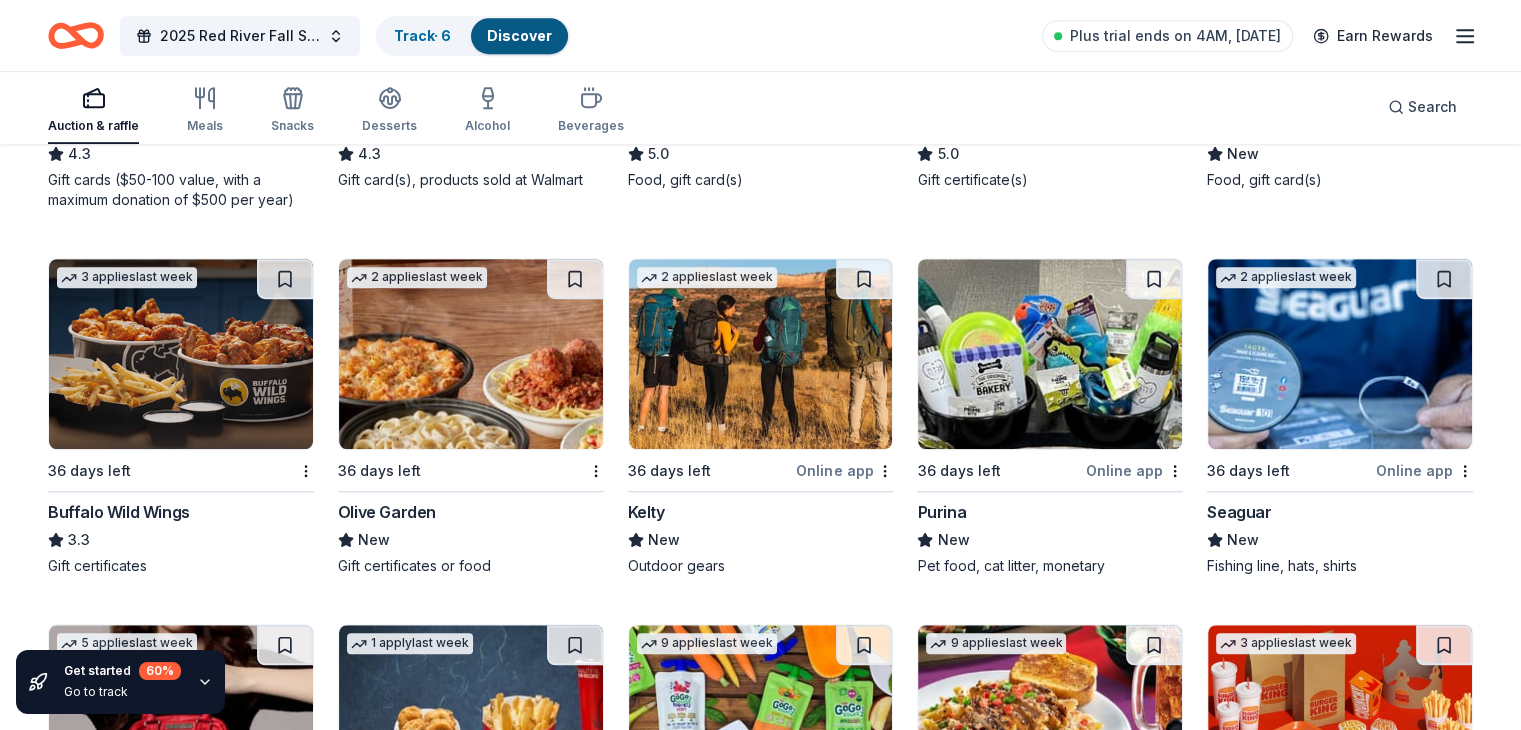 click at bounding box center [181, 354] 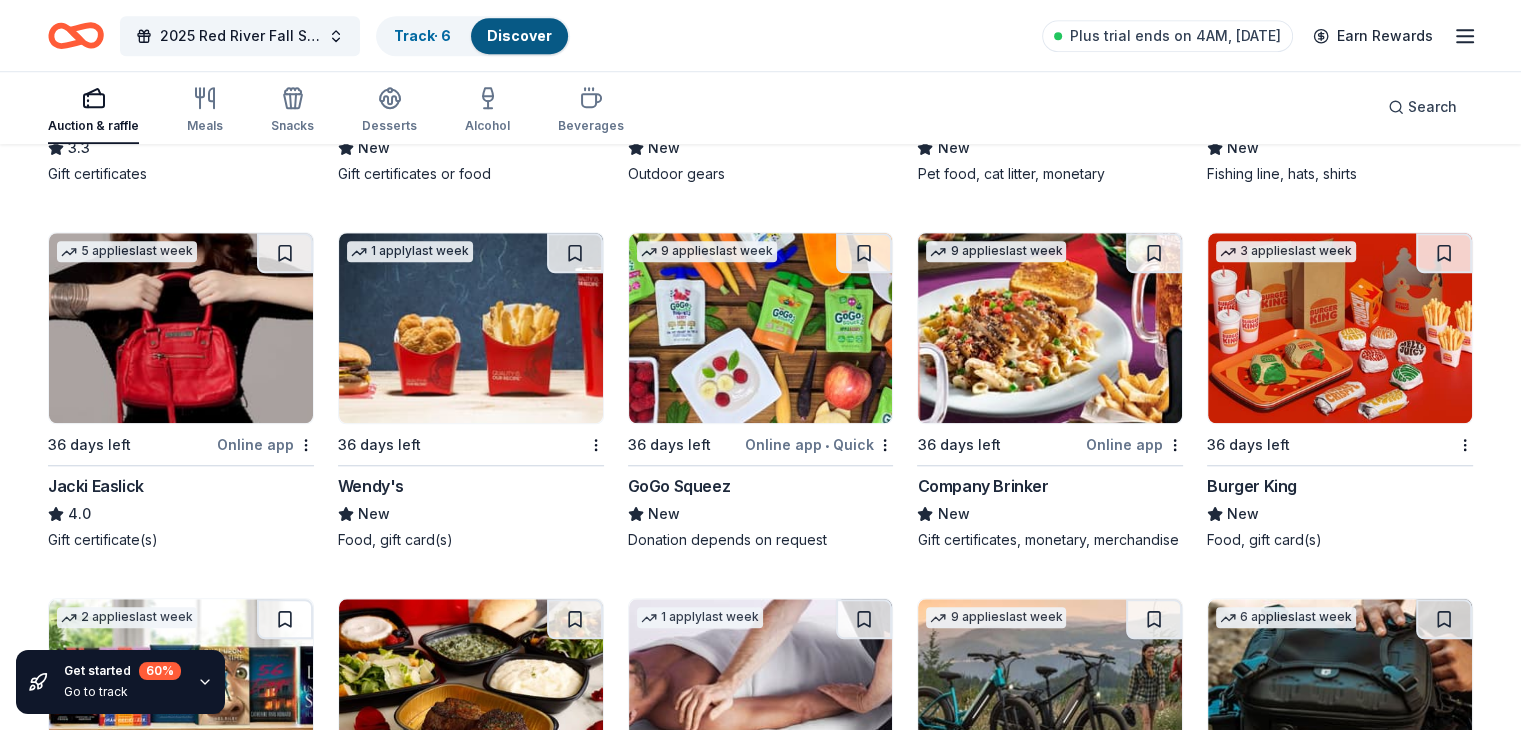 scroll, scrollTop: 9248, scrollLeft: 0, axis: vertical 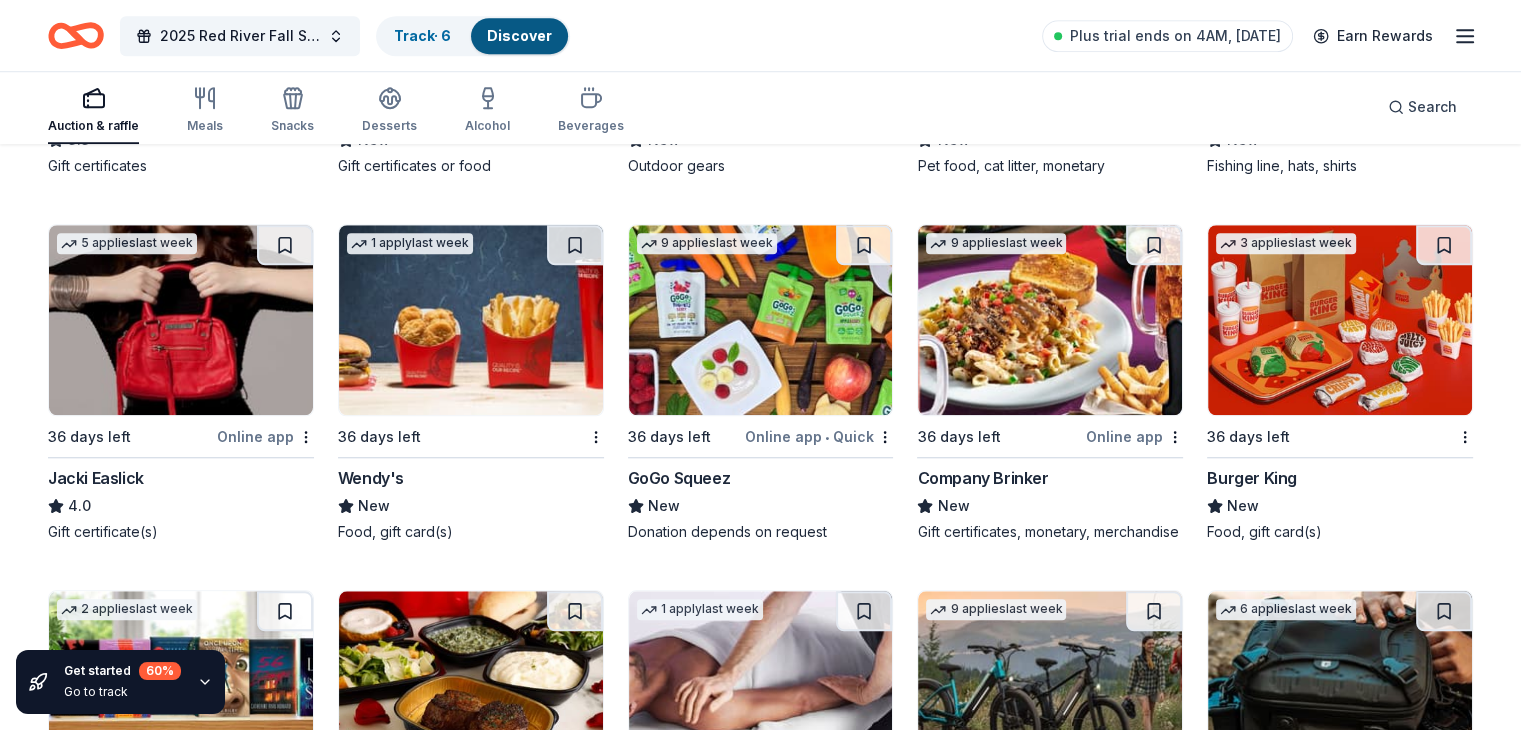 click at bounding box center [471, 320] 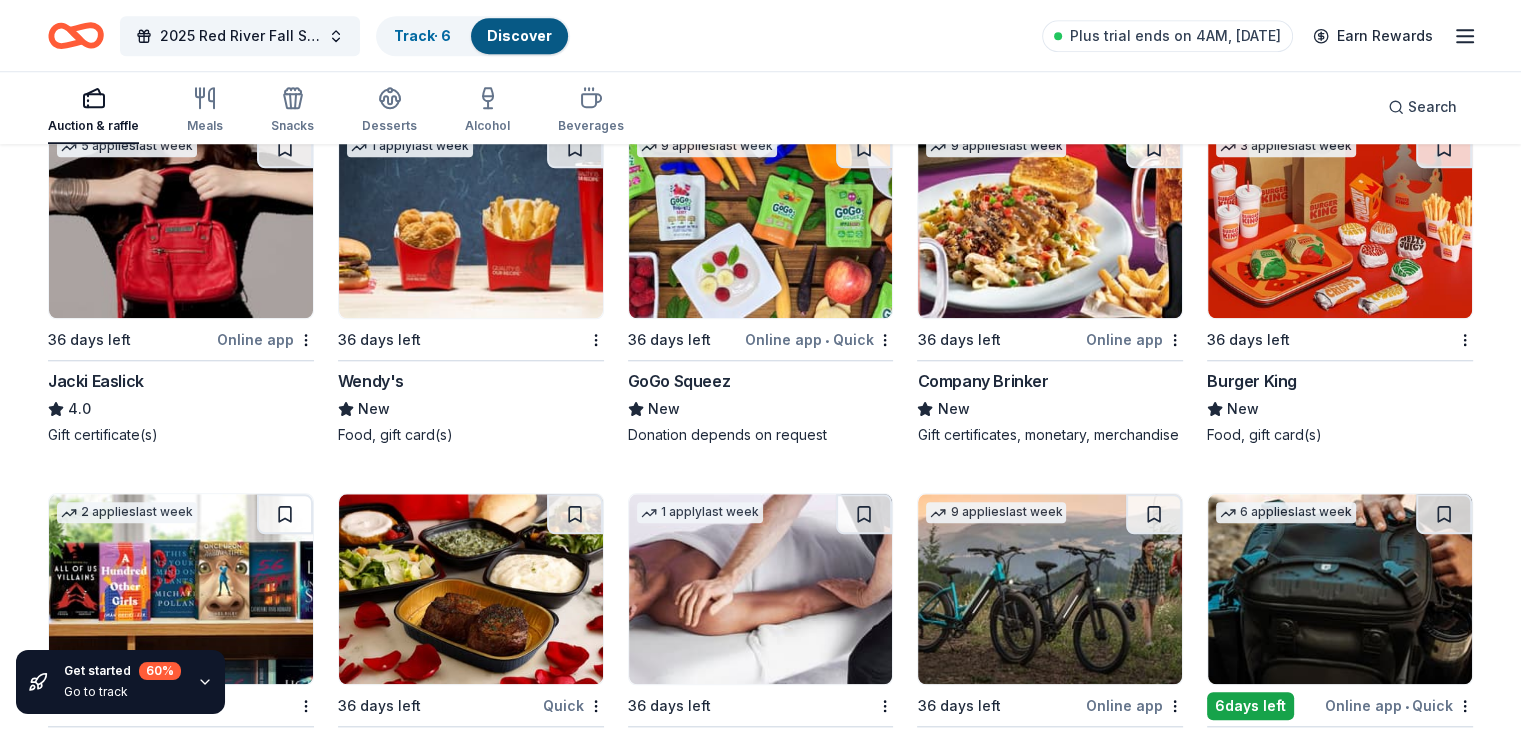 scroll, scrollTop: 9348, scrollLeft: 0, axis: vertical 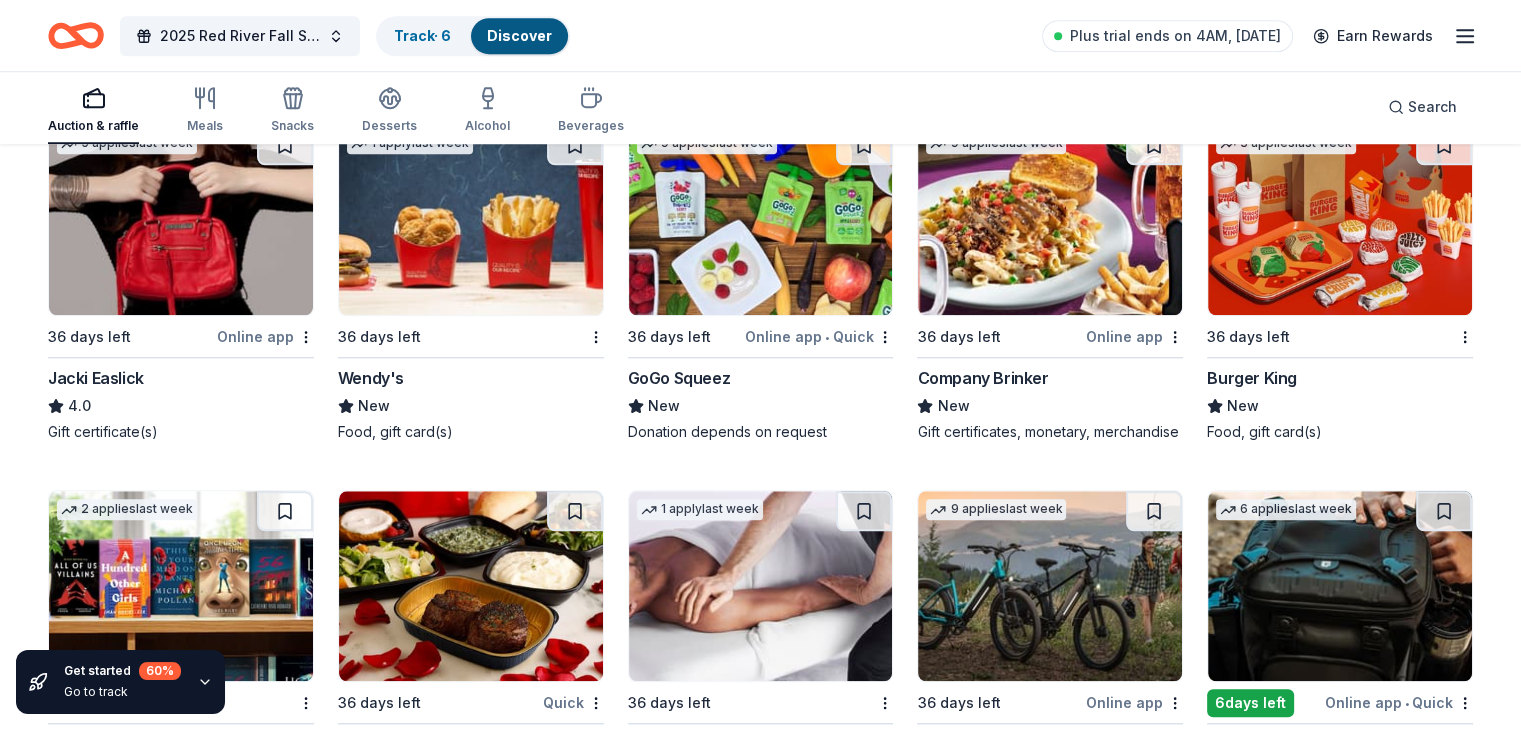 click at bounding box center [1340, 220] 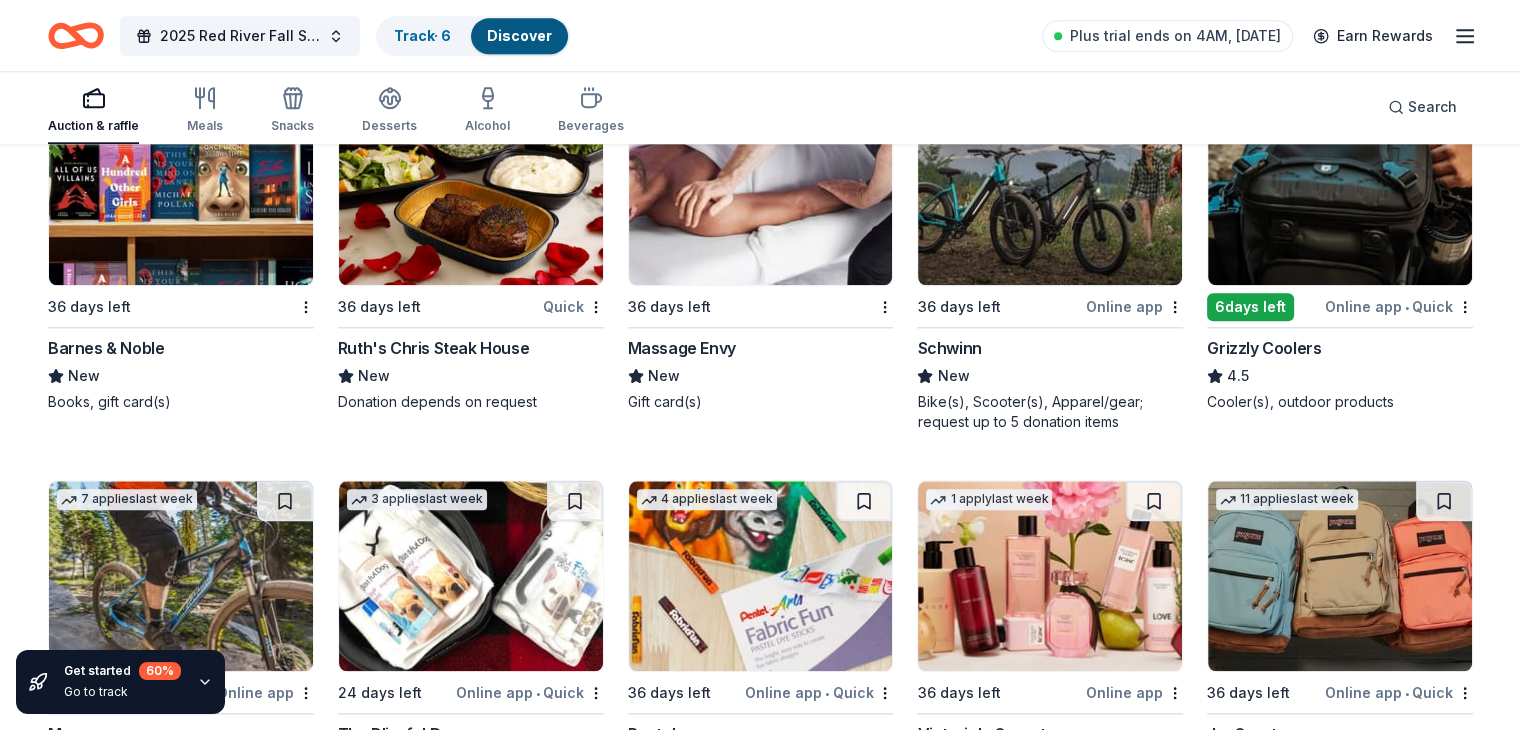scroll, scrollTop: 9748, scrollLeft: 0, axis: vertical 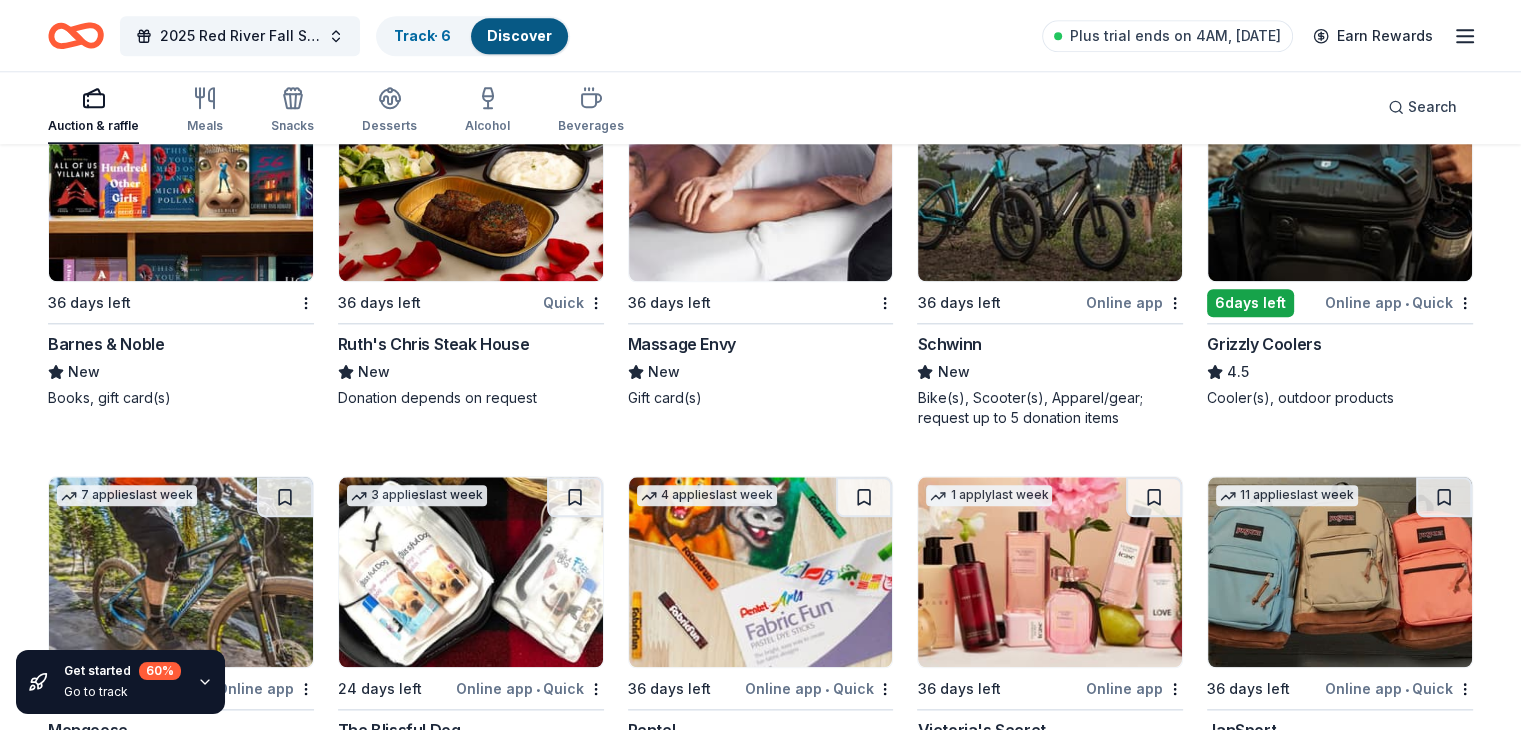 click at bounding box center (1340, 186) 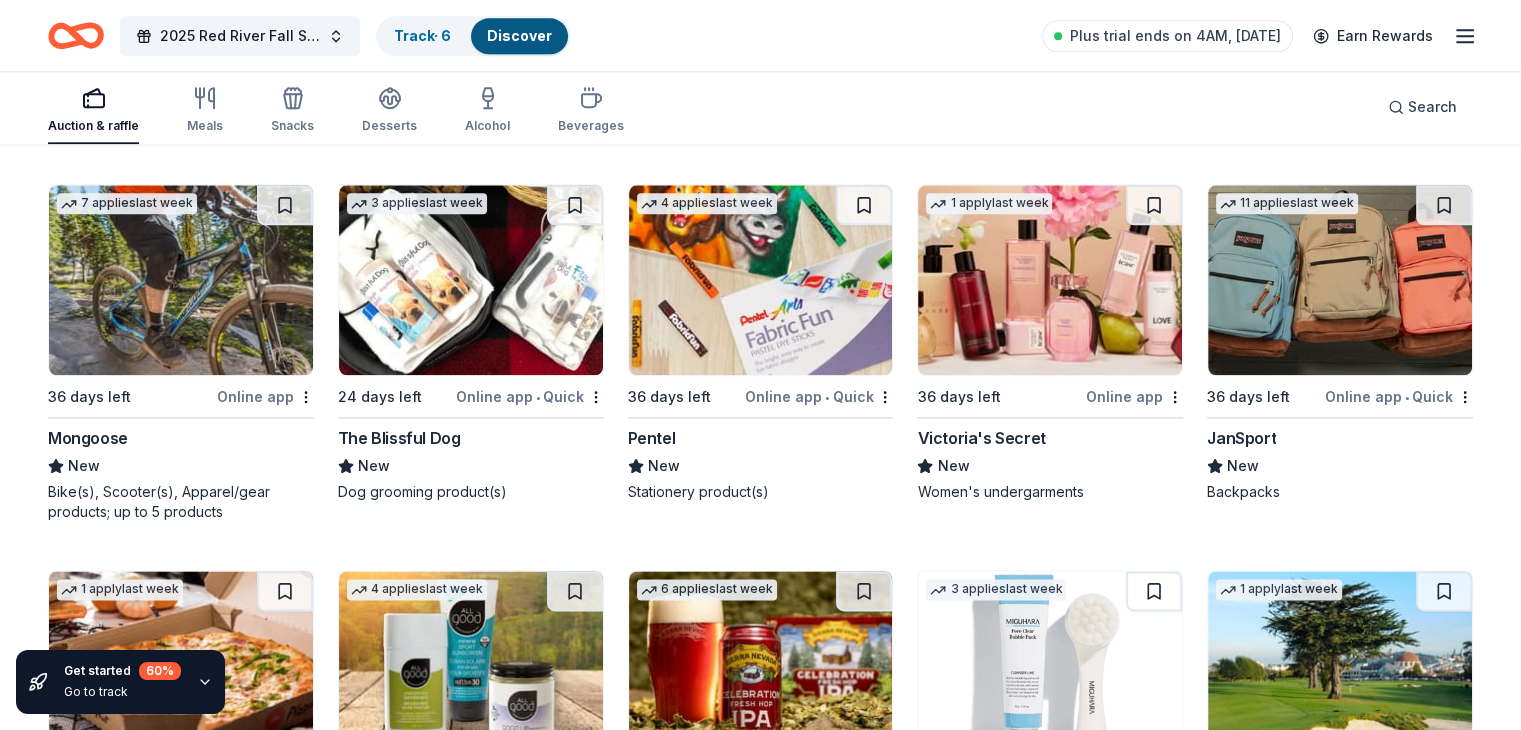 scroll, scrollTop: 10048, scrollLeft: 0, axis: vertical 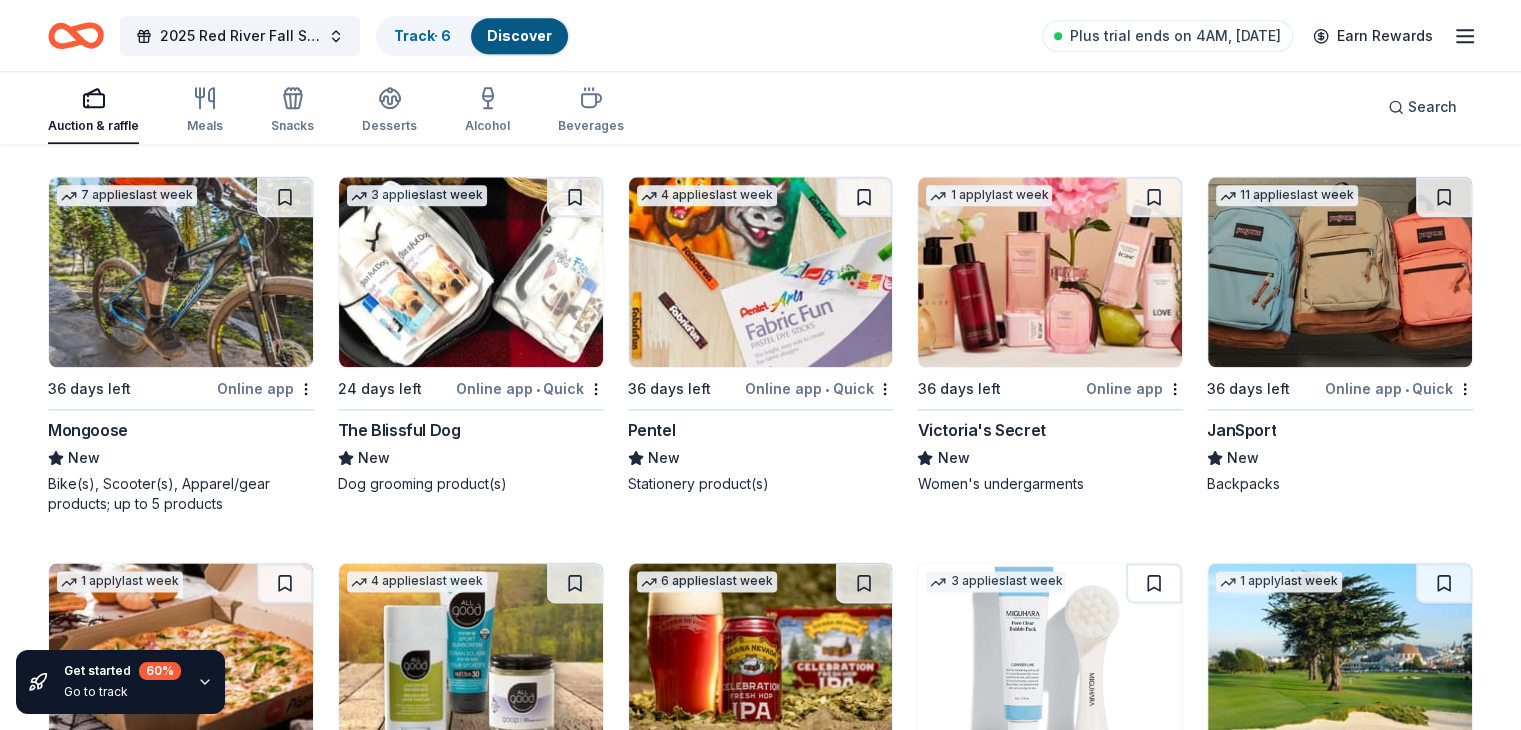 click at bounding box center [181, 272] 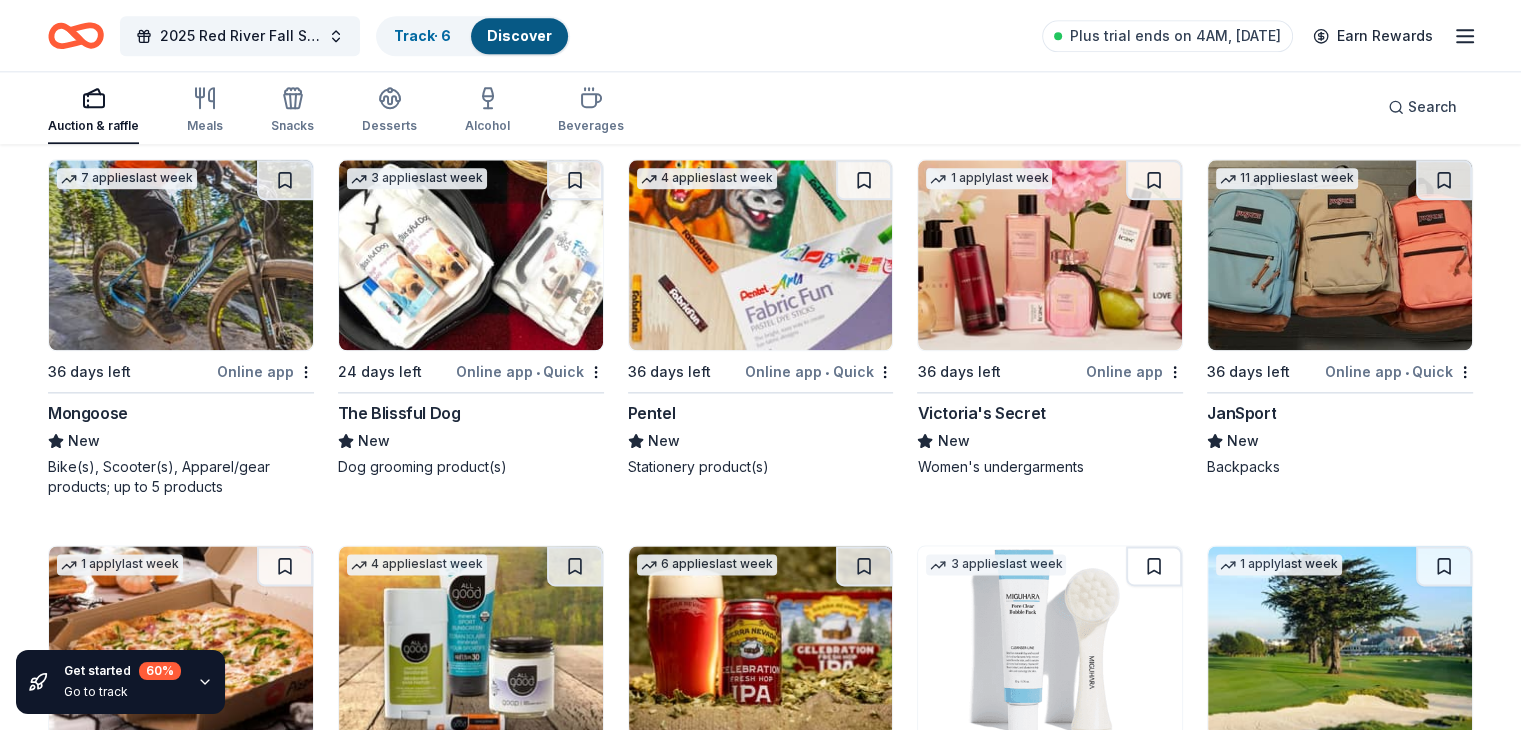 scroll, scrollTop: 10048, scrollLeft: 0, axis: vertical 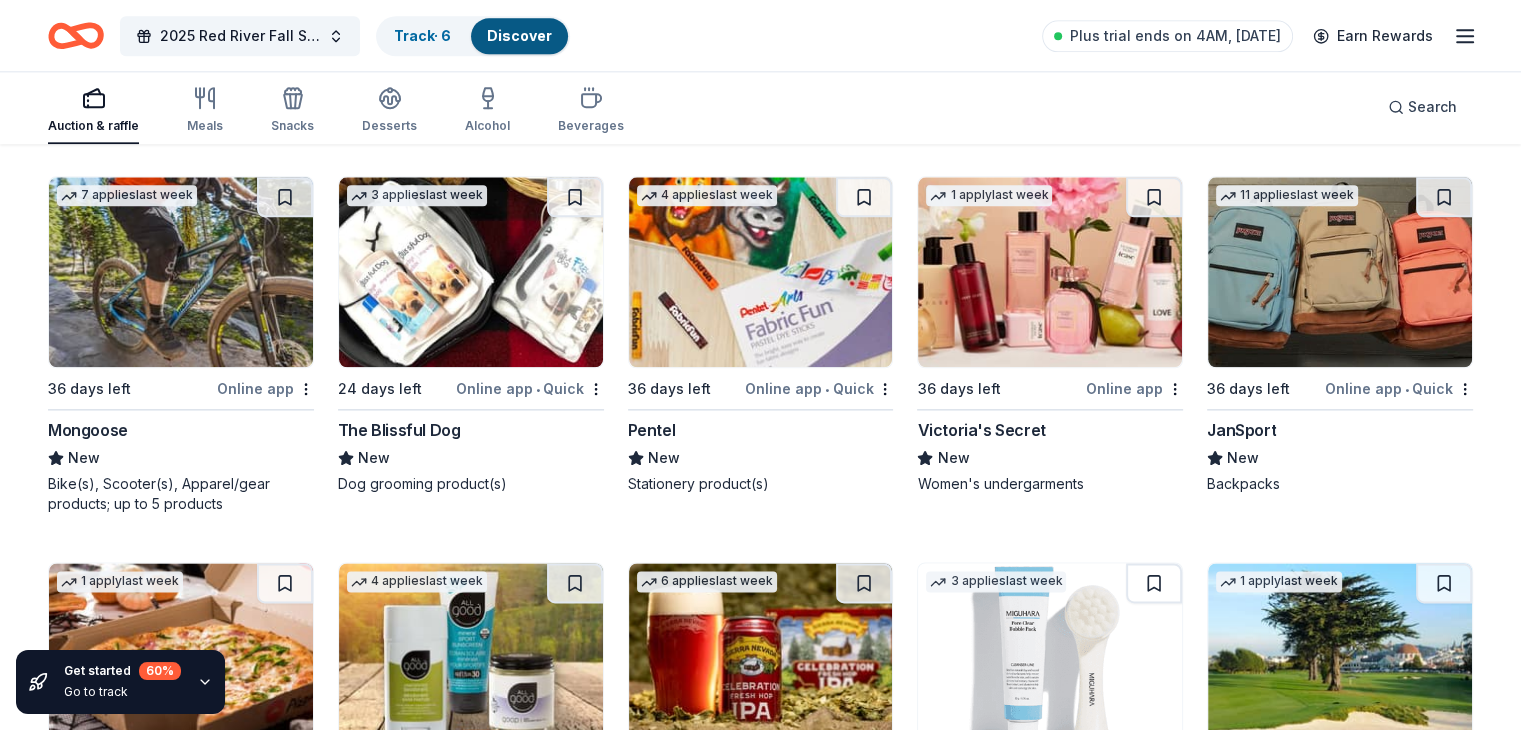 click at bounding box center (181, 272) 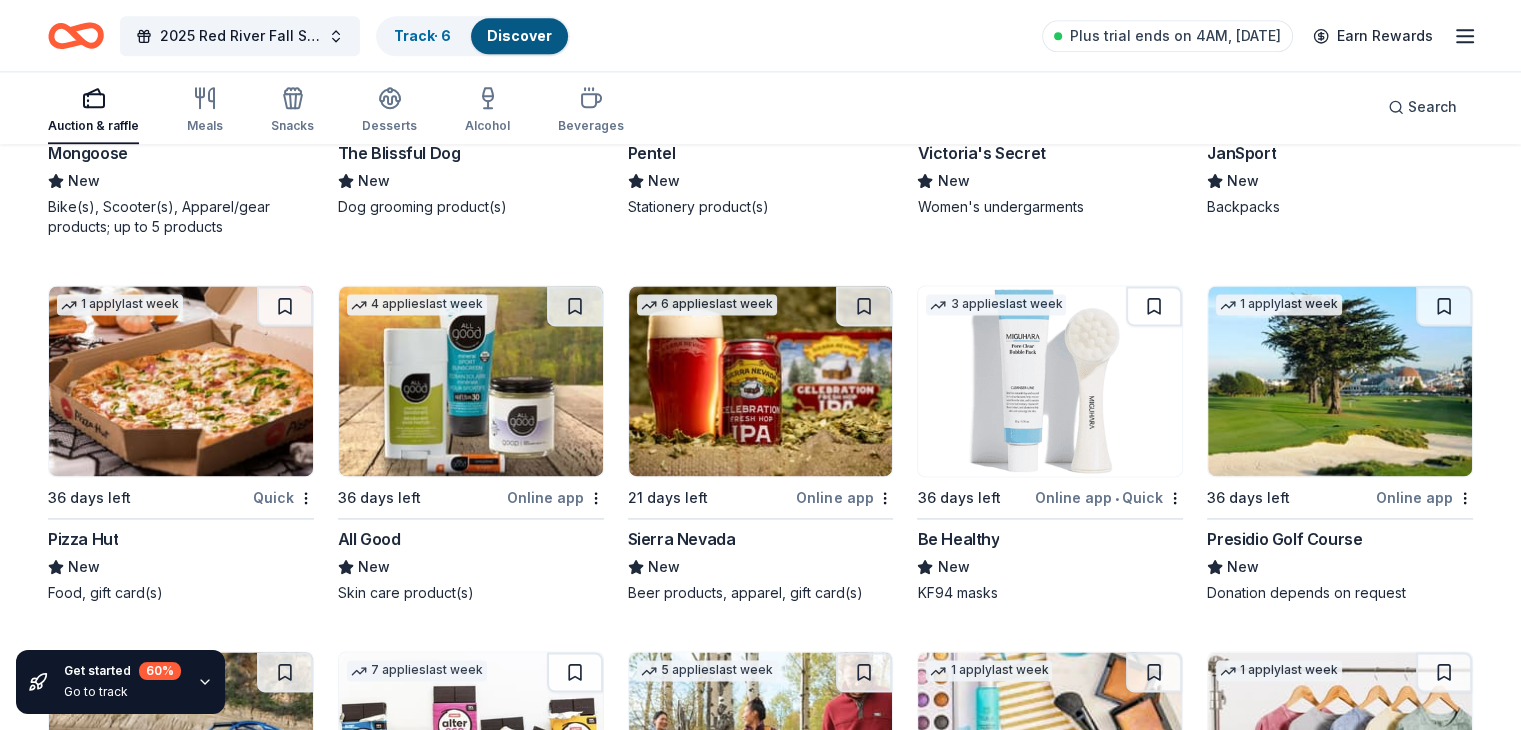 scroll, scrollTop: 10448, scrollLeft: 0, axis: vertical 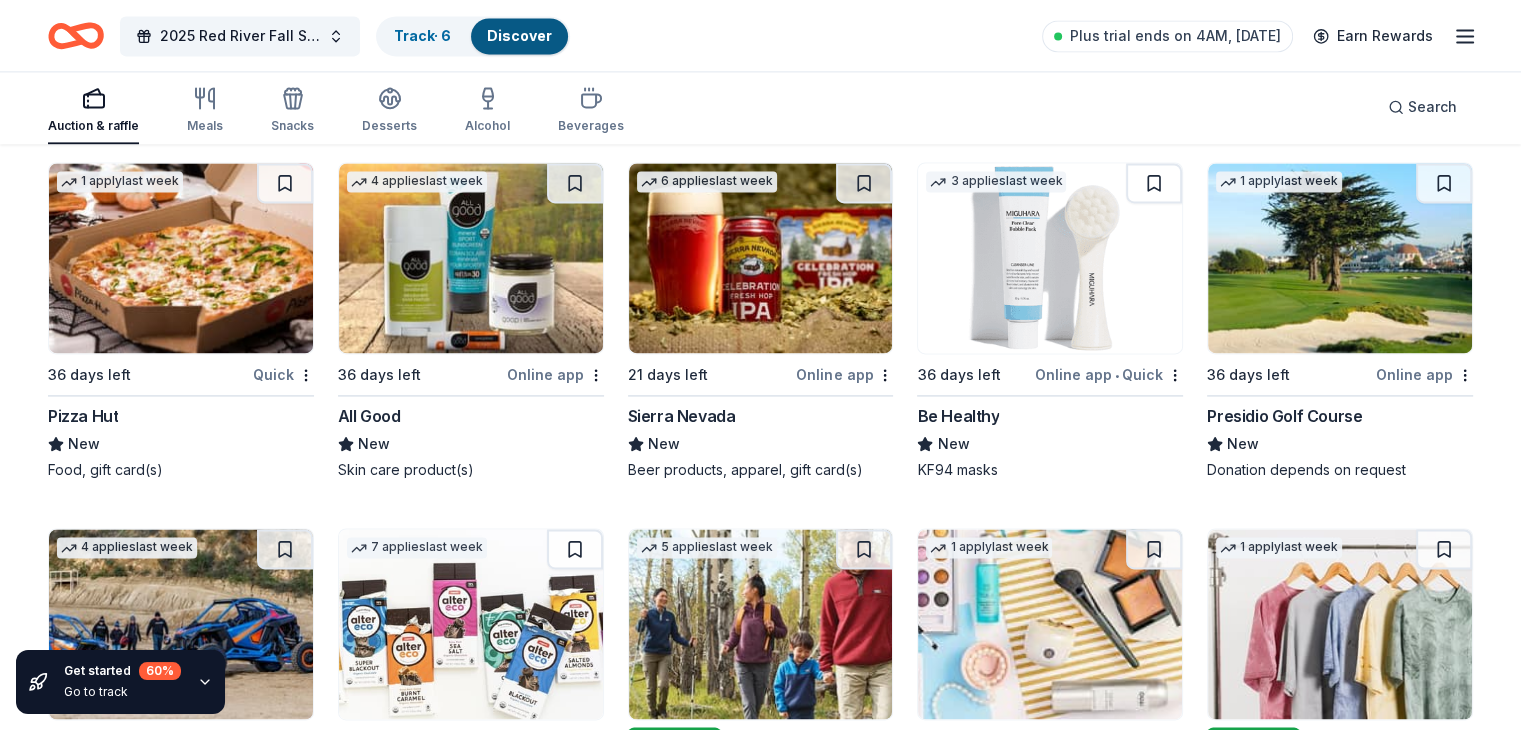 click at bounding box center [181, 258] 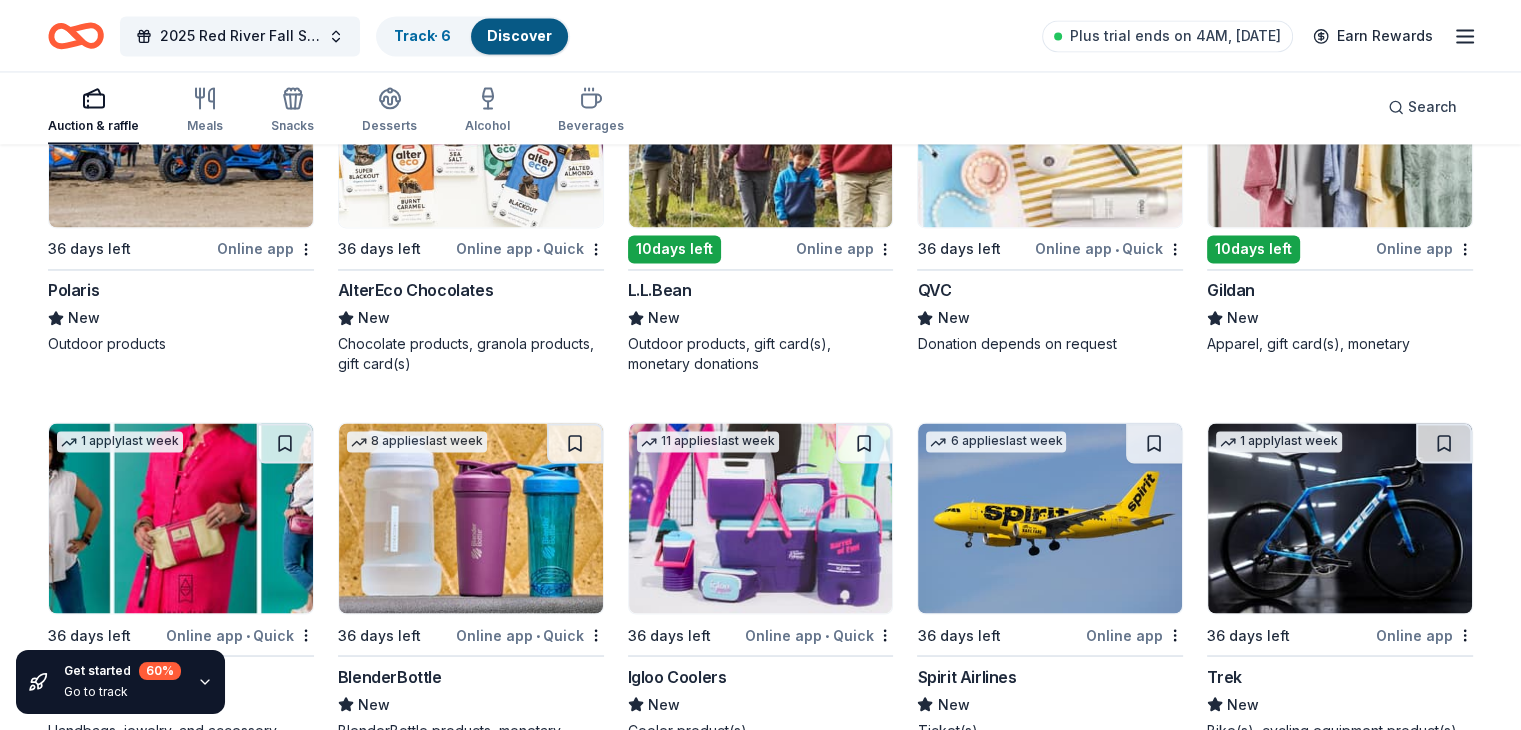 scroll, scrollTop: 10948, scrollLeft: 0, axis: vertical 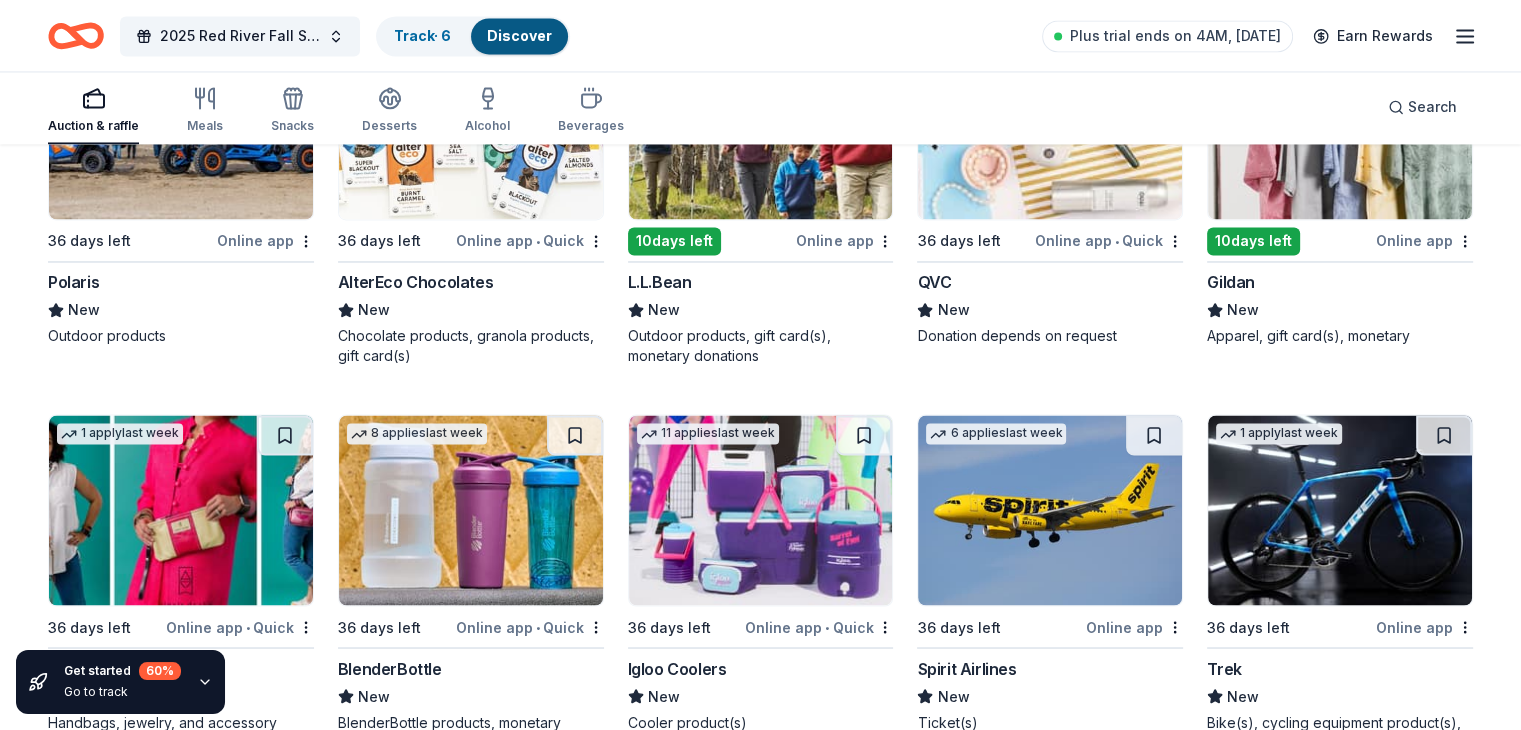 click at bounding box center (1050, 510) 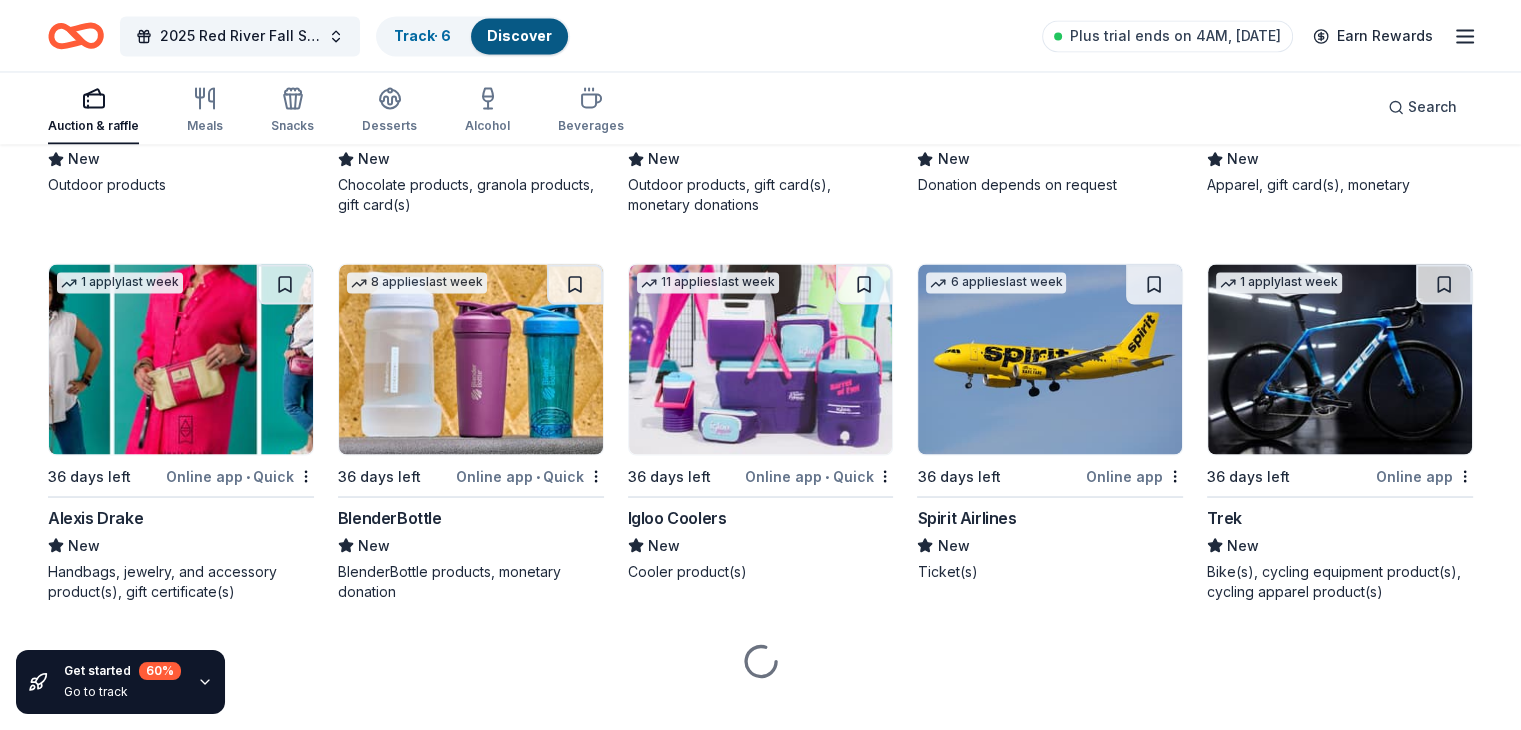 scroll, scrollTop: 11143, scrollLeft: 0, axis: vertical 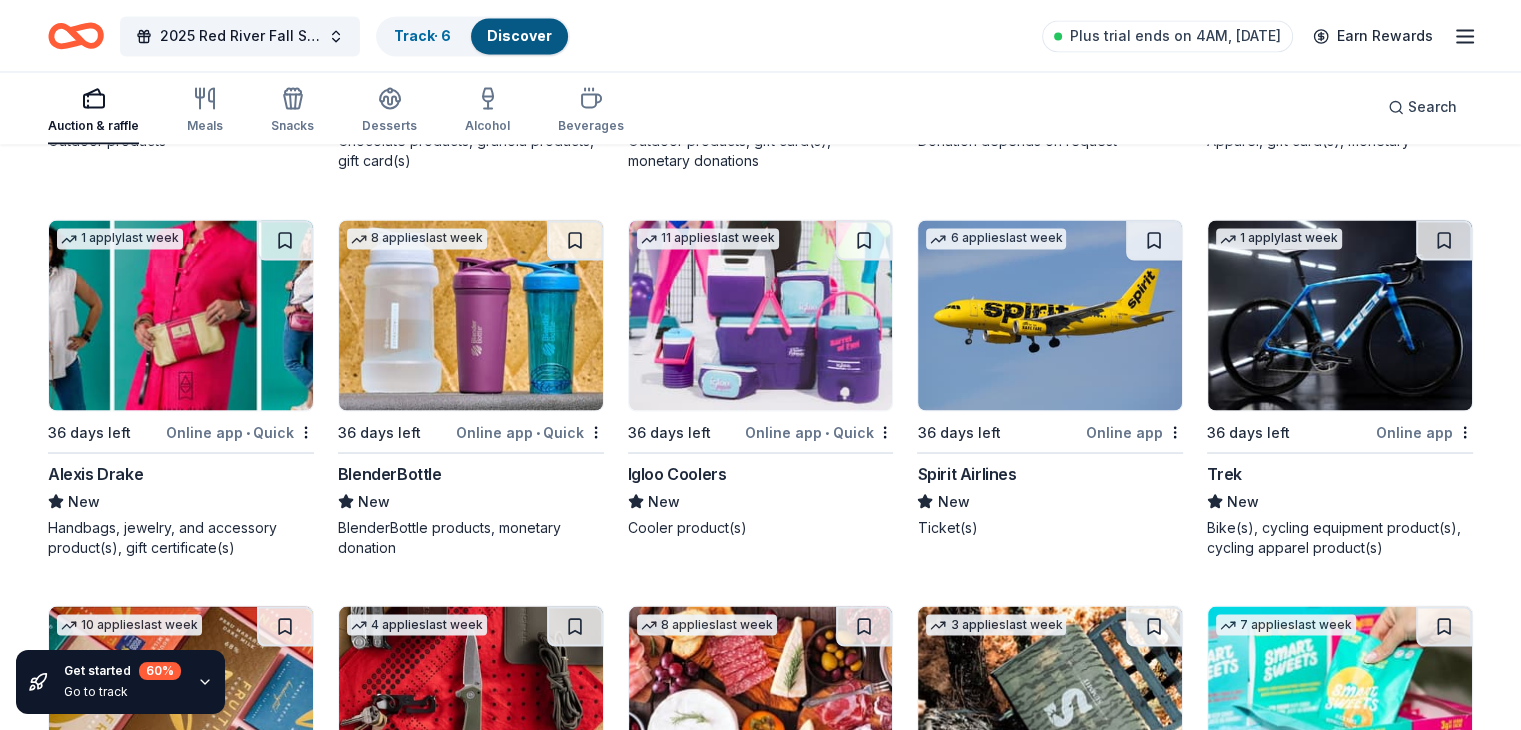 click at bounding box center [761, 315] 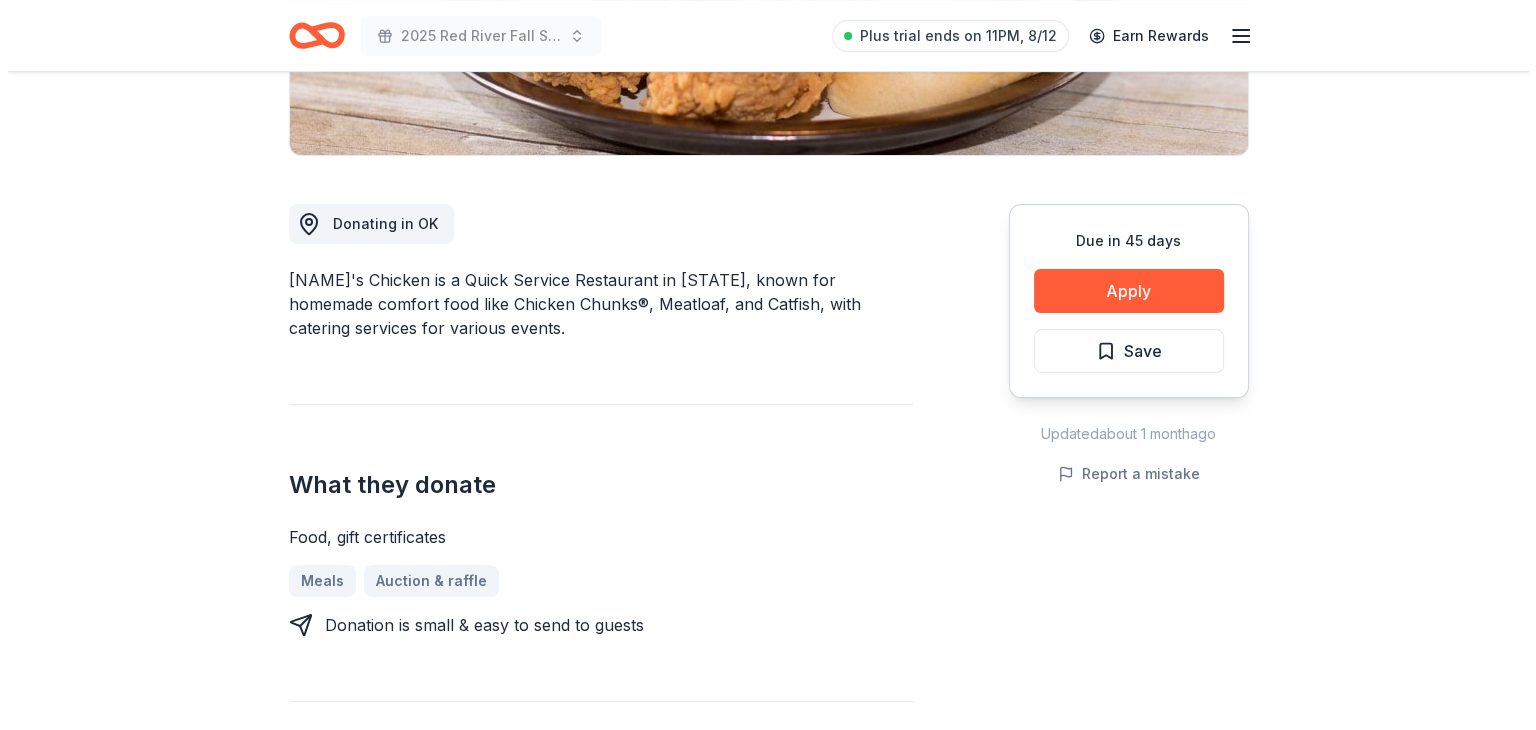 scroll, scrollTop: 500, scrollLeft: 0, axis: vertical 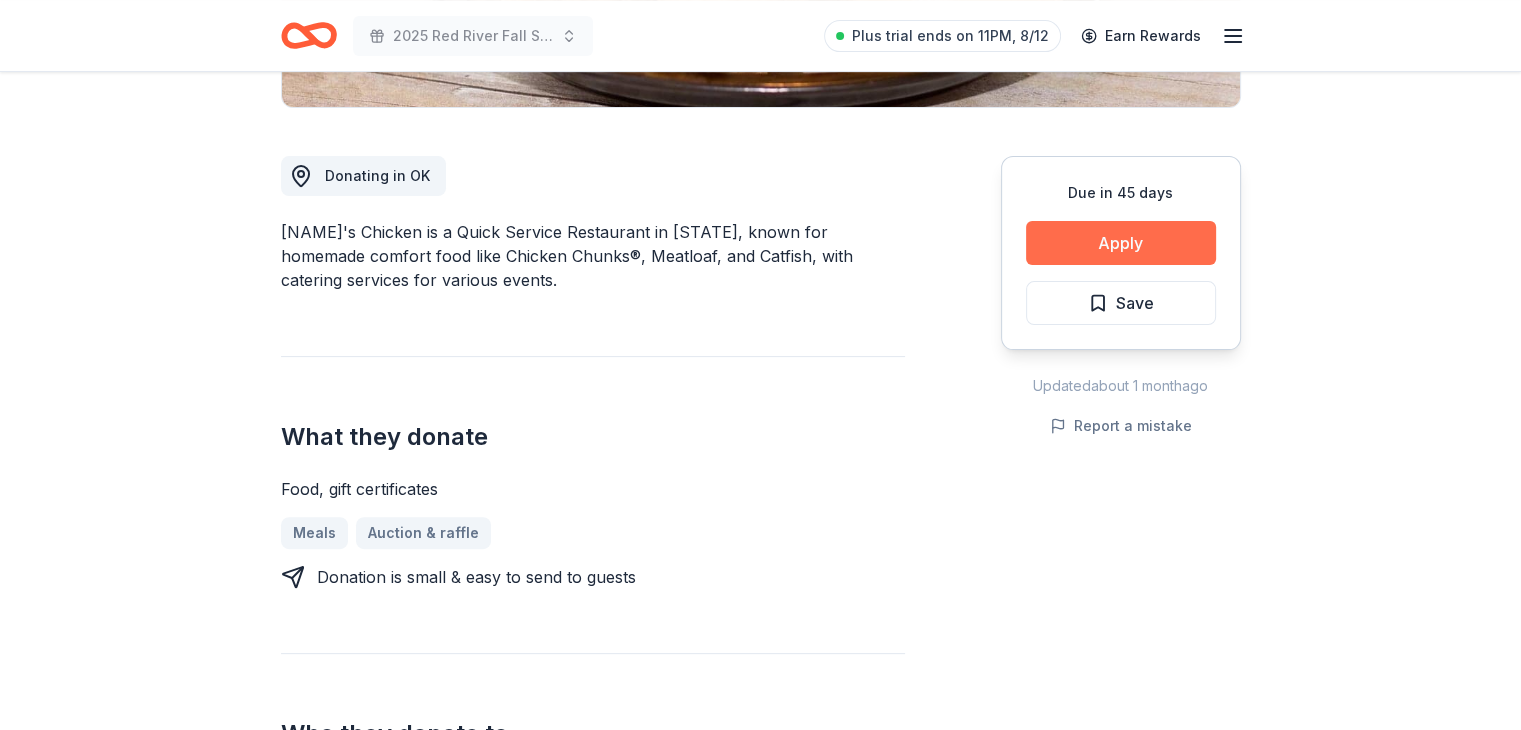 click on "Apply" at bounding box center [1121, 243] 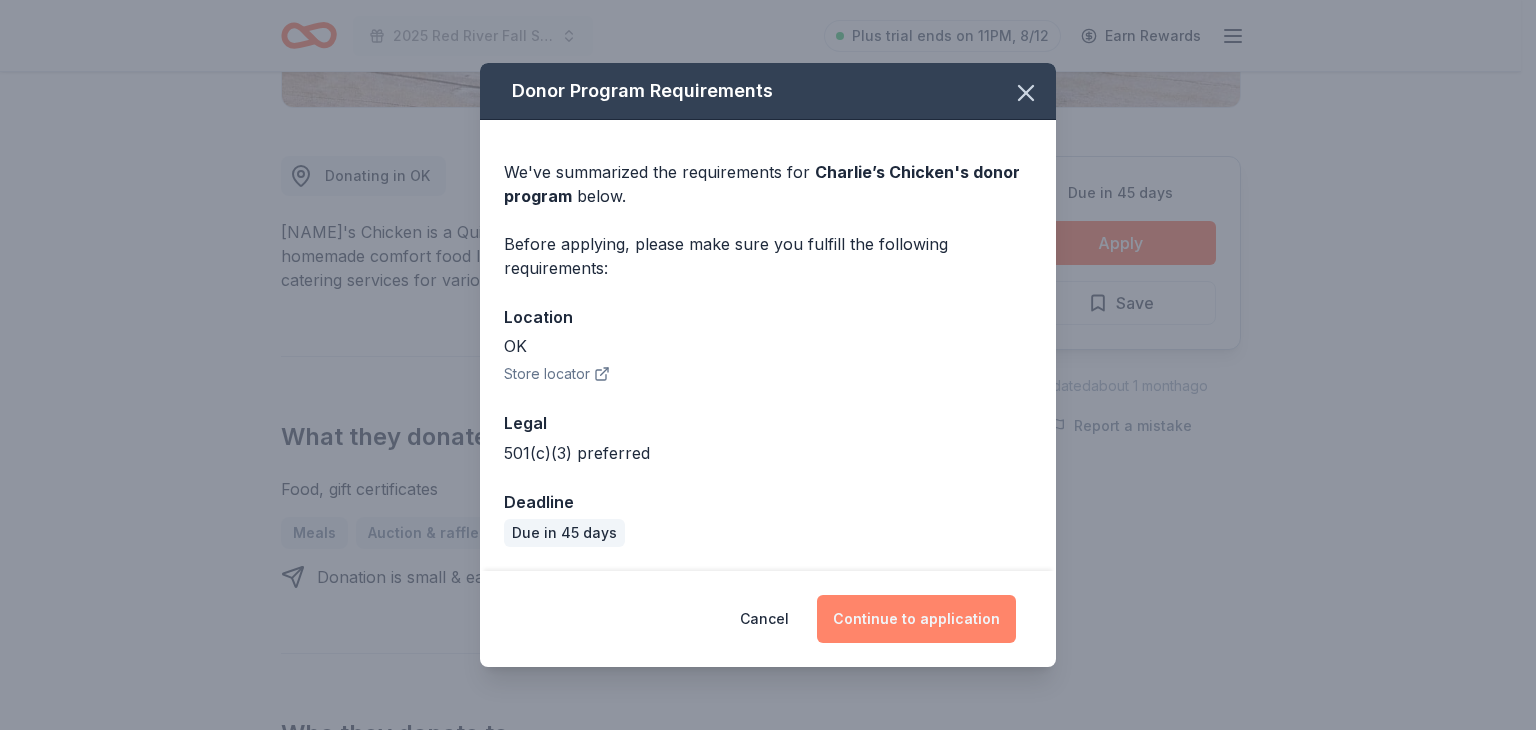 click on "Continue to application" at bounding box center (916, 619) 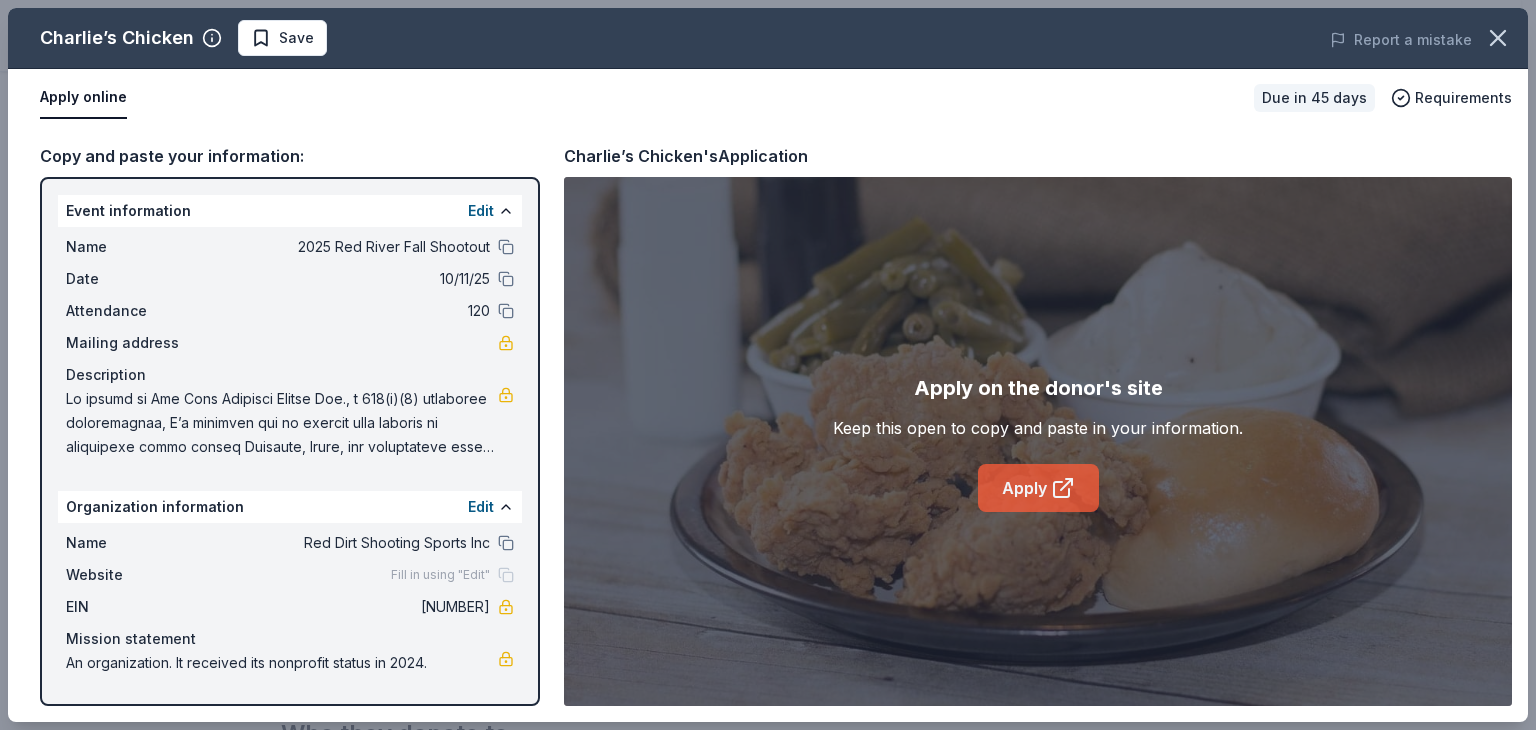 click on "Apply" at bounding box center [1038, 488] 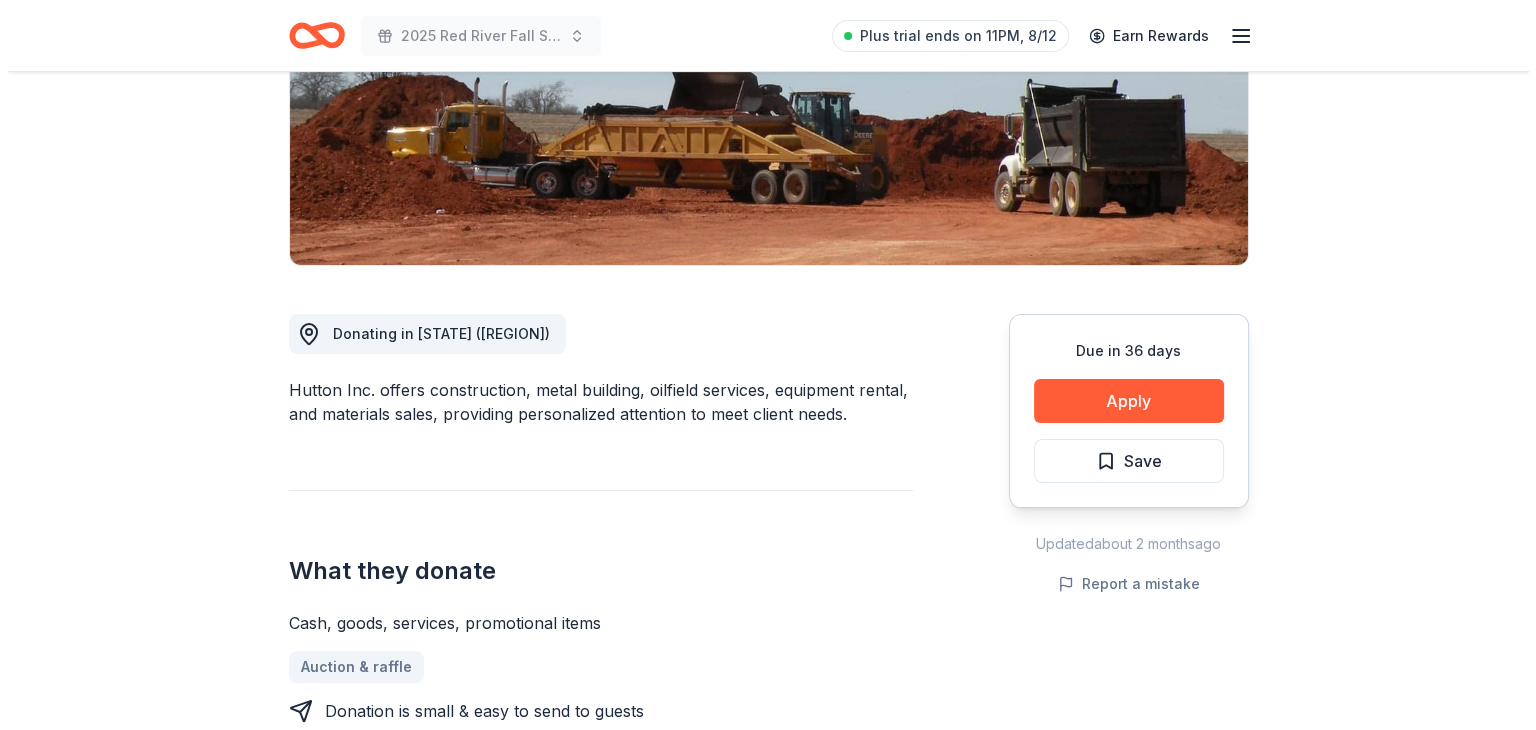 scroll, scrollTop: 400, scrollLeft: 0, axis: vertical 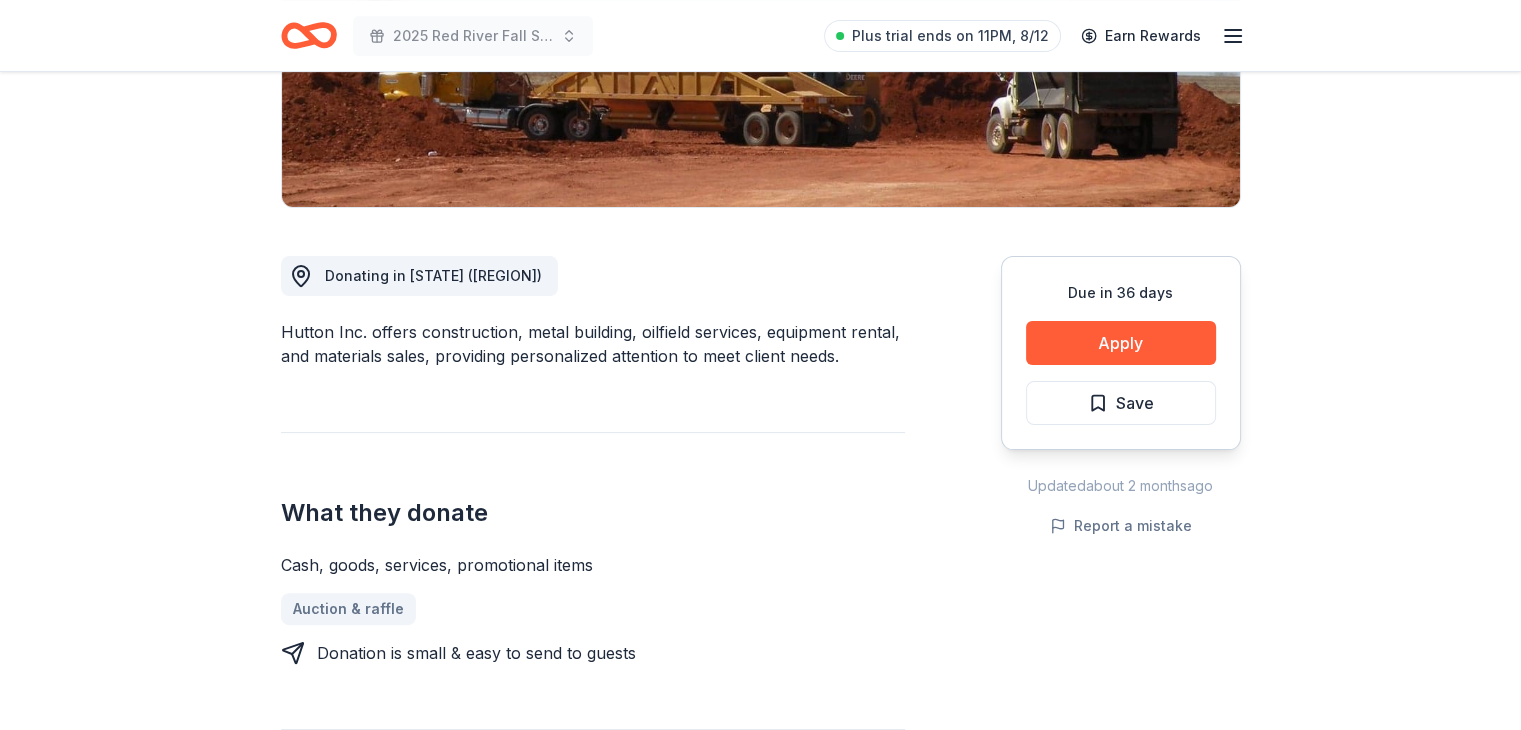 drag, startPoint x: 282, startPoint y: 333, endPoint x: 353, endPoint y: 333, distance: 71 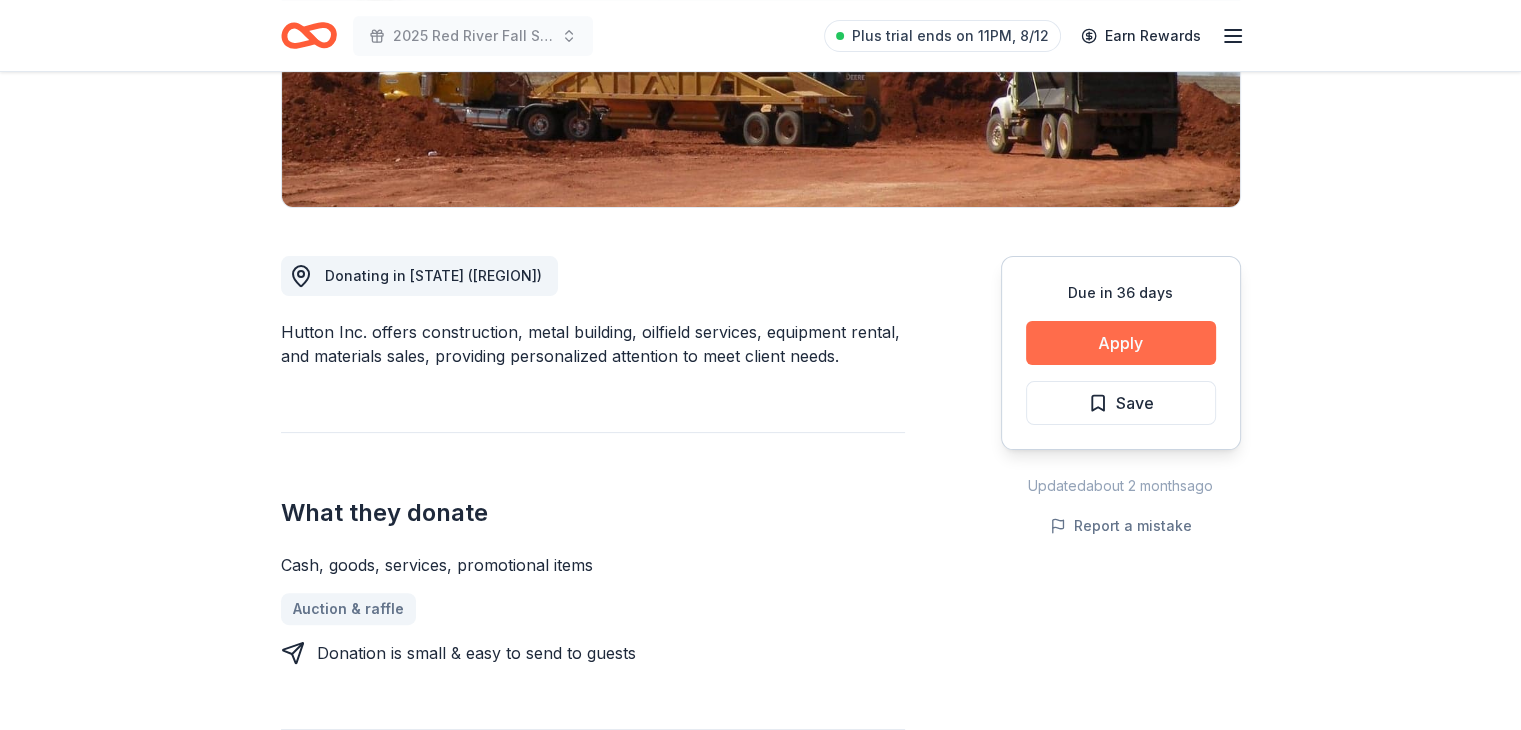 click on "Apply" at bounding box center (1121, 343) 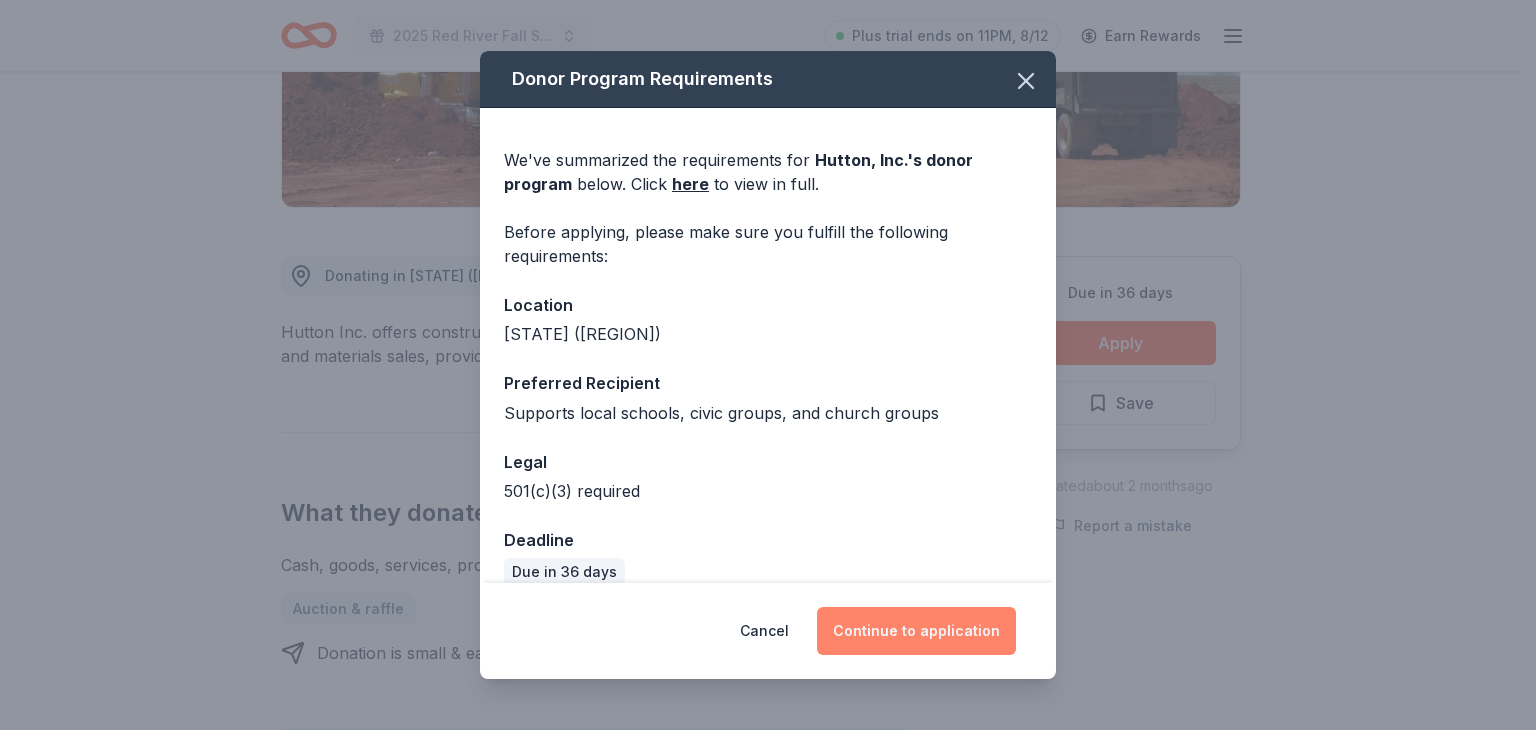click on "Continue to application" at bounding box center [916, 631] 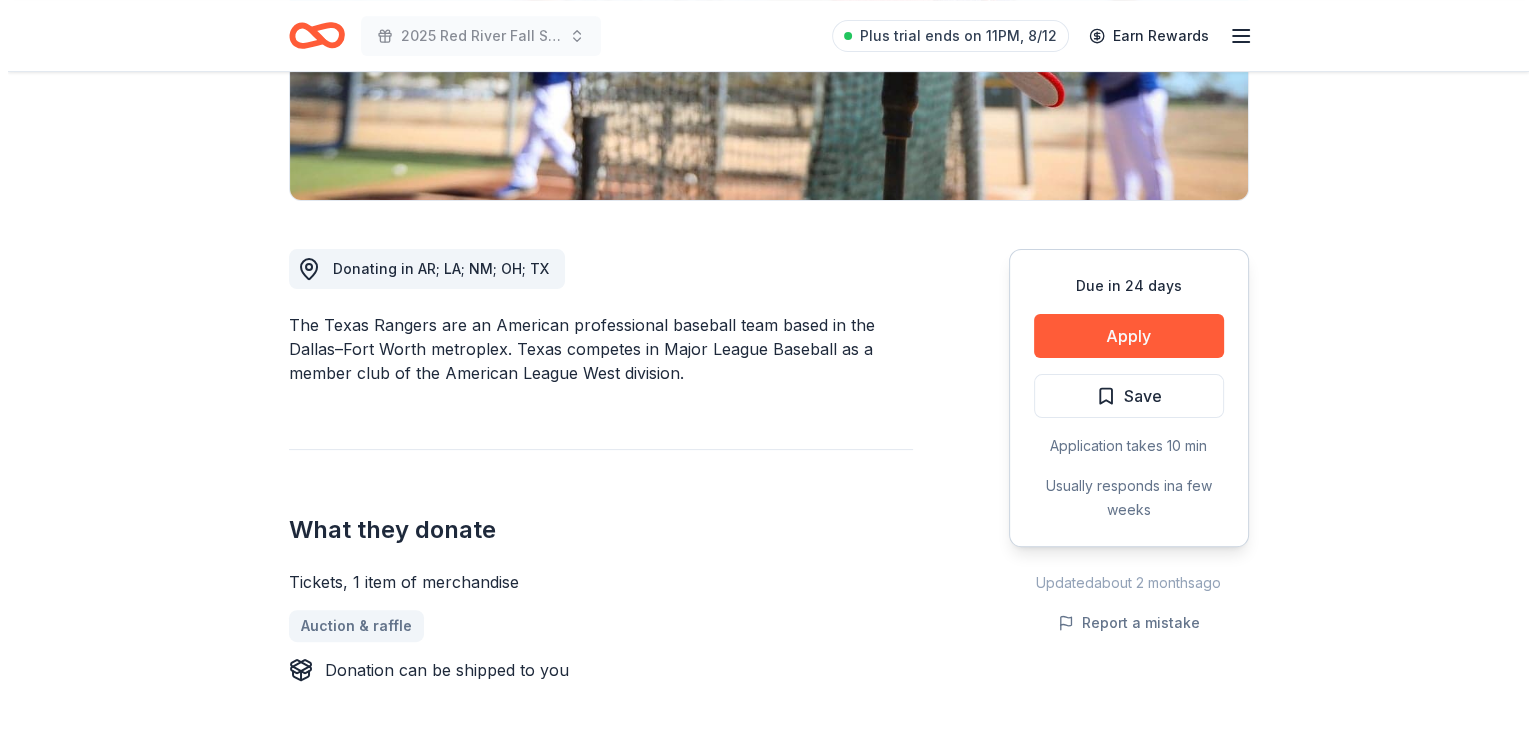 scroll, scrollTop: 500, scrollLeft: 0, axis: vertical 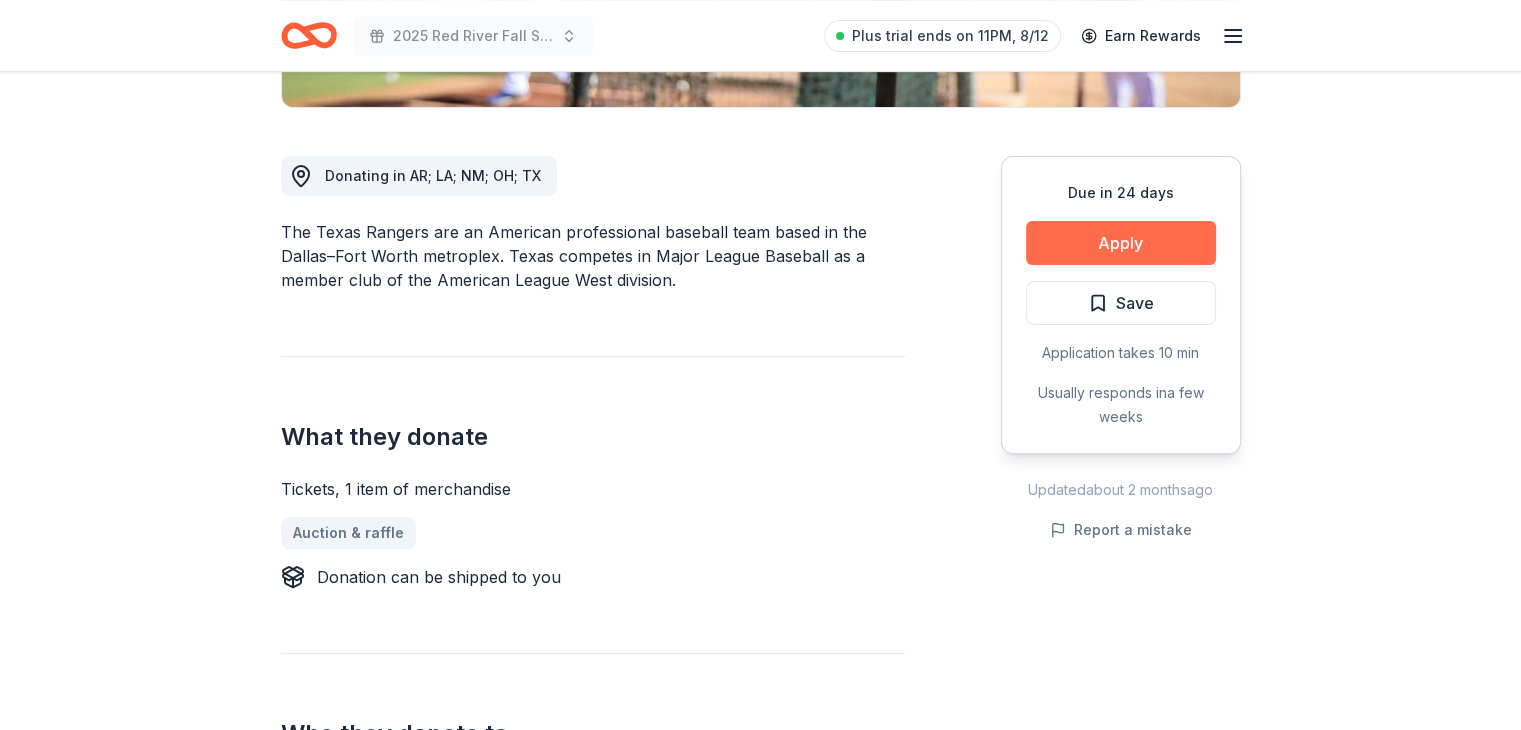 click on "Apply" at bounding box center (1121, 243) 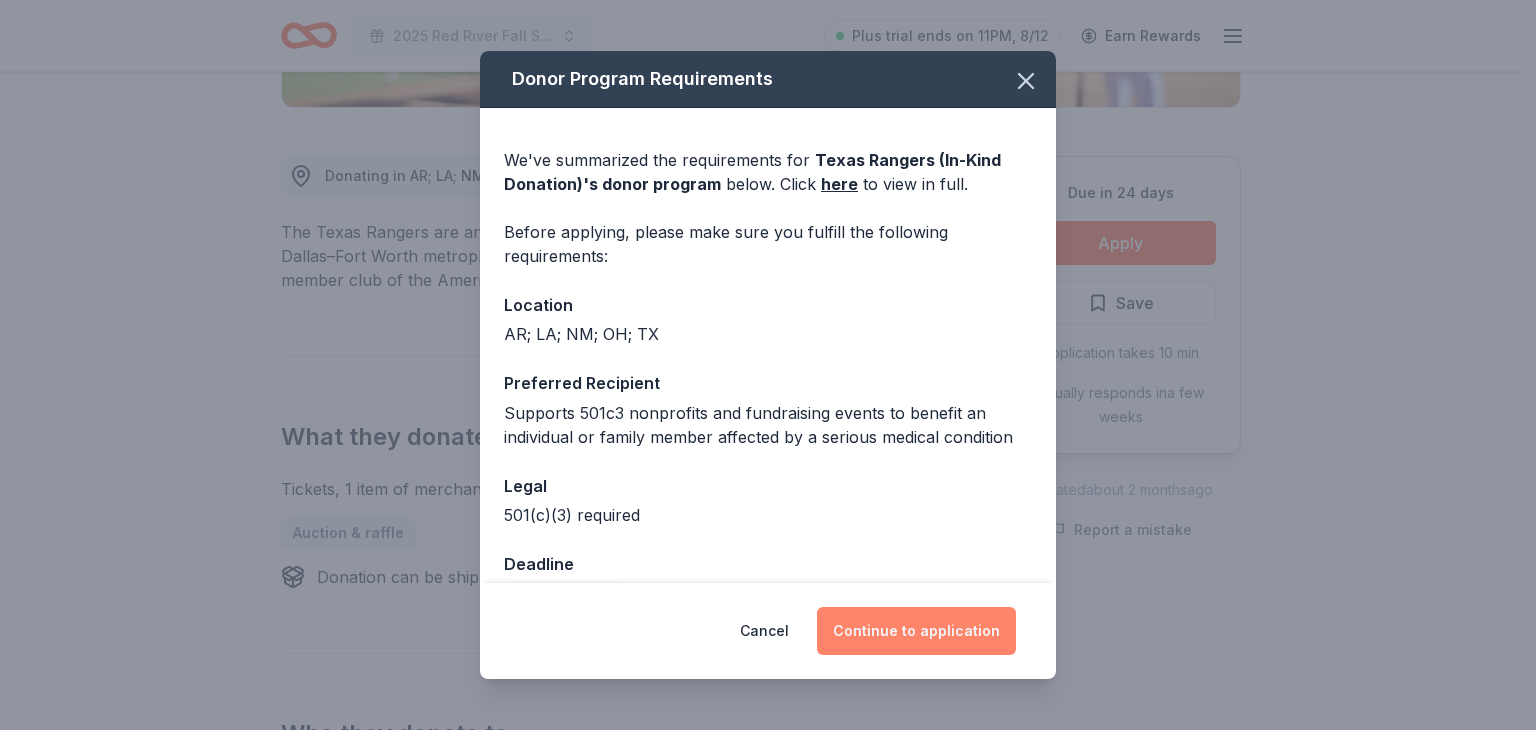 click on "Continue to application" at bounding box center [916, 631] 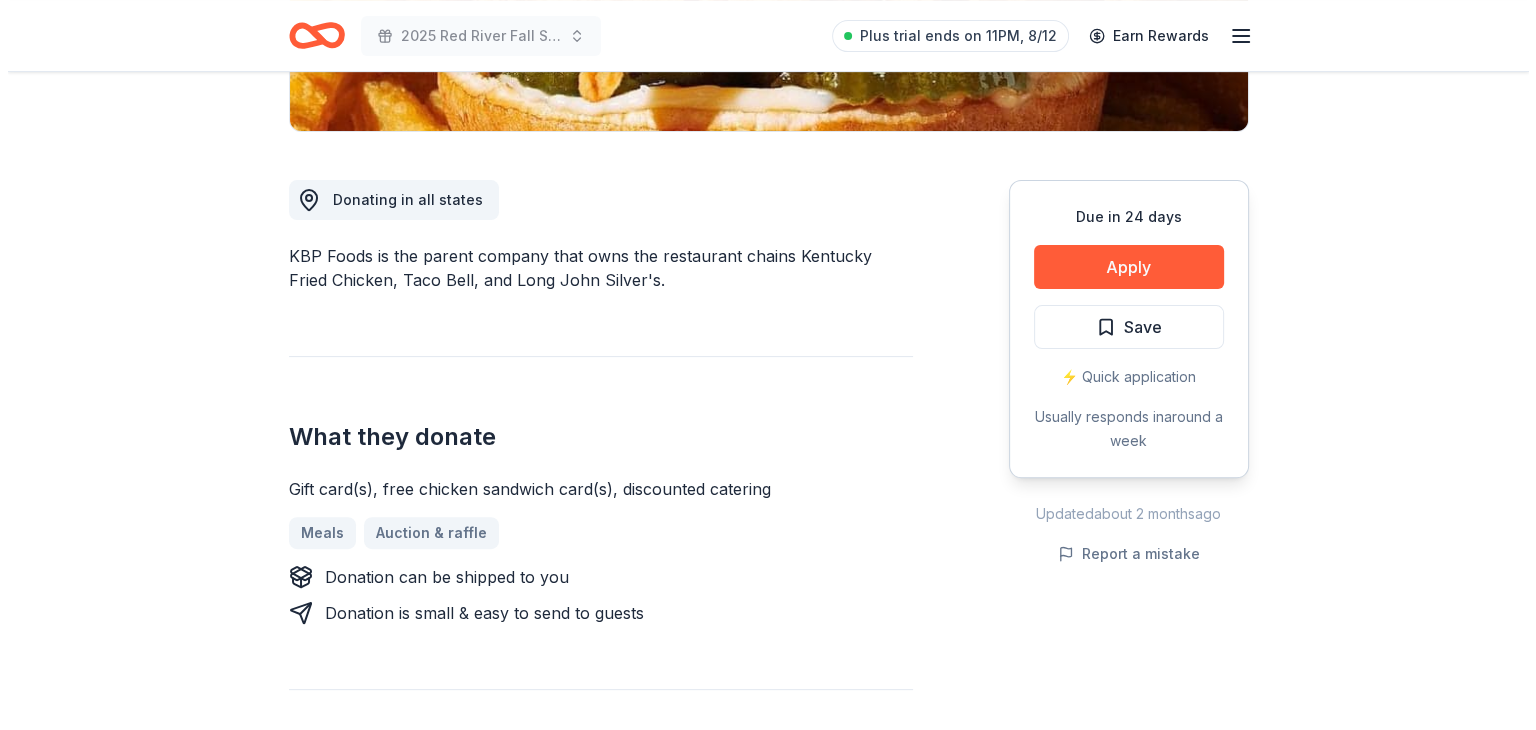scroll, scrollTop: 500, scrollLeft: 0, axis: vertical 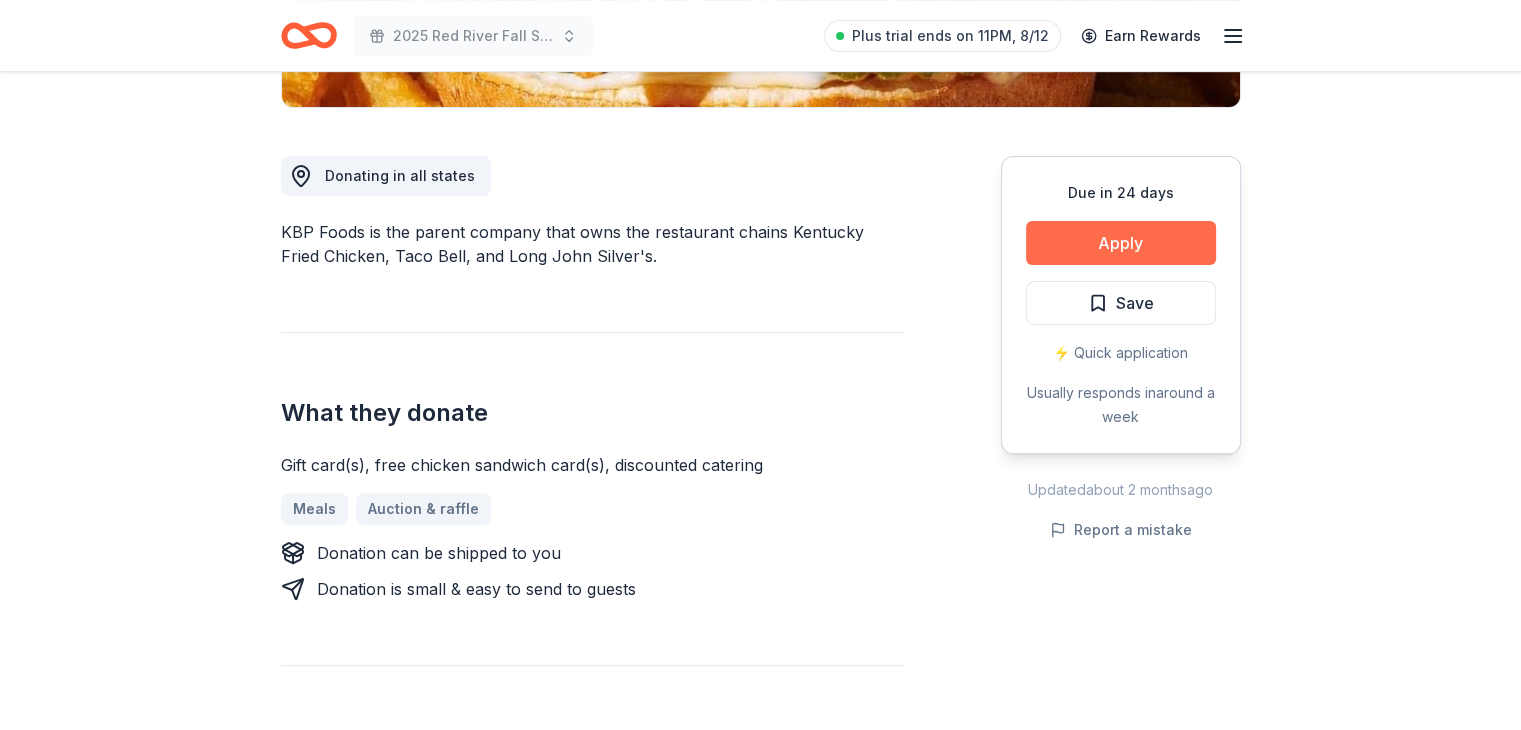 click on "Apply" at bounding box center [1121, 243] 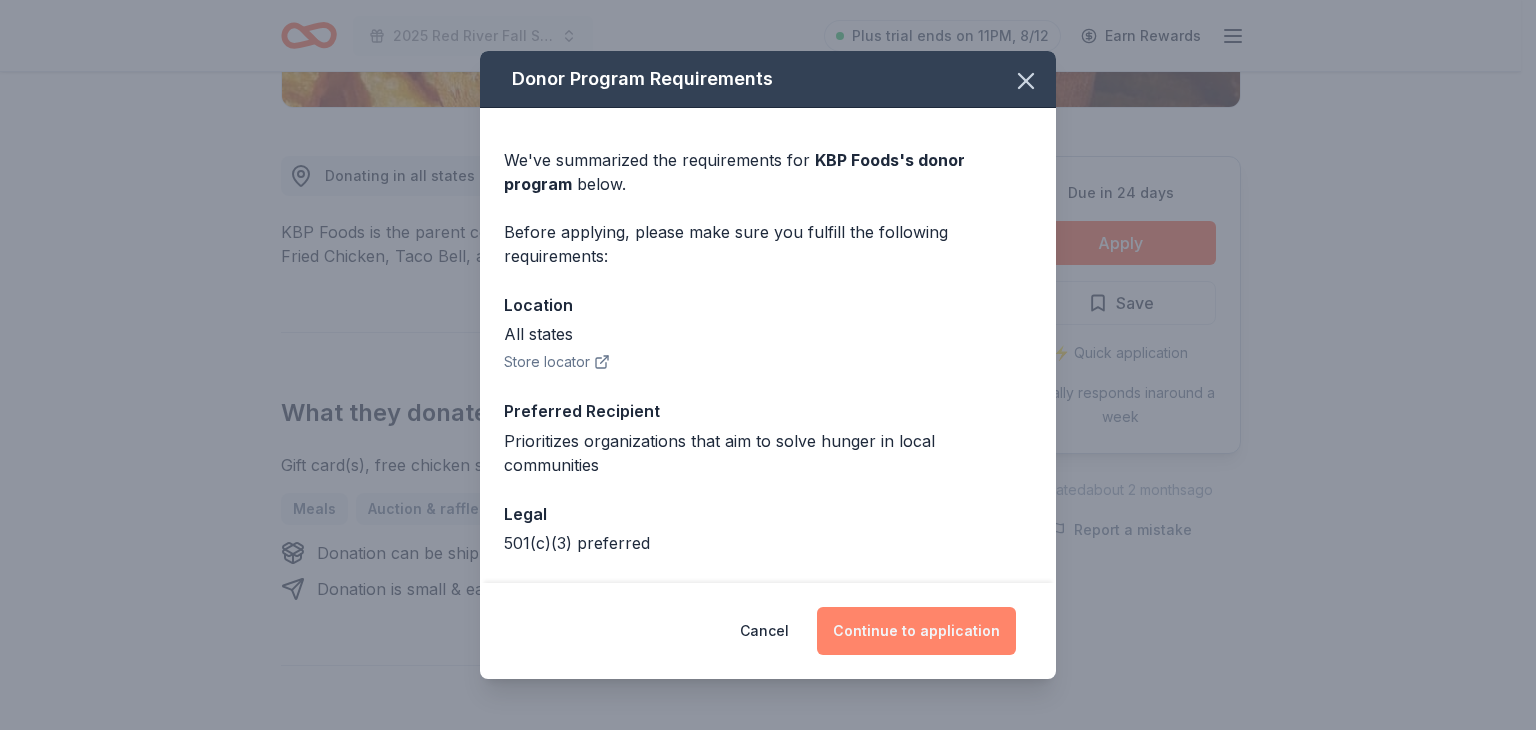 click on "Continue to application" at bounding box center [916, 631] 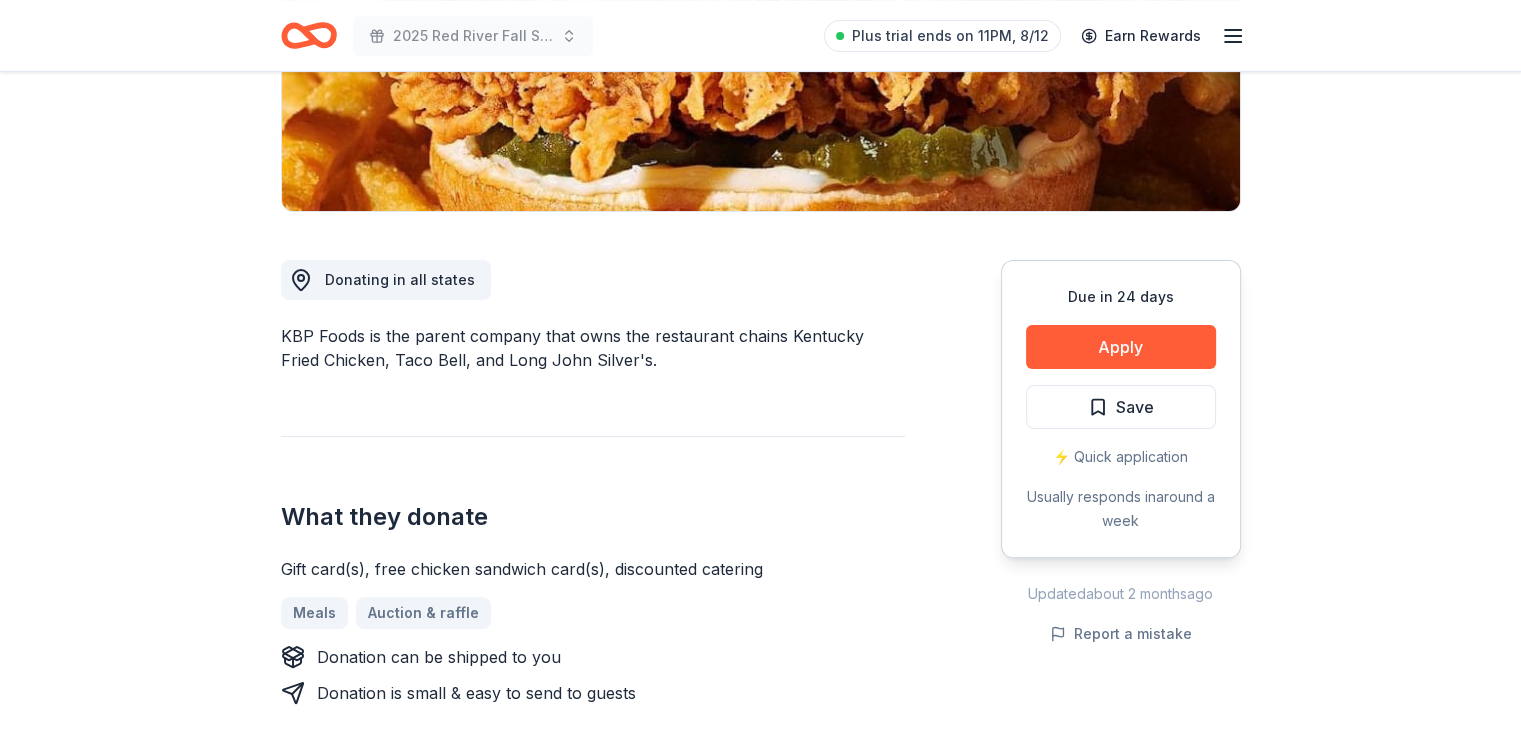 scroll, scrollTop: 400, scrollLeft: 0, axis: vertical 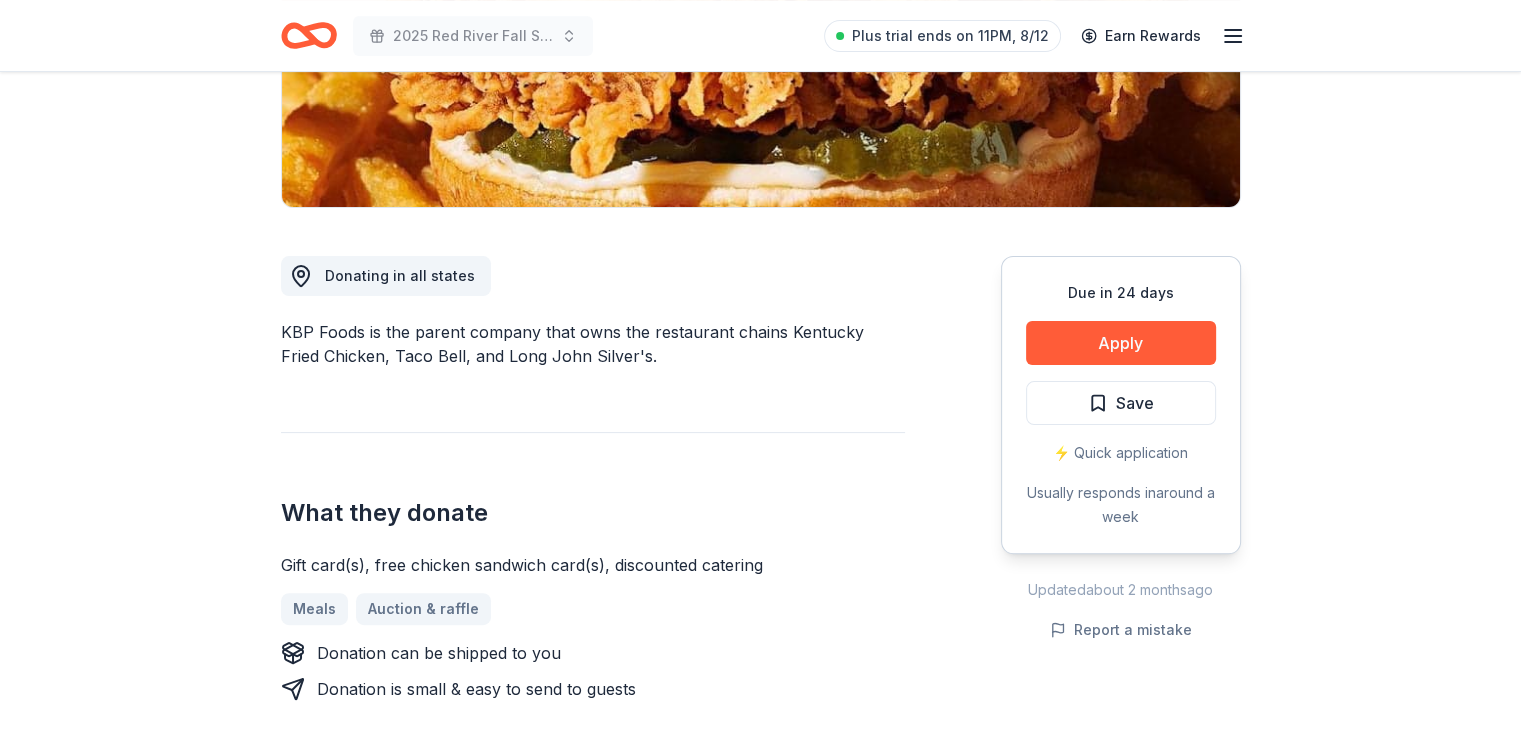 drag, startPoint x: 280, startPoint y: 357, endPoint x: 629, endPoint y: 368, distance: 349.1733 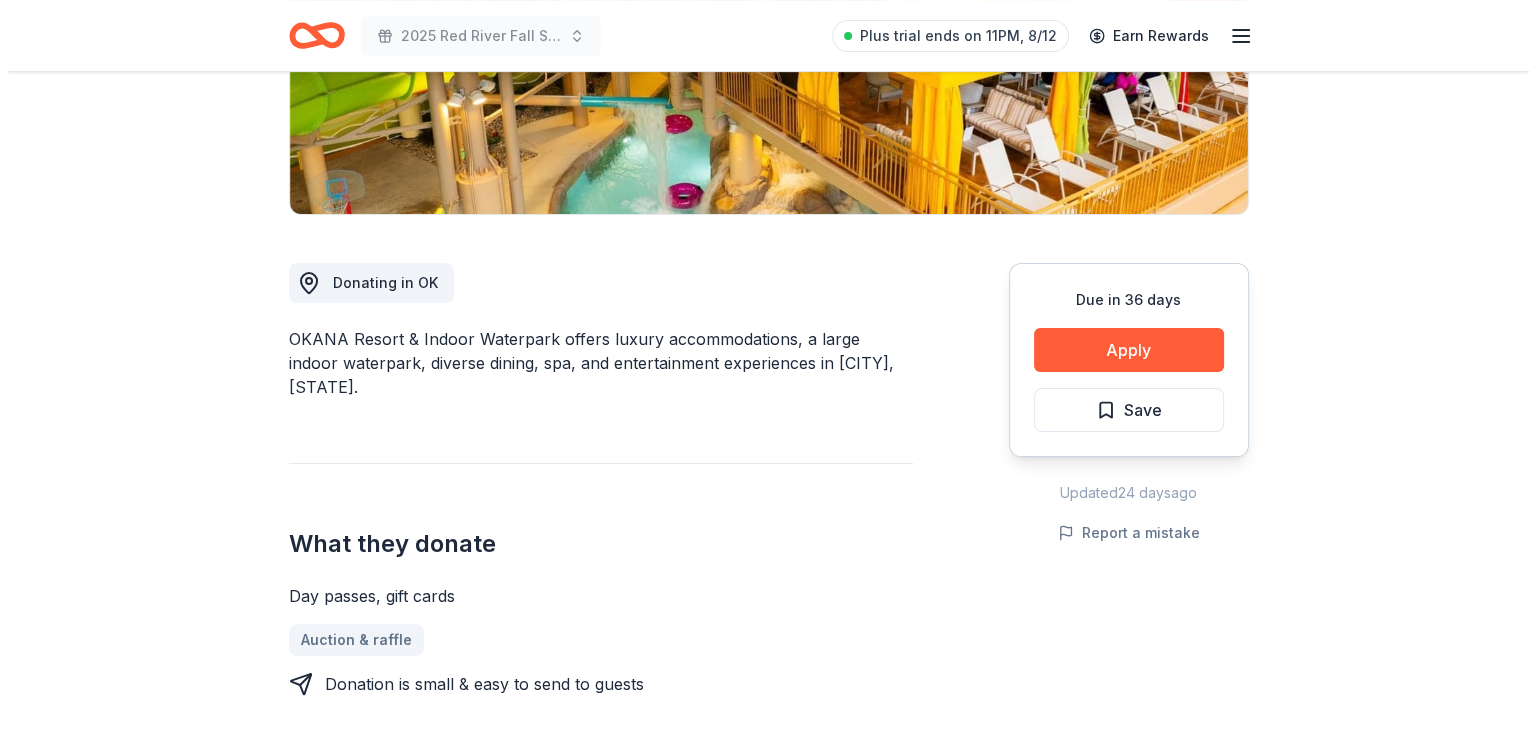 scroll, scrollTop: 400, scrollLeft: 0, axis: vertical 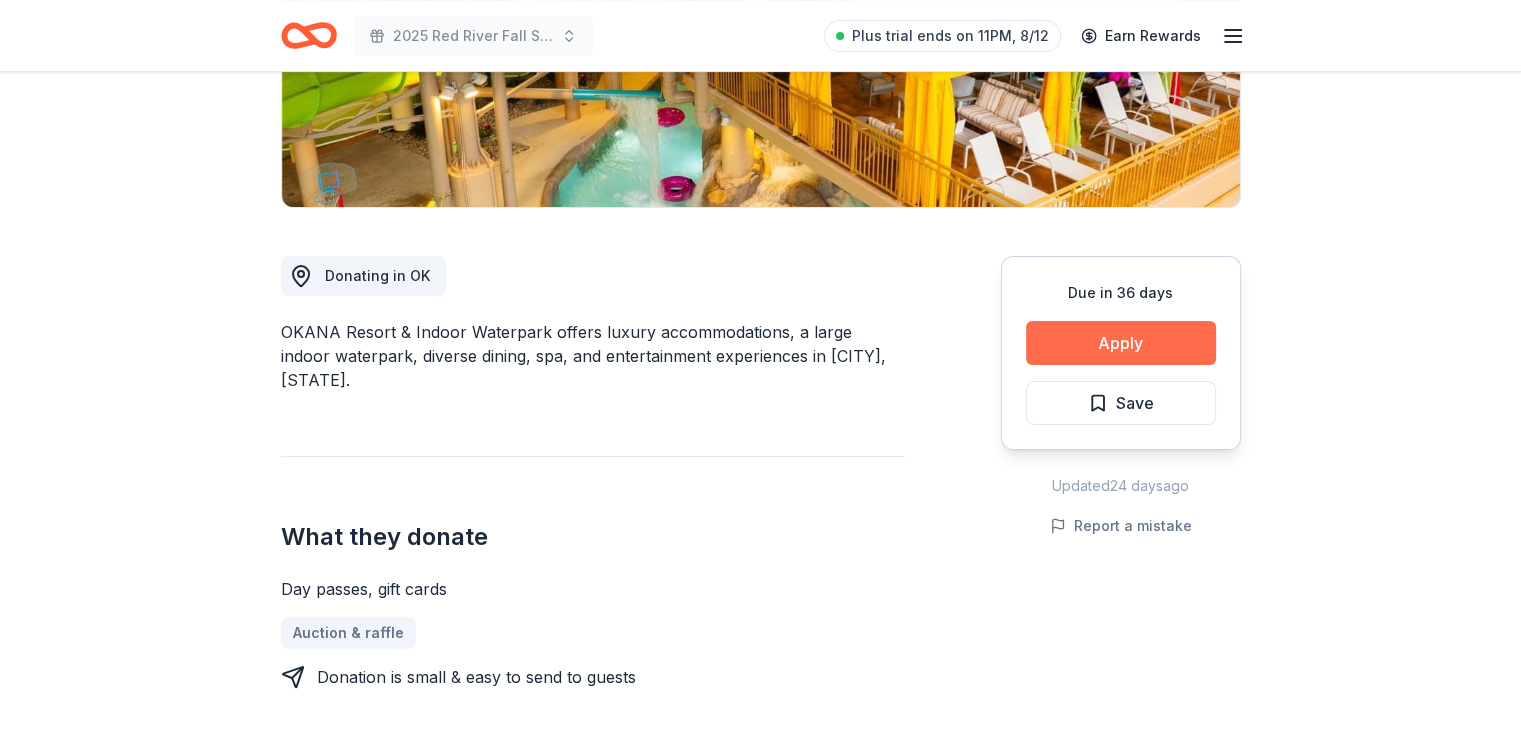 click on "Apply" at bounding box center [1121, 343] 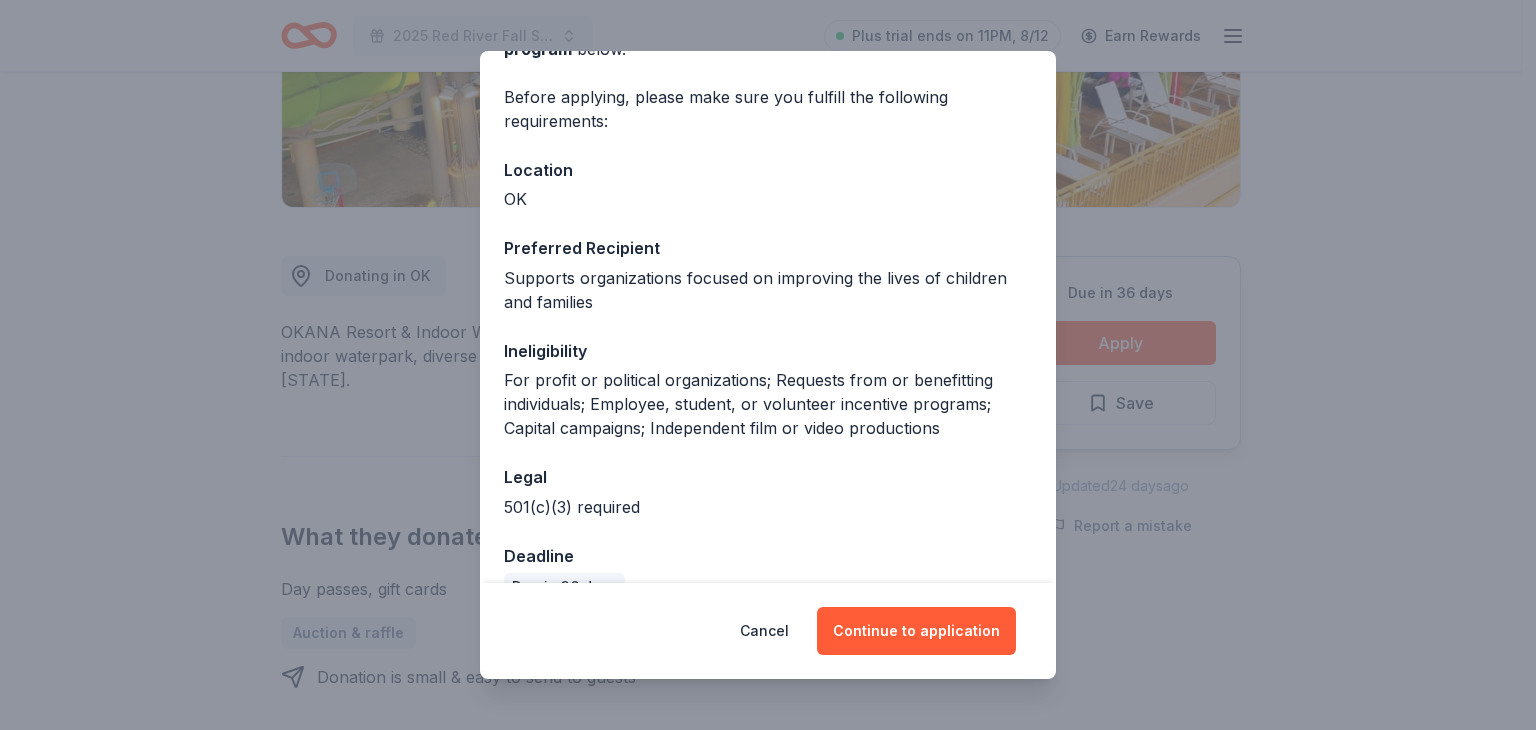 scroll, scrollTop: 176, scrollLeft: 0, axis: vertical 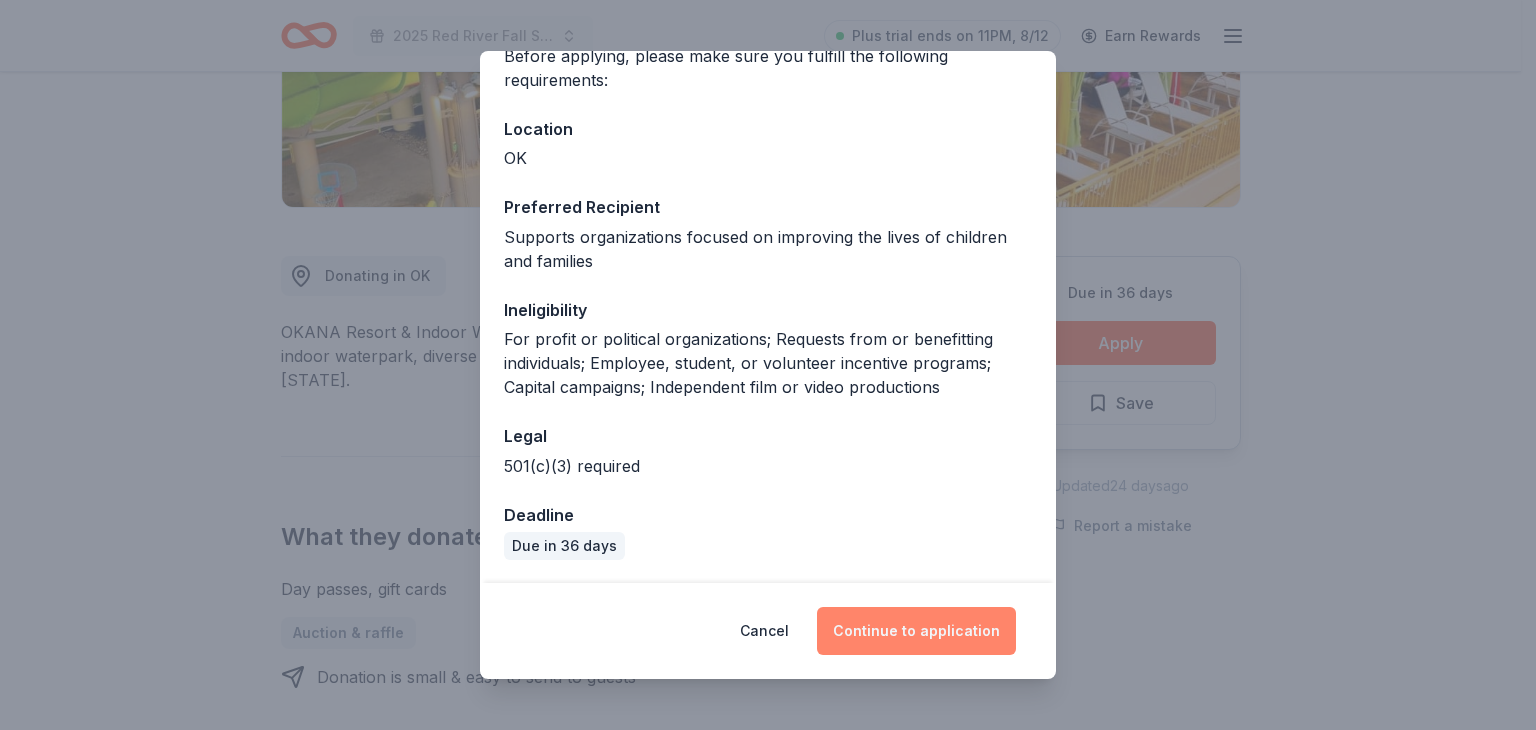 click on "Continue to application" at bounding box center (916, 631) 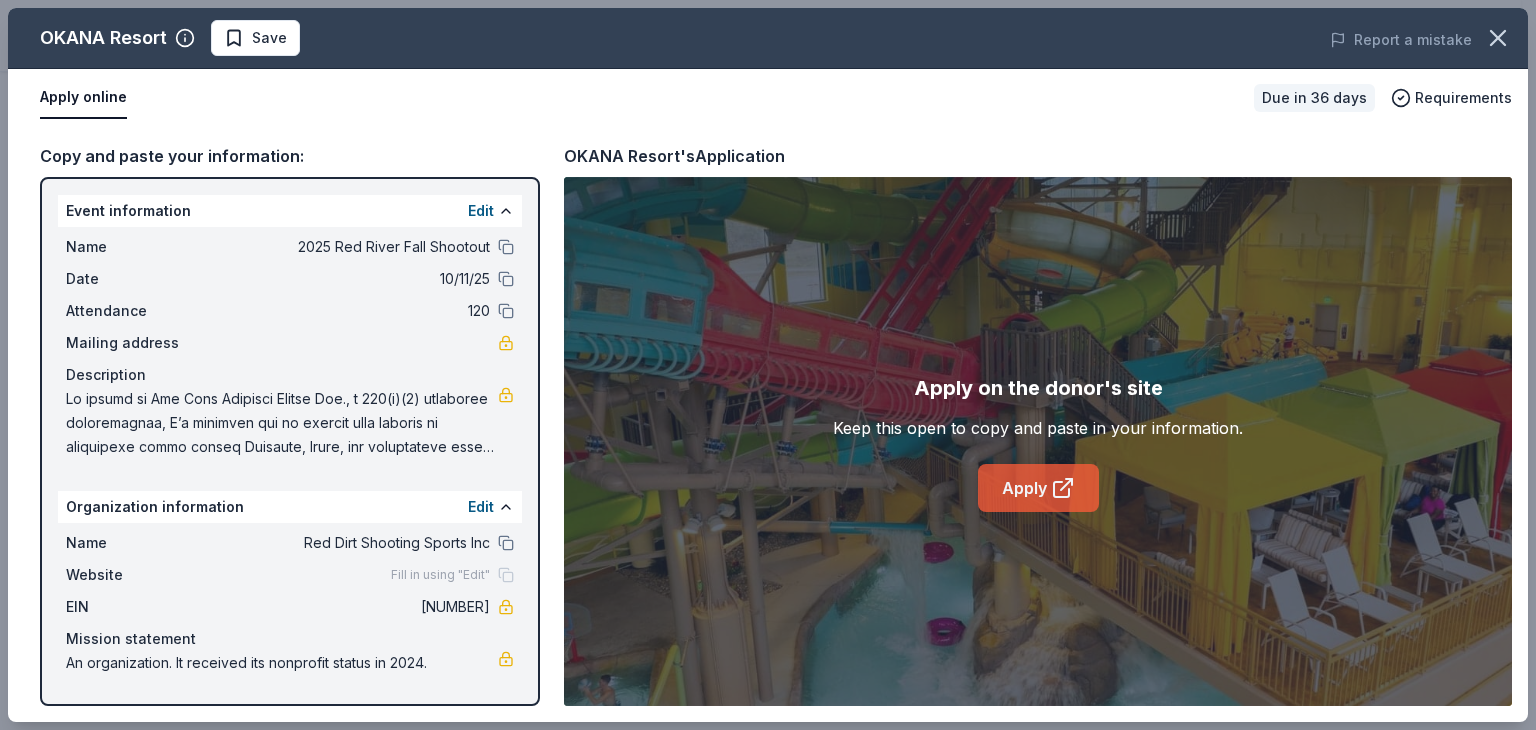 click 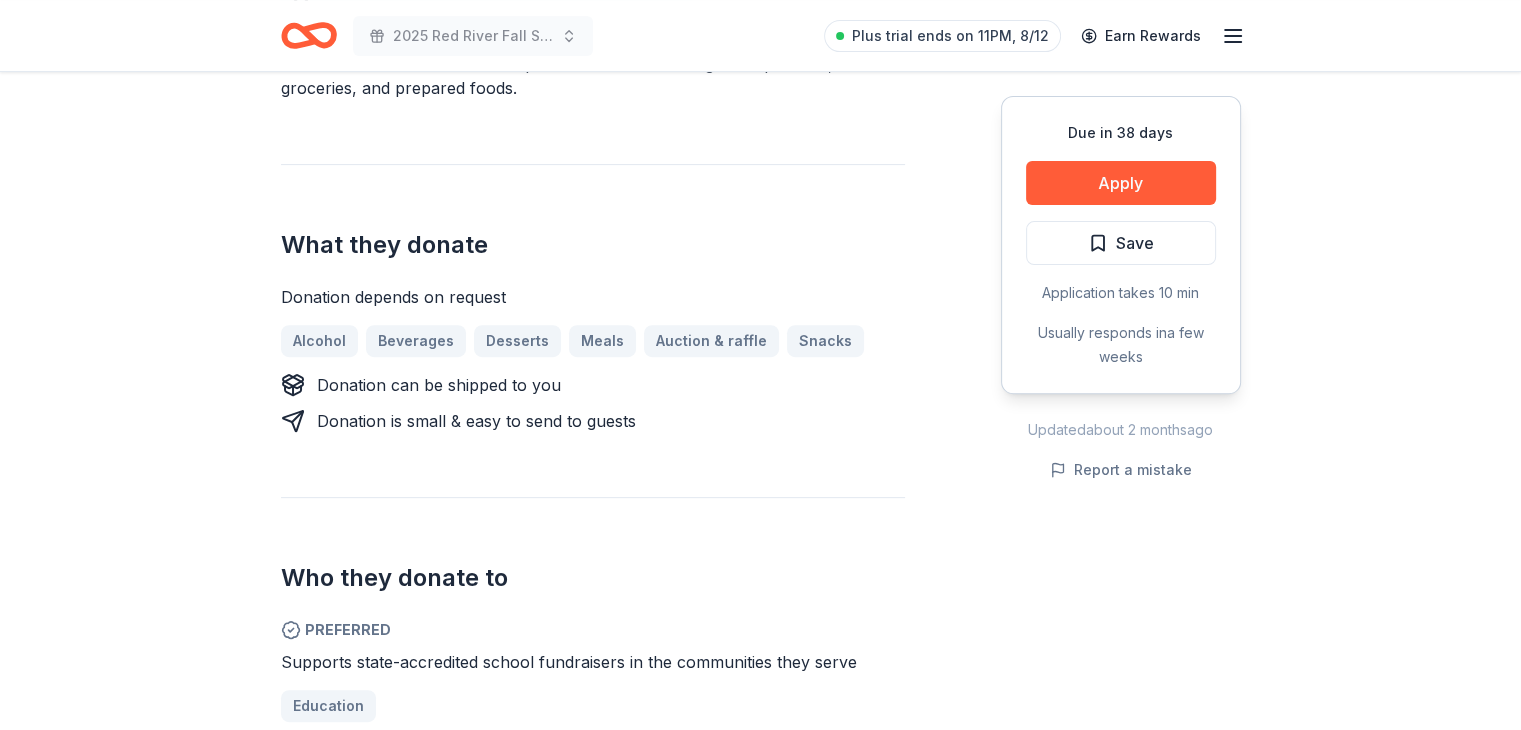 scroll, scrollTop: 700, scrollLeft: 0, axis: vertical 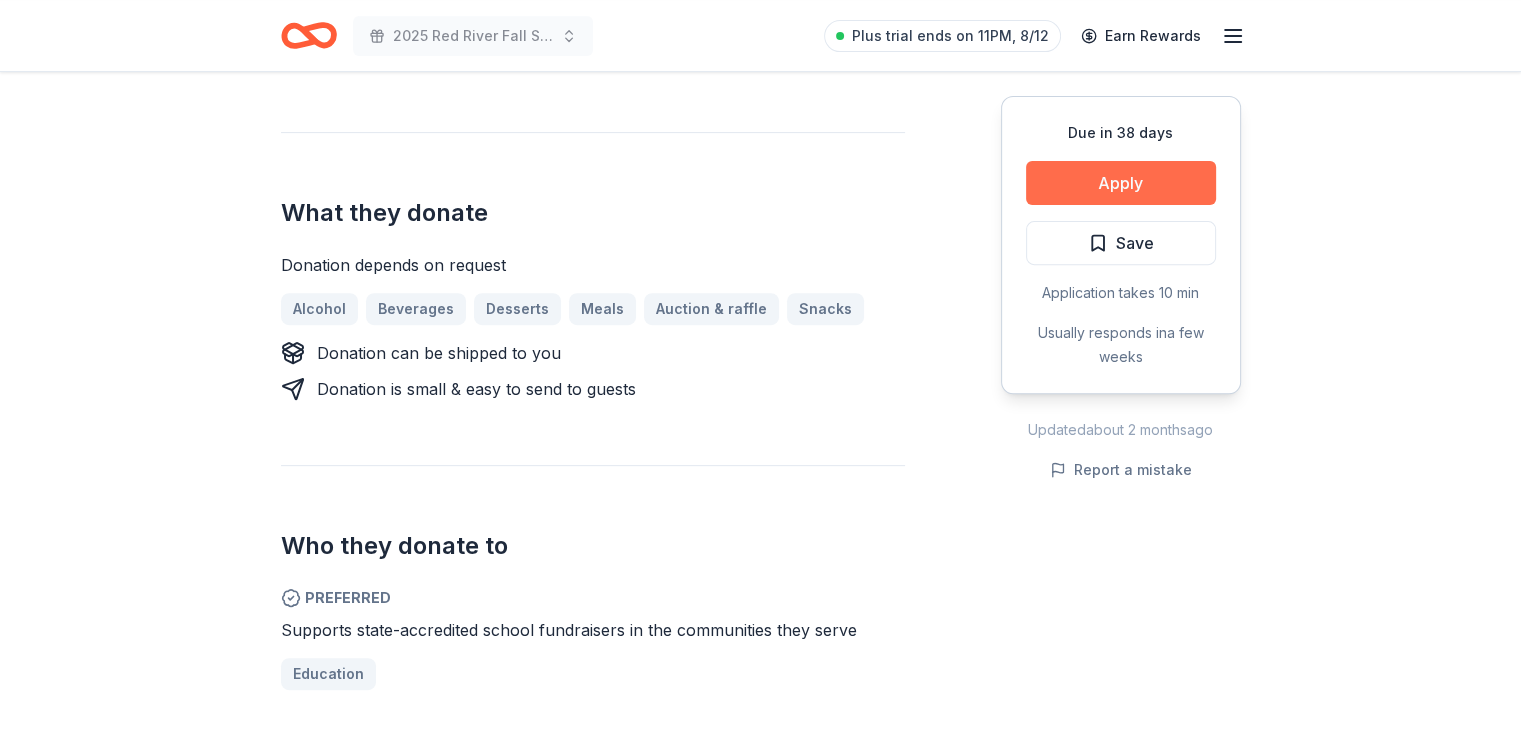 click on "Apply" at bounding box center [1121, 183] 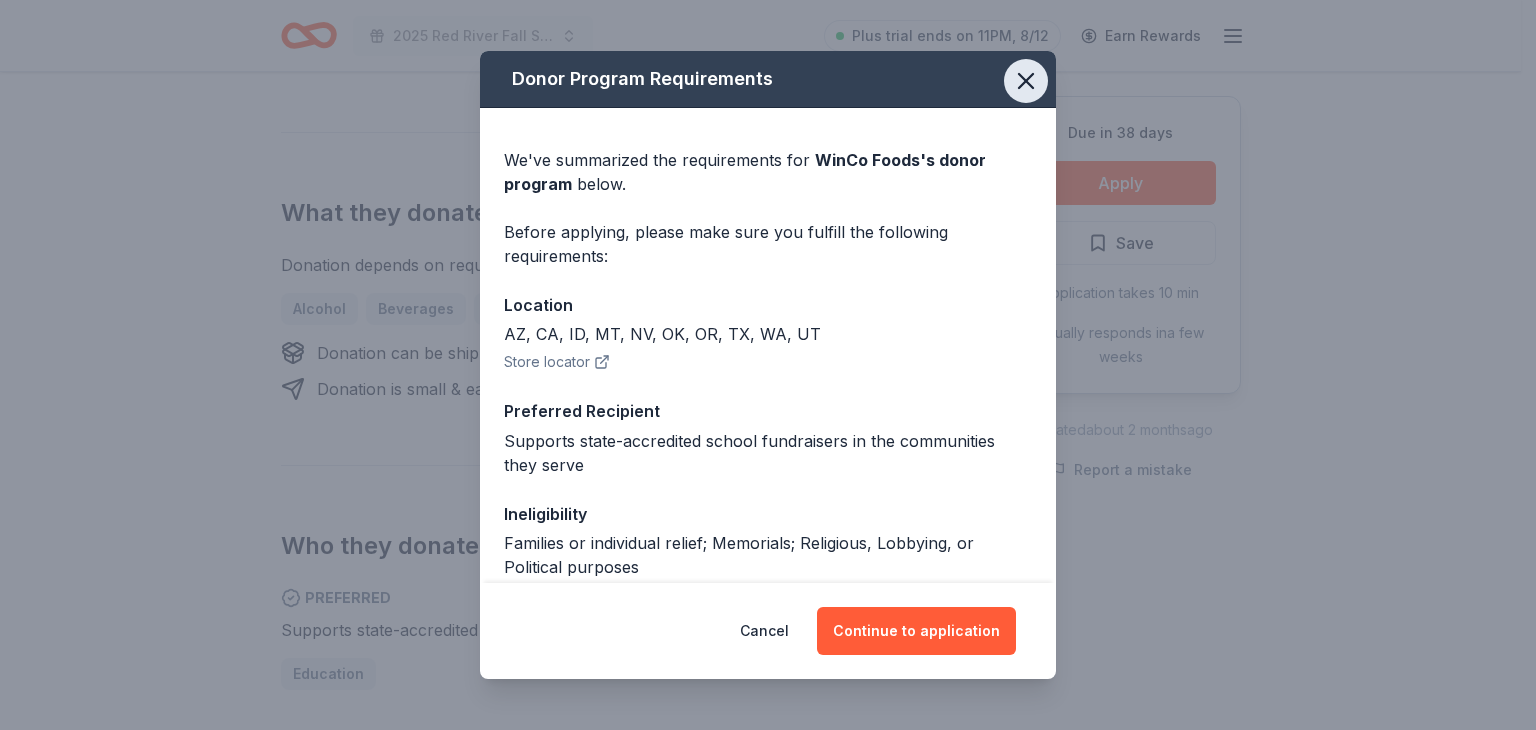 click 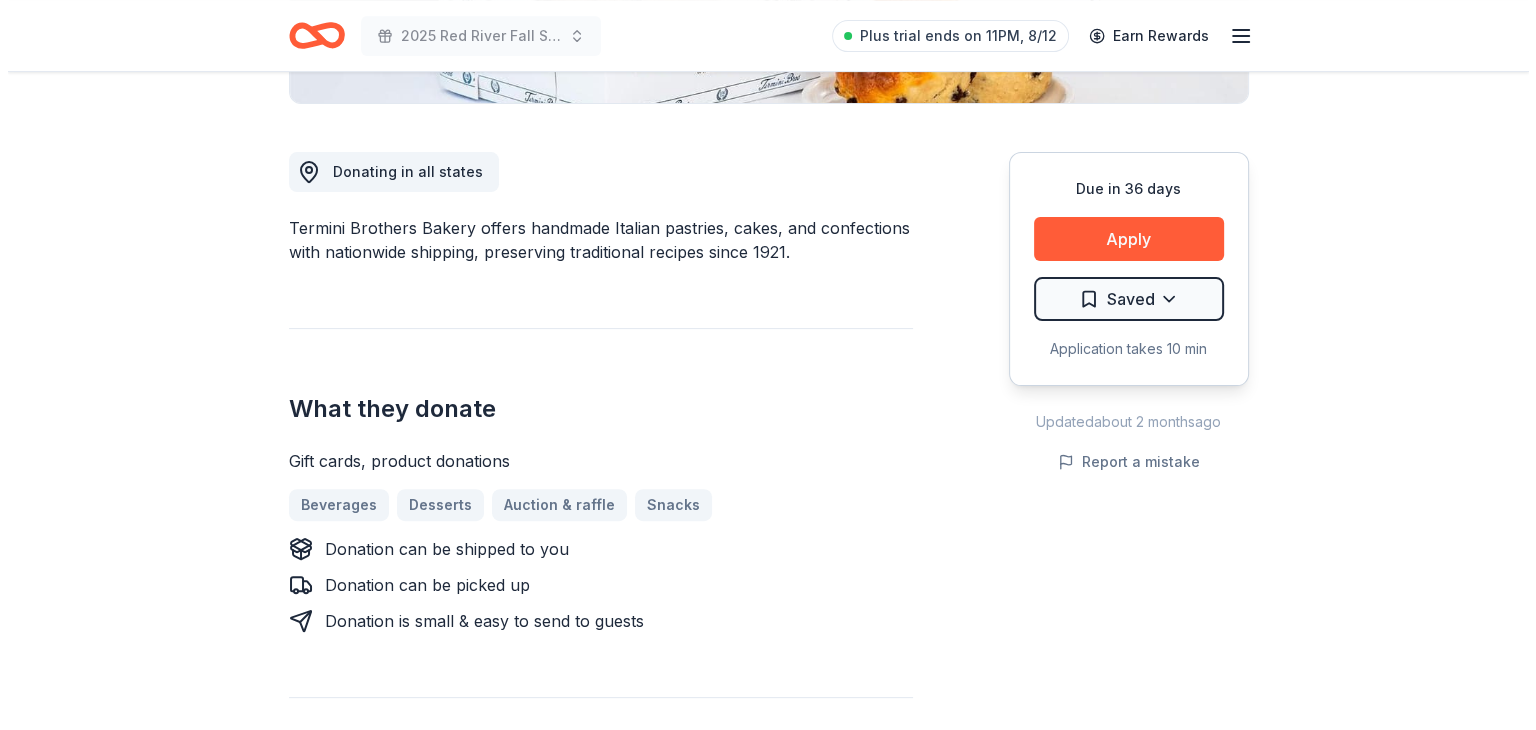 scroll, scrollTop: 500, scrollLeft: 0, axis: vertical 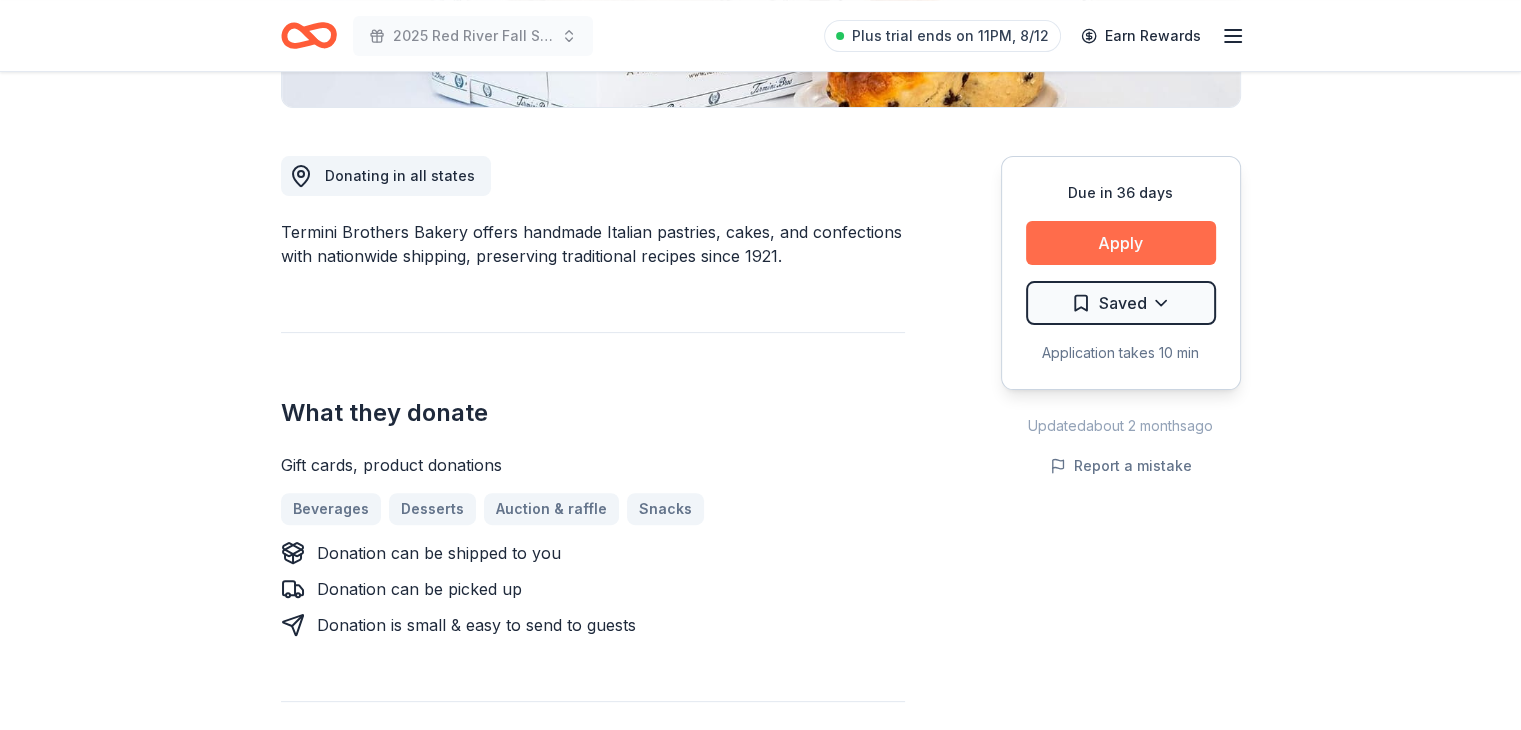 click on "Apply" at bounding box center (1121, 243) 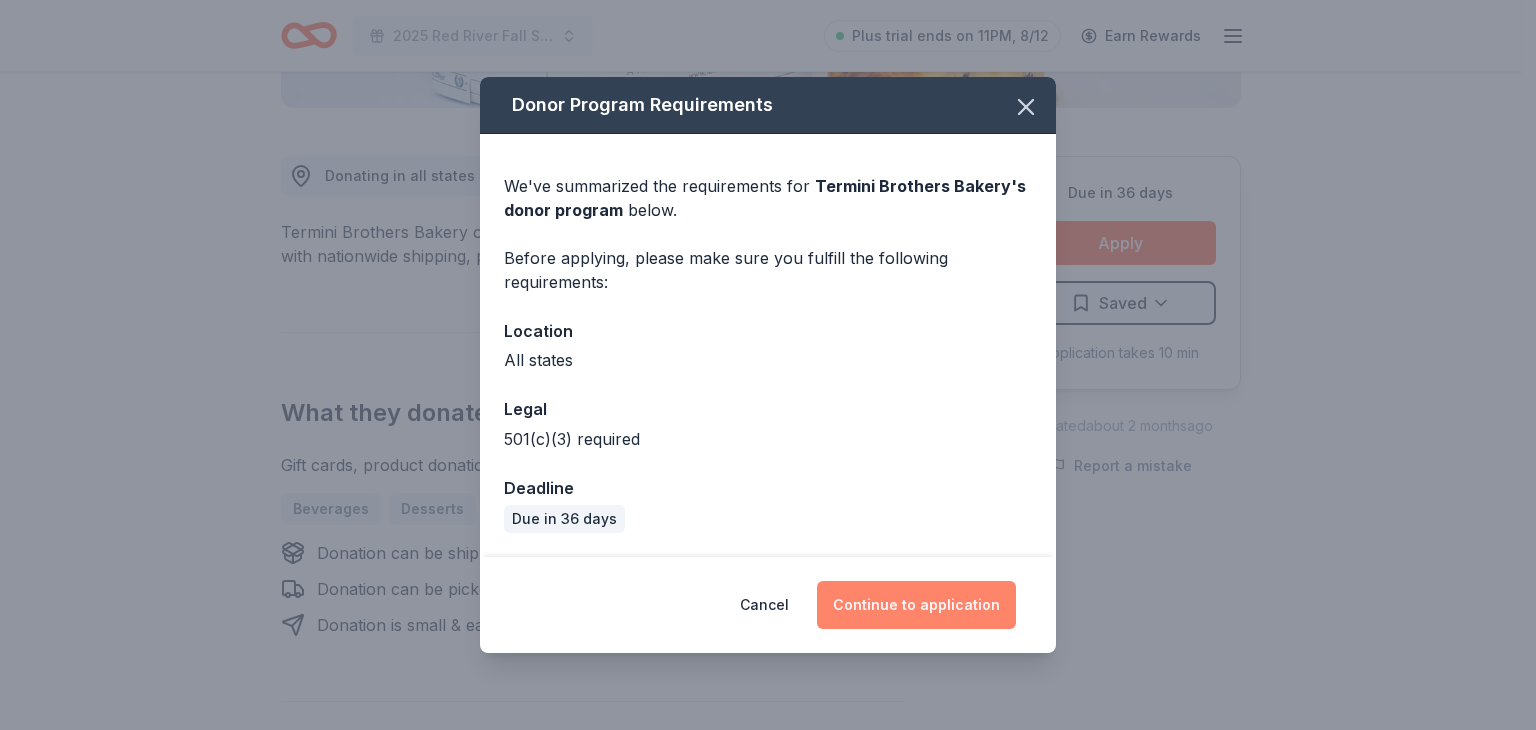 click on "Continue to application" at bounding box center [916, 605] 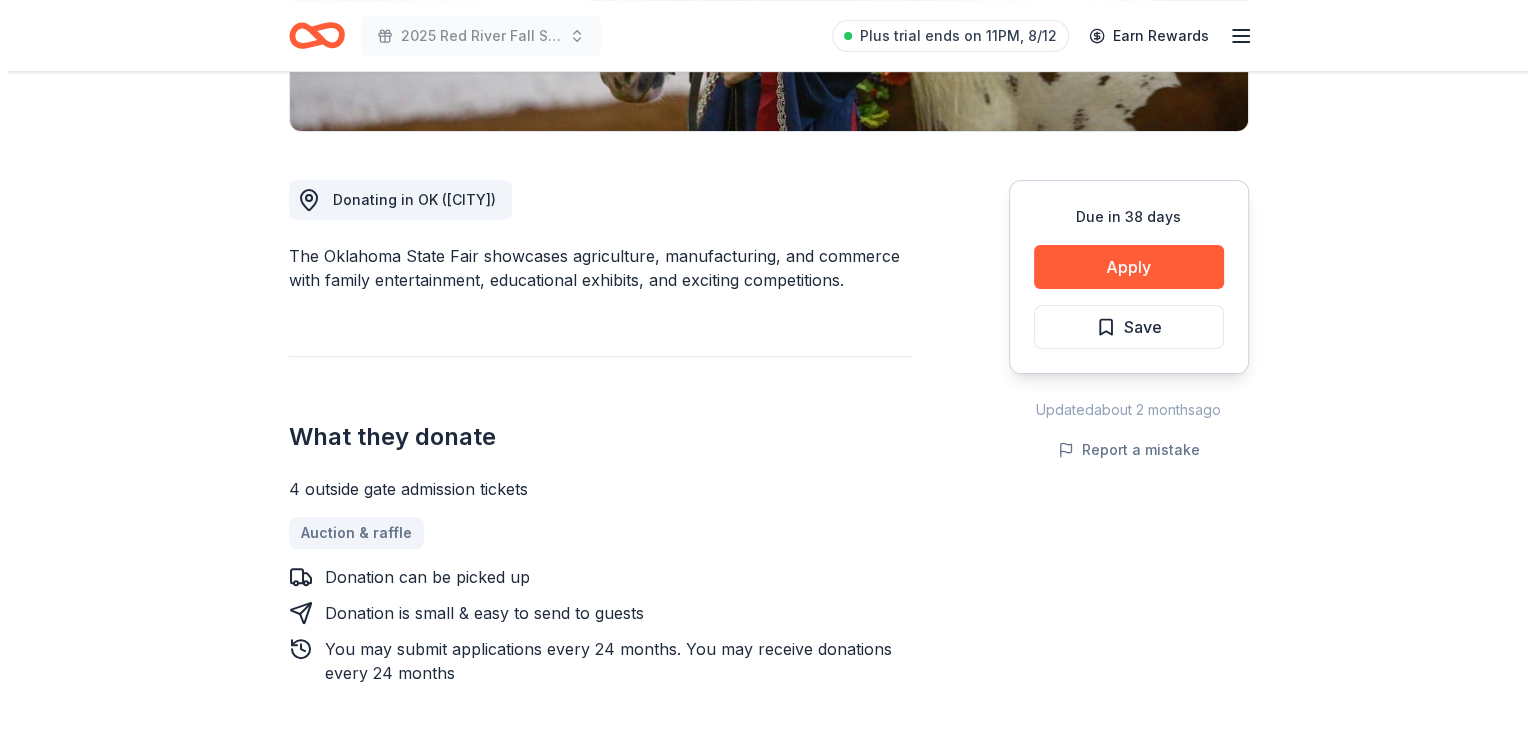 scroll, scrollTop: 500, scrollLeft: 0, axis: vertical 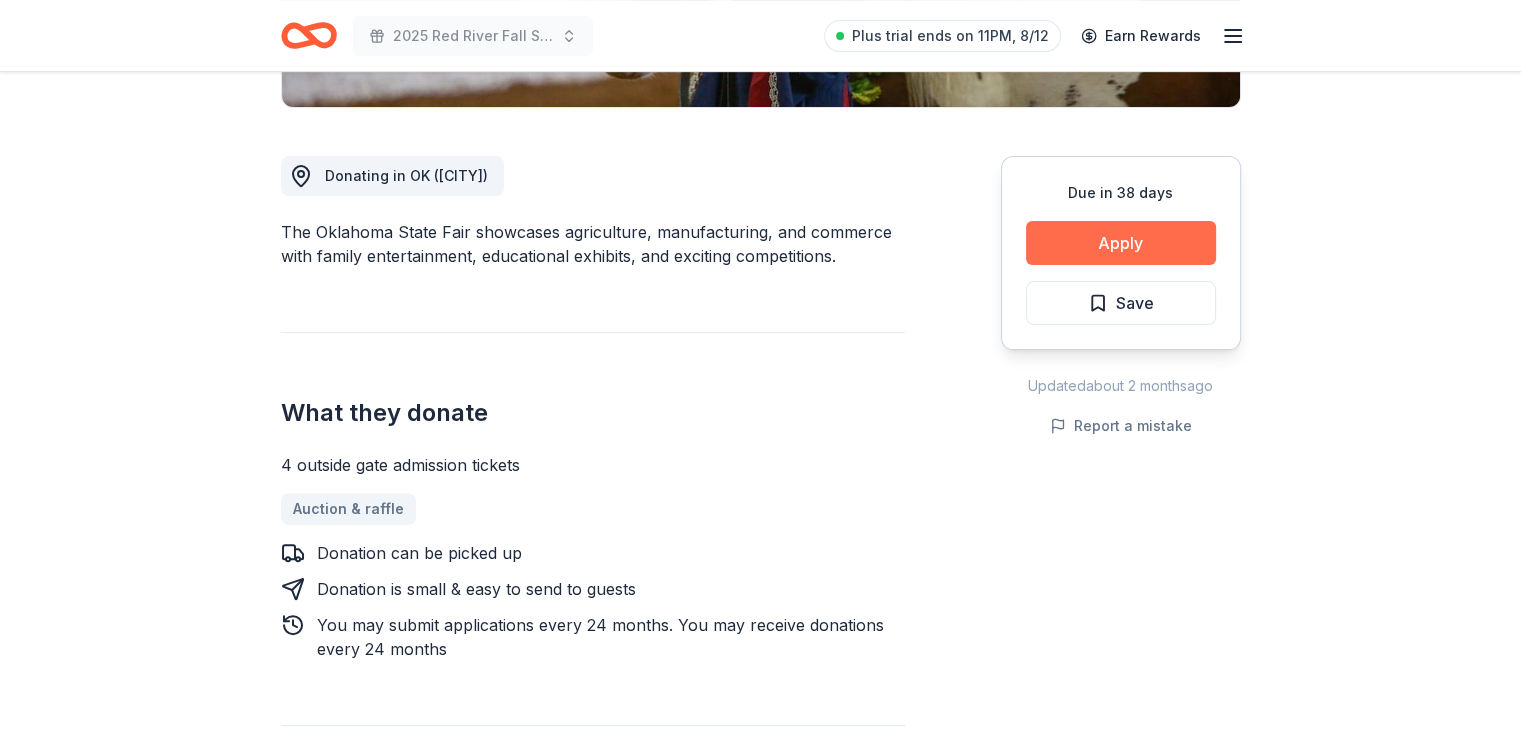 click on "Apply" at bounding box center (1121, 243) 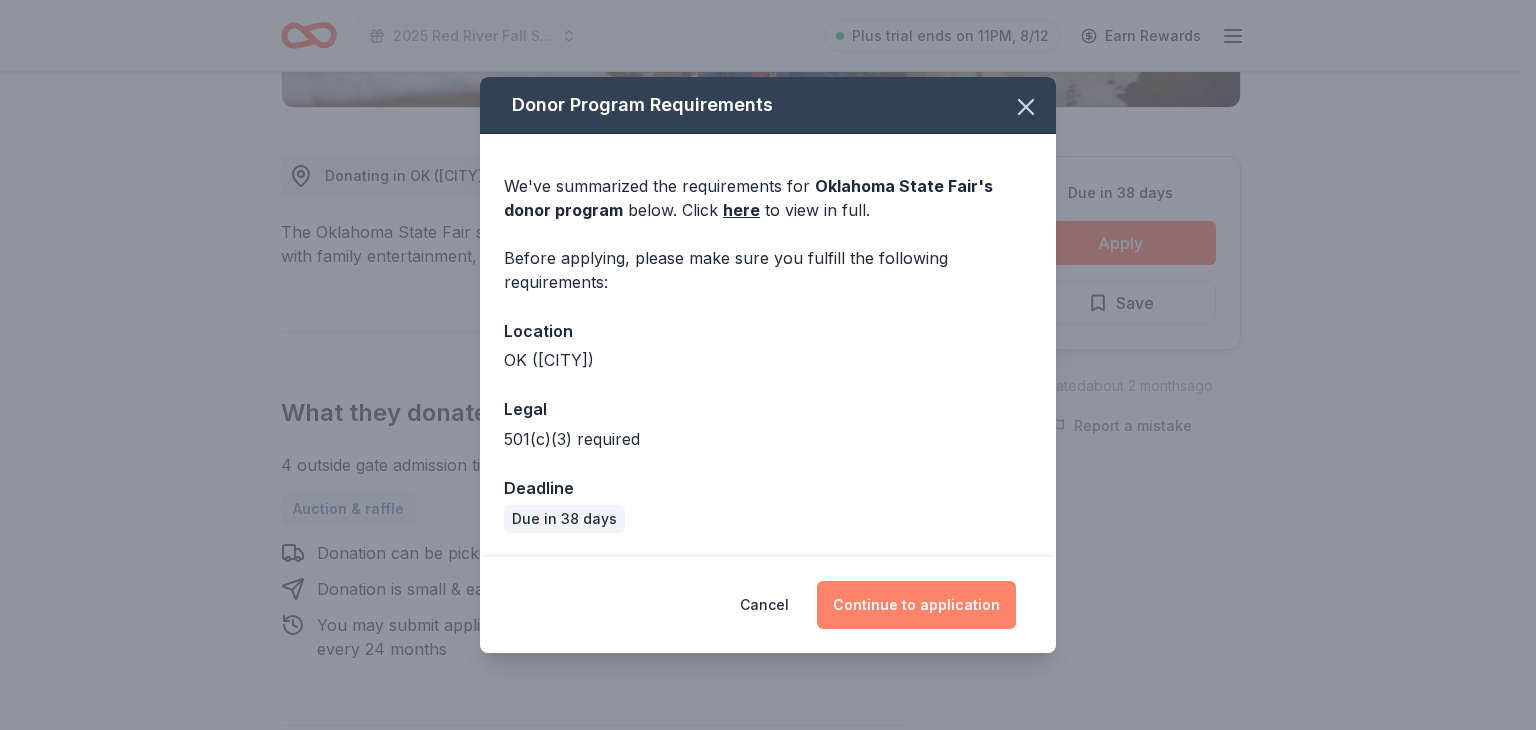 click on "Continue to application" at bounding box center (916, 605) 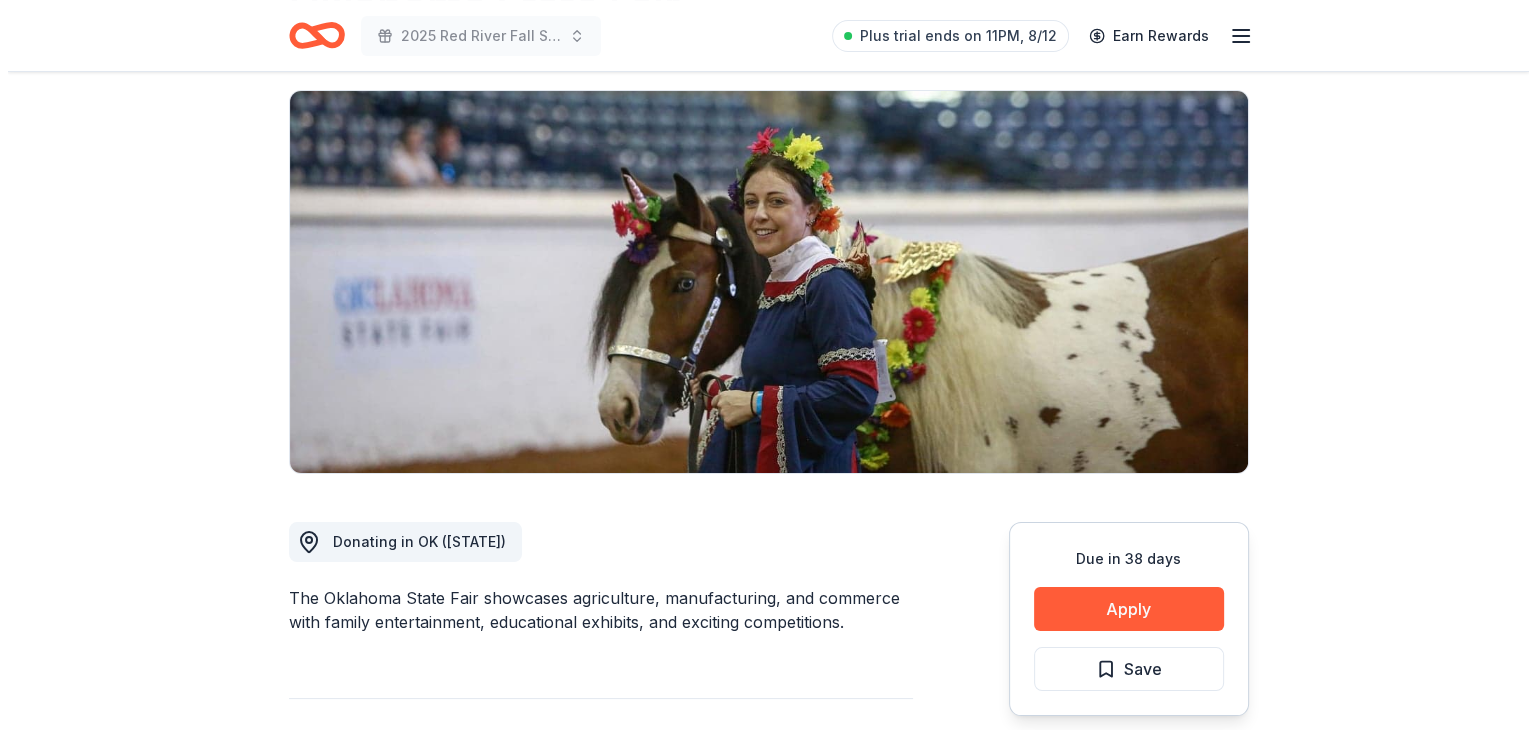 scroll, scrollTop: 300, scrollLeft: 0, axis: vertical 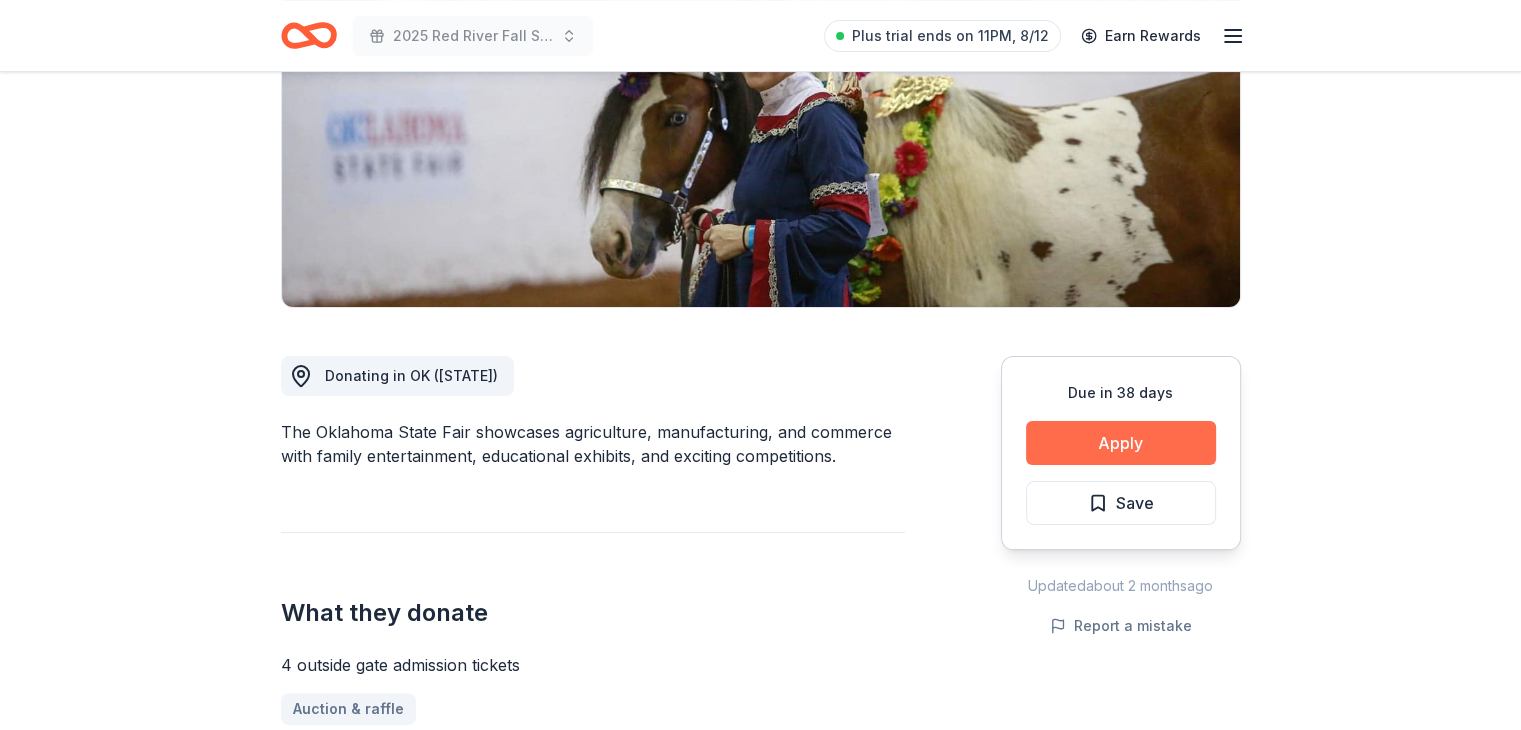 click on "Apply" at bounding box center [1121, 443] 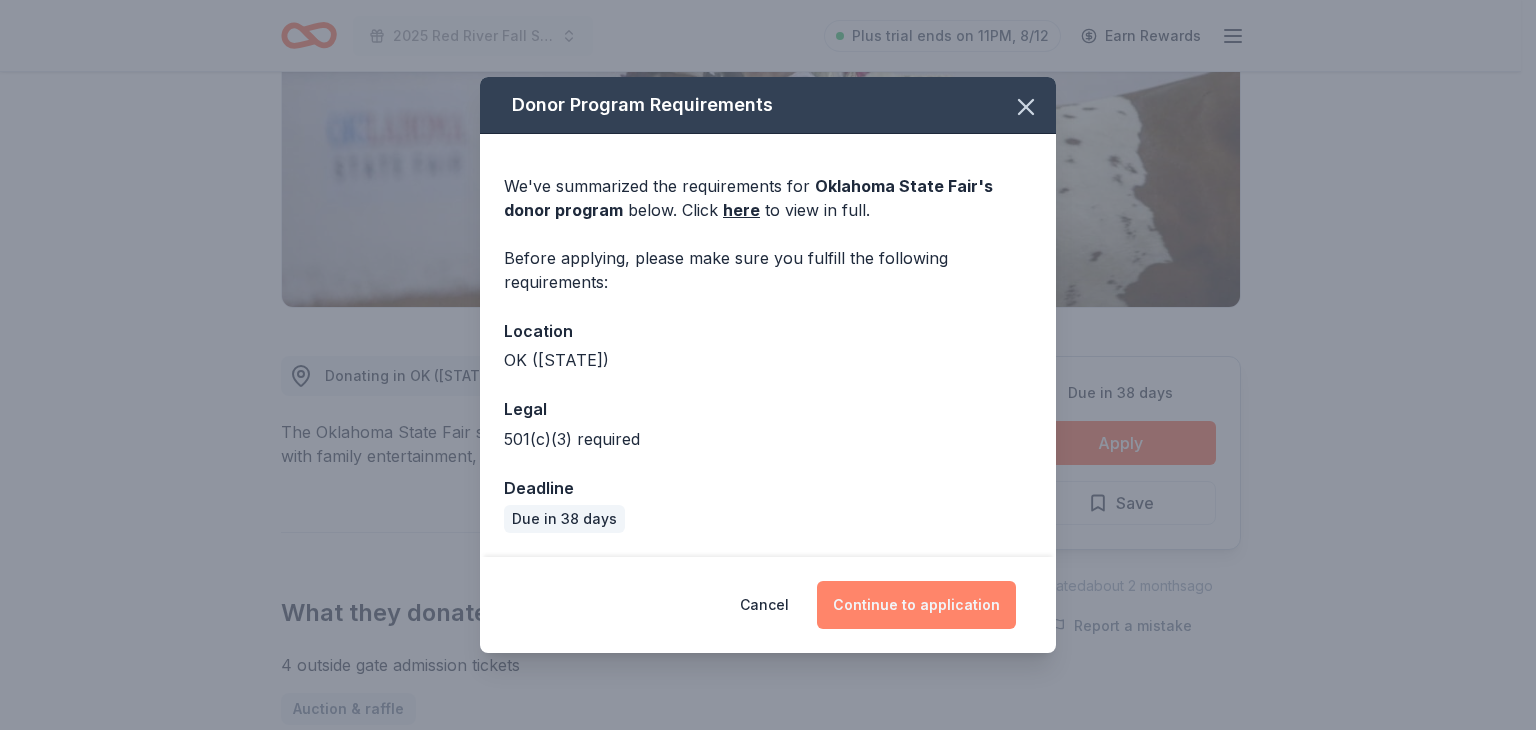 click on "Continue to application" at bounding box center [916, 605] 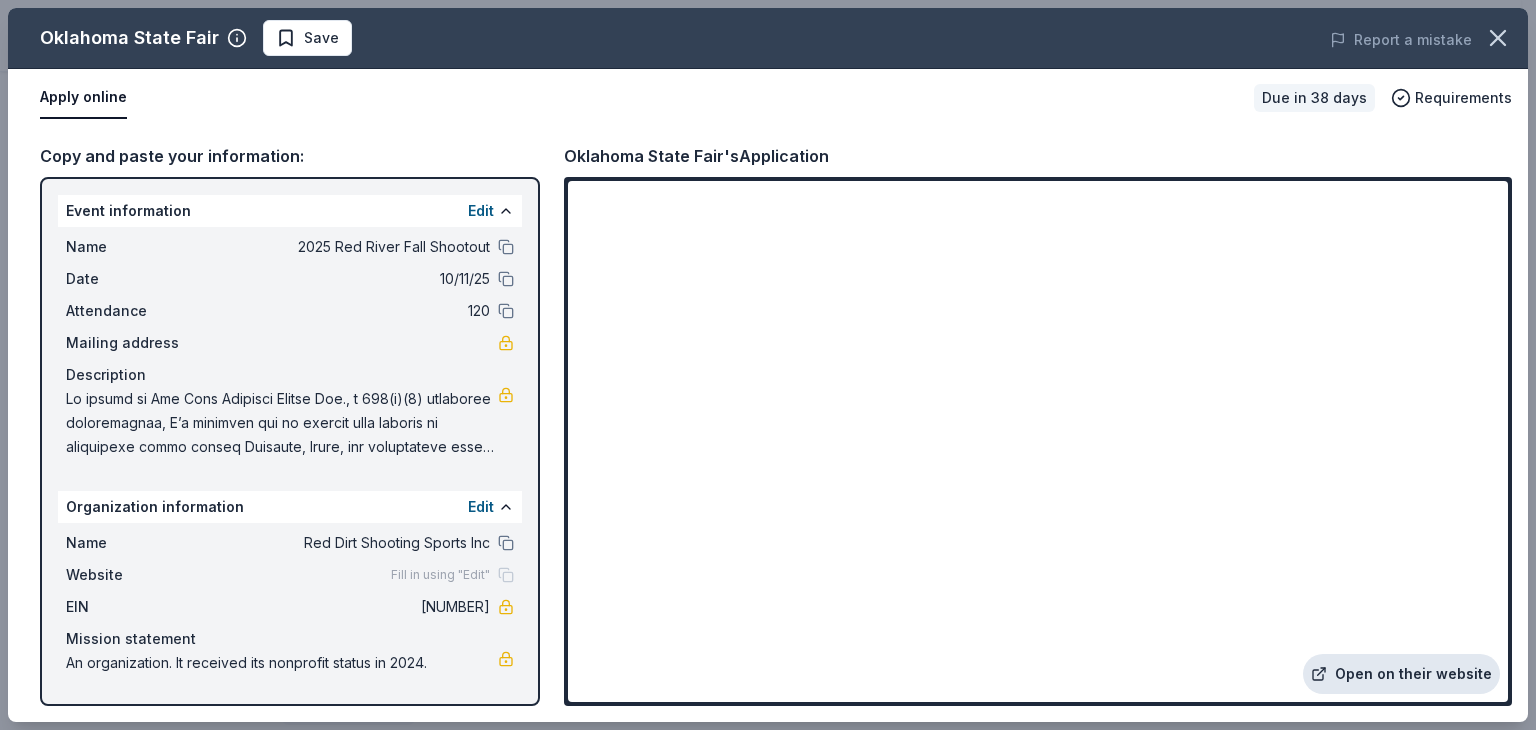 click on "Open on their website" at bounding box center [1401, 674] 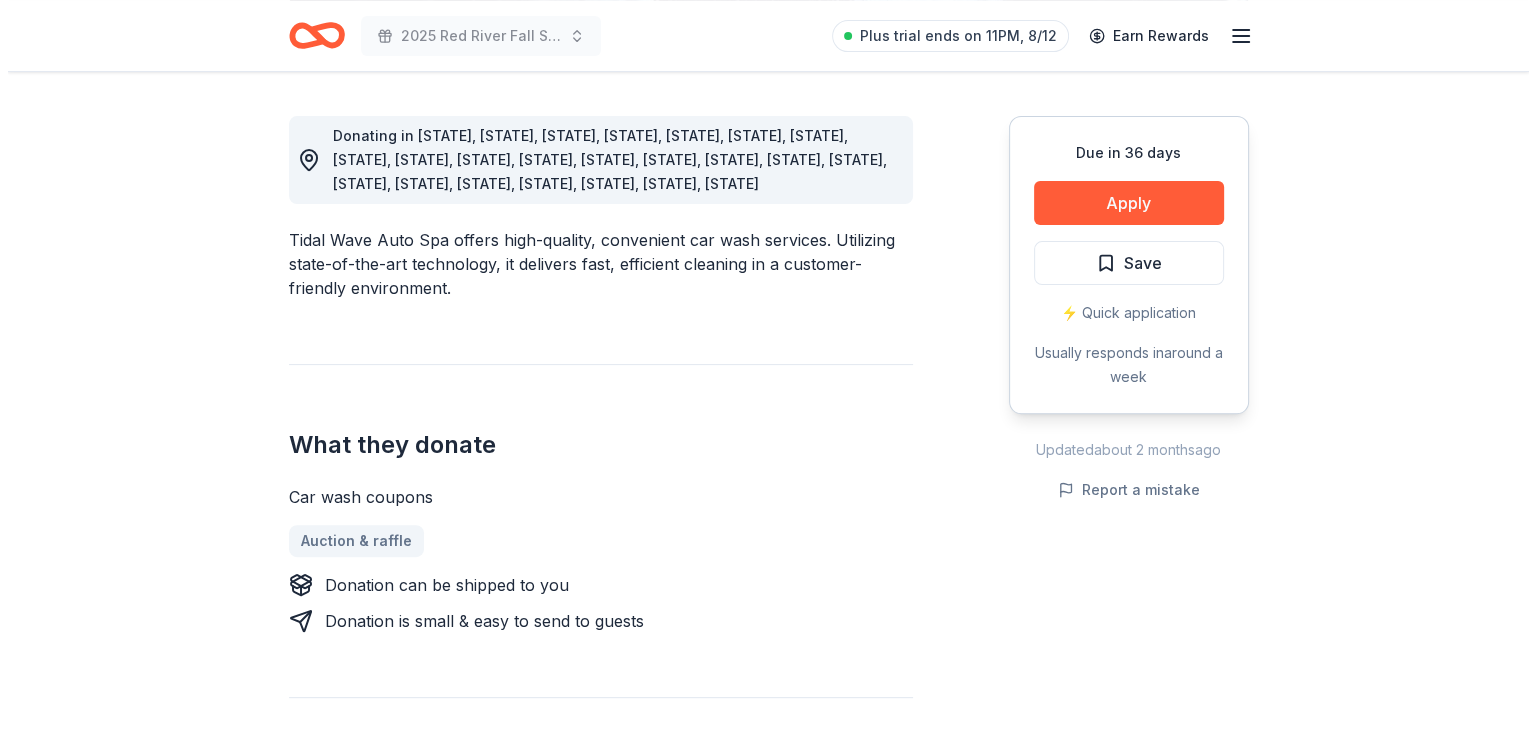 scroll, scrollTop: 600, scrollLeft: 0, axis: vertical 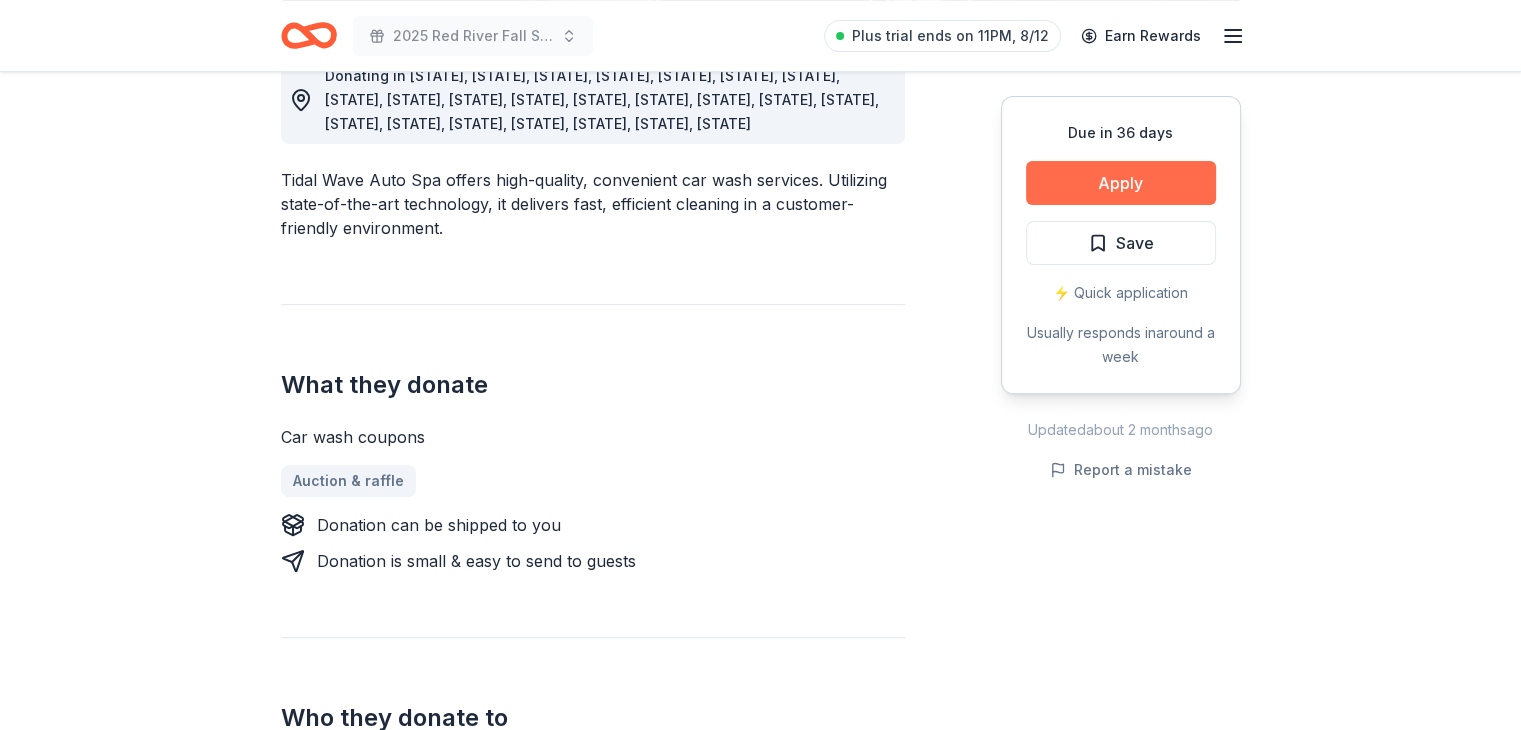 click on "Apply" at bounding box center [1121, 183] 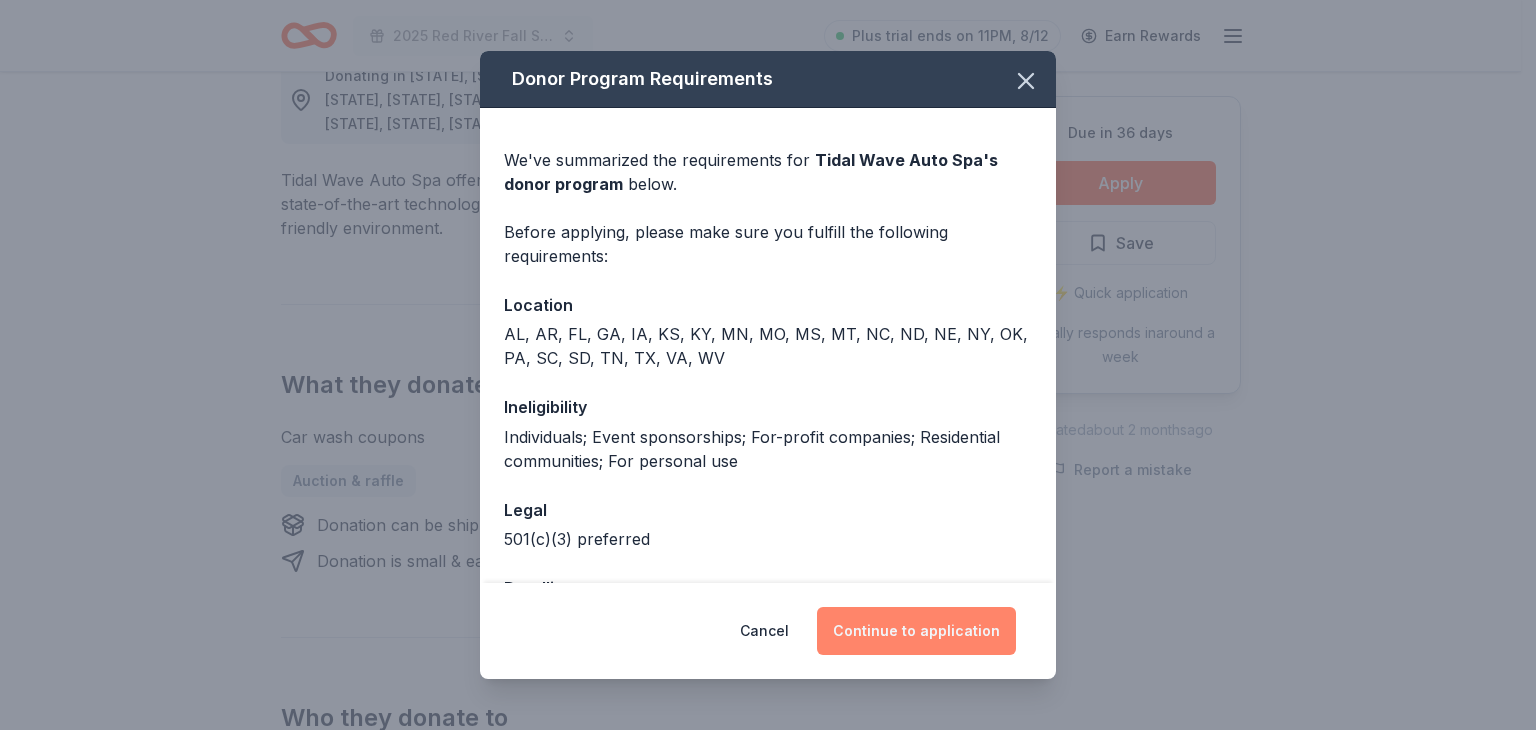 click on "Continue to application" at bounding box center [916, 631] 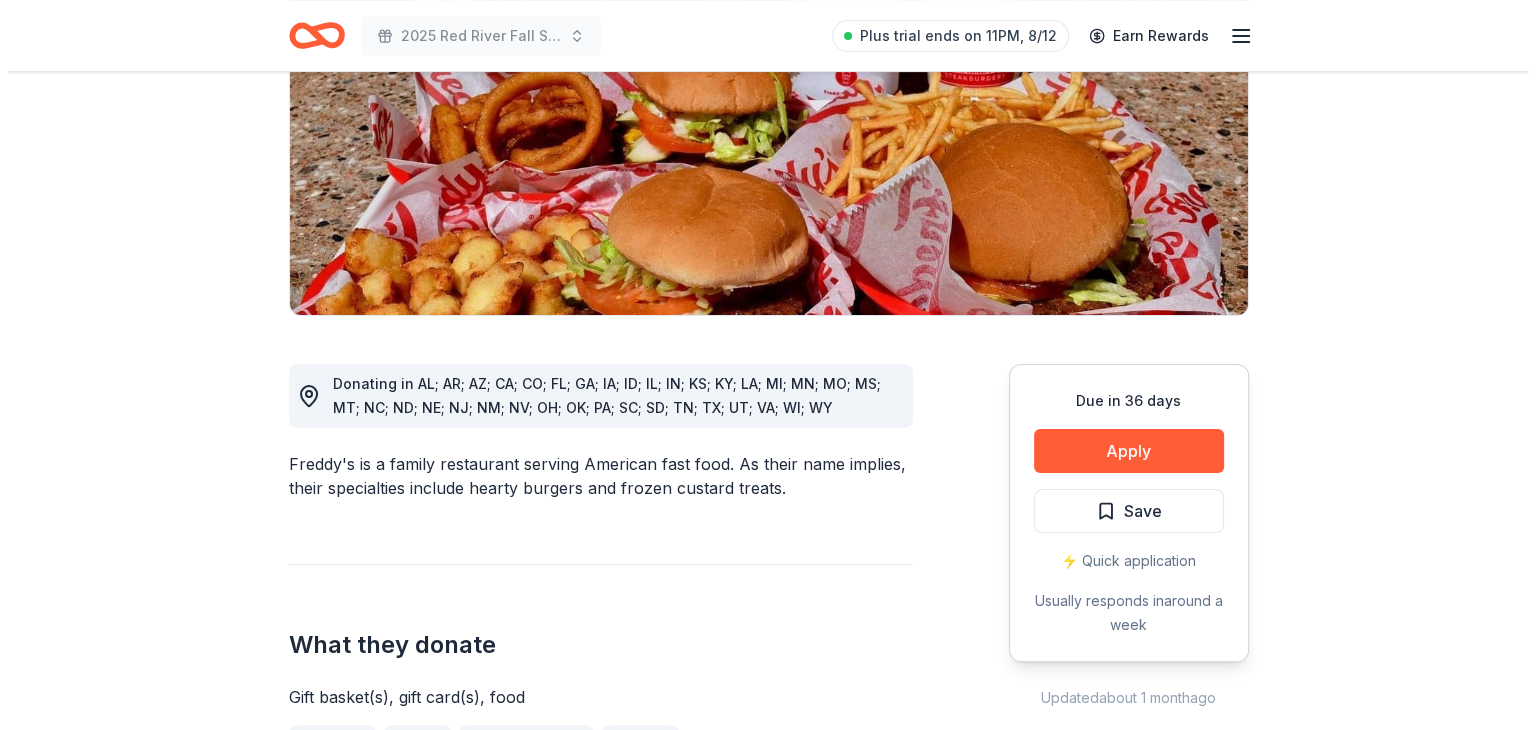 scroll, scrollTop: 300, scrollLeft: 0, axis: vertical 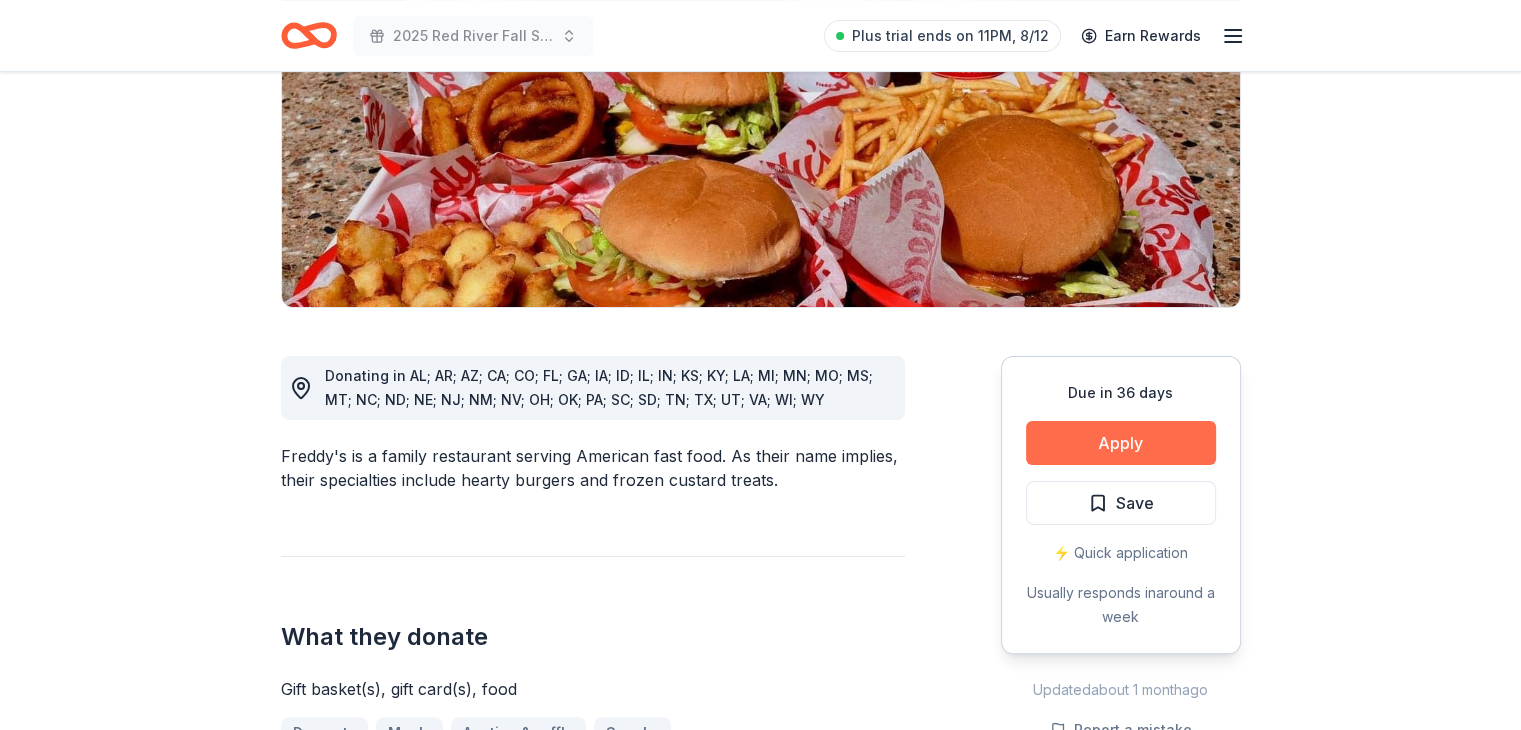 click on "Apply" at bounding box center (1121, 443) 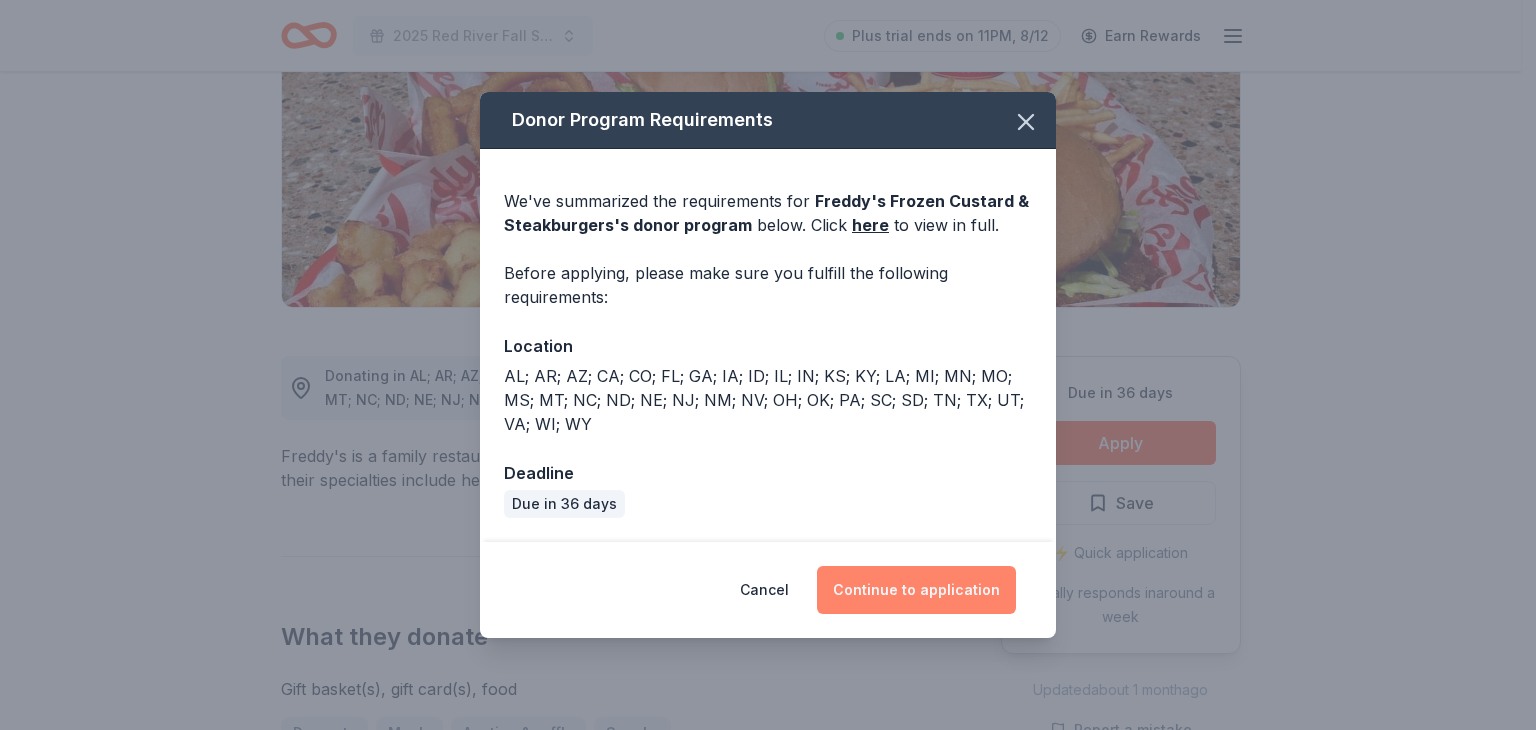click on "Continue to application" at bounding box center [916, 590] 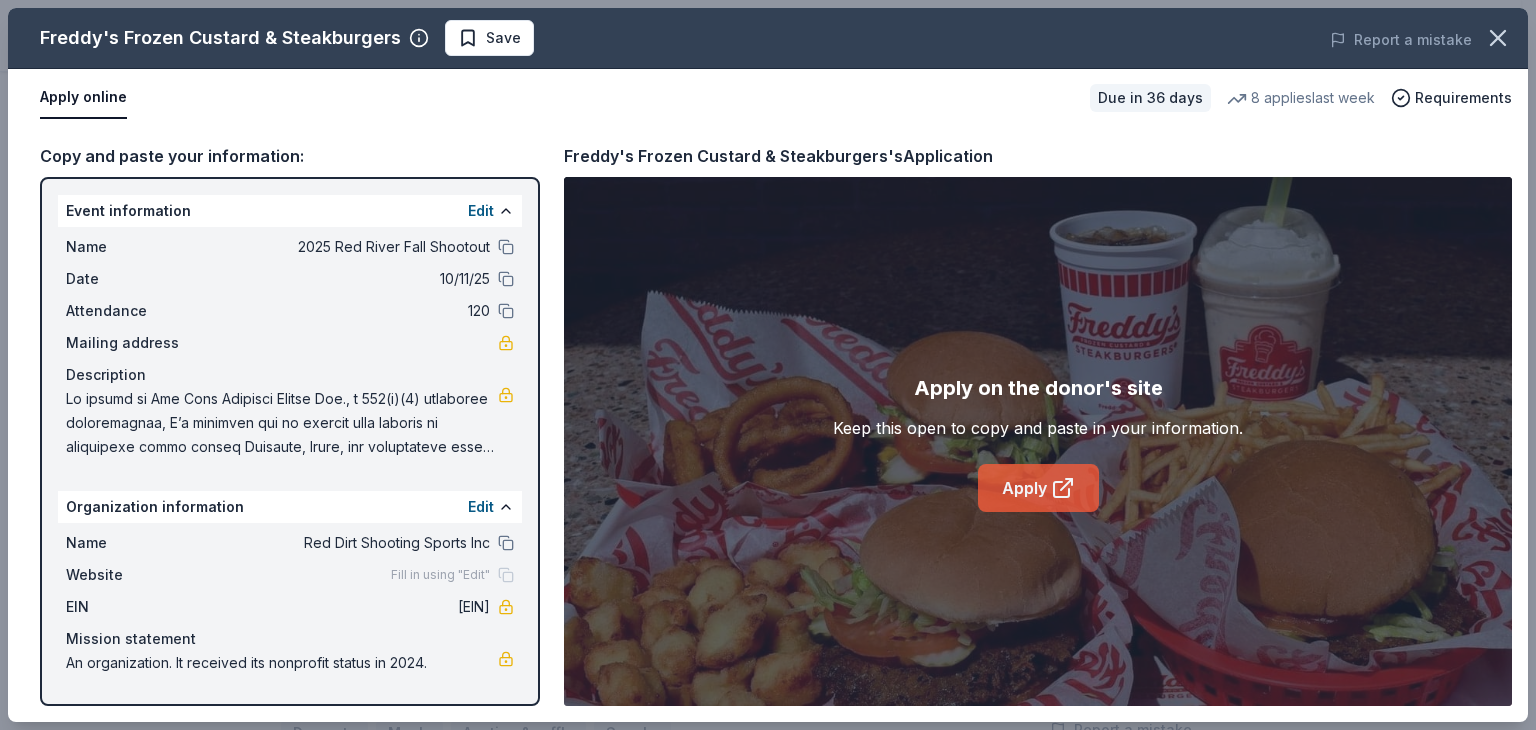 click on "Apply" at bounding box center [1038, 488] 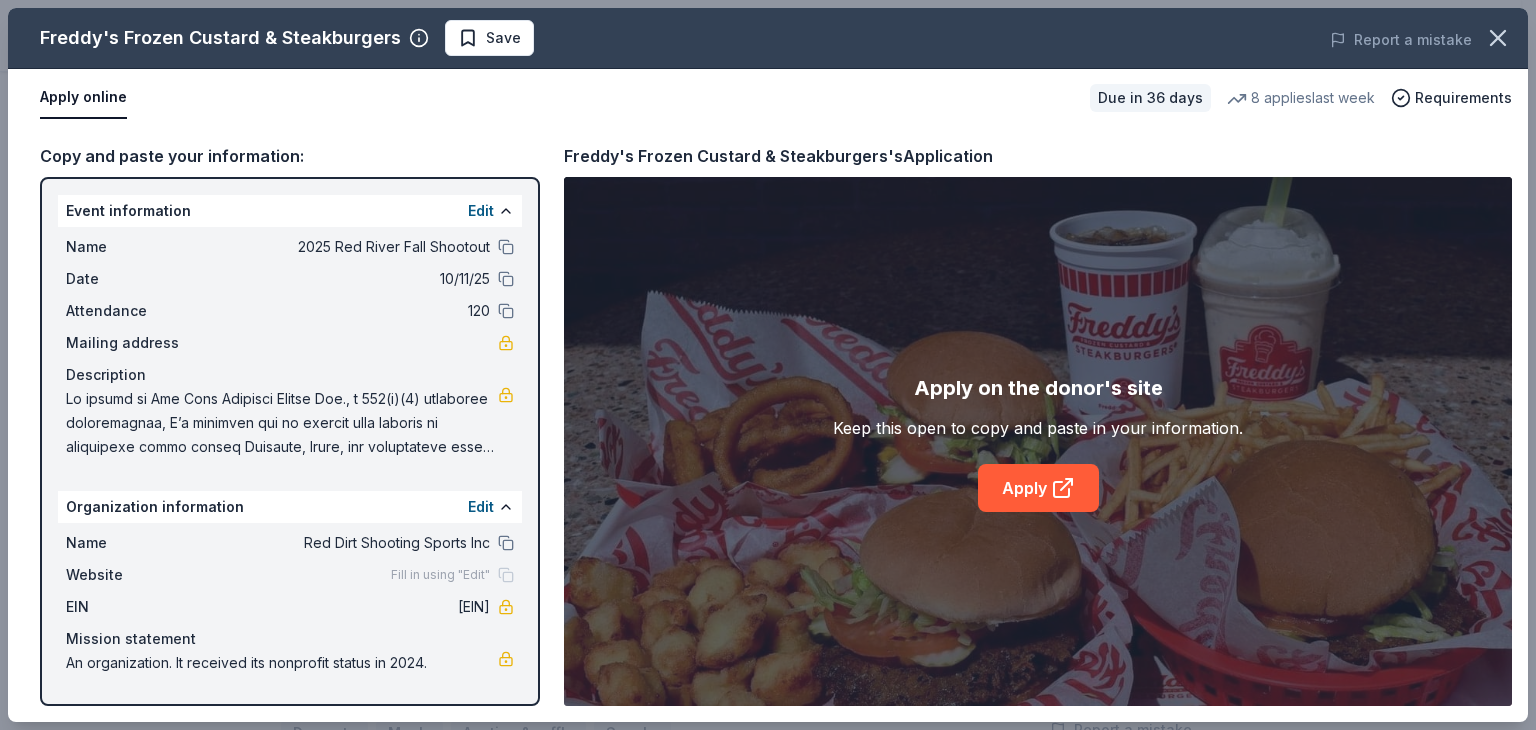 drag, startPoint x: 388, startPoint y: 37, endPoint x: 191, endPoint y: 34, distance: 197.02284 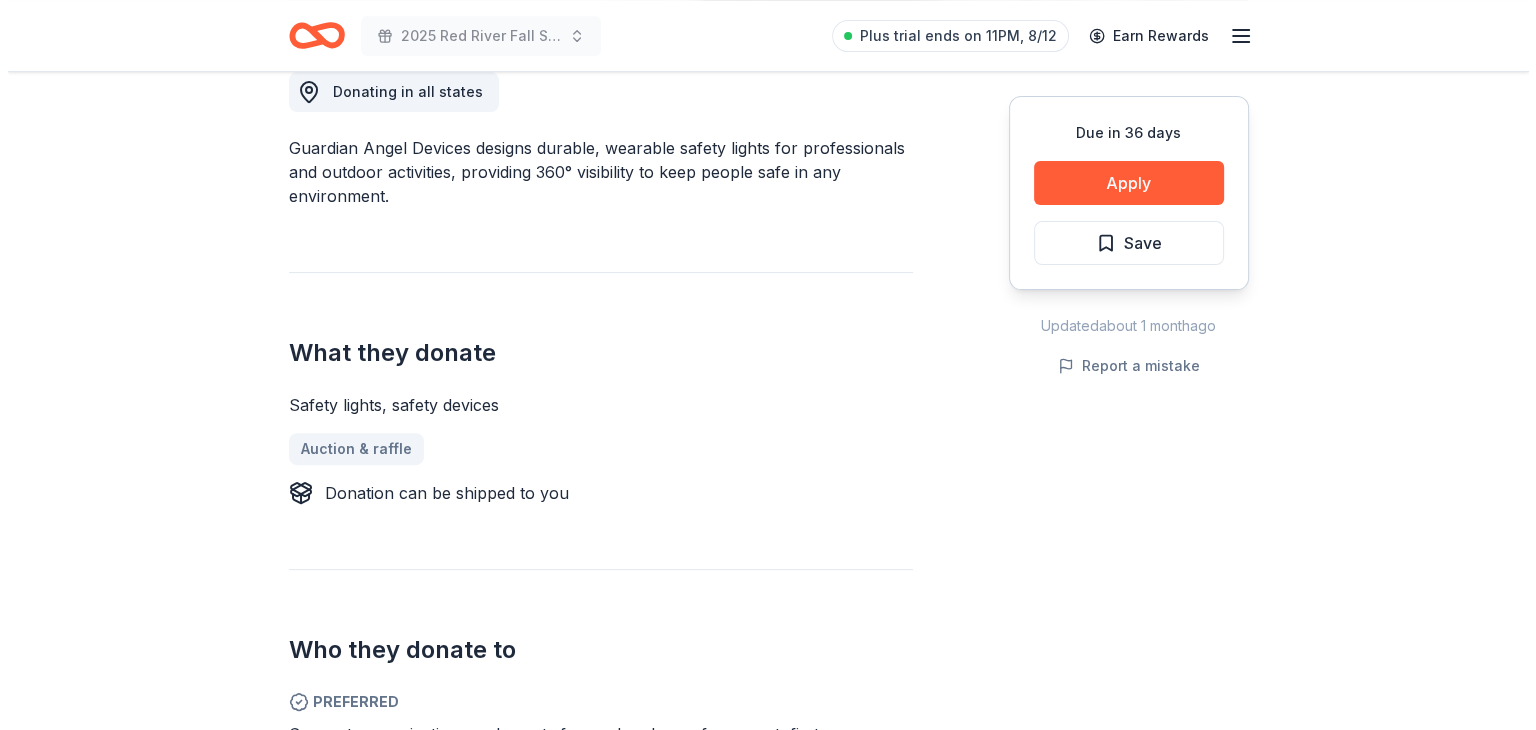 scroll, scrollTop: 500, scrollLeft: 0, axis: vertical 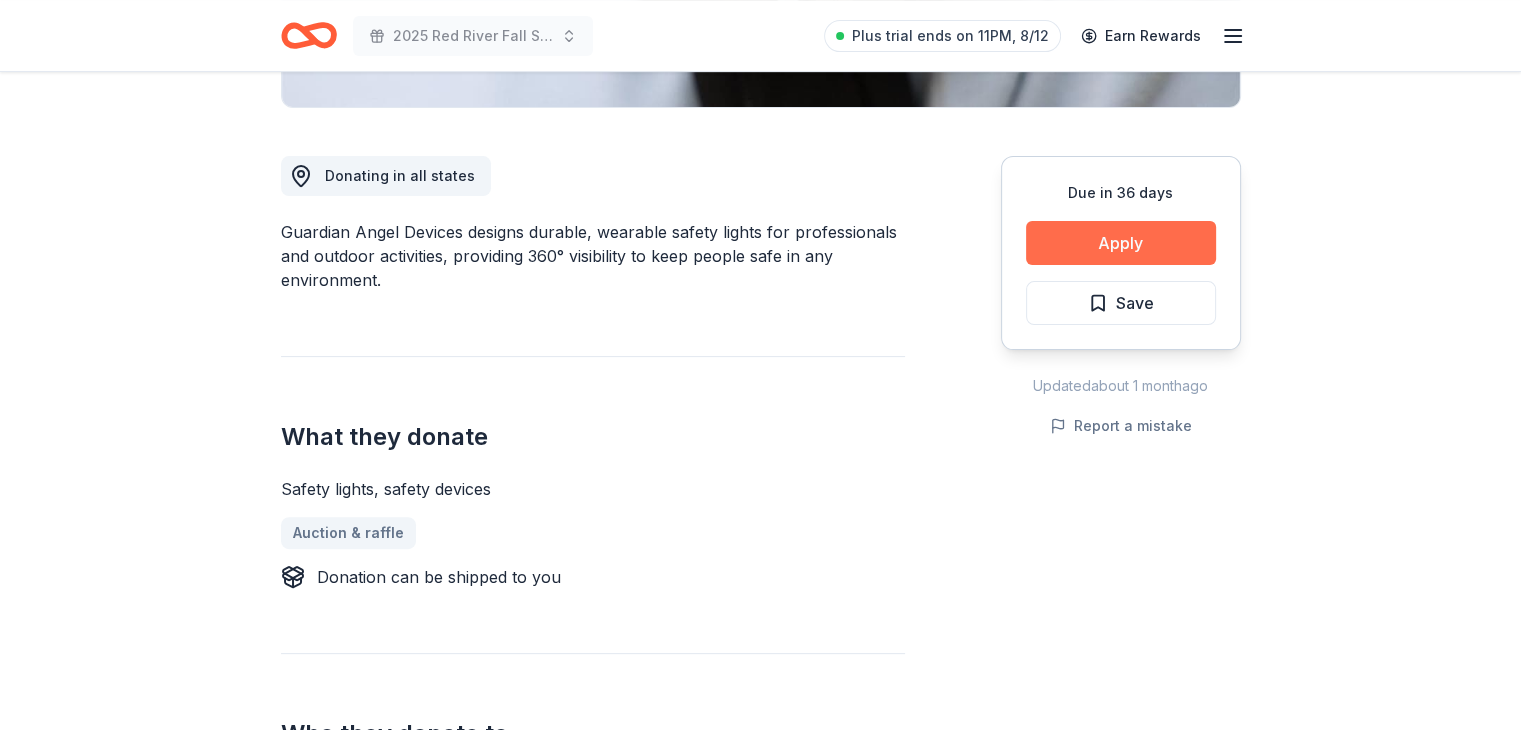 click on "Apply" at bounding box center [1121, 243] 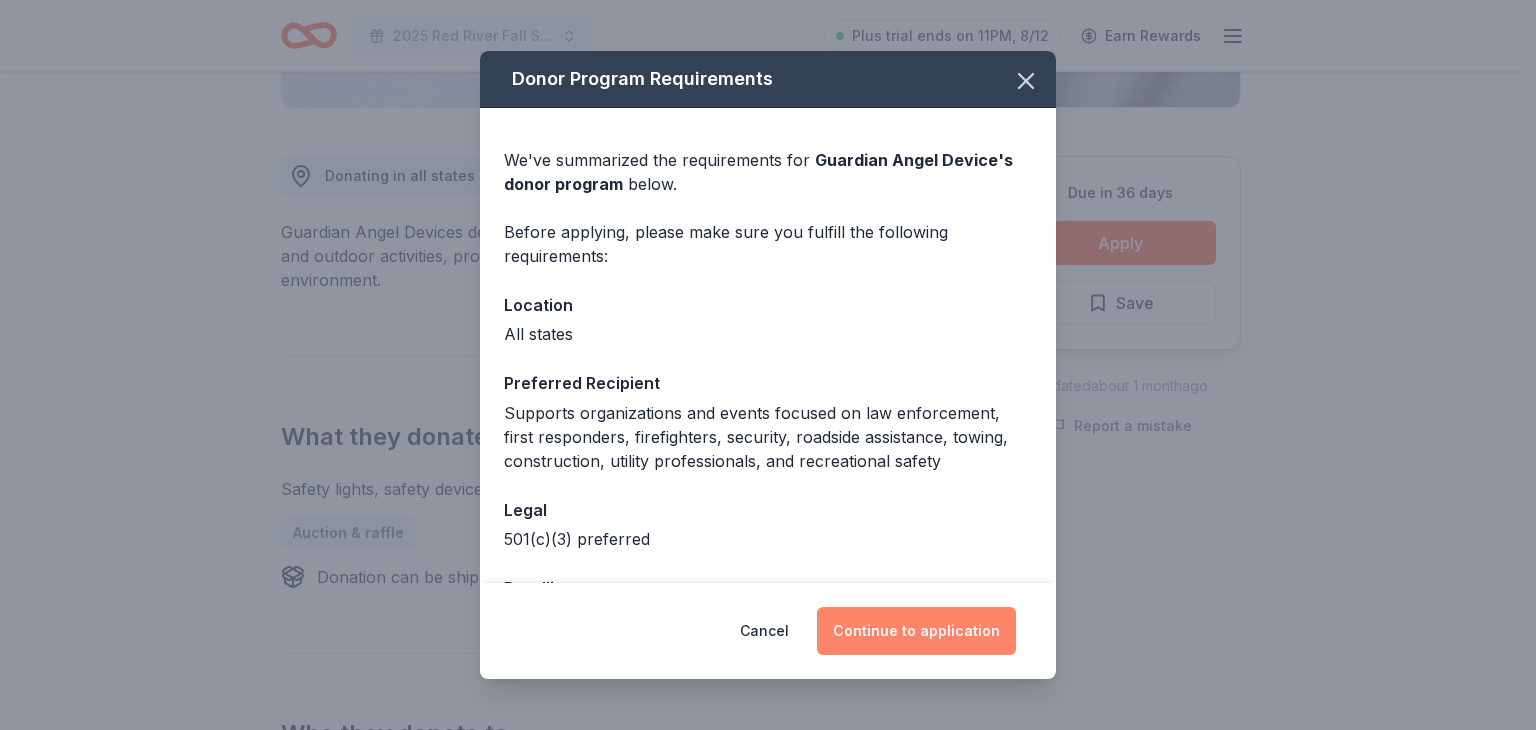 click on "Continue to application" at bounding box center (916, 631) 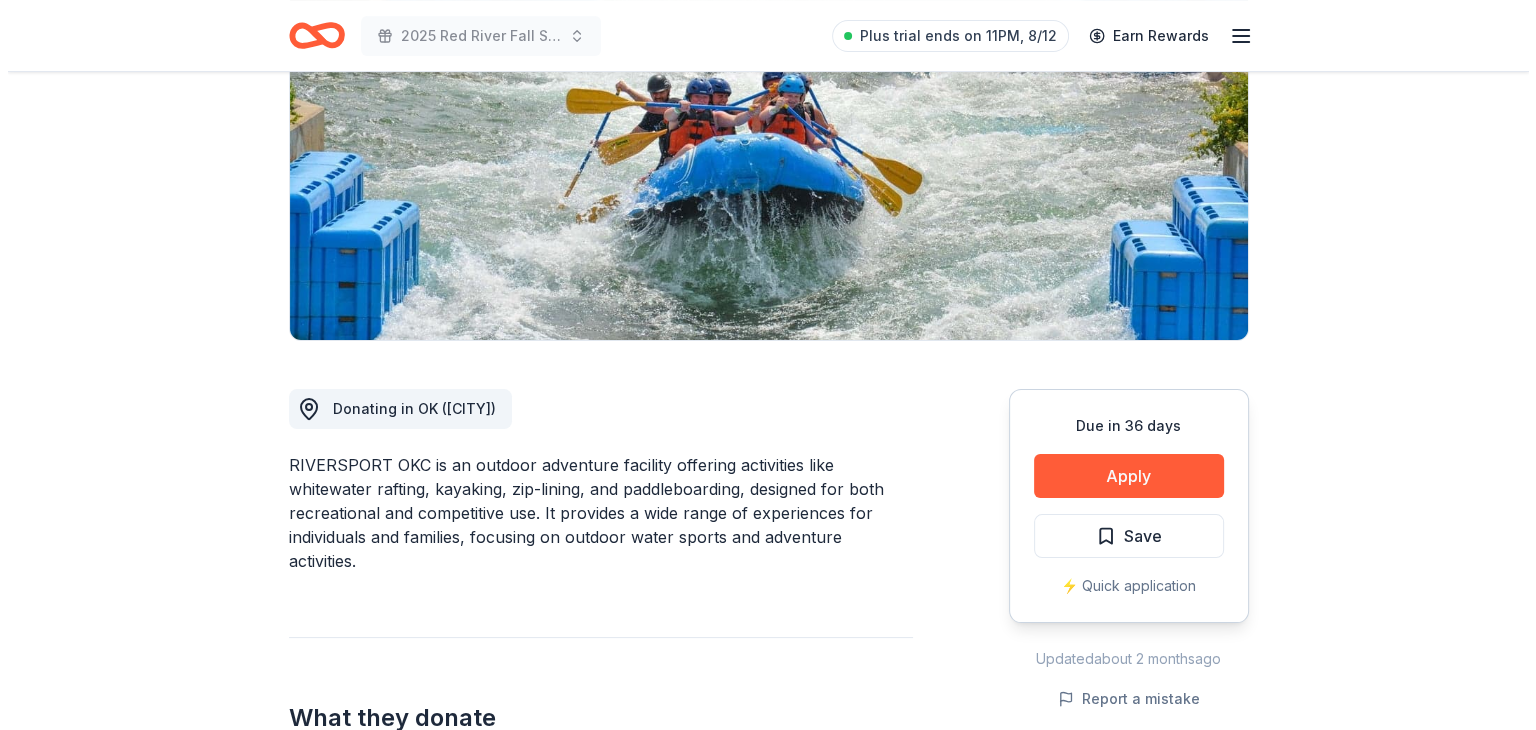 scroll, scrollTop: 400, scrollLeft: 0, axis: vertical 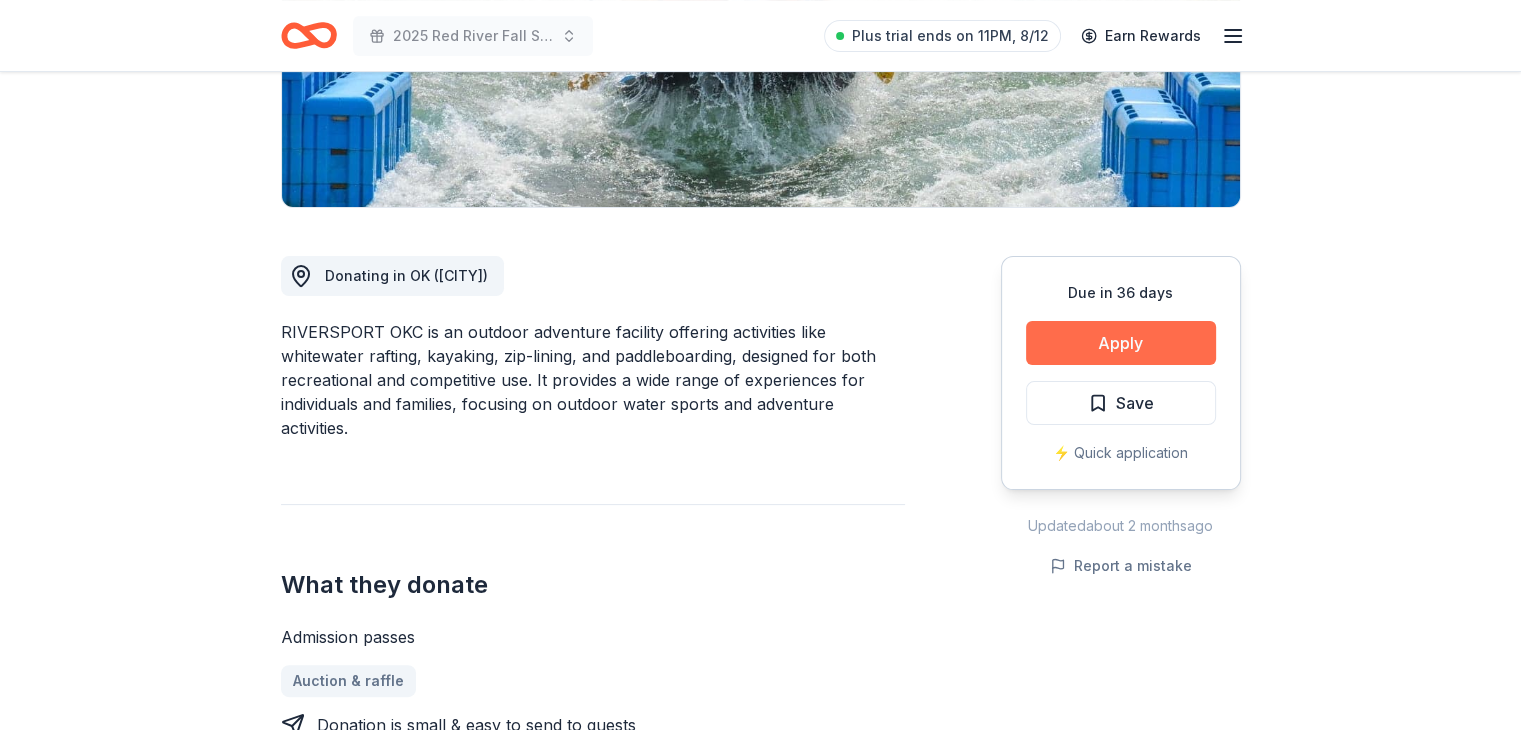 click on "Apply" at bounding box center [1121, 343] 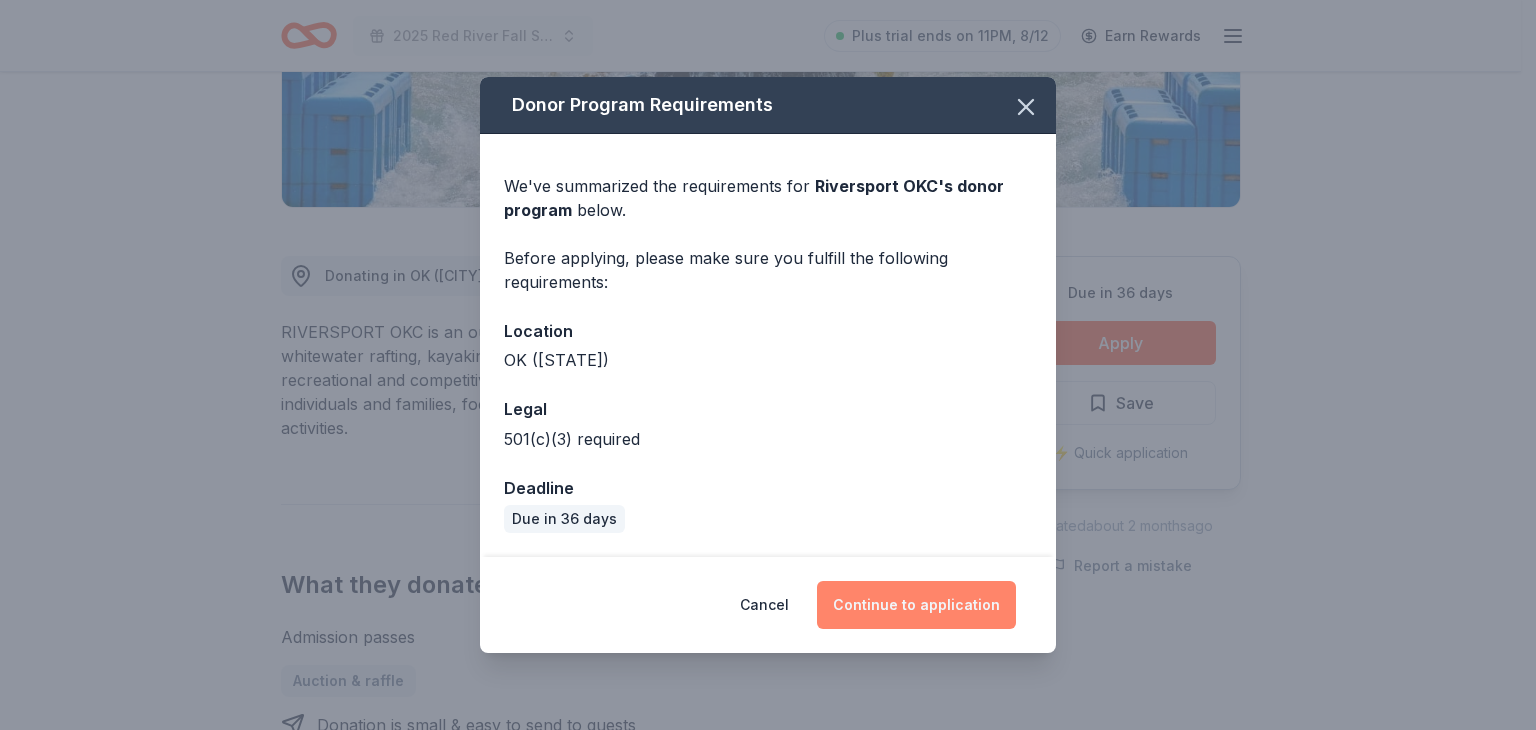 click on "Continue to application" at bounding box center [916, 605] 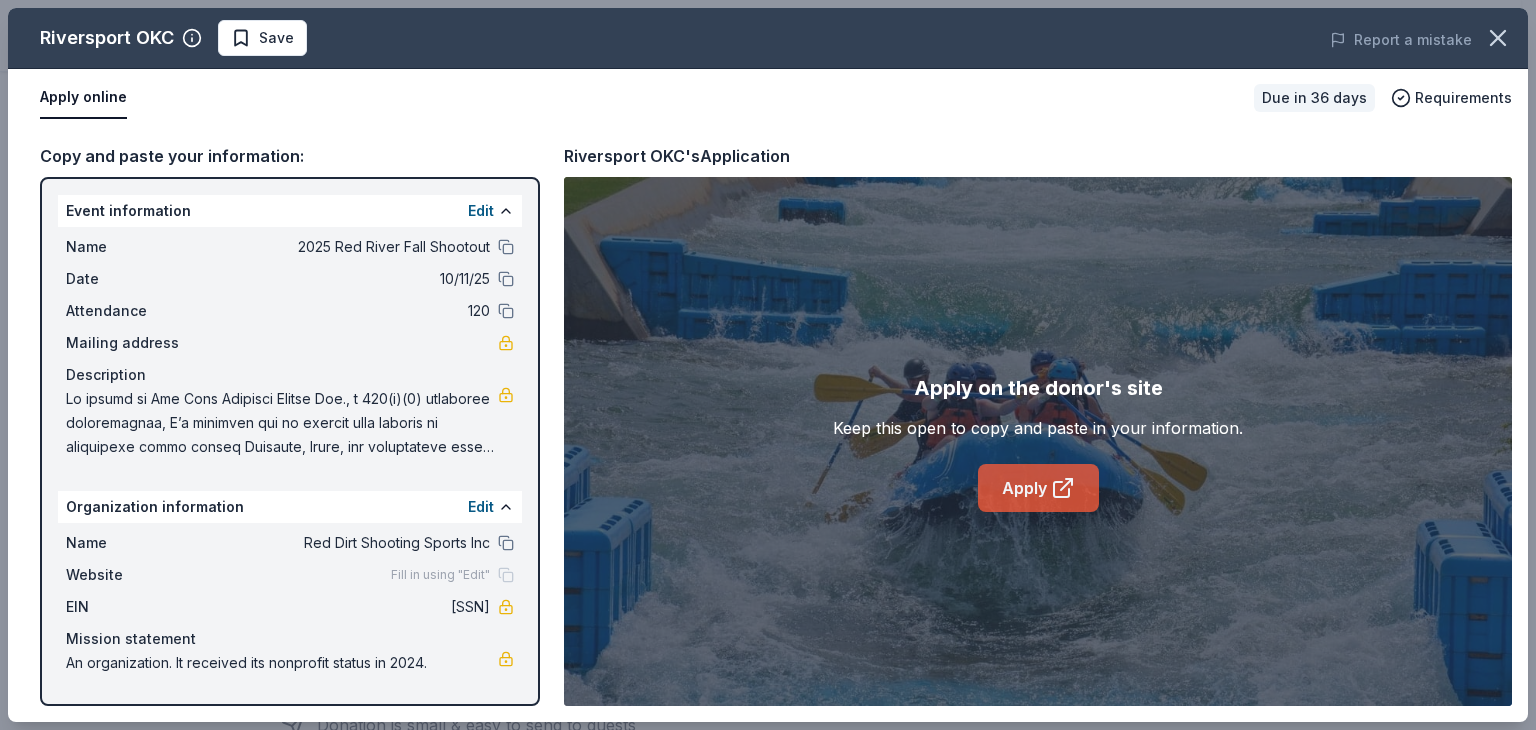 click on "Apply" at bounding box center (1038, 488) 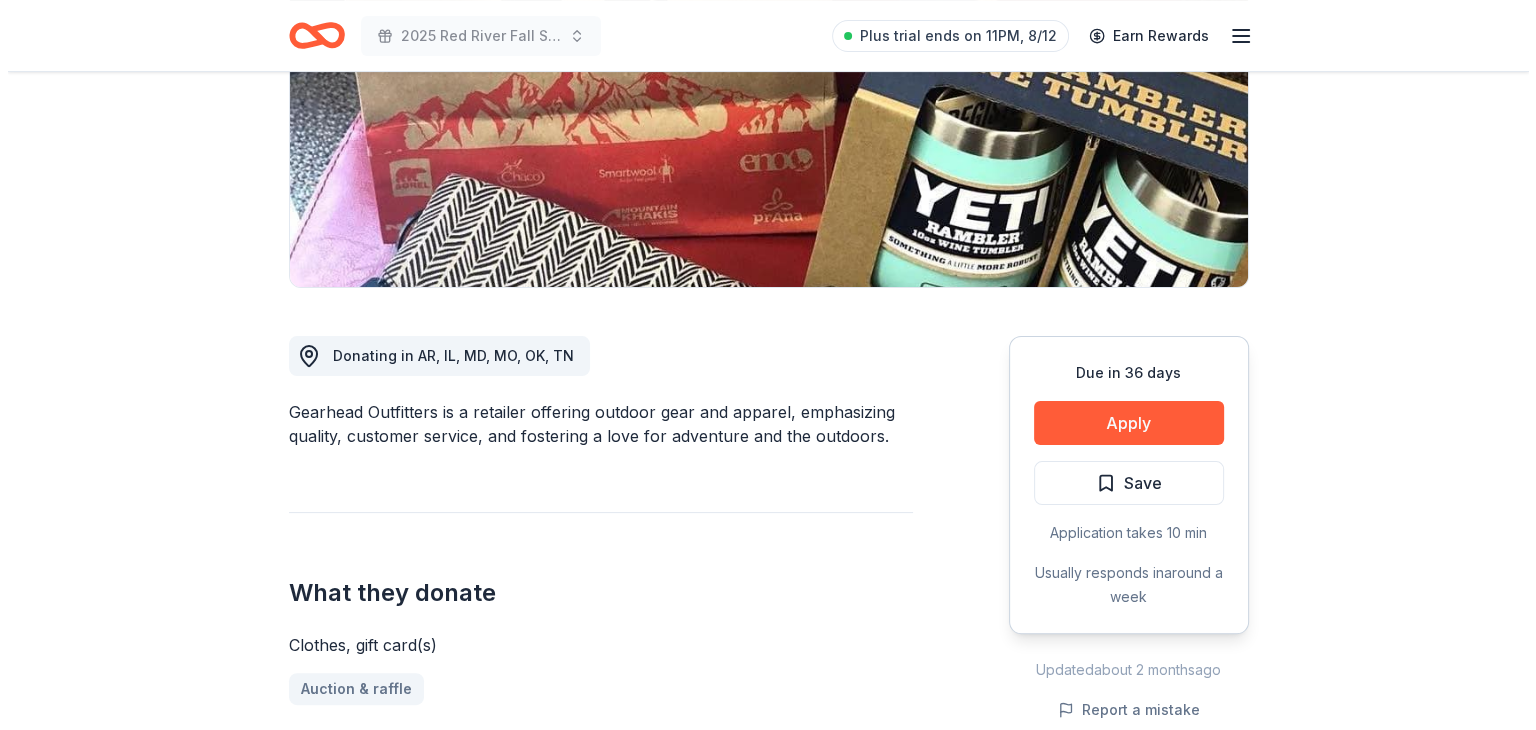 scroll, scrollTop: 400, scrollLeft: 0, axis: vertical 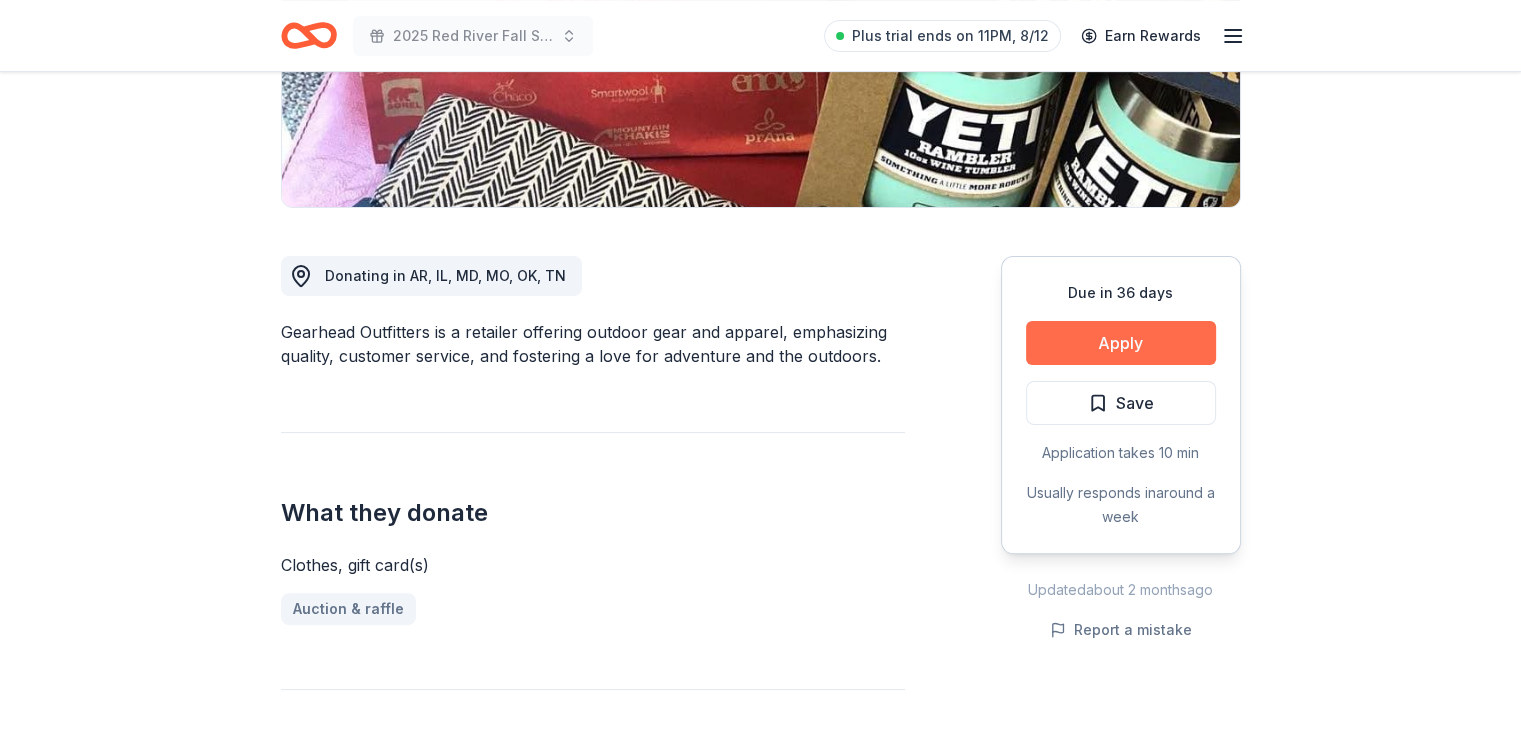 click on "Apply" at bounding box center [1121, 343] 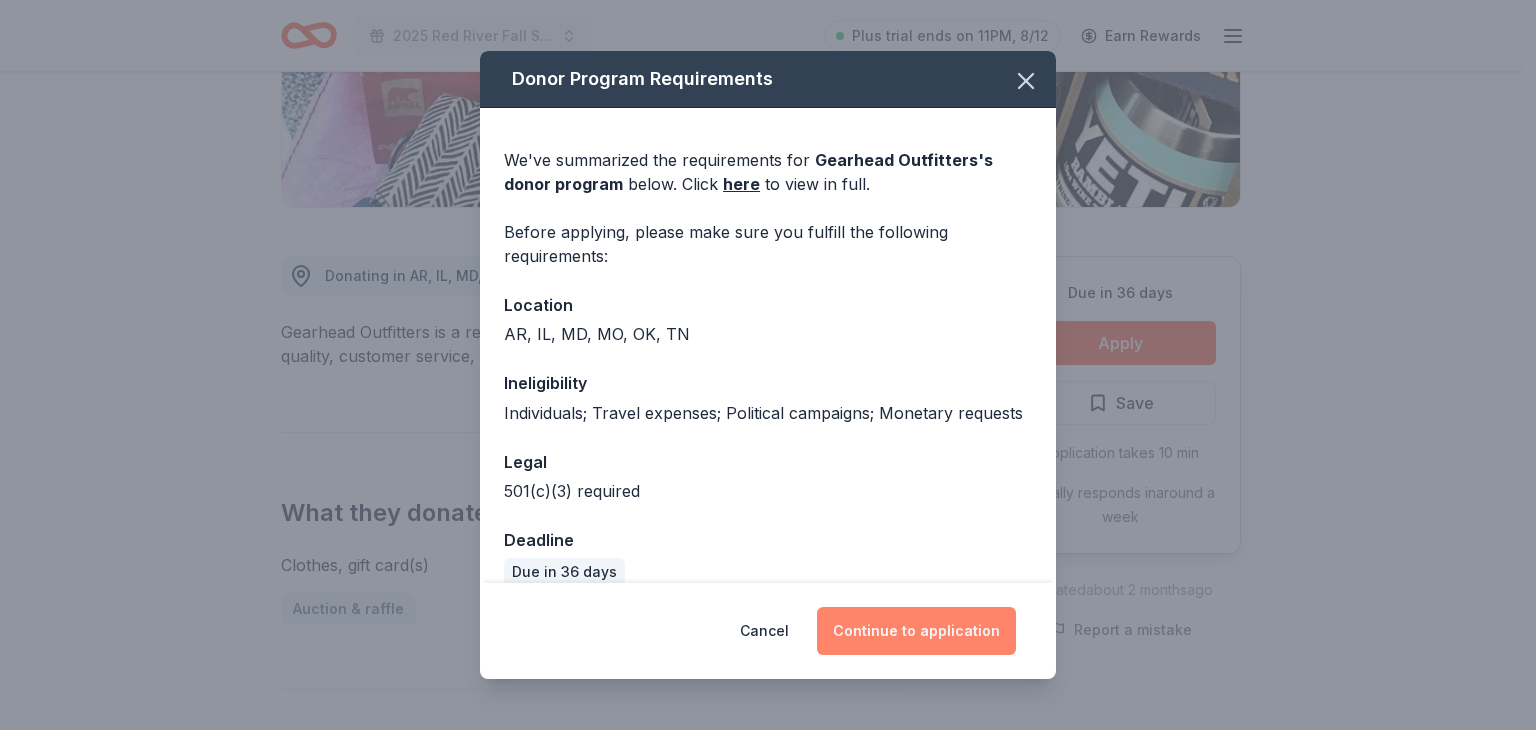 click on "Continue to application" at bounding box center (916, 631) 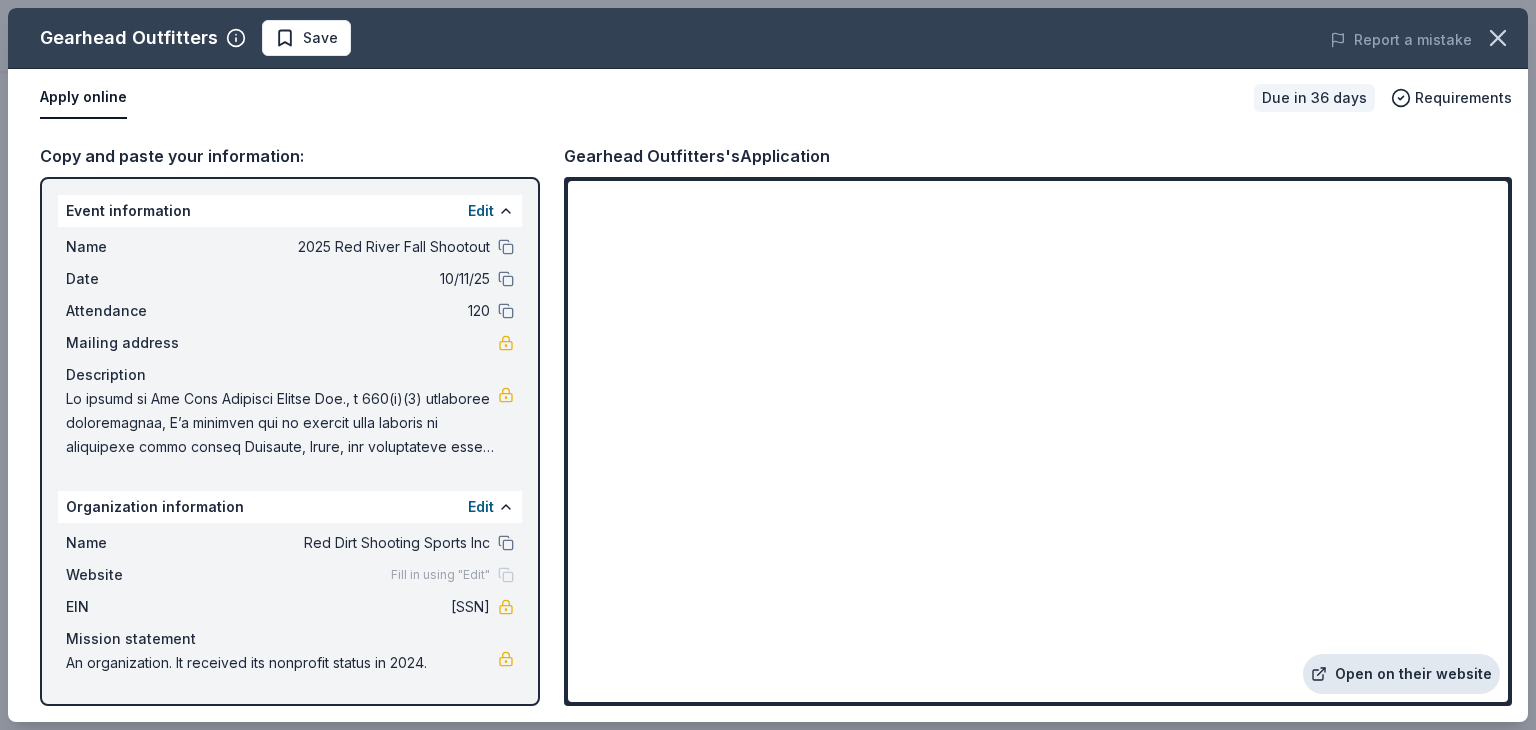 click on "Open on their website" at bounding box center (1401, 674) 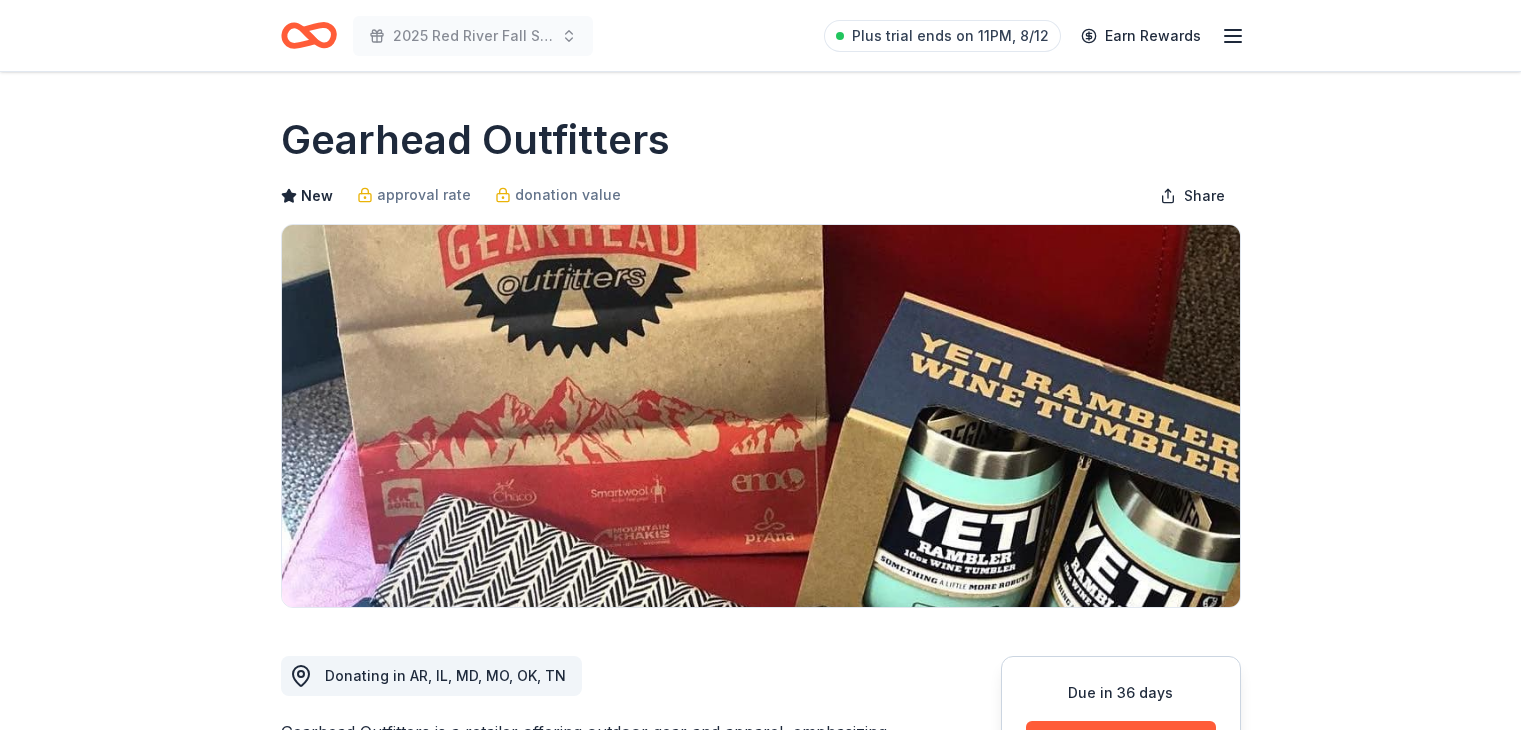 scroll, scrollTop: 0, scrollLeft: 0, axis: both 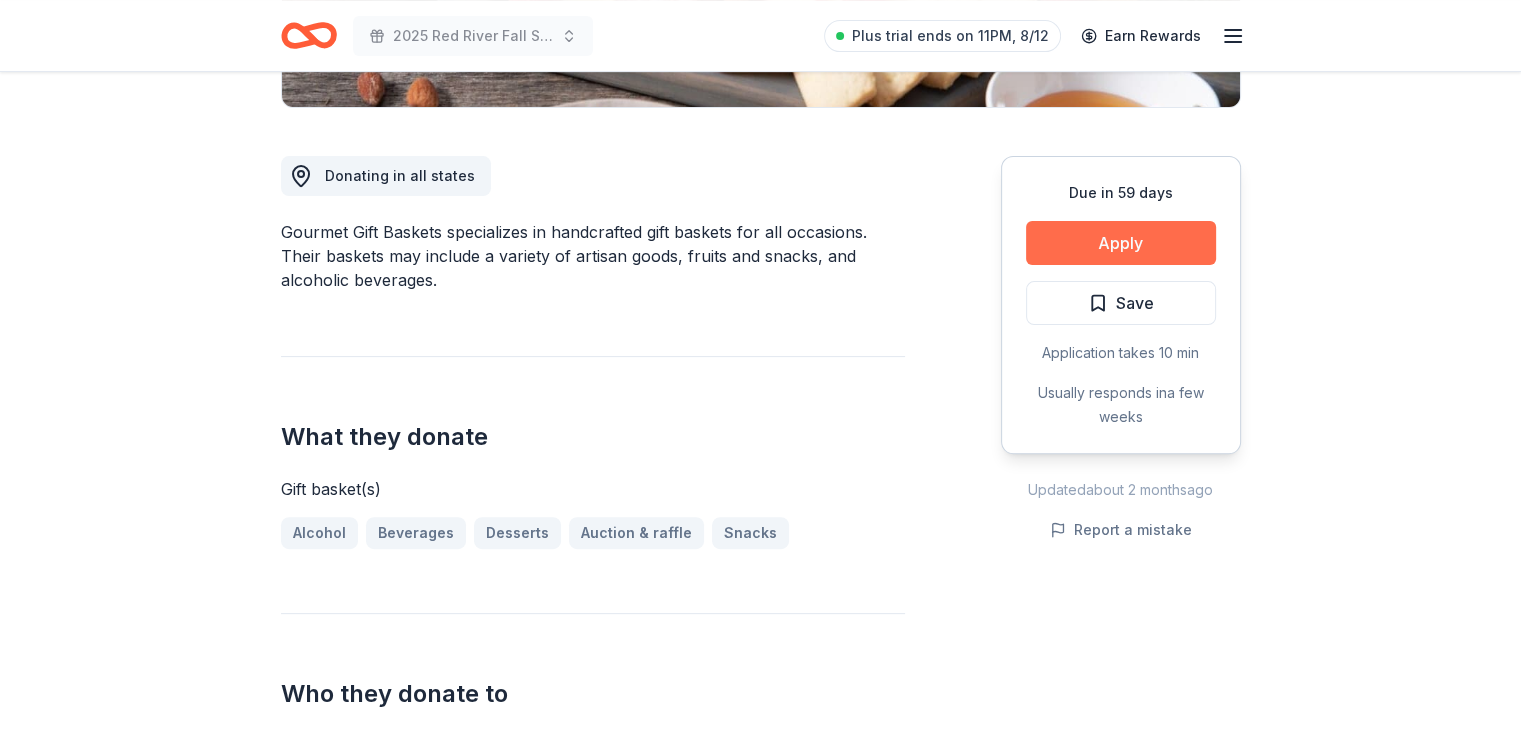 drag, startPoint x: 1128, startPoint y: 241, endPoint x: 1082, endPoint y: 243, distance: 46.043457 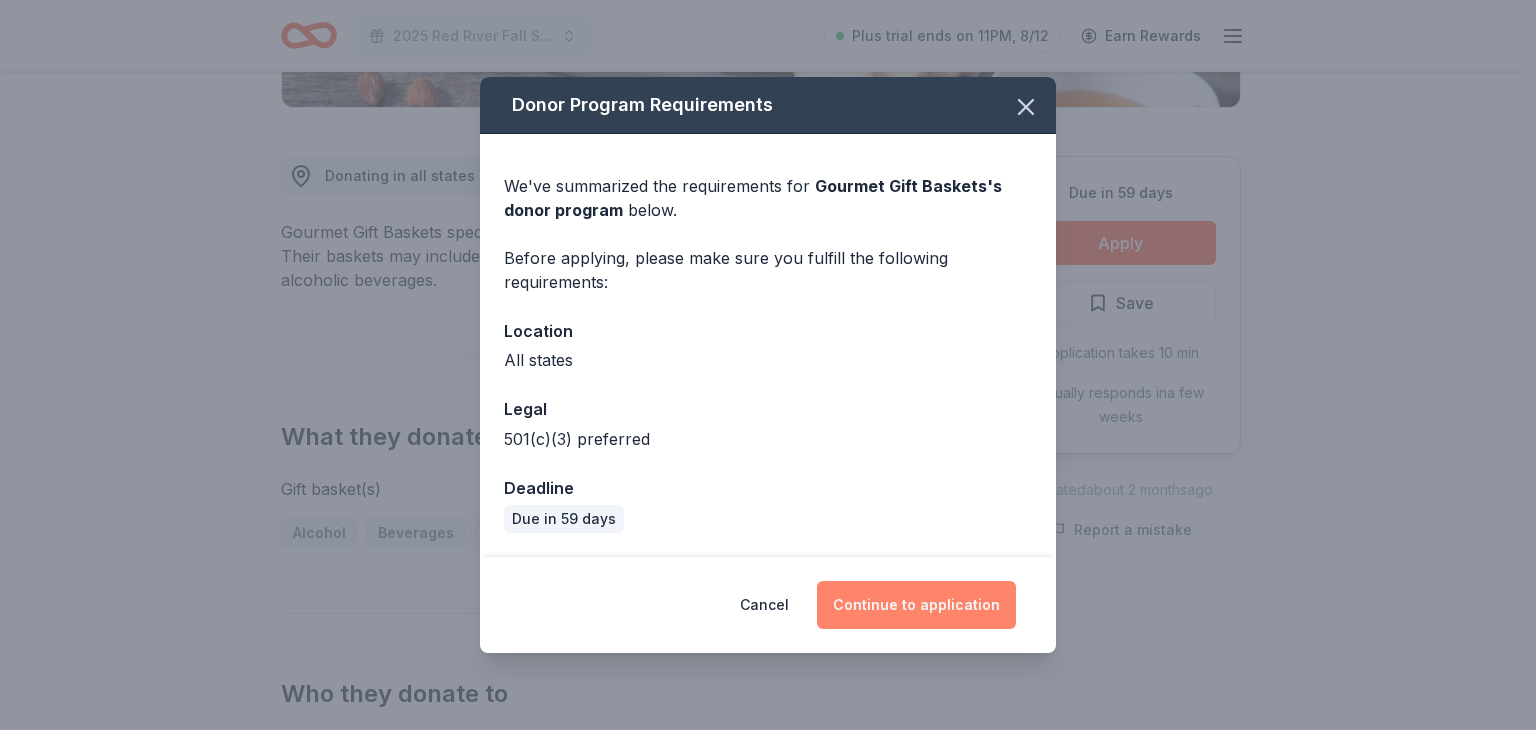 click on "Continue to application" at bounding box center [916, 605] 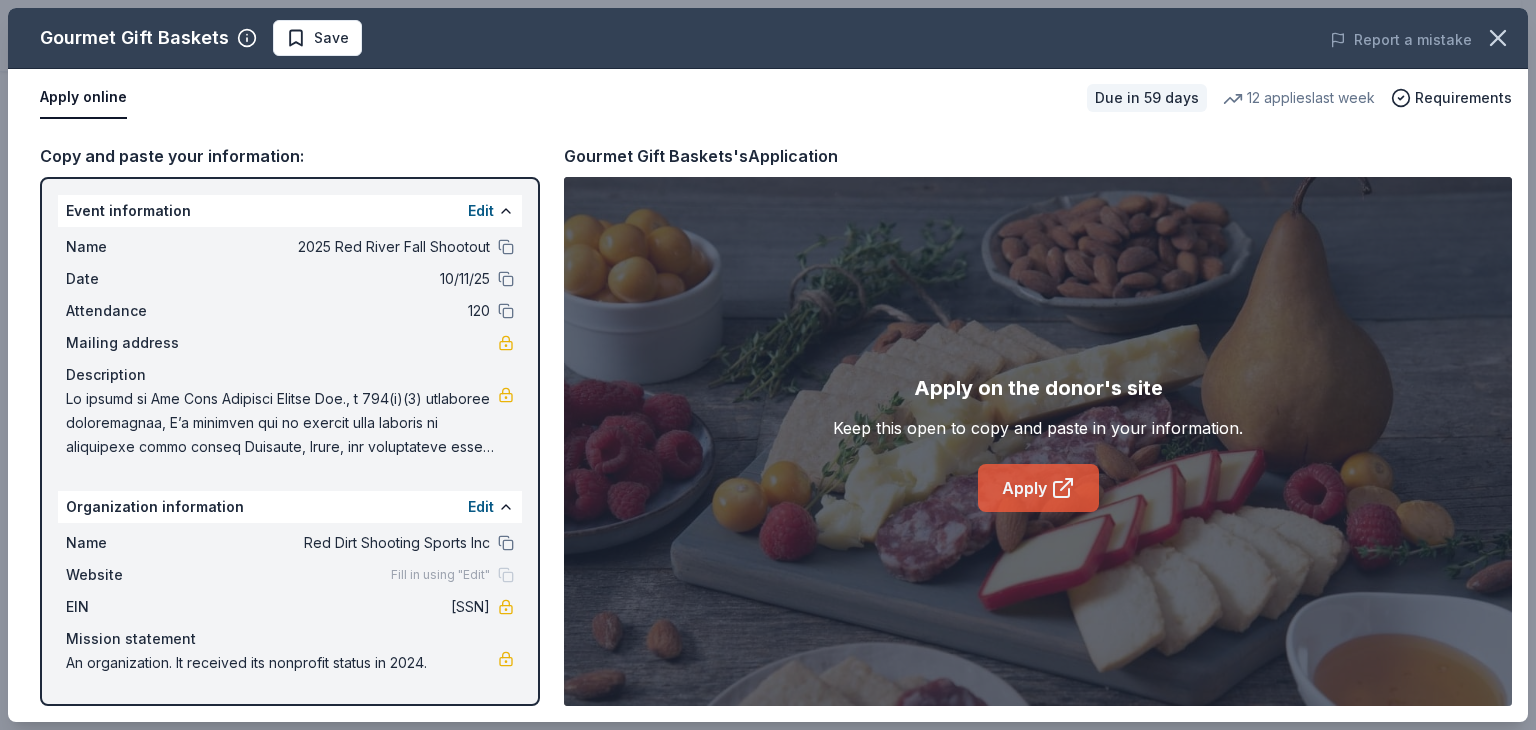 click on "Apply" at bounding box center (1038, 488) 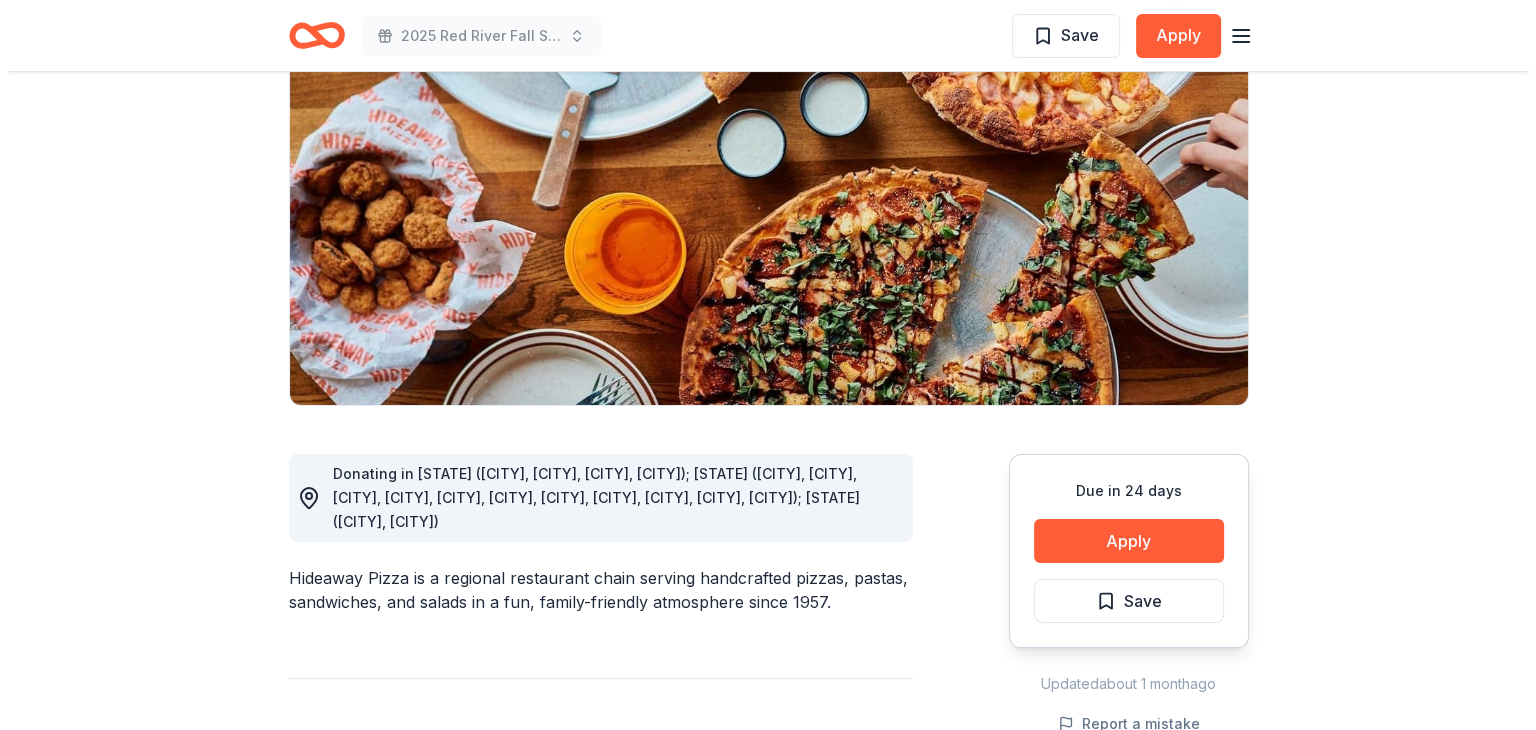 scroll, scrollTop: 300, scrollLeft: 0, axis: vertical 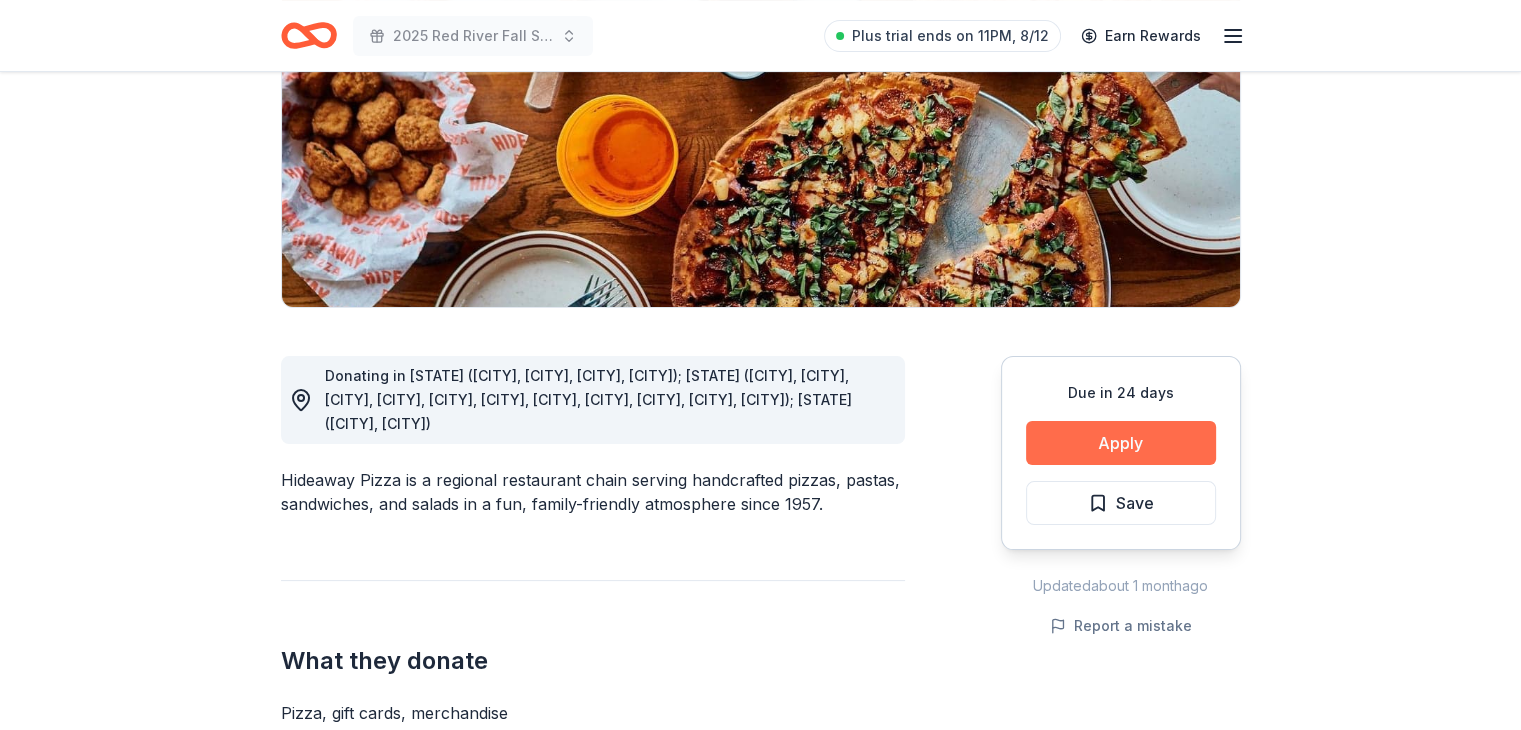 click on "Apply" at bounding box center (1121, 443) 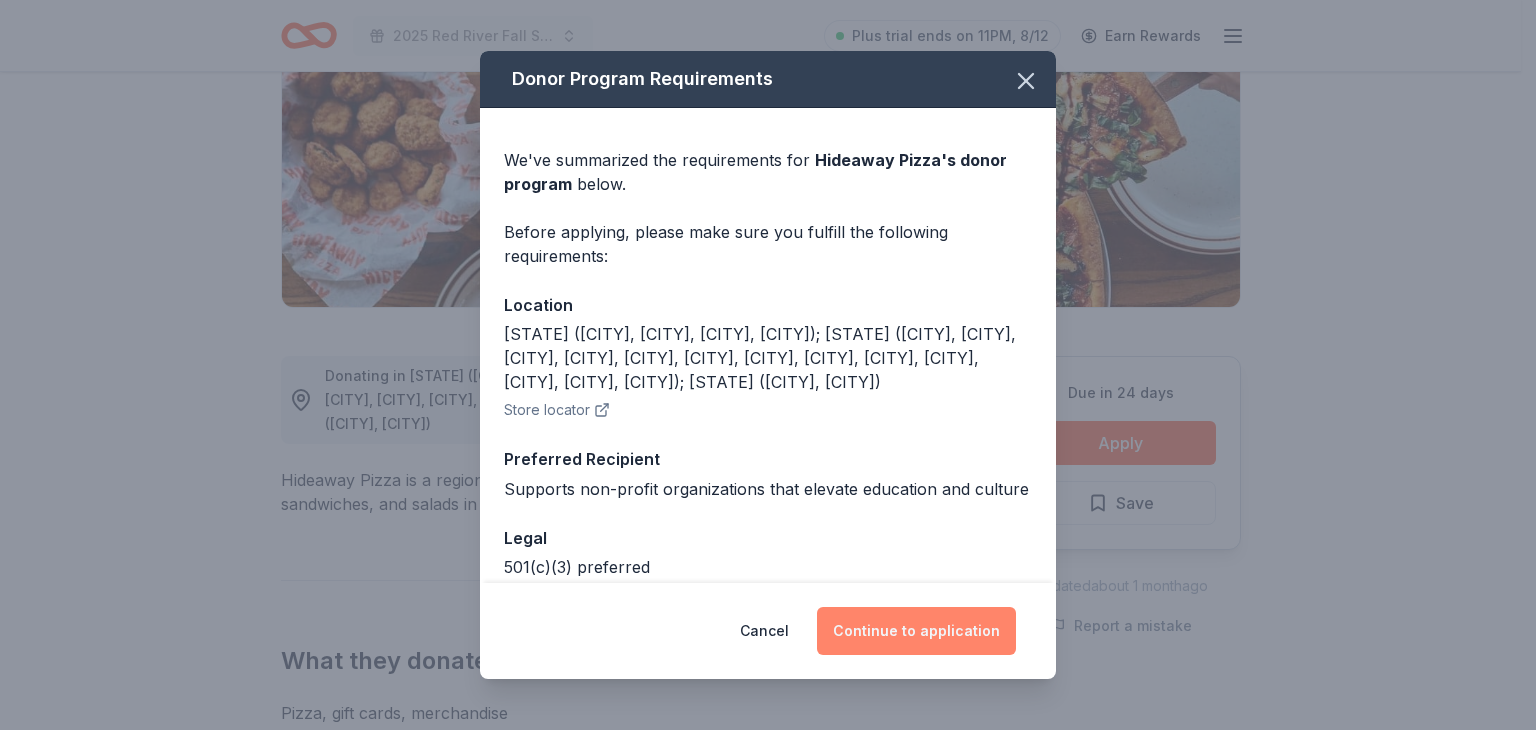 click on "Continue to application" at bounding box center [916, 631] 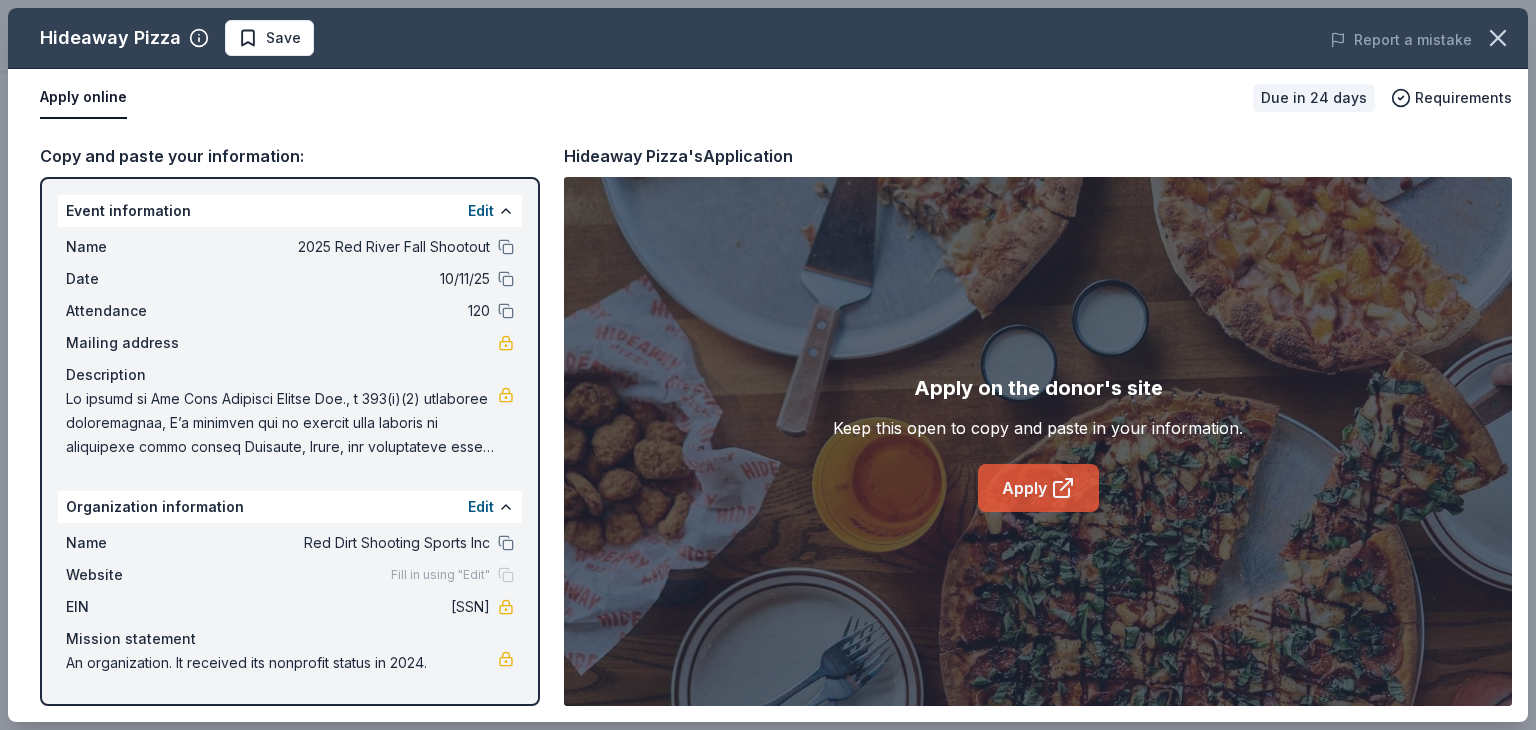 click on "Apply" at bounding box center [1038, 488] 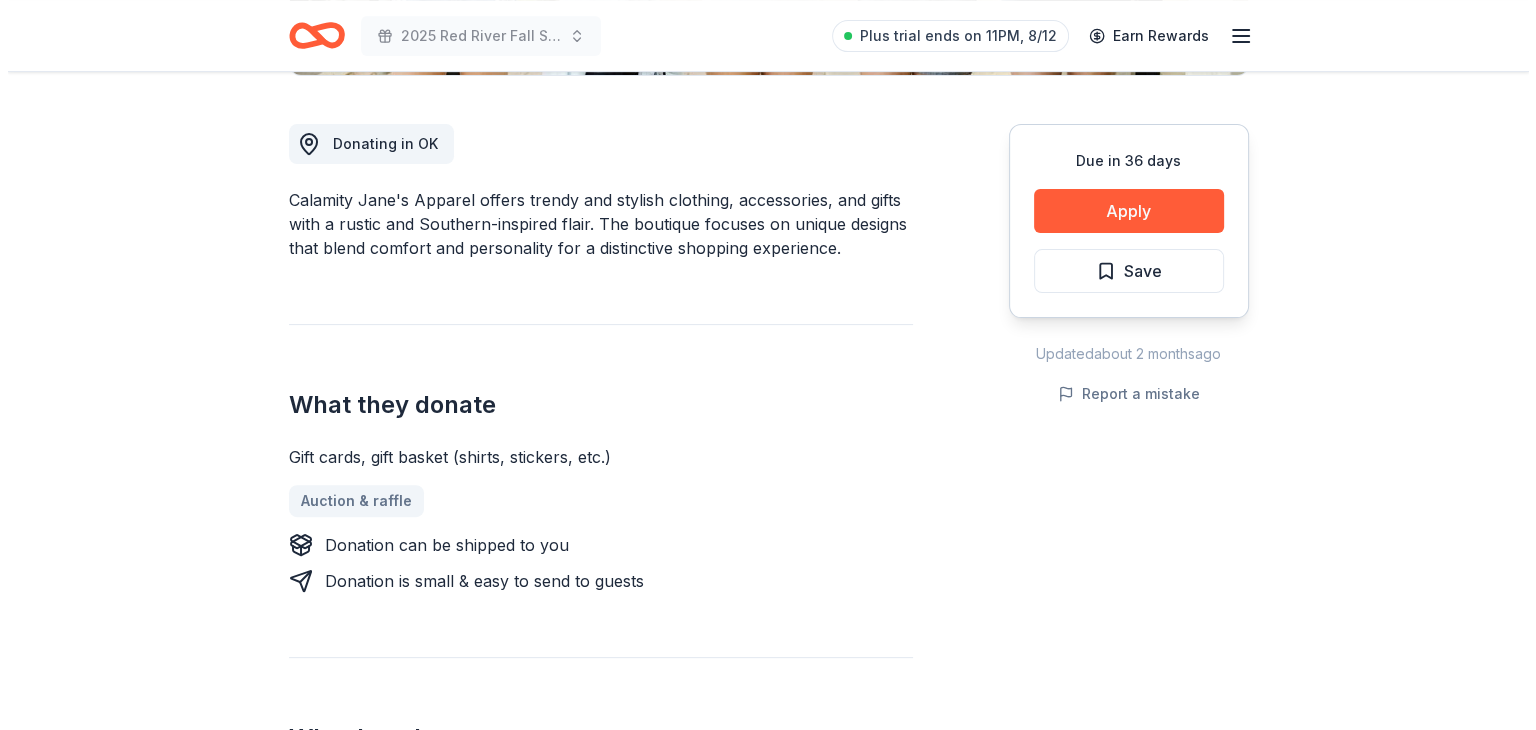scroll, scrollTop: 600, scrollLeft: 0, axis: vertical 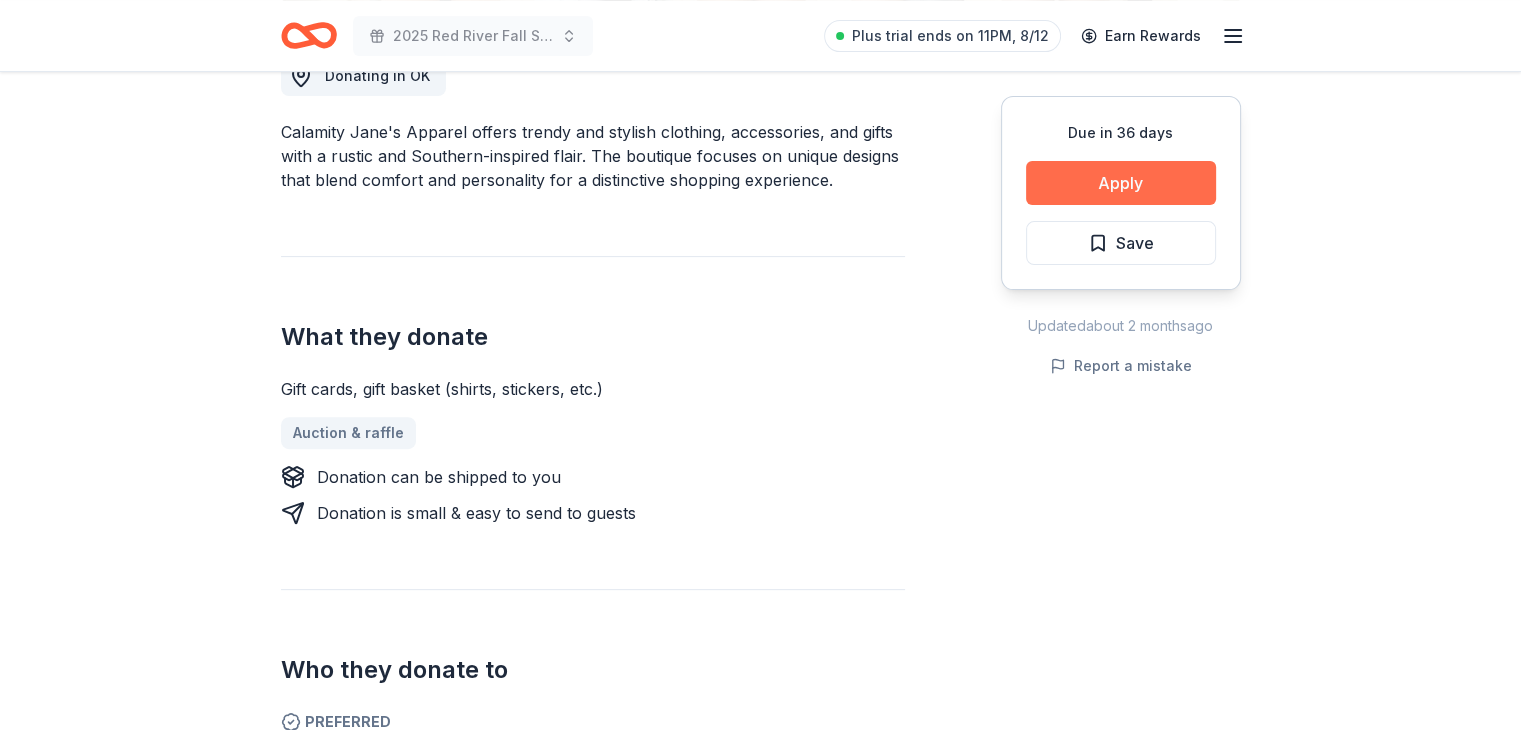 click on "Apply" at bounding box center (1121, 183) 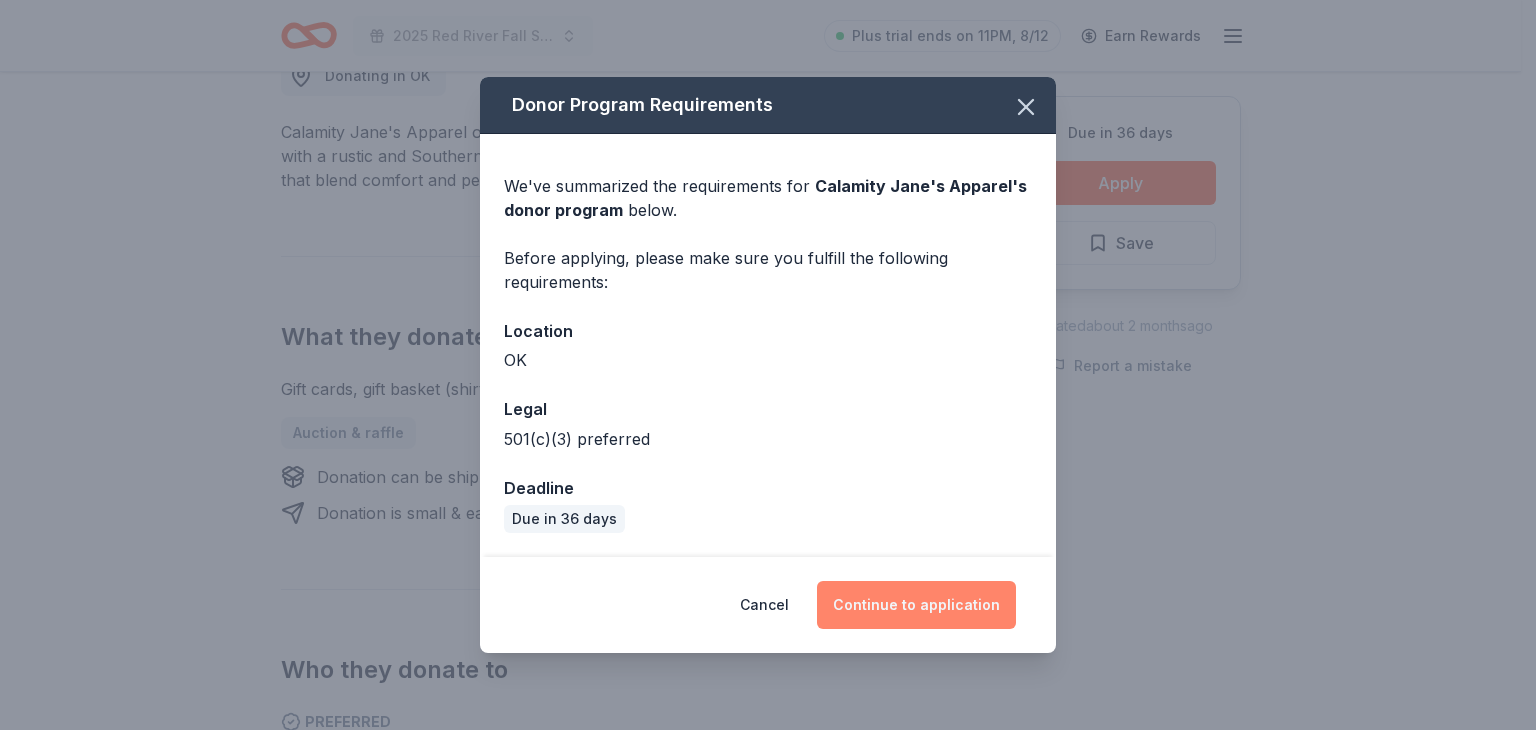 click on "Continue to application" at bounding box center [916, 605] 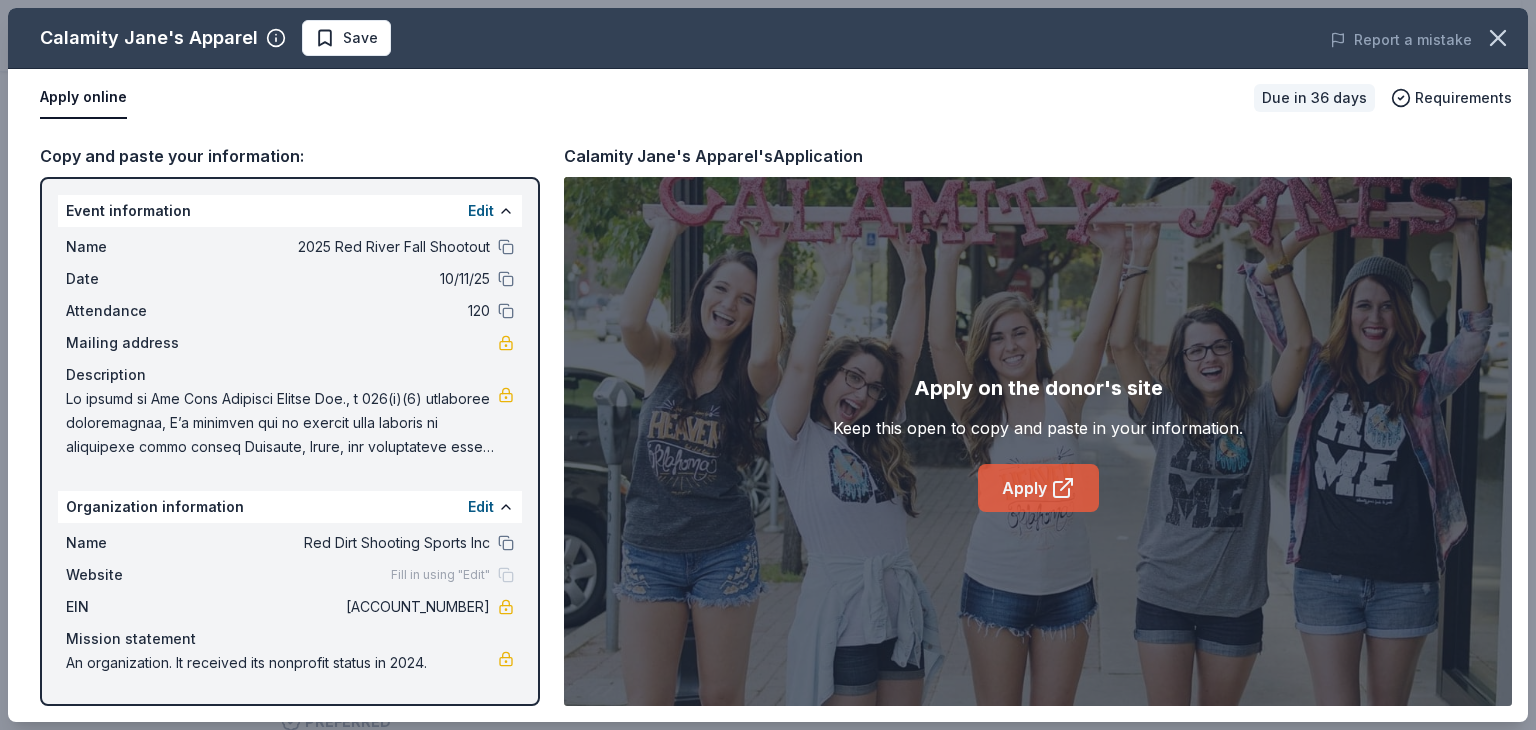 click 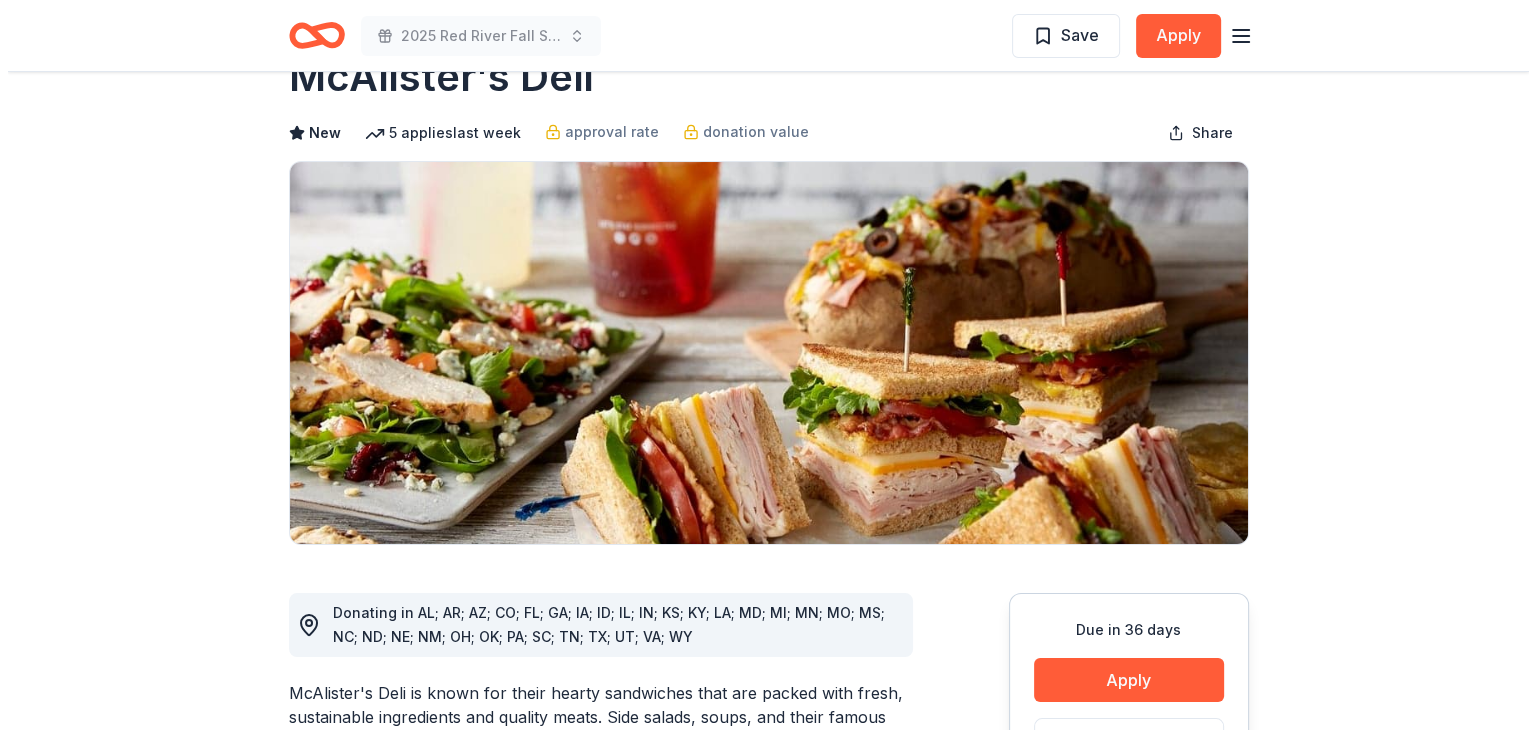 scroll, scrollTop: 300, scrollLeft: 0, axis: vertical 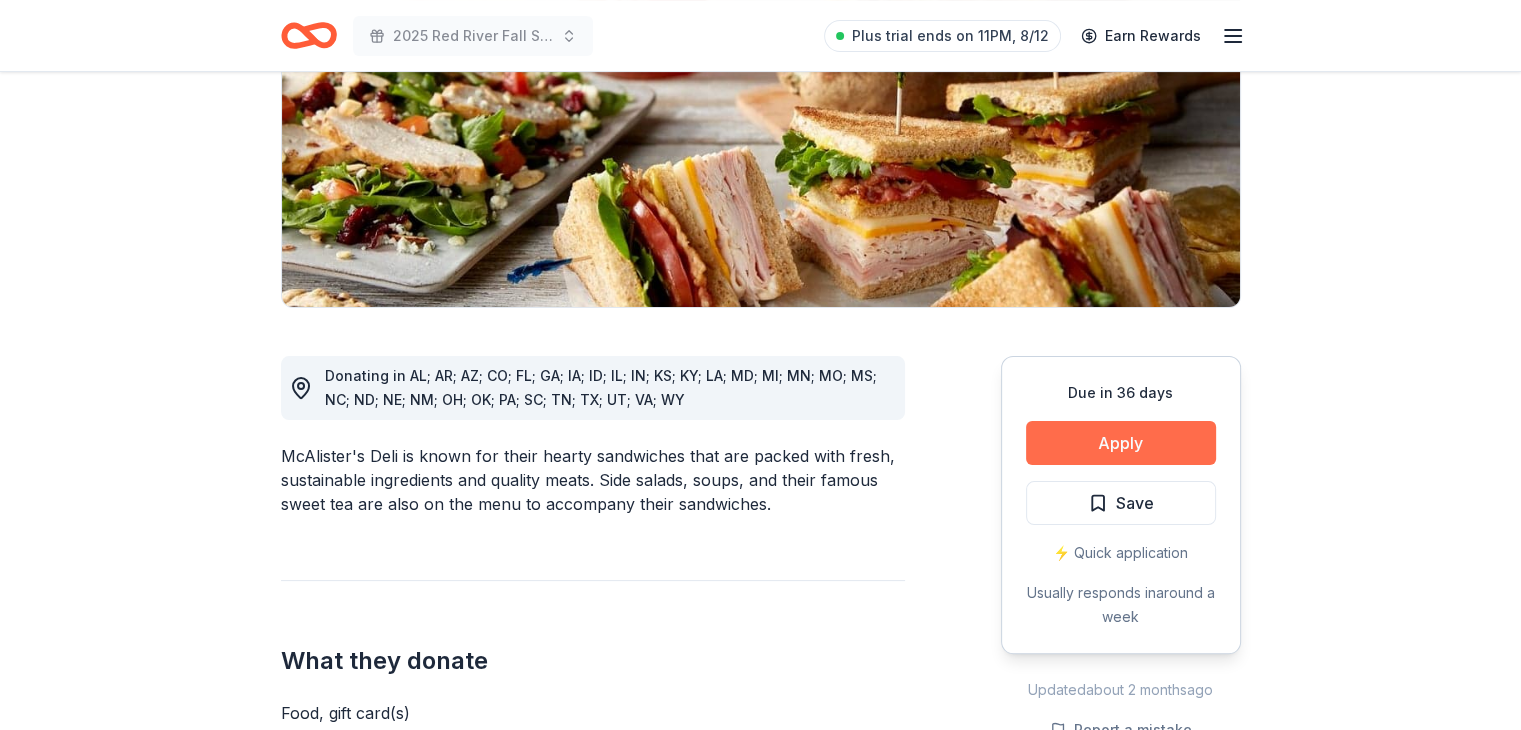 click on "Apply" at bounding box center [1121, 443] 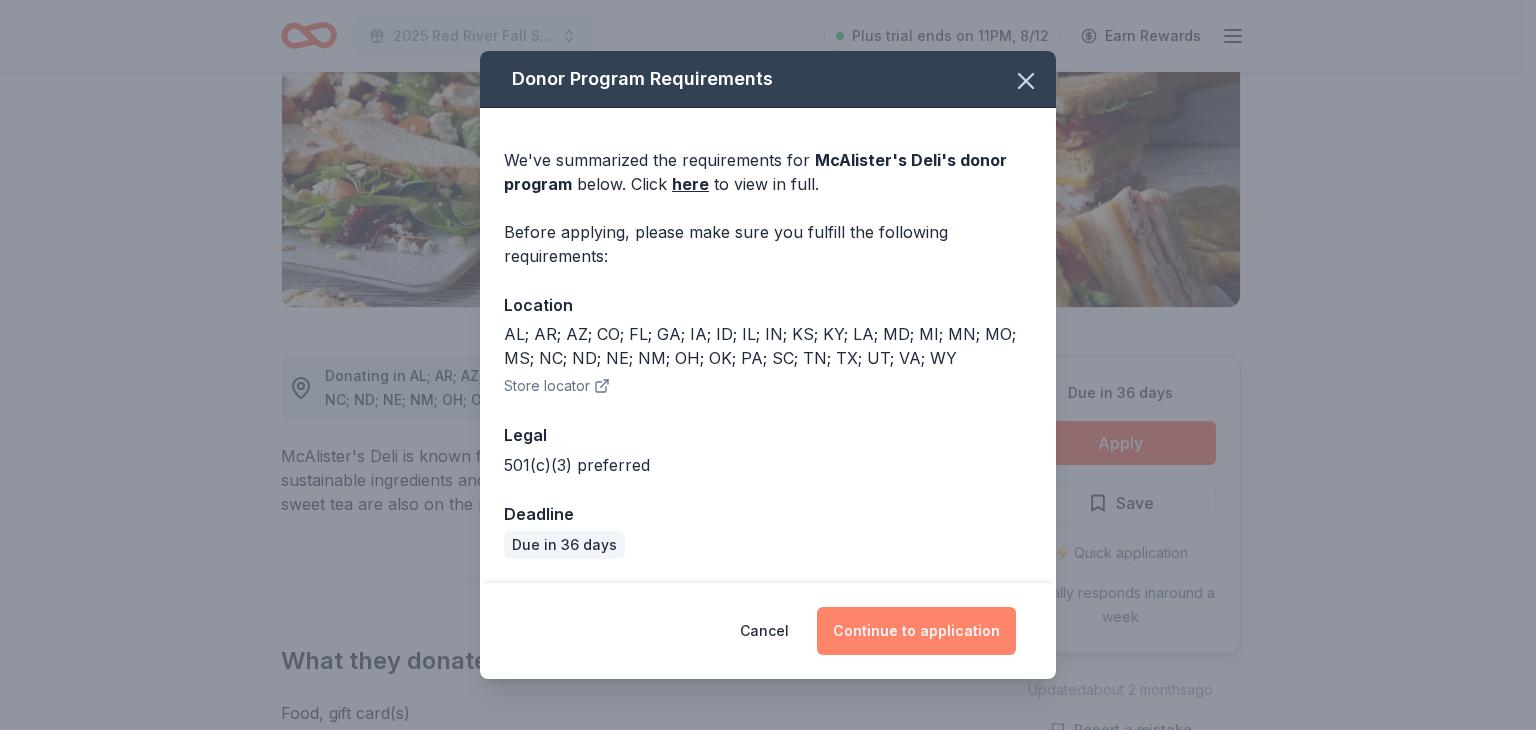 click on "Continue to application" at bounding box center (916, 631) 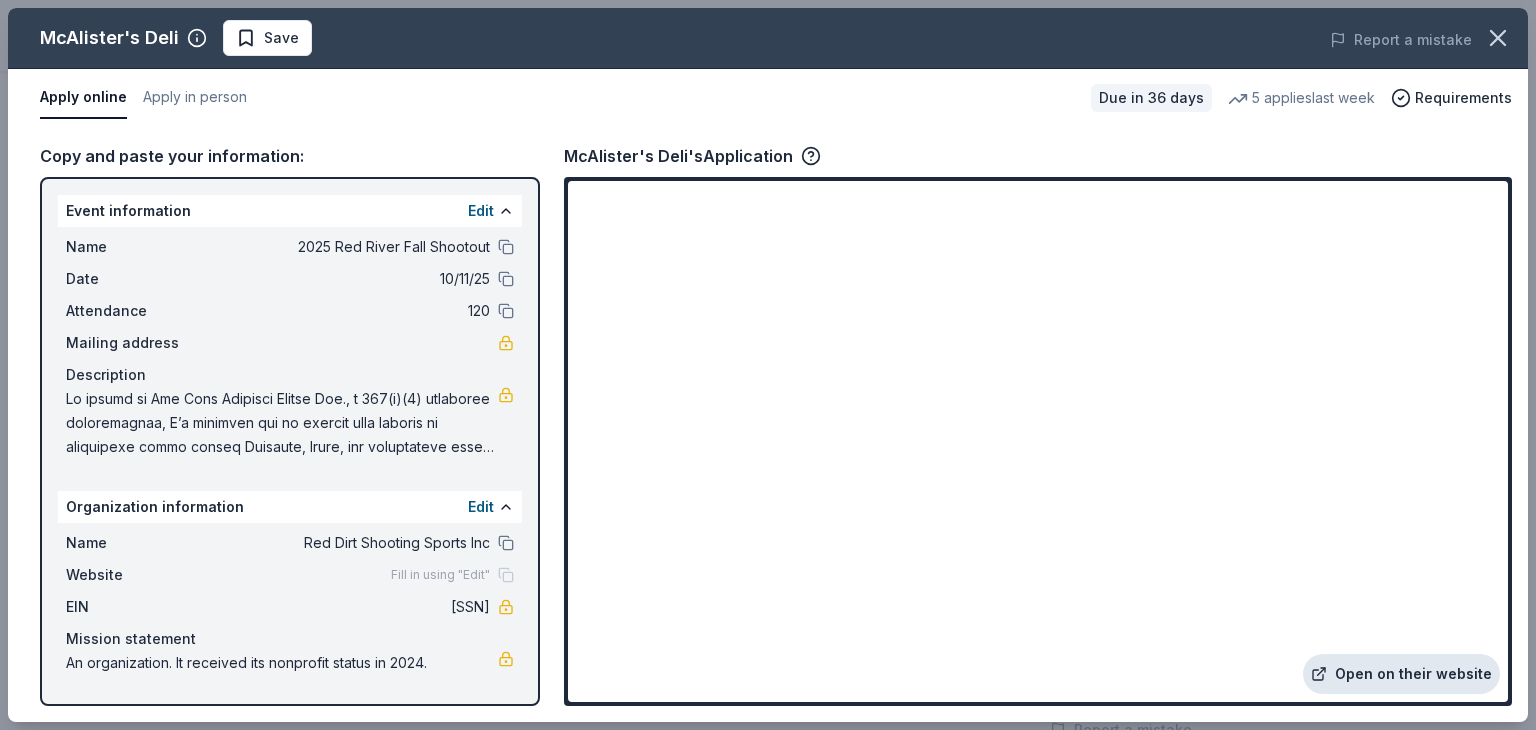 click on "Open on their website" at bounding box center [1401, 674] 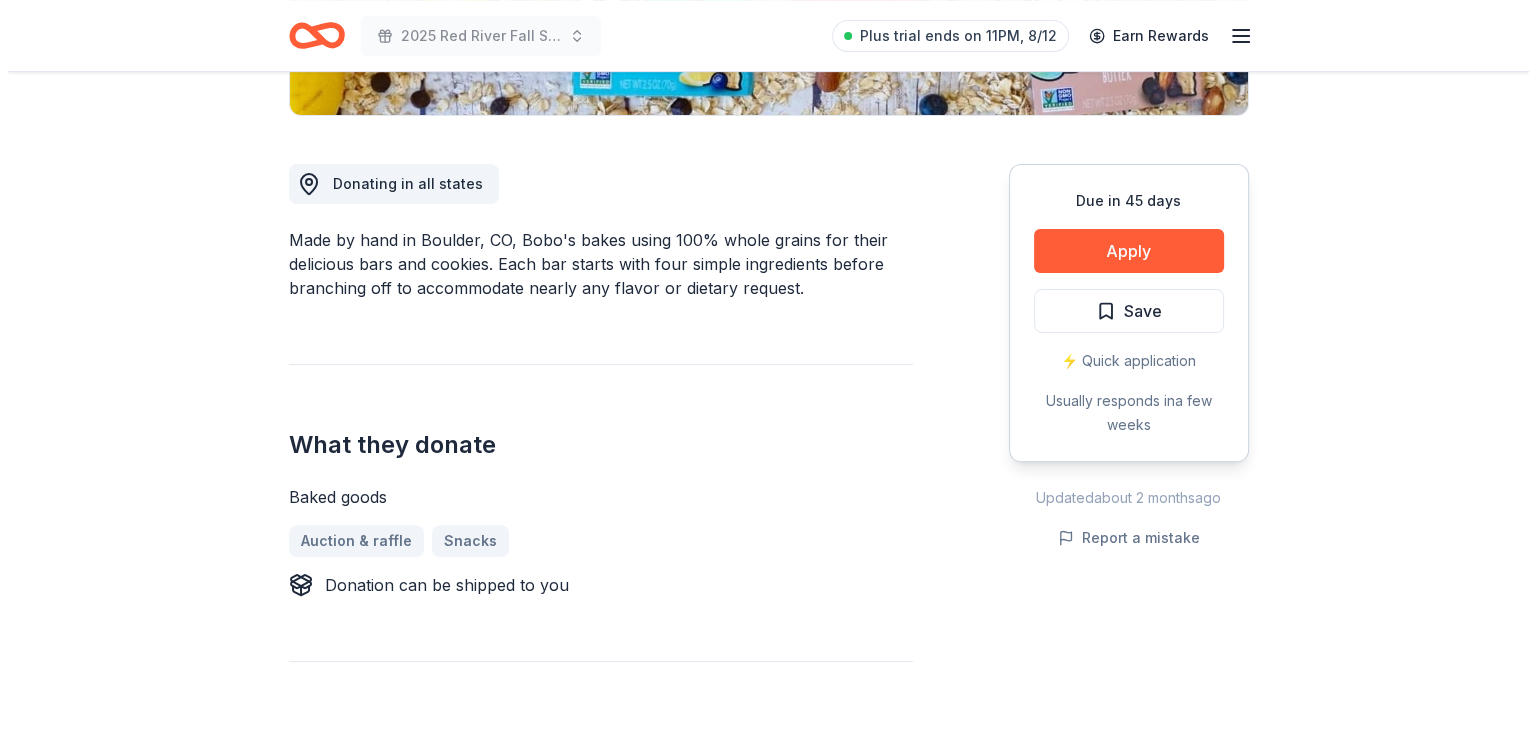 scroll, scrollTop: 500, scrollLeft: 0, axis: vertical 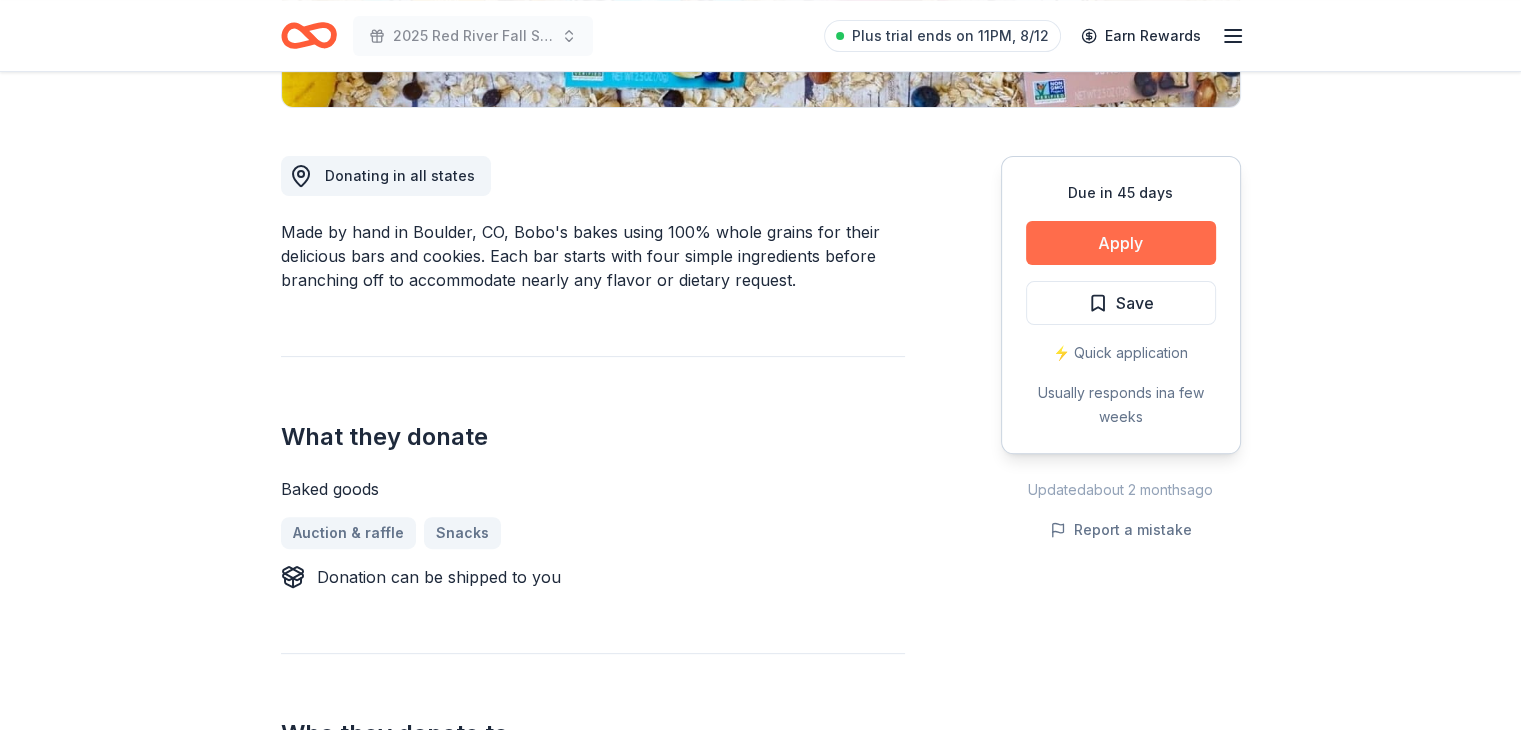 click on "Apply" at bounding box center [1121, 243] 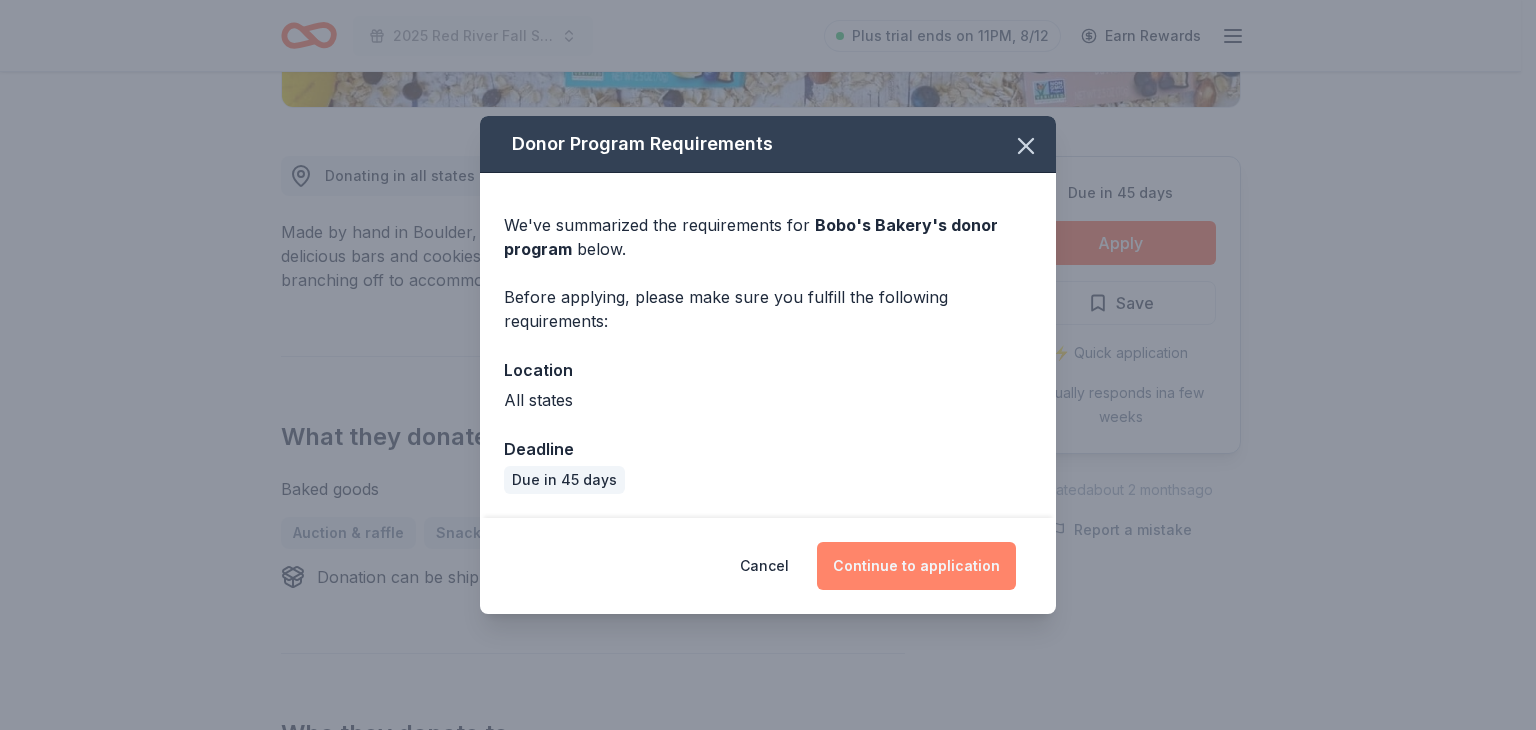 click on "Continue to application" at bounding box center [916, 566] 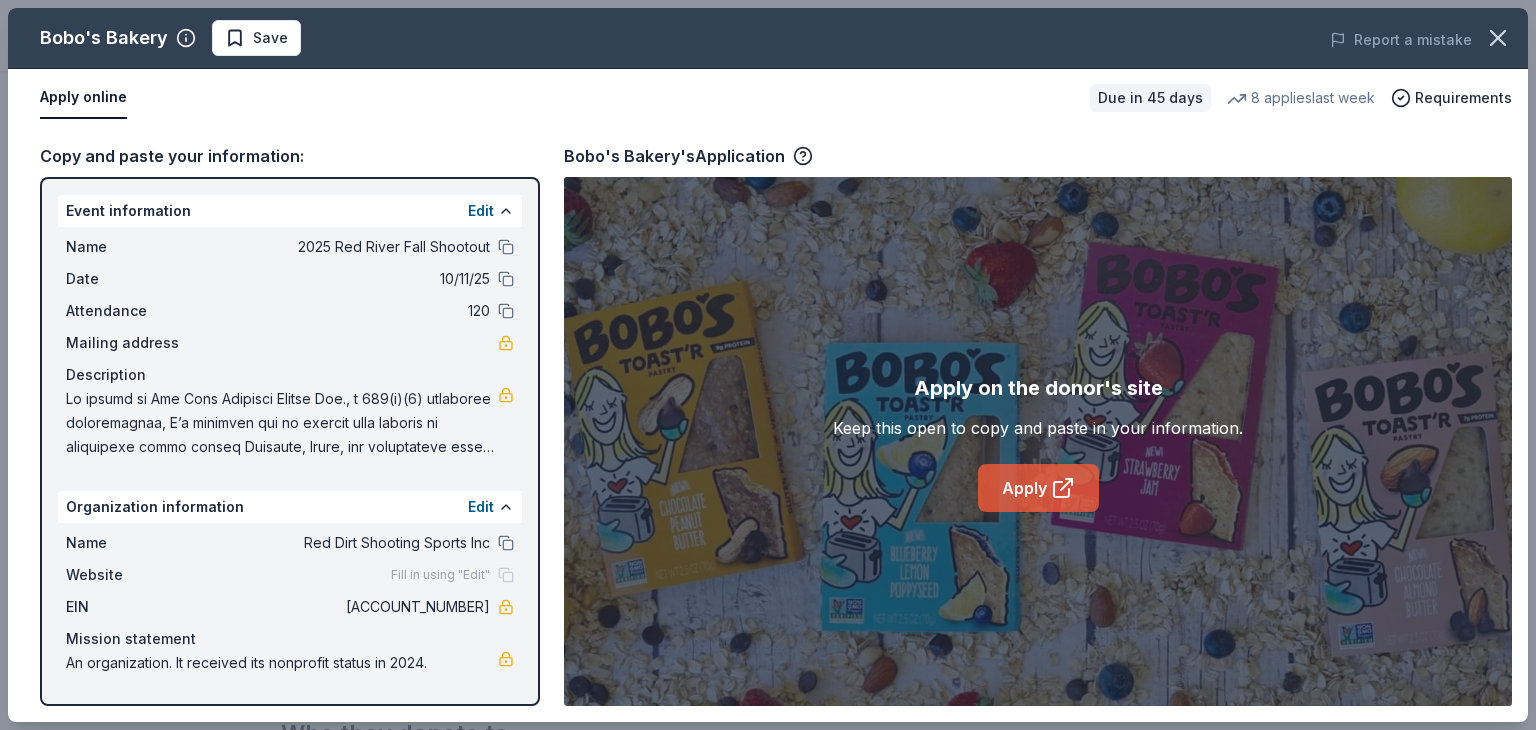 click on "Apply" at bounding box center [1038, 488] 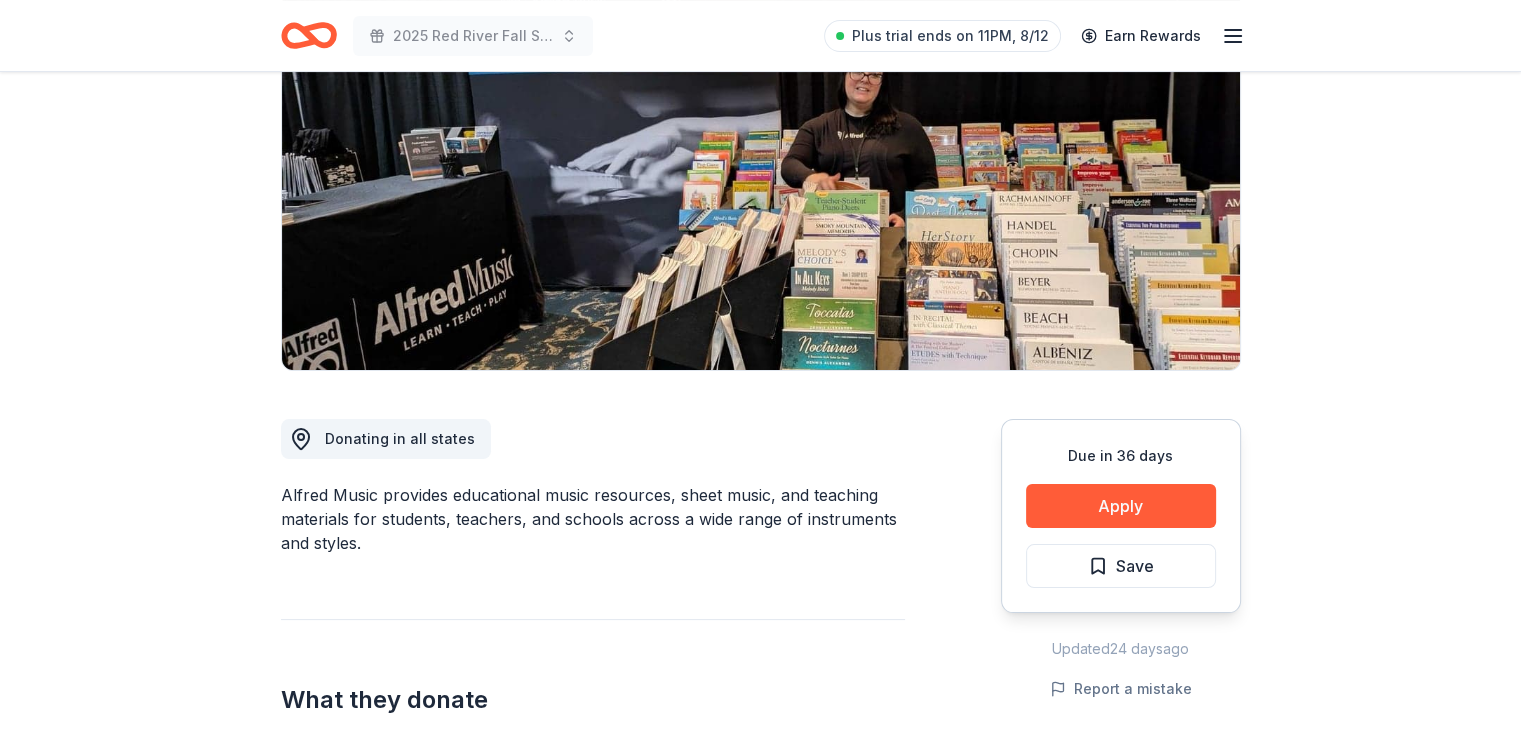 scroll, scrollTop: 0, scrollLeft: 0, axis: both 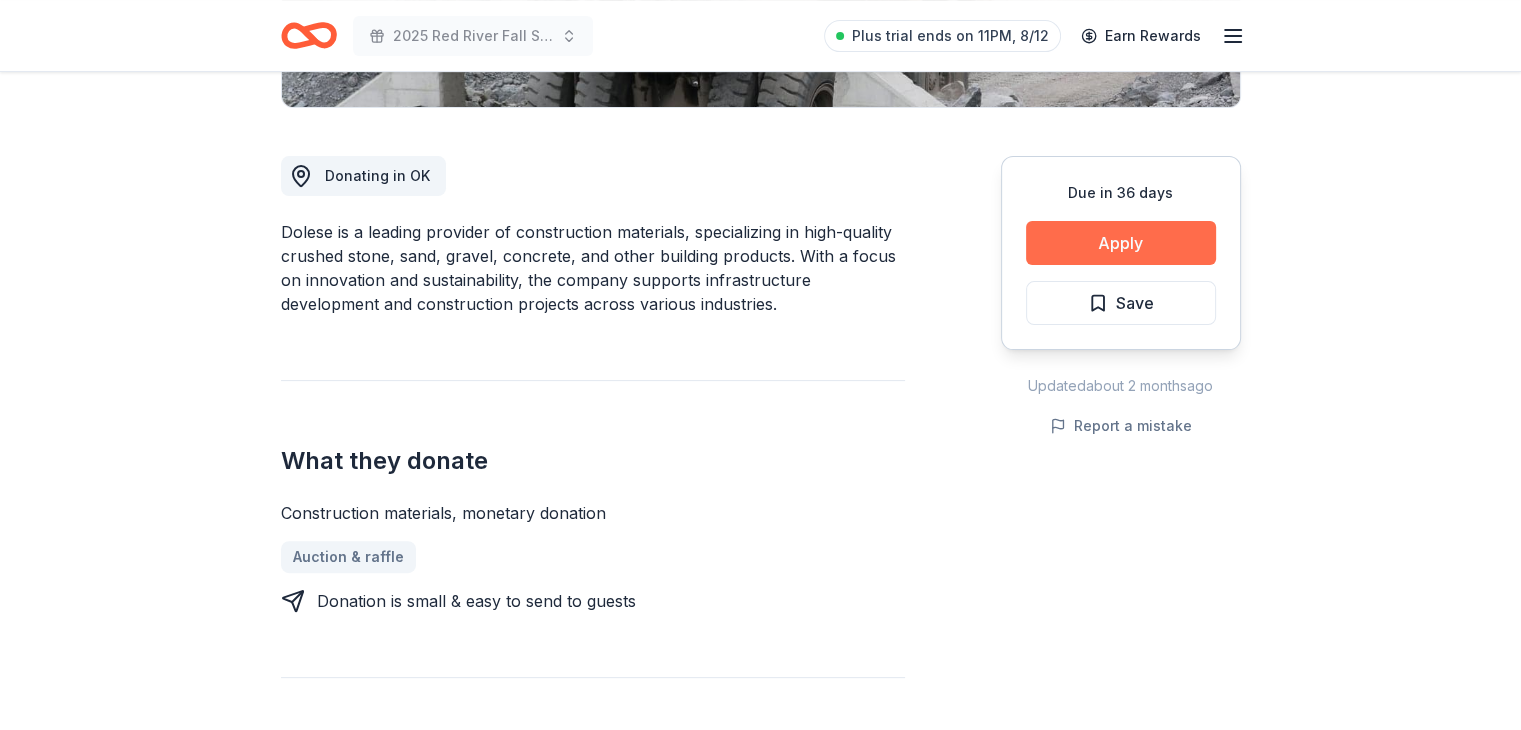 click on "Apply" at bounding box center (1121, 243) 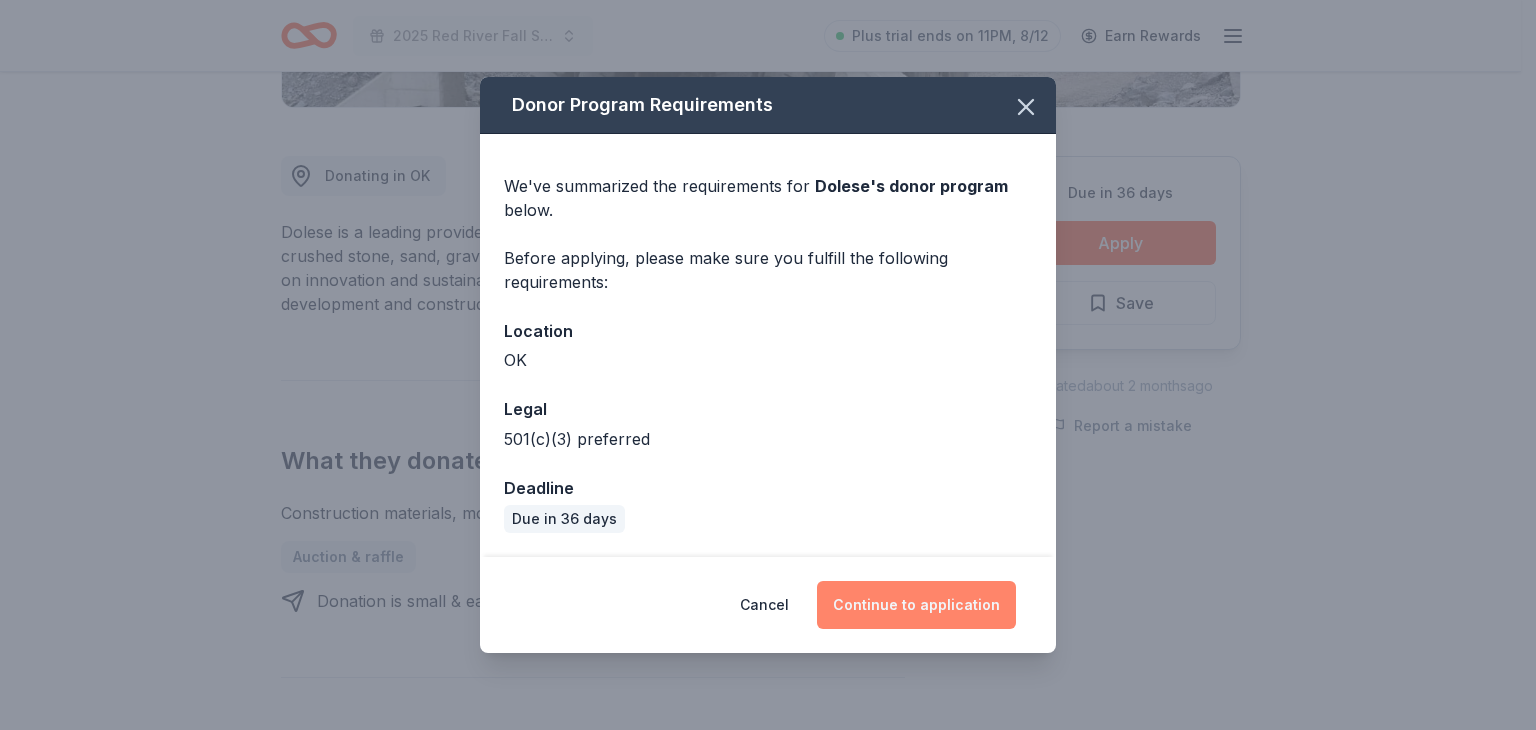 click on "Continue to application" at bounding box center [916, 605] 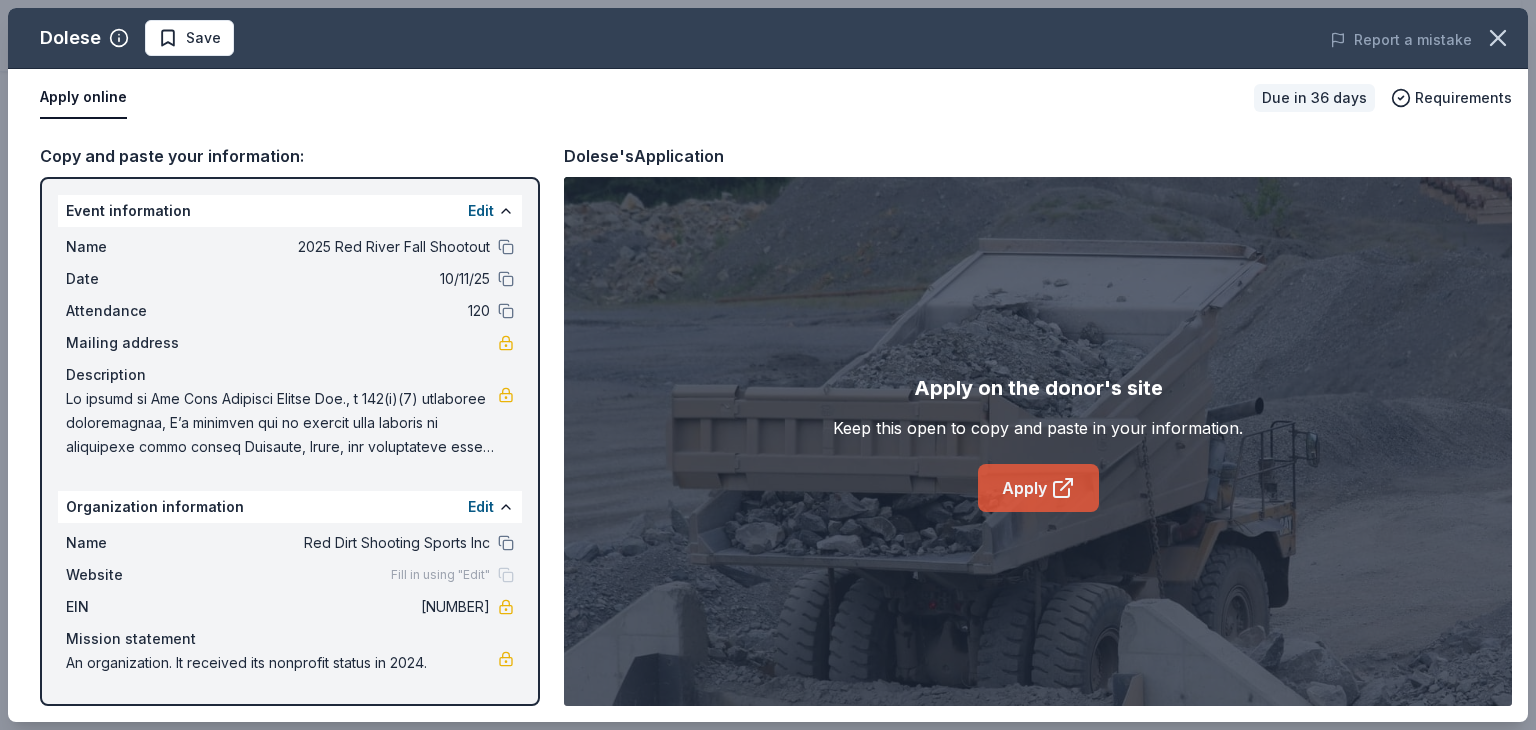 click on "Apply" at bounding box center (1038, 488) 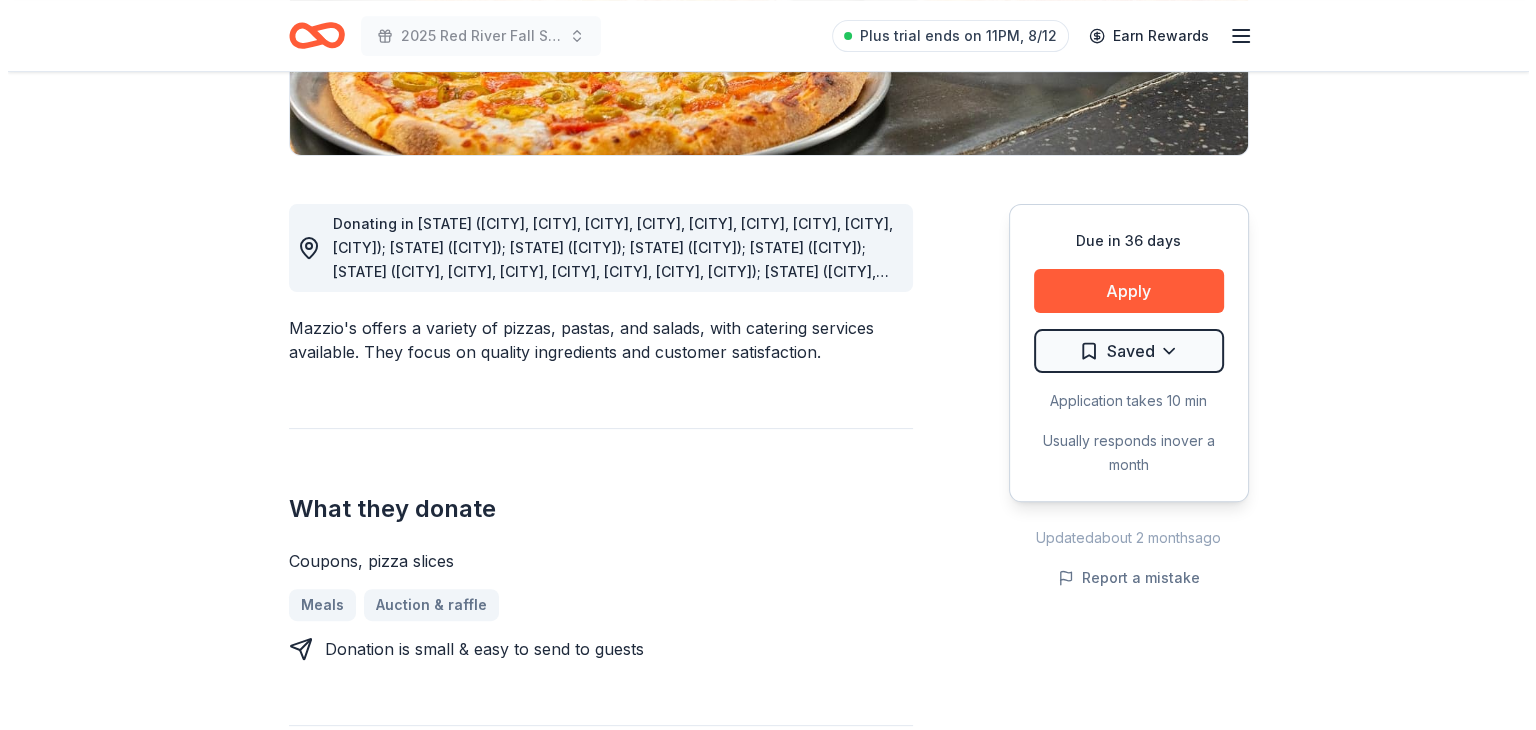 scroll, scrollTop: 400, scrollLeft: 0, axis: vertical 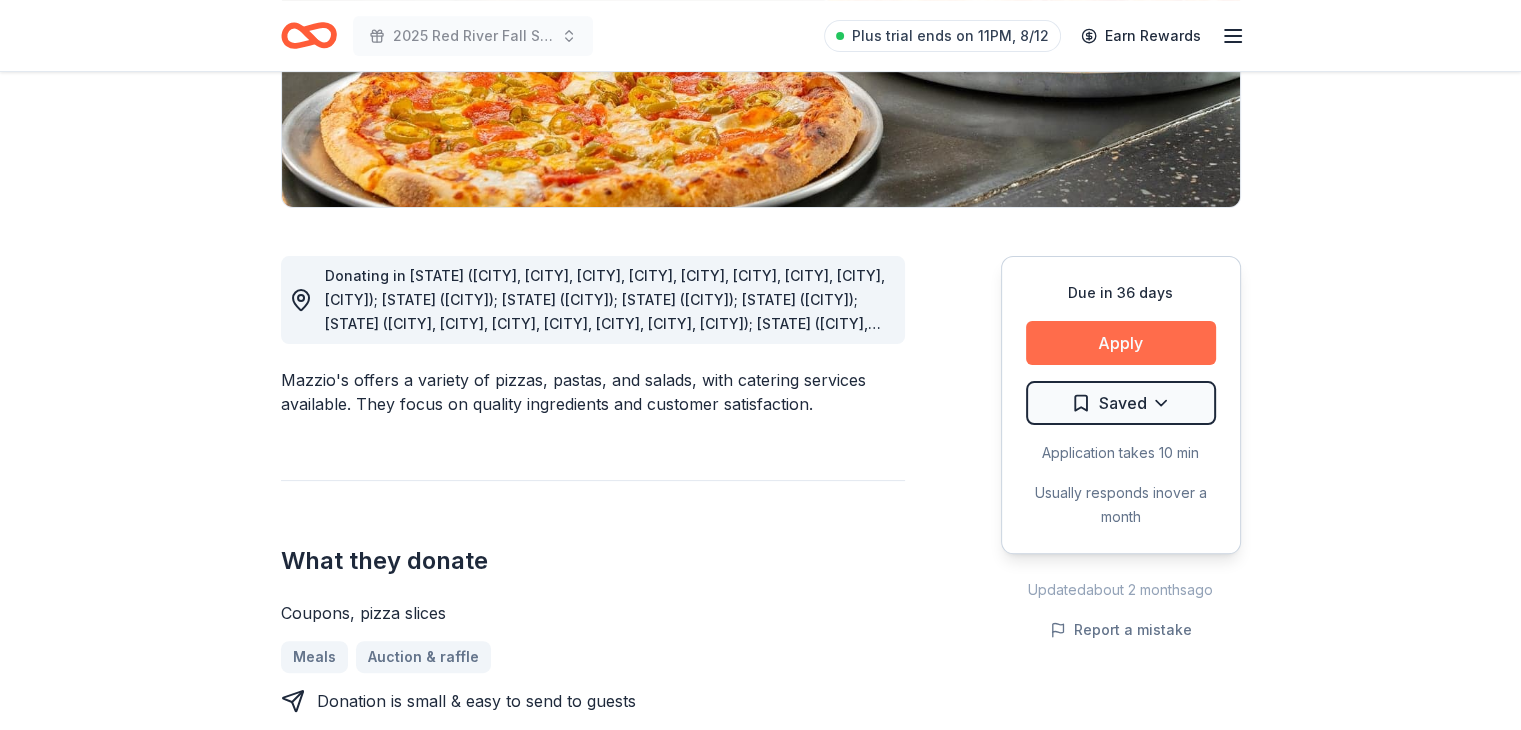click on "Apply" at bounding box center [1121, 343] 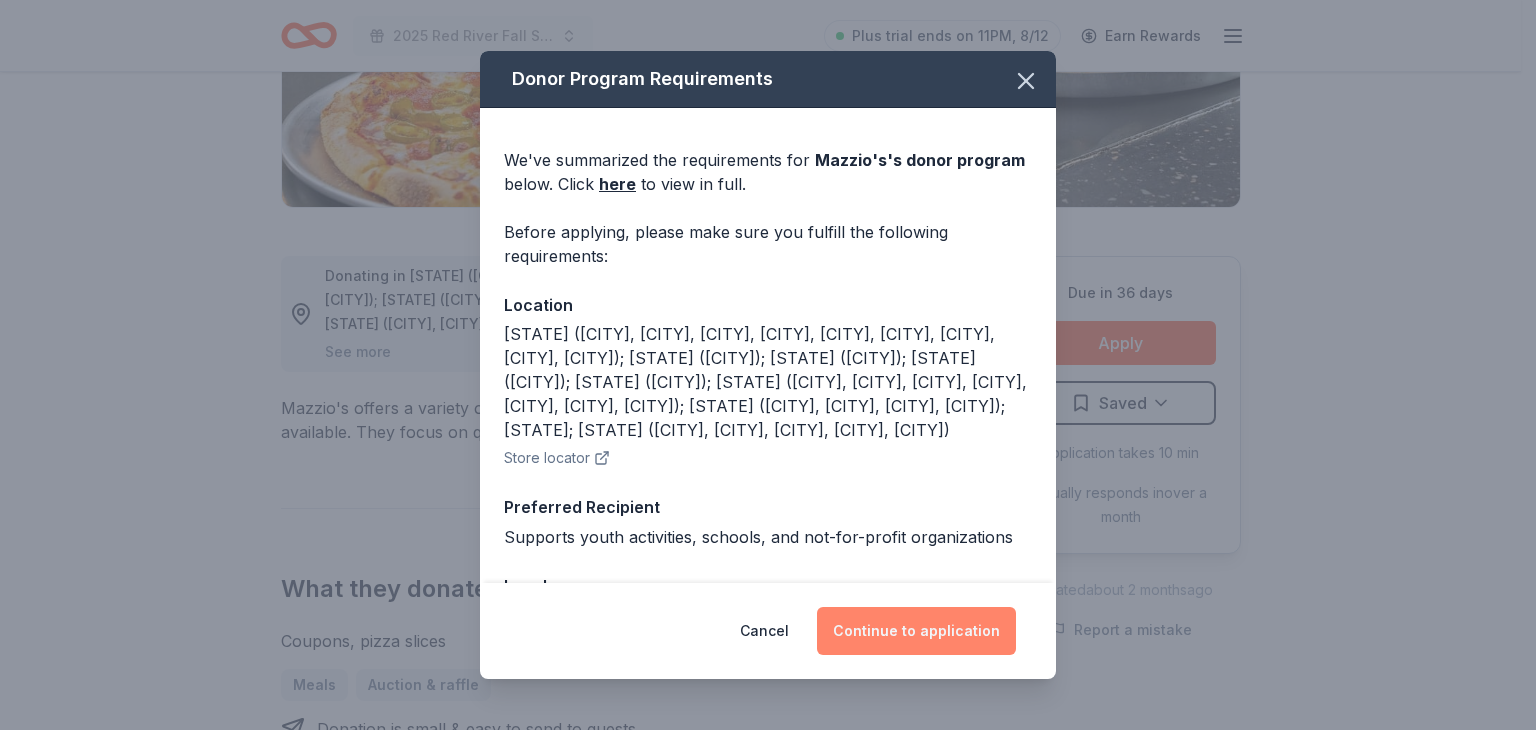click on "Continue to application" at bounding box center (916, 631) 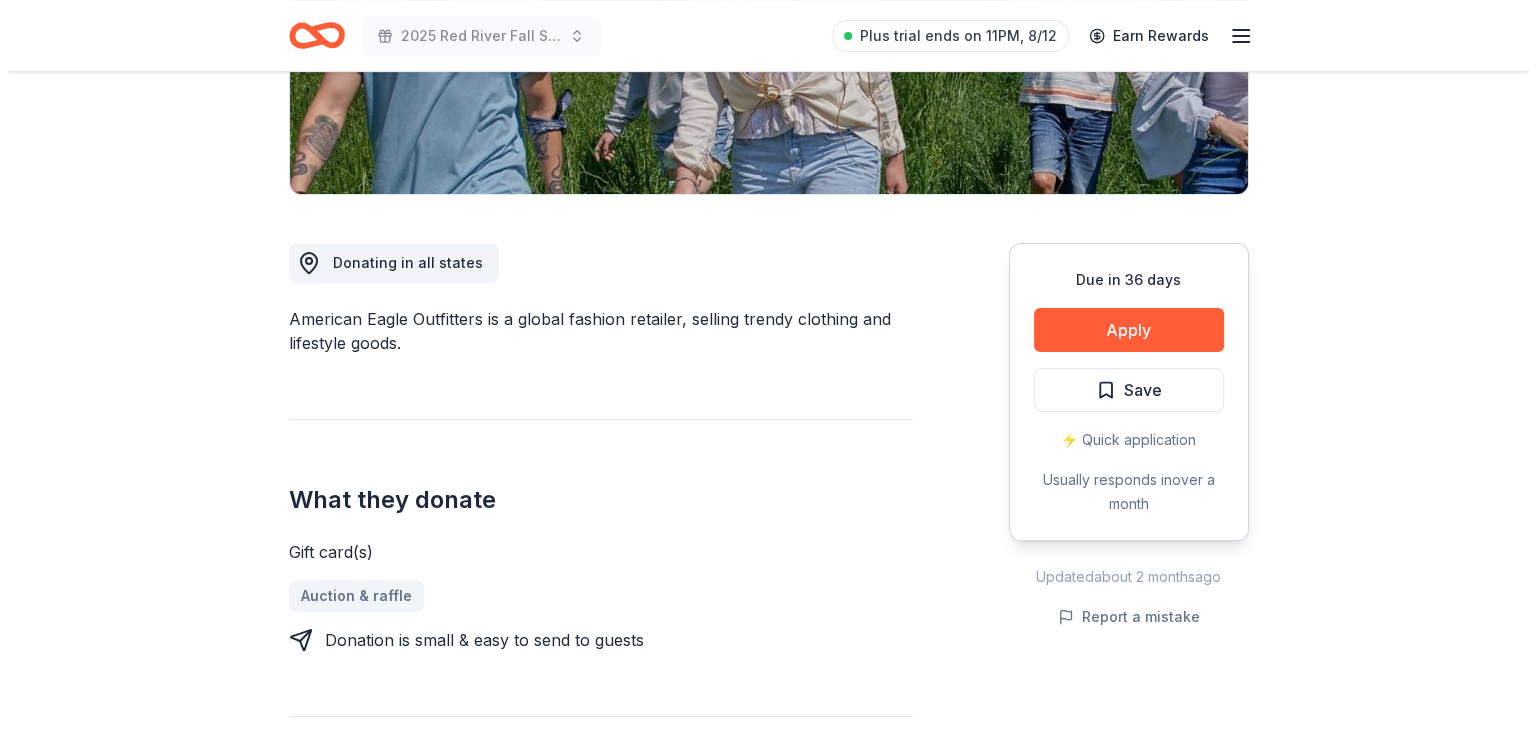 scroll, scrollTop: 500, scrollLeft: 0, axis: vertical 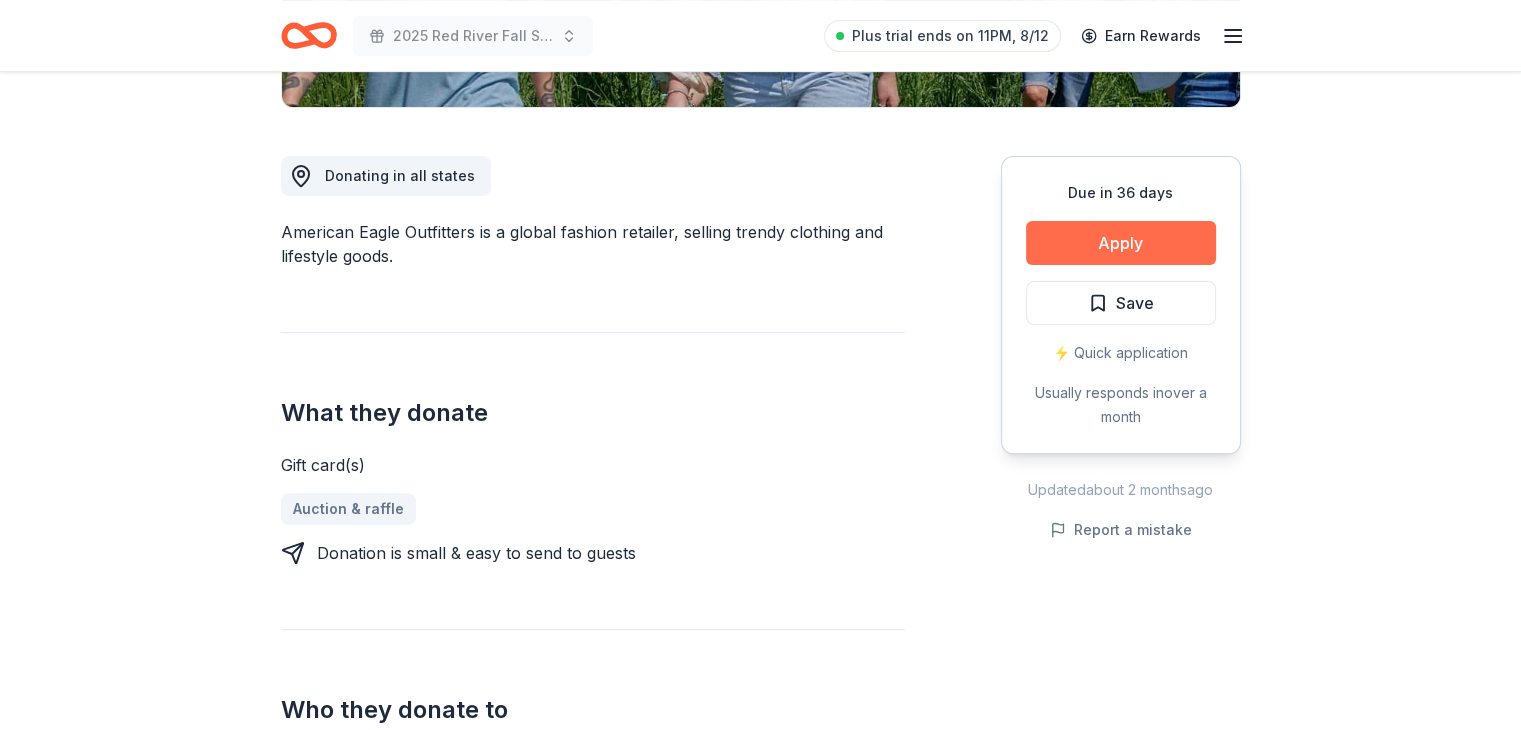 click on "Apply" at bounding box center (1121, 243) 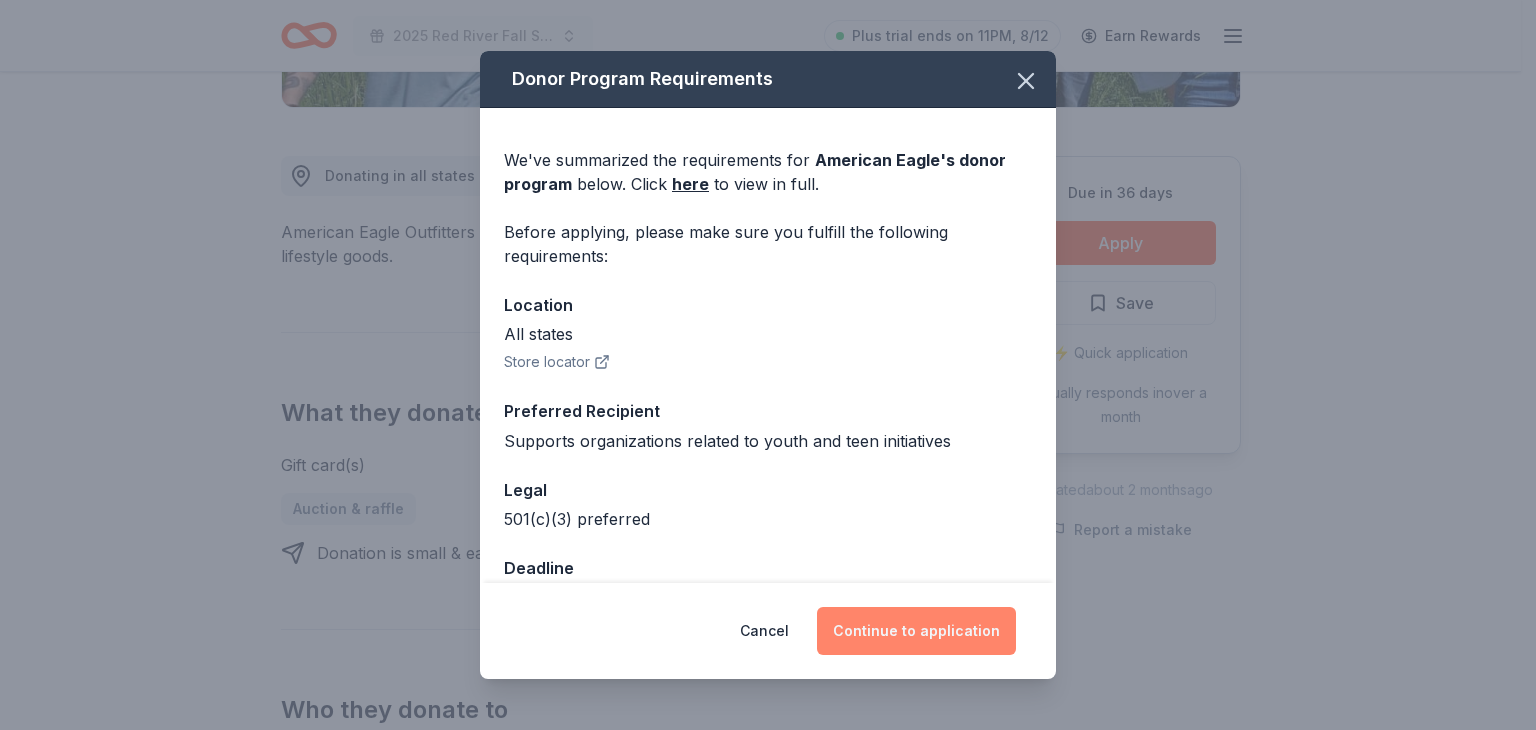 click on "Continue to application" at bounding box center (916, 631) 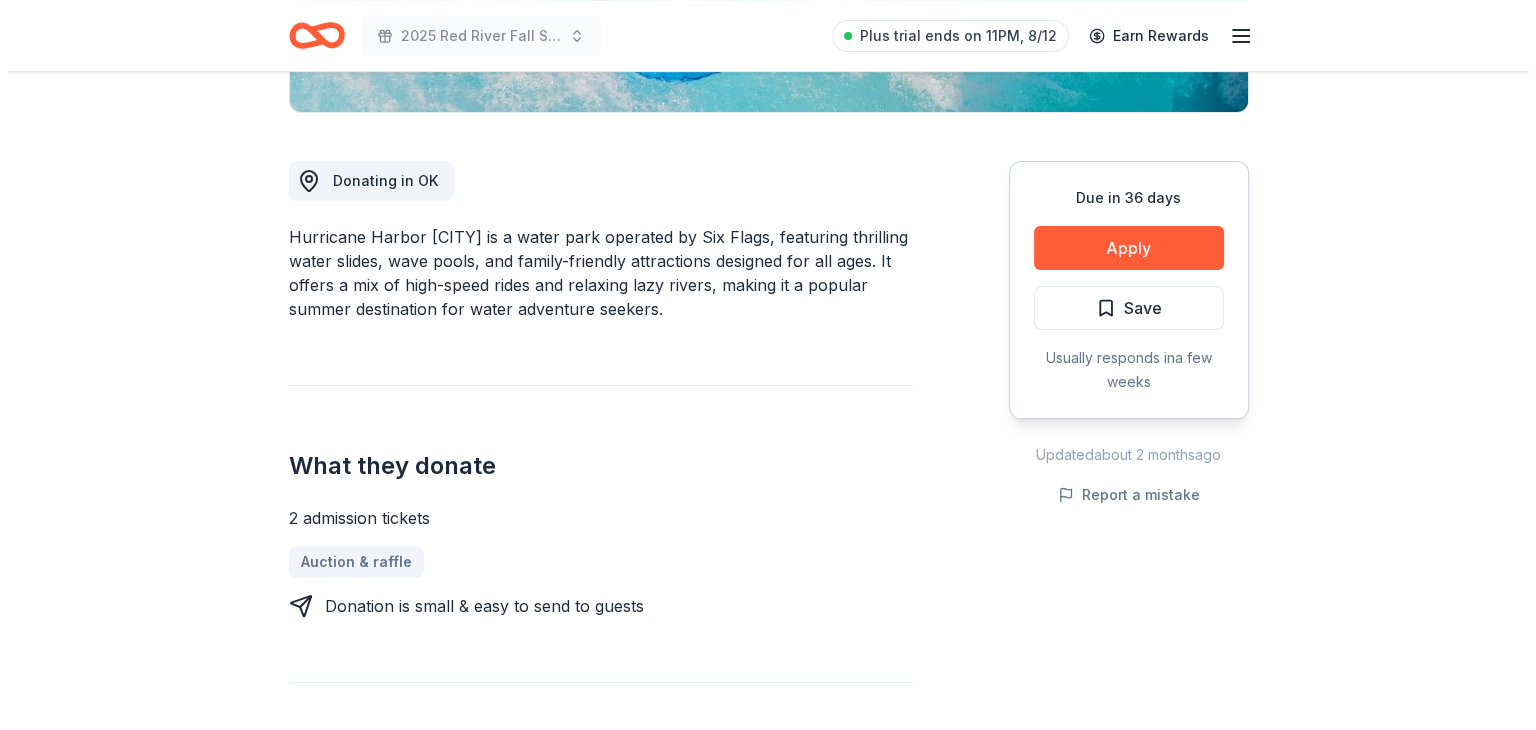 scroll, scrollTop: 500, scrollLeft: 0, axis: vertical 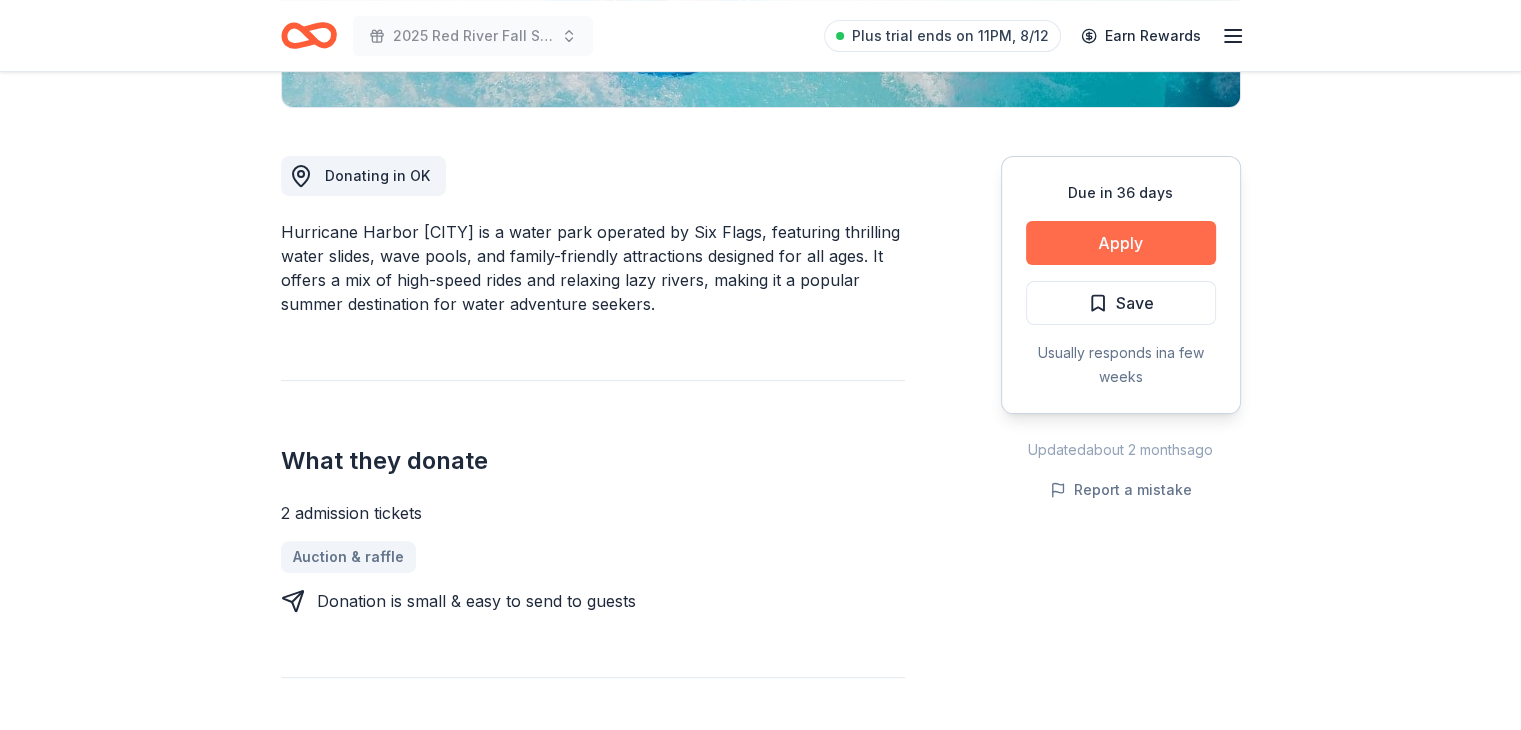 click on "Apply" at bounding box center (1121, 243) 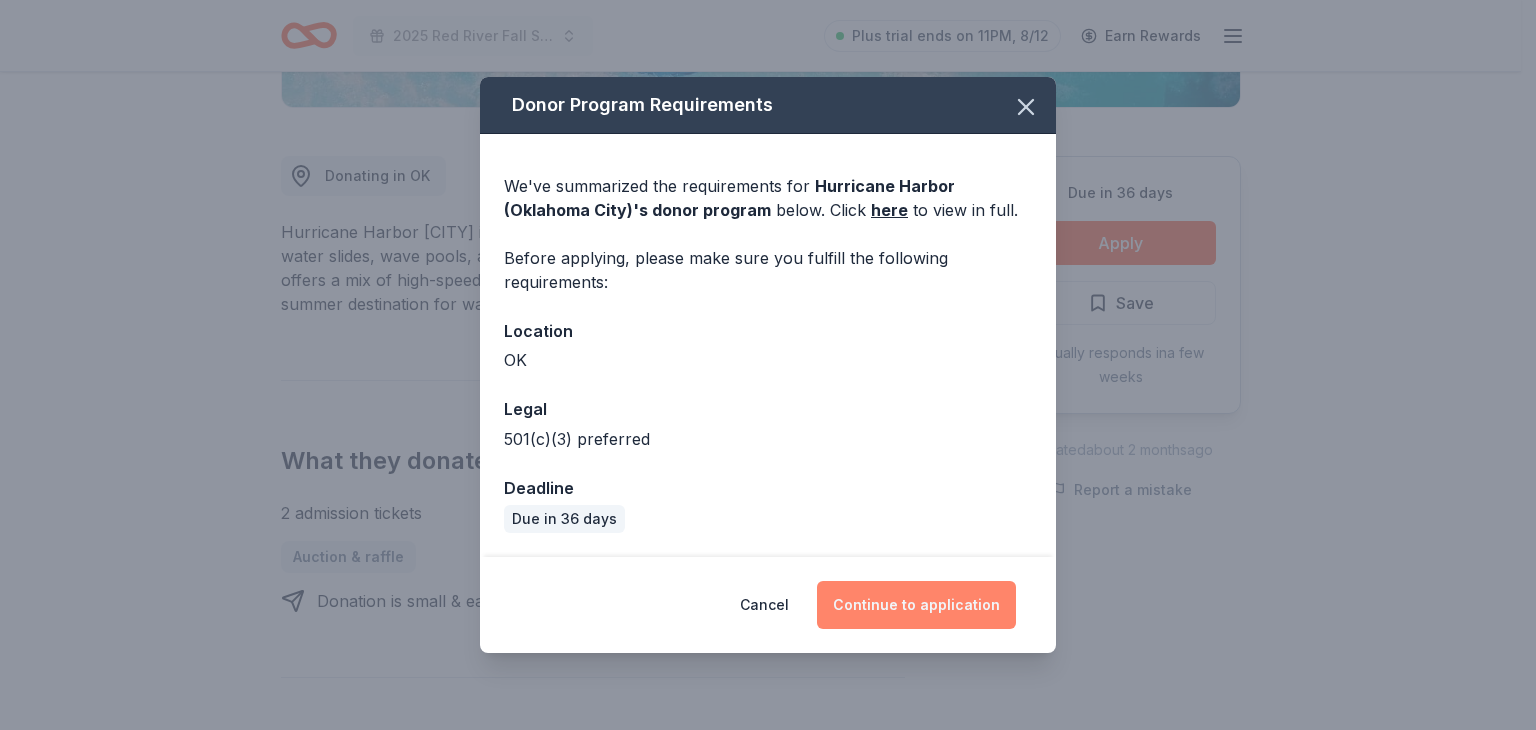 drag, startPoint x: 1122, startPoint y: 231, endPoint x: 911, endPoint y: 596, distance: 421.59933 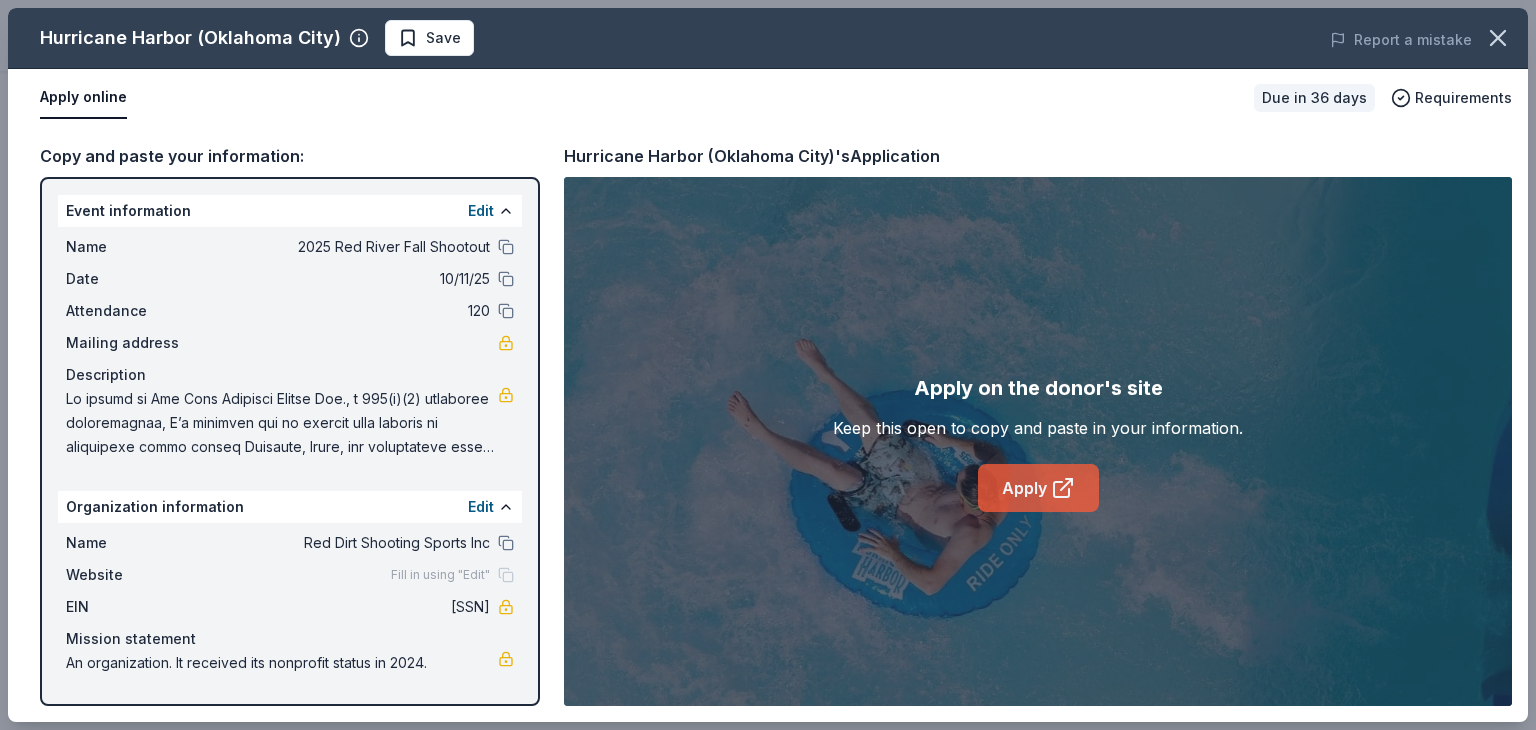 click 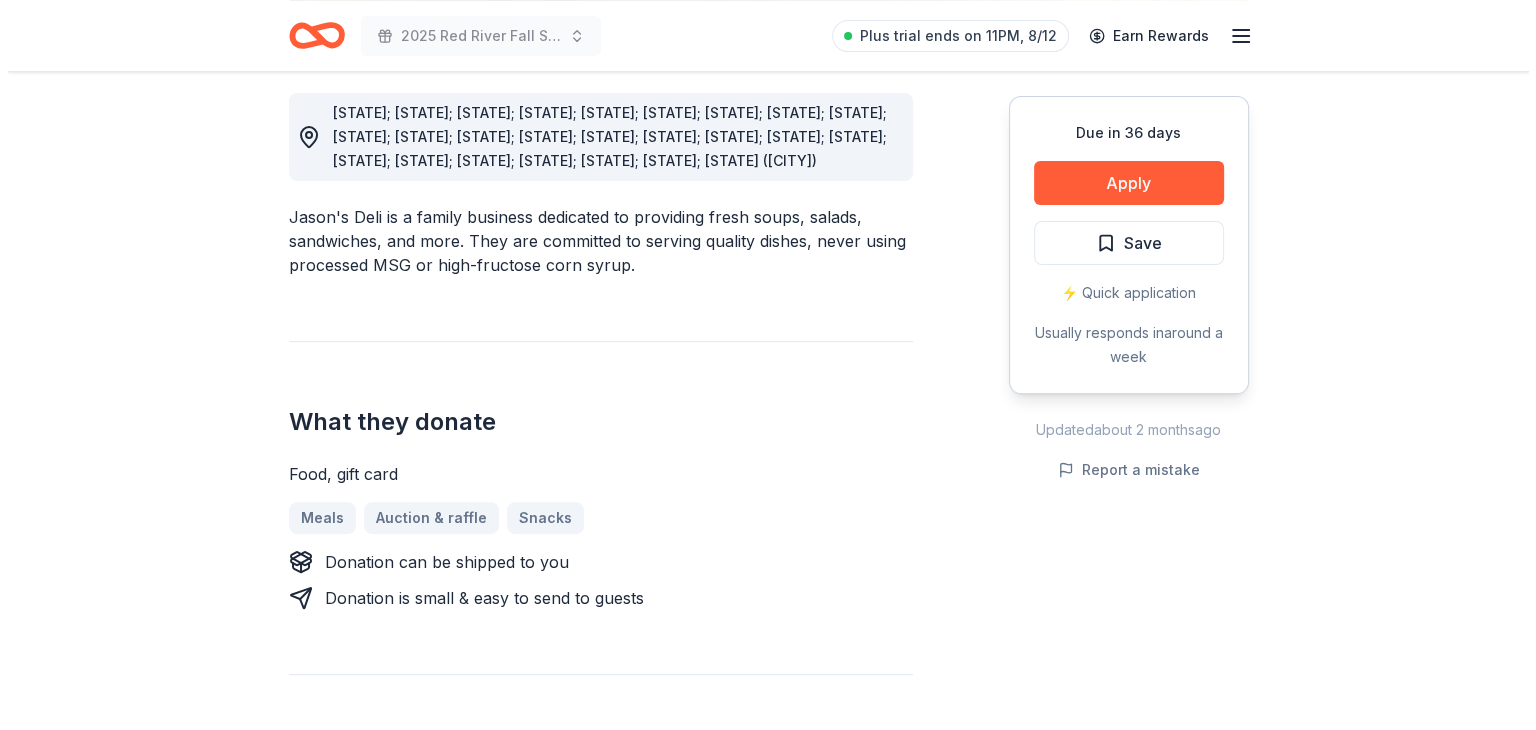 scroll, scrollTop: 500, scrollLeft: 0, axis: vertical 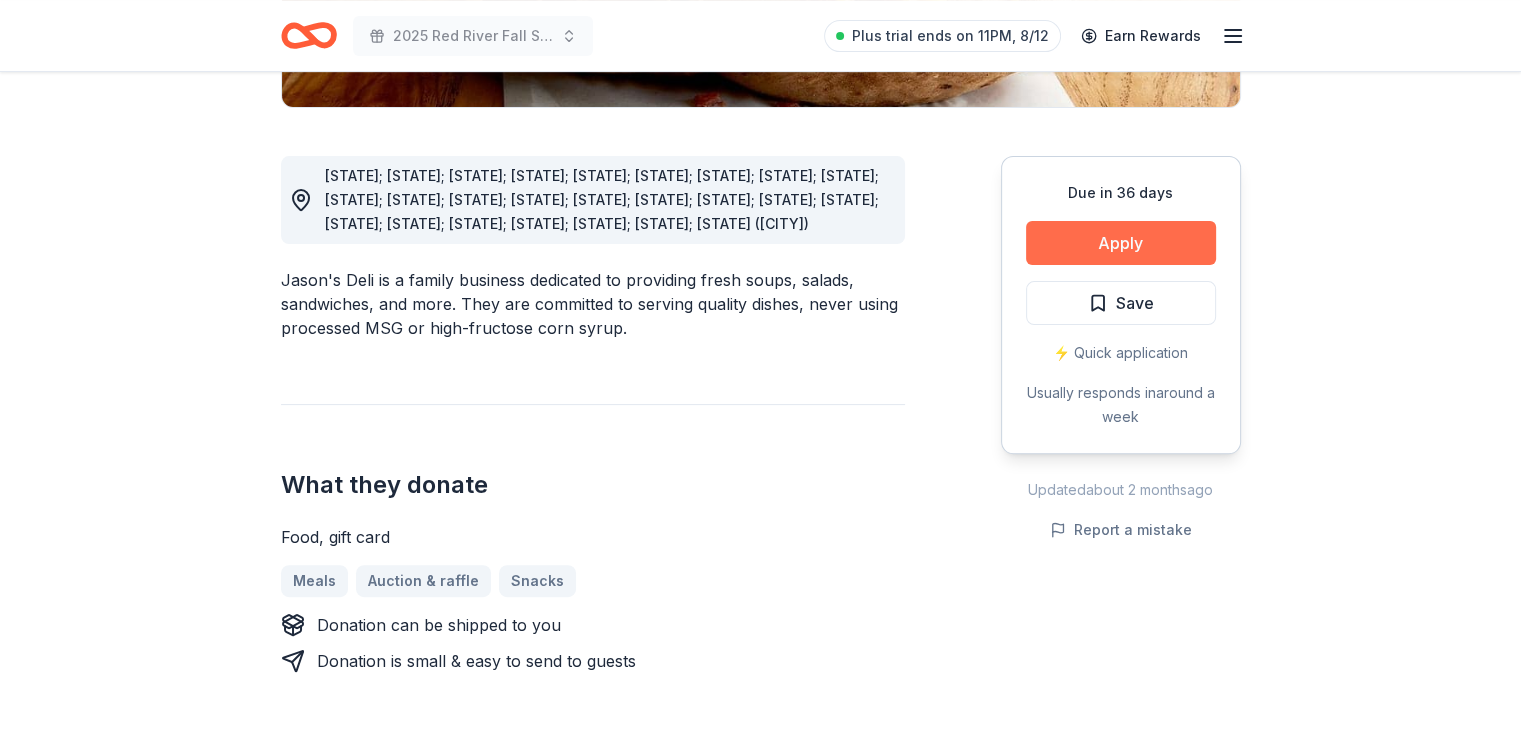 click on "Apply" at bounding box center [1121, 243] 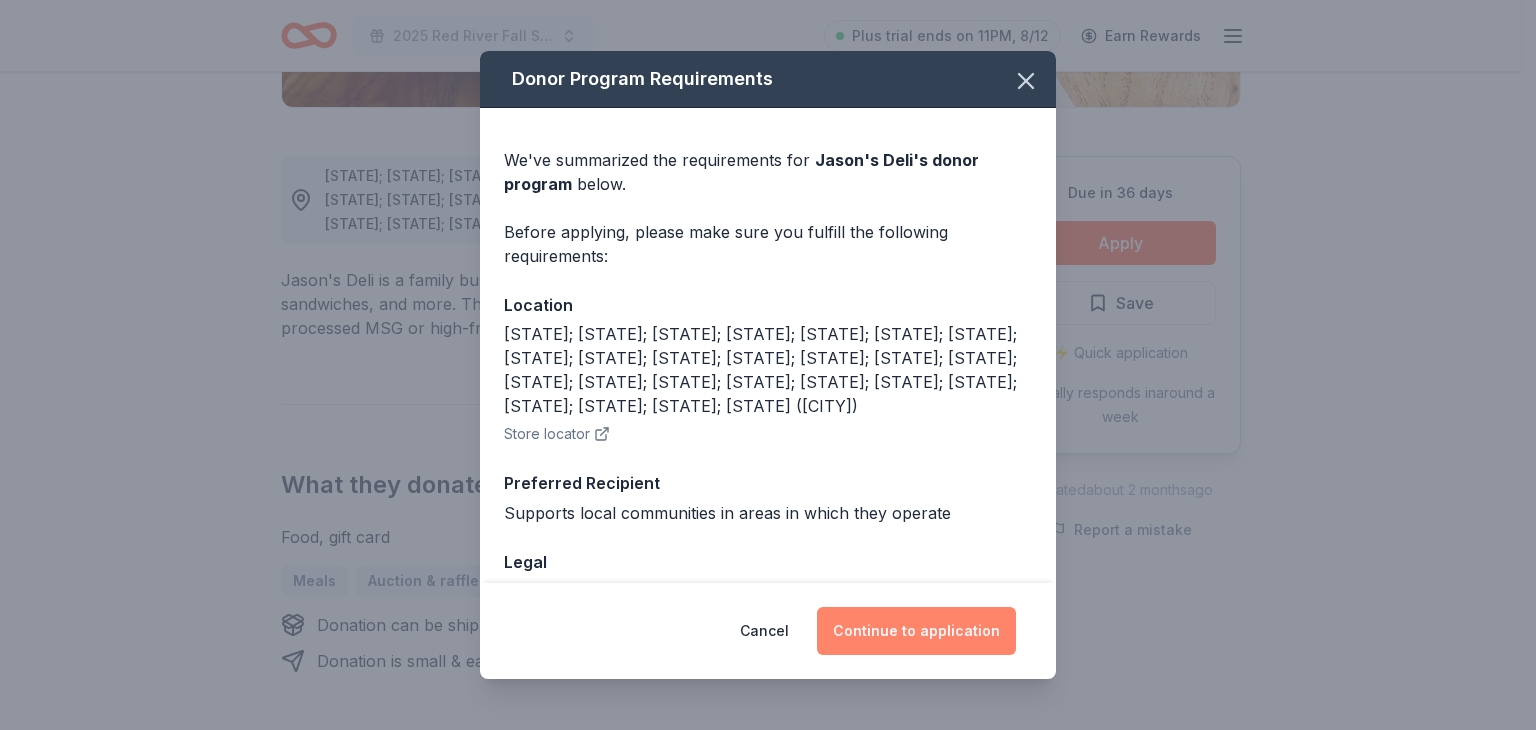 click on "Continue to application" at bounding box center [916, 631] 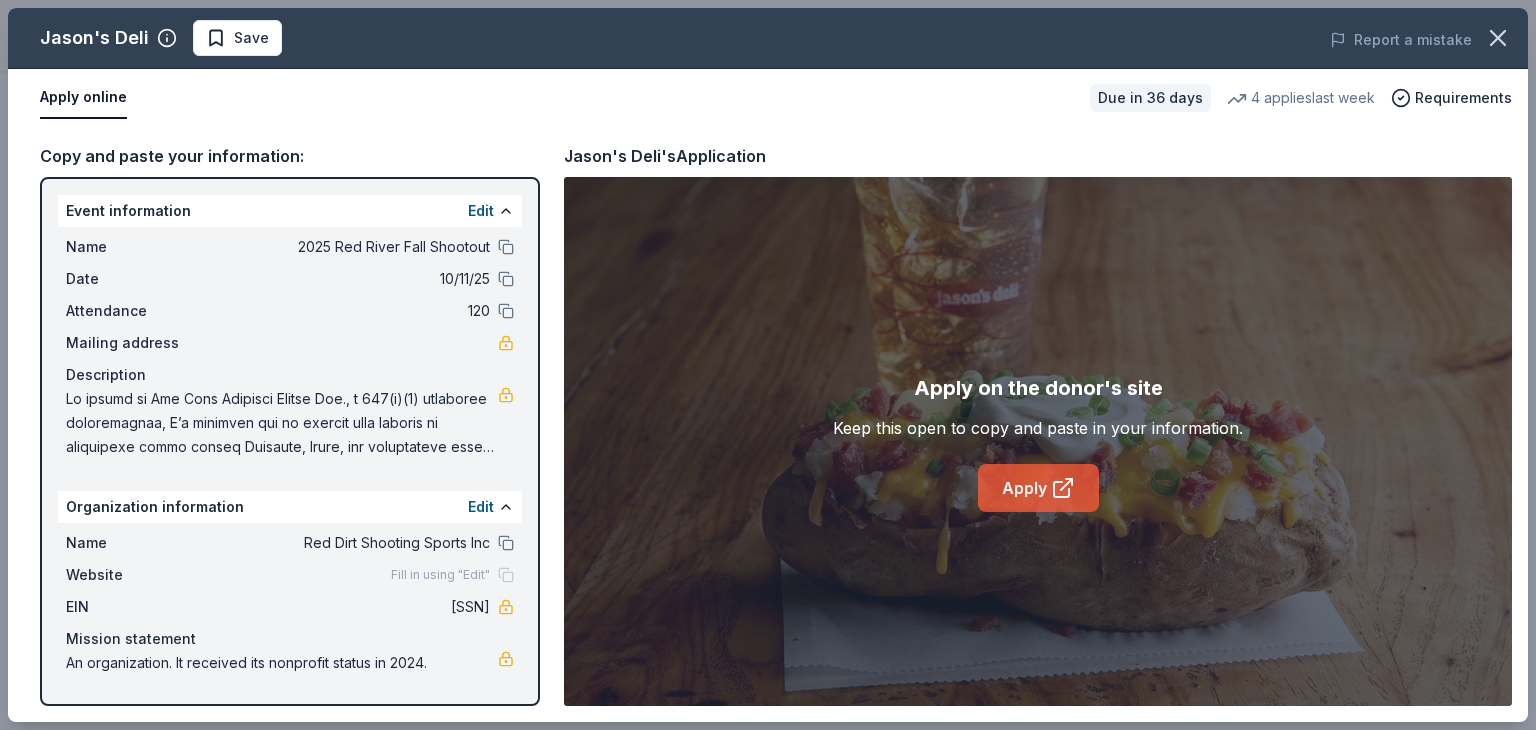 click on "Apply" at bounding box center [1038, 488] 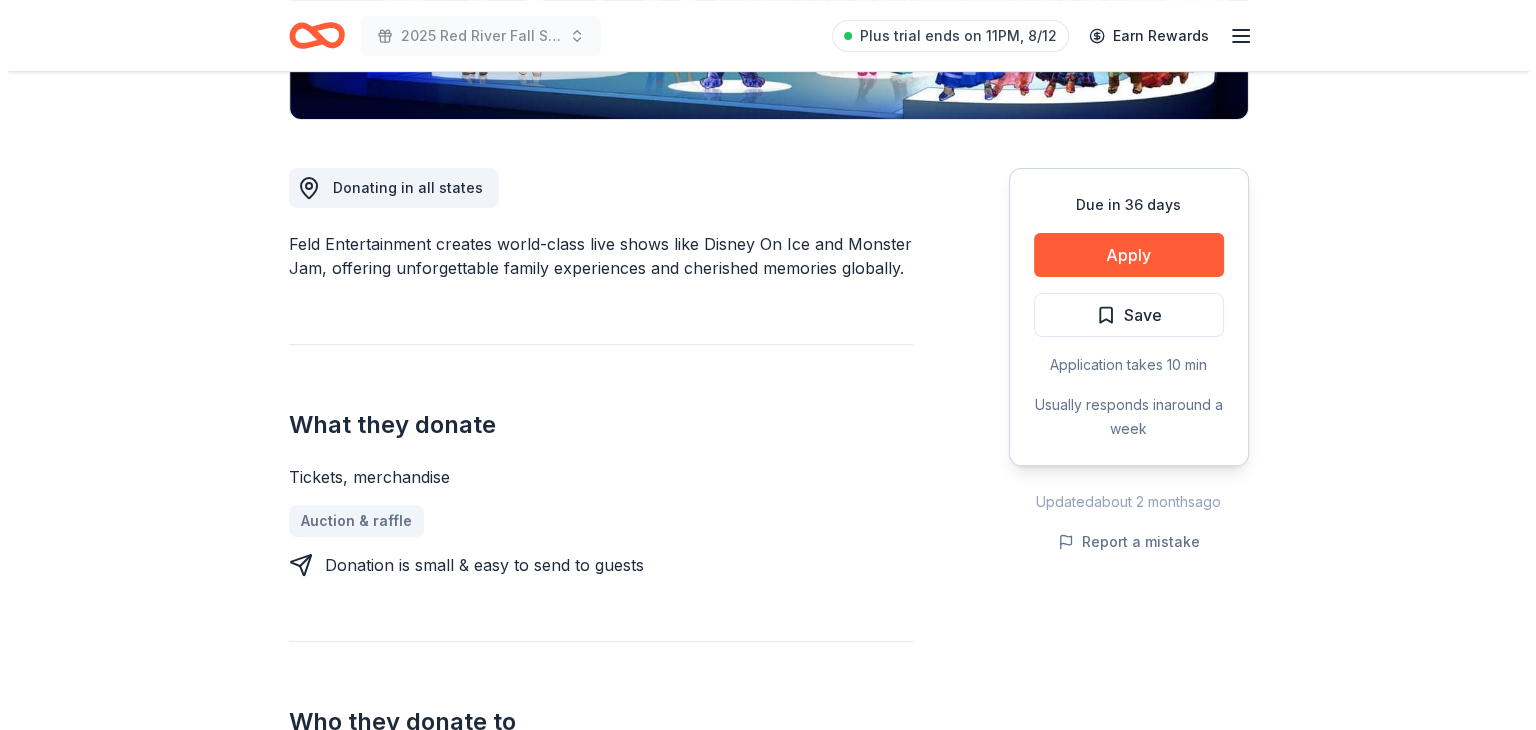 scroll, scrollTop: 500, scrollLeft: 0, axis: vertical 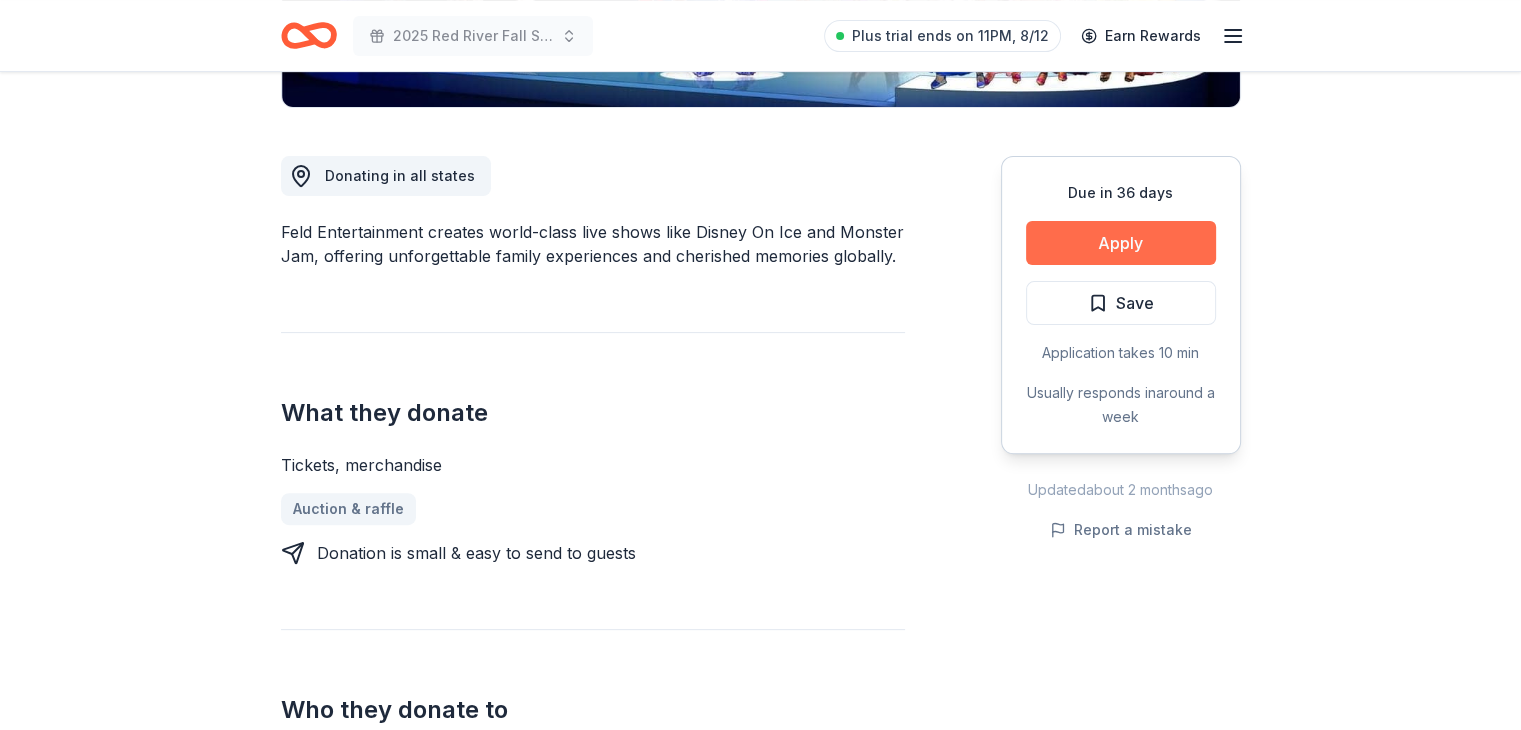 click on "Apply" at bounding box center (1121, 243) 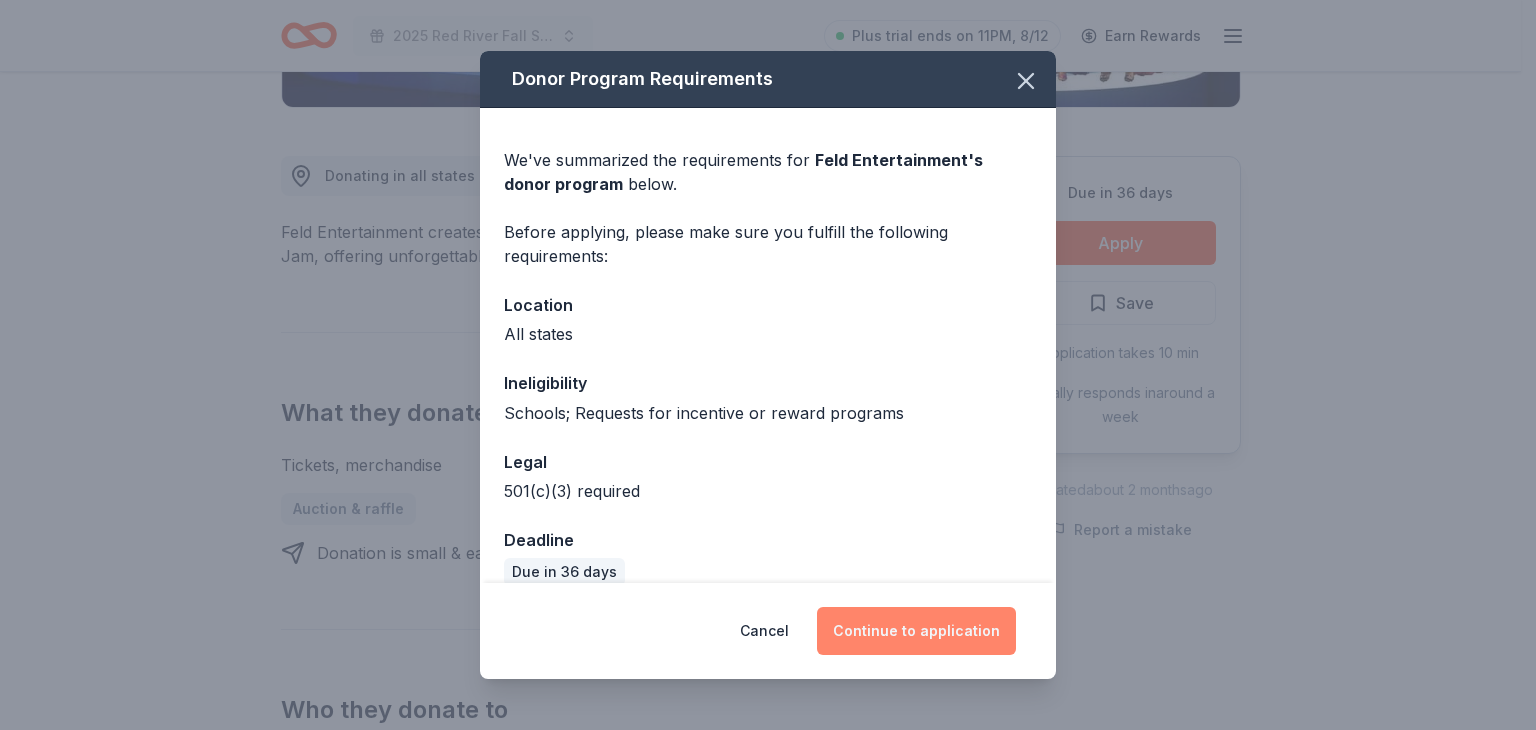 click on "Continue to application" at bounding box center [916, 631] 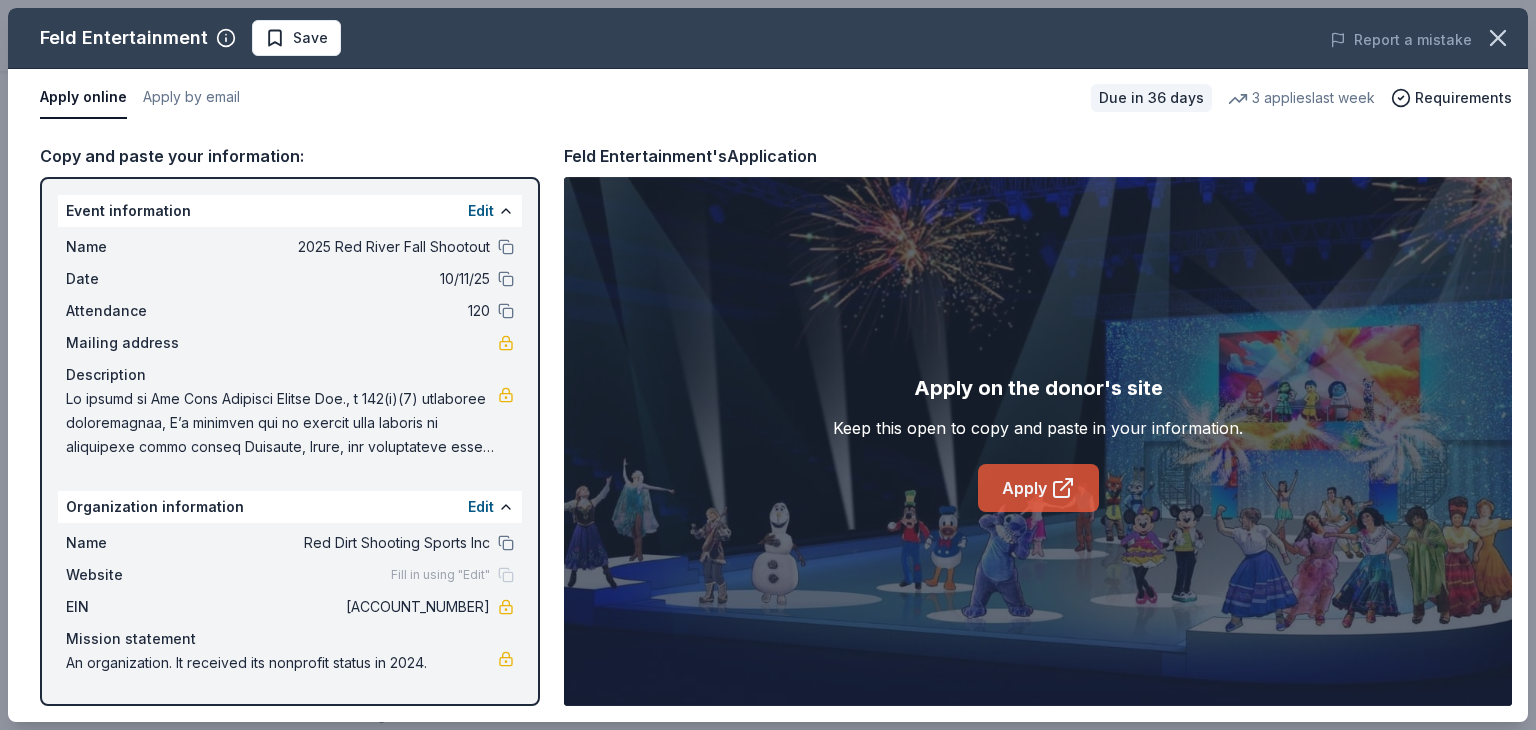 click on "Apply" at bounding box center (1038, 488) 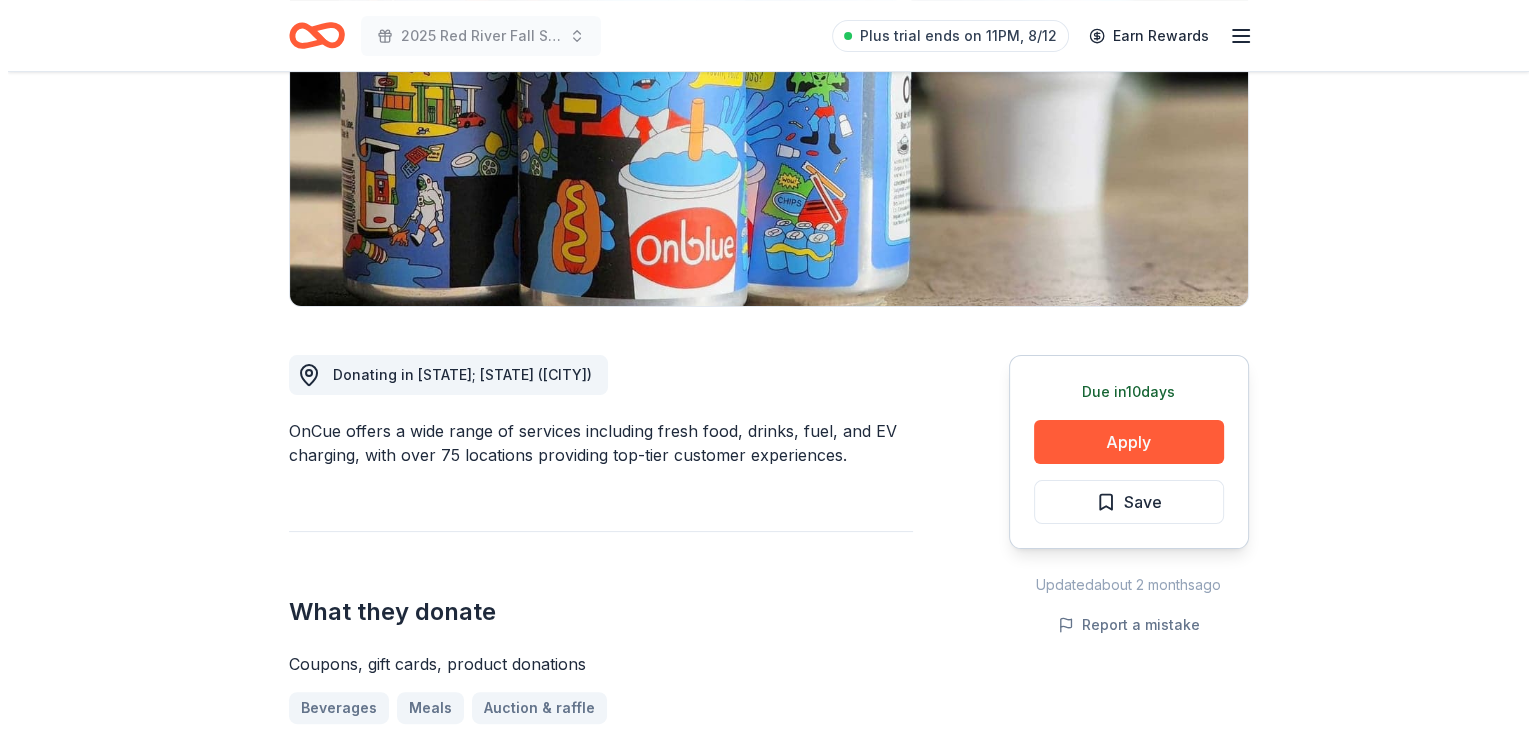 scroll, scrollTop: 400, scrollLeft: 0, axis: vertical 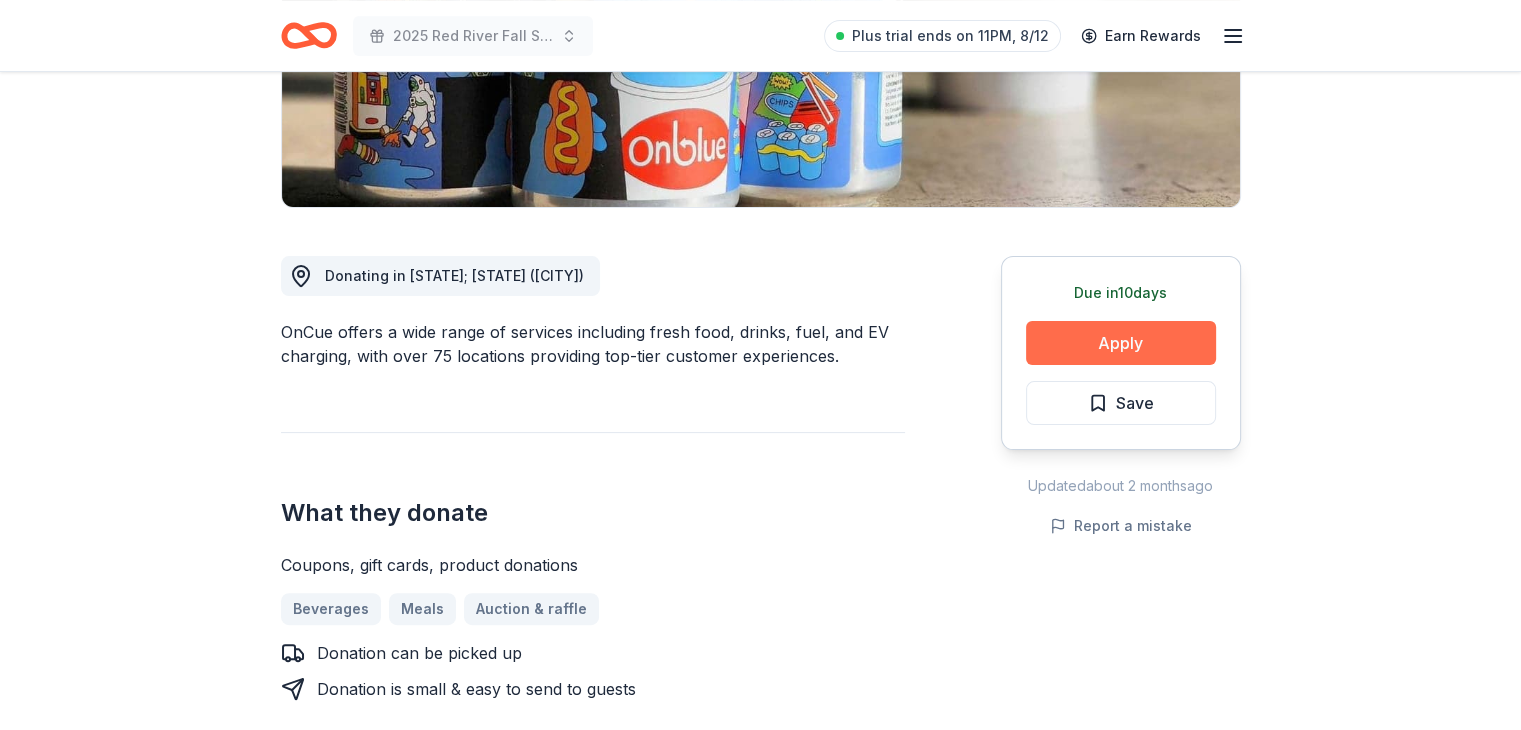 click on "Apply" at bounding box center [1121, 343] 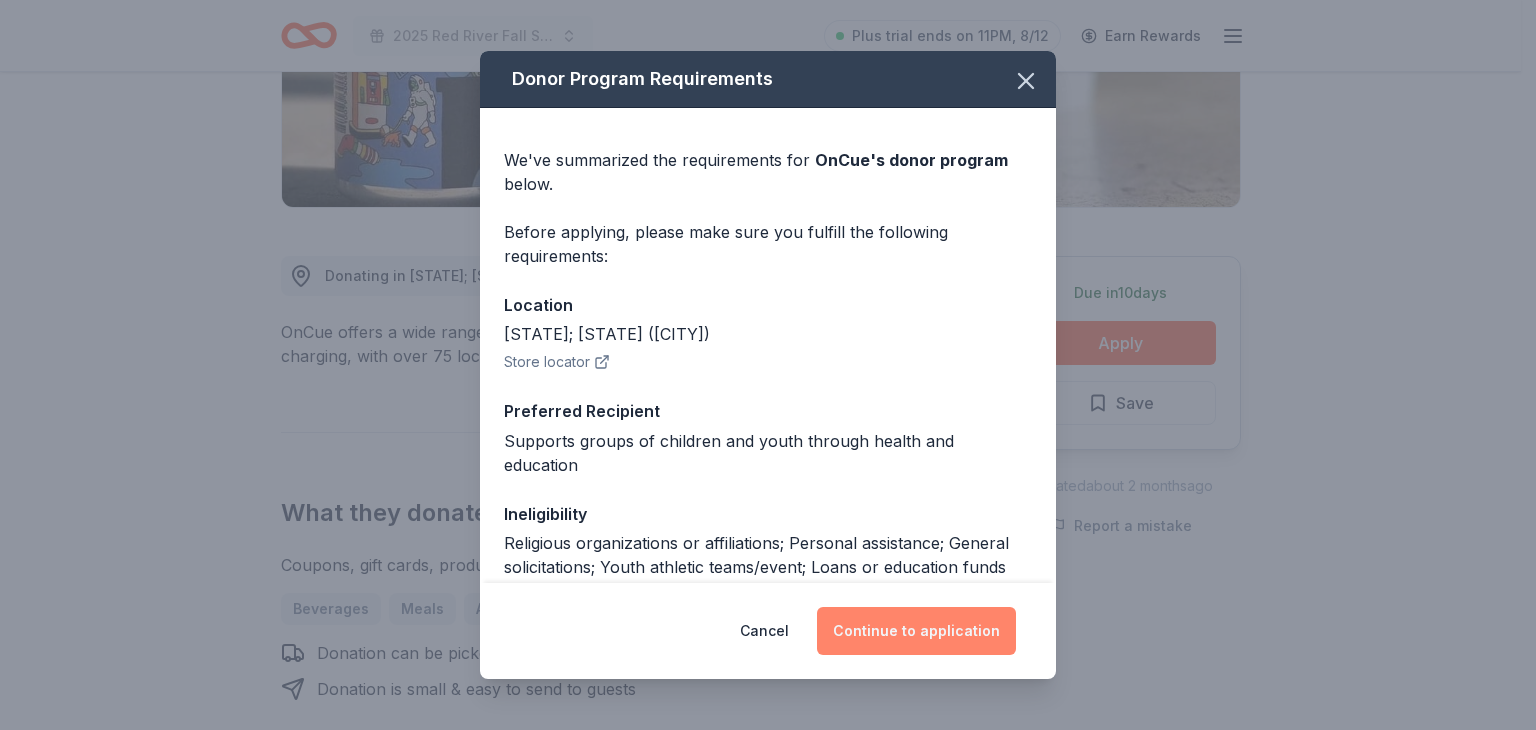click on "Continue to application" at bounding box center (916, 631) 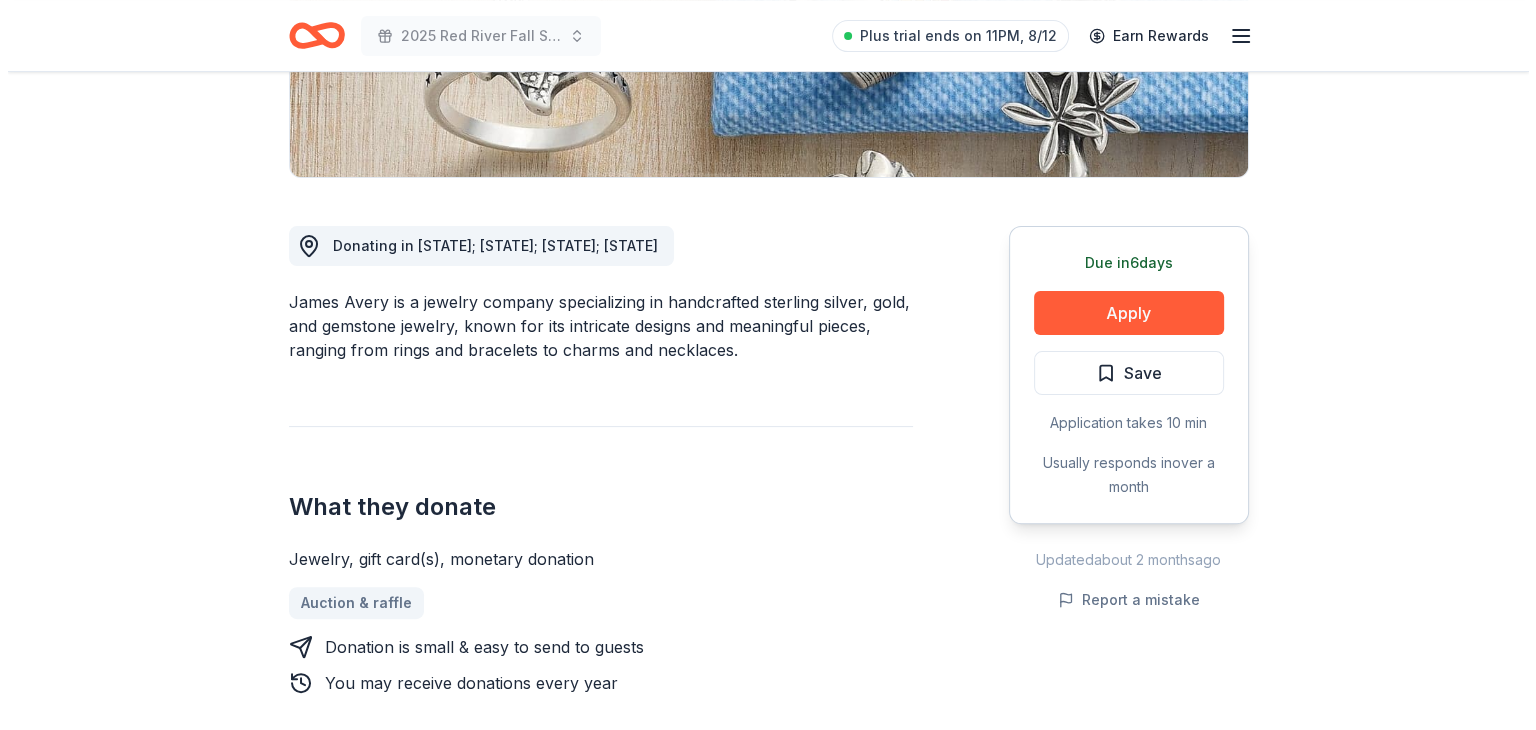 scroll, scrollTop: 500, scrollLeft: 0, axis: vertical 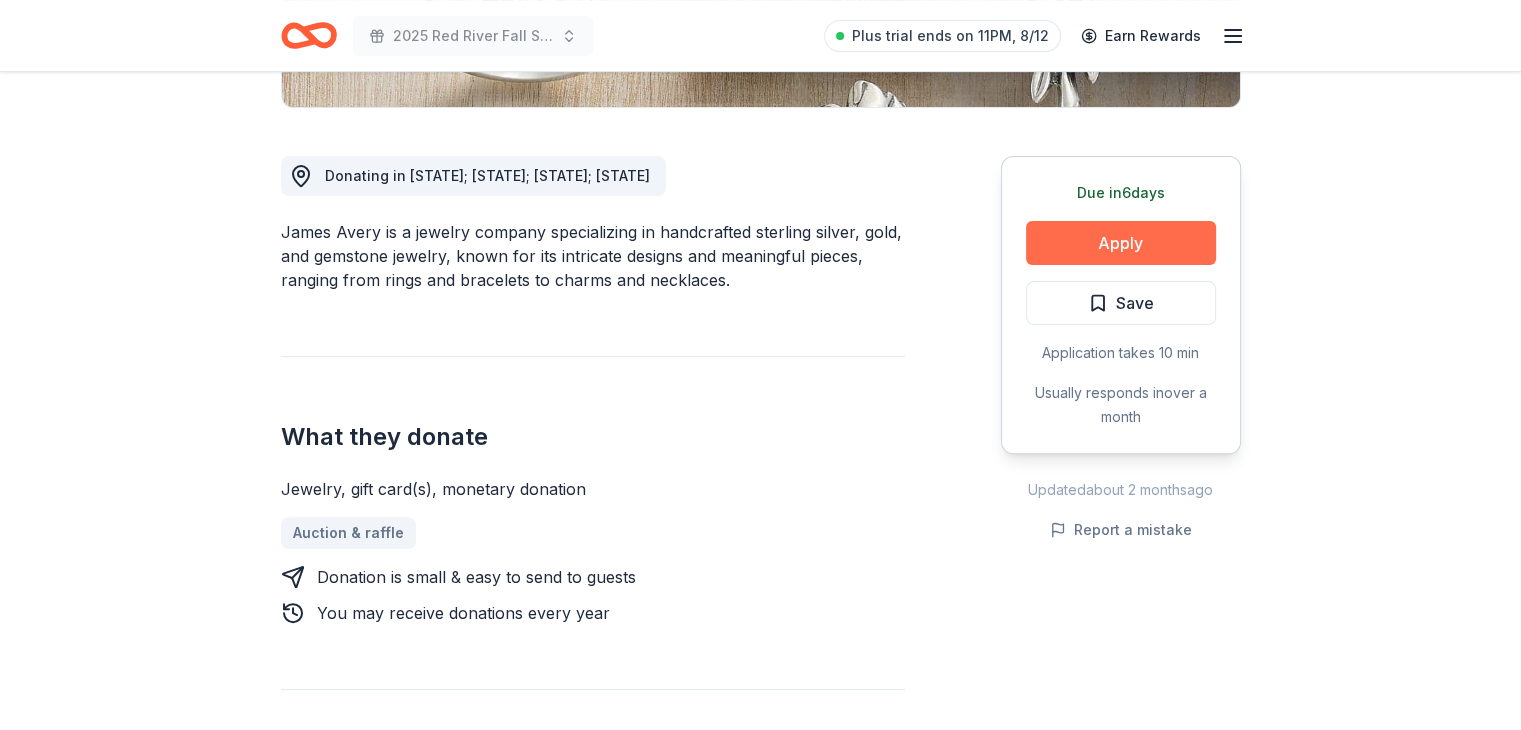 click on "Apply" at bounding box center (1121, 243) 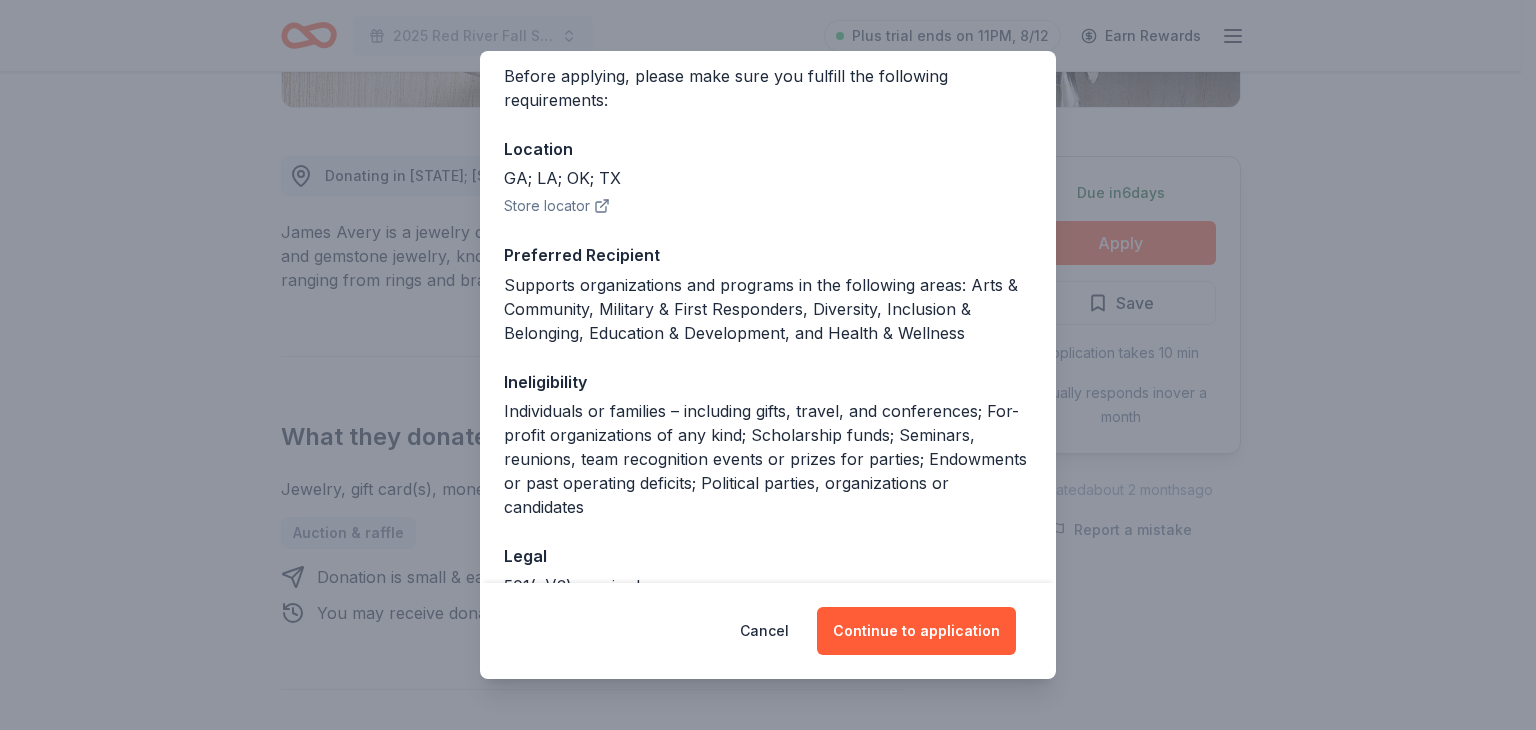 scroll, scrollTop: 200, scrollLeft: 0, axis: vertical 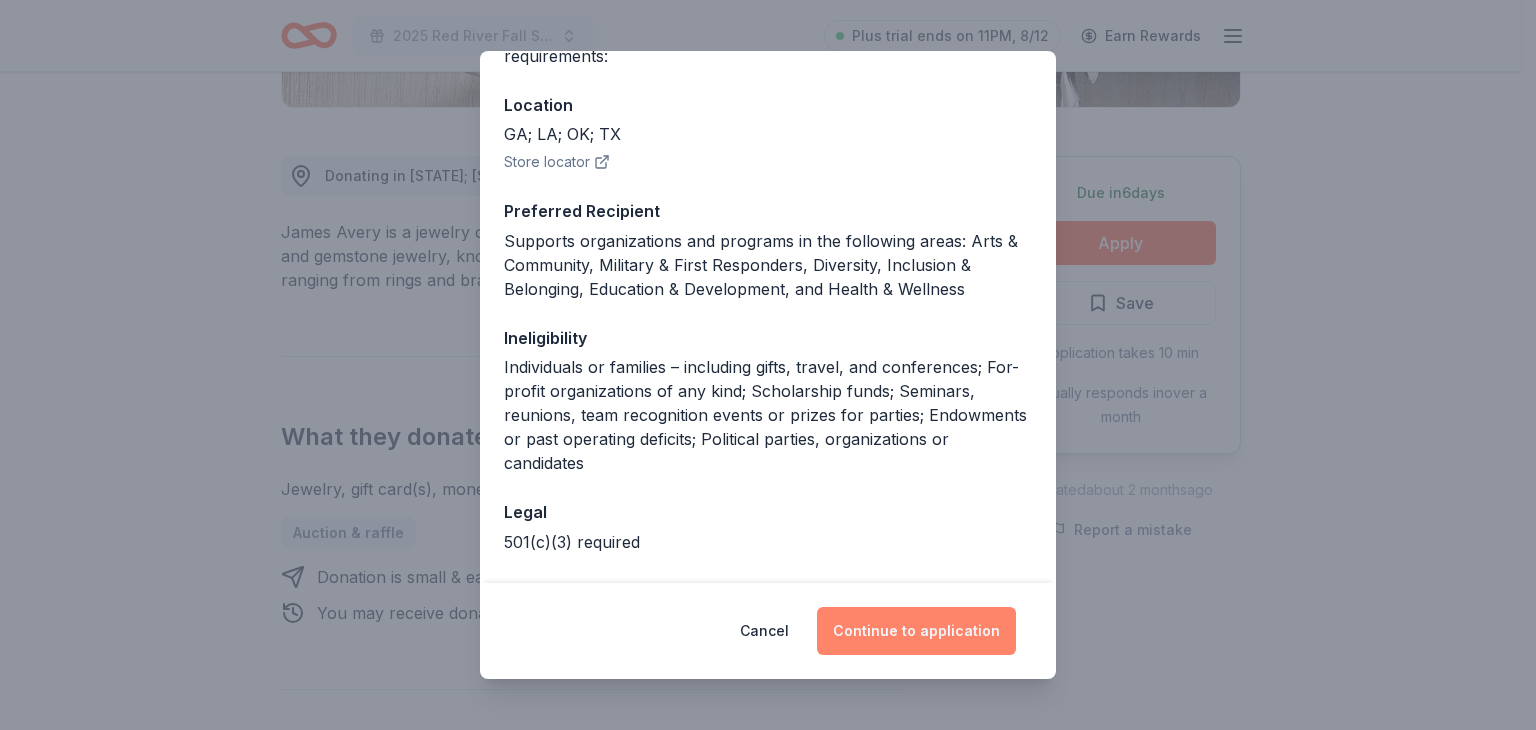 click on "Continue to application" at bounding box center (916, 631) 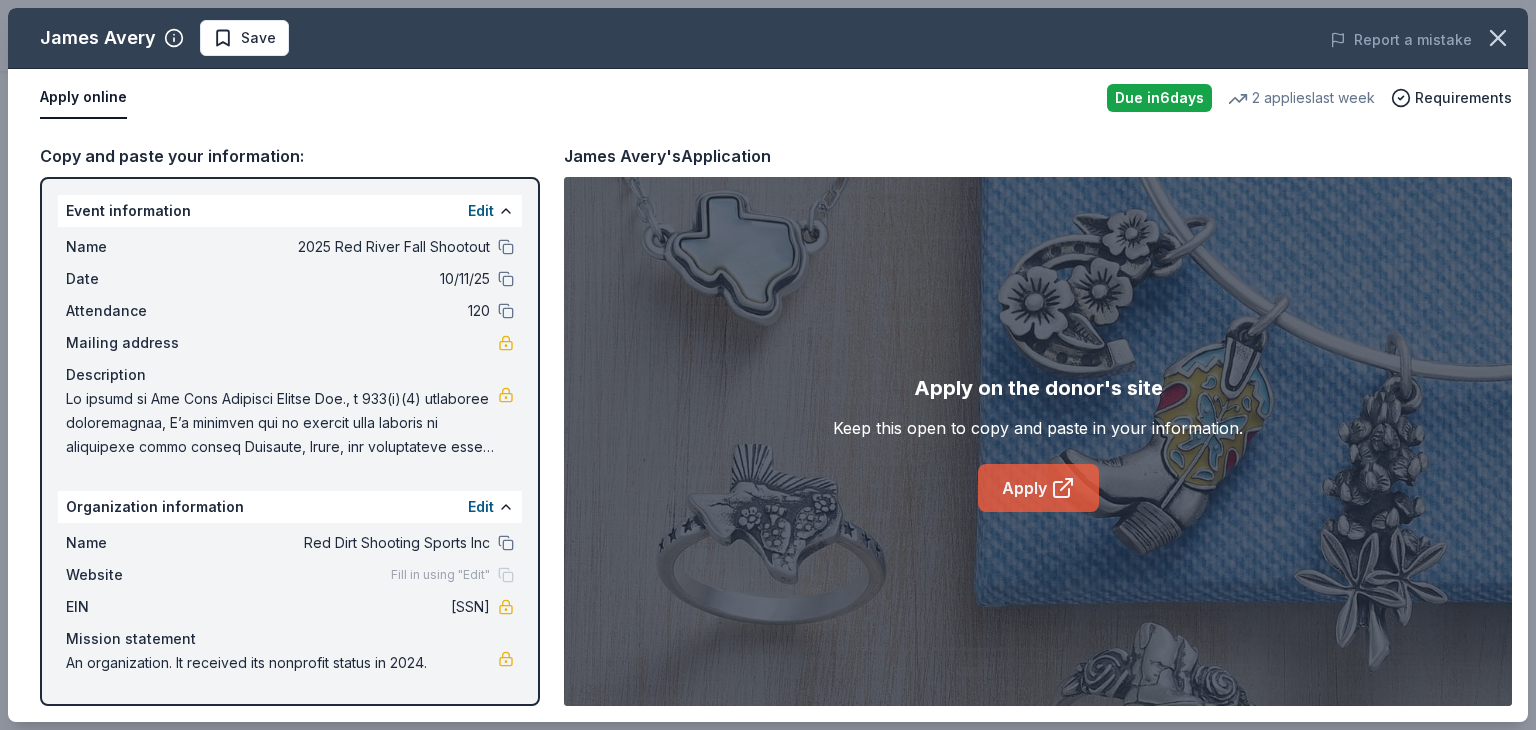 click on "Apply" at bounding box center [1038, 488] 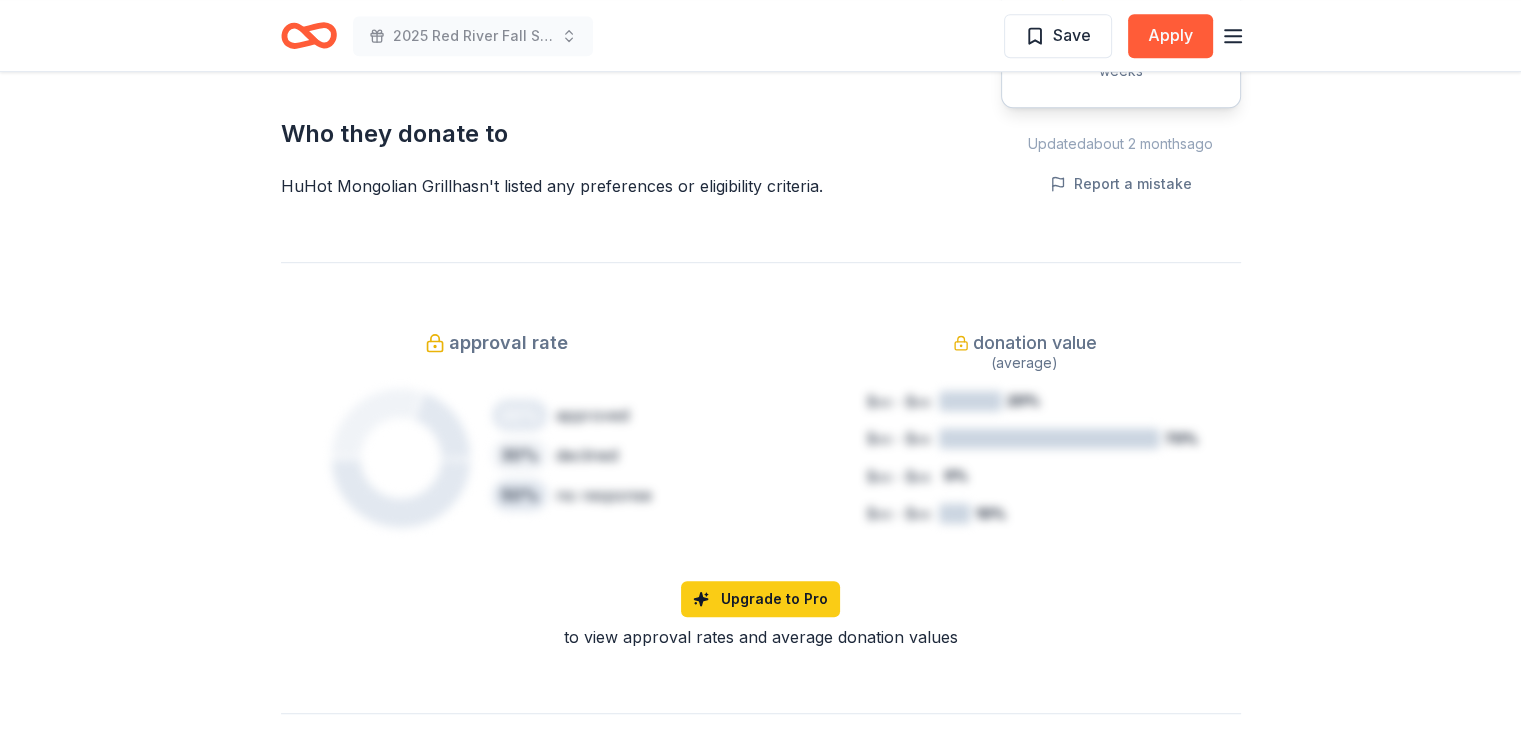 scroll, scrollTop: 1100, scrollLeft: 0, axis: vertical 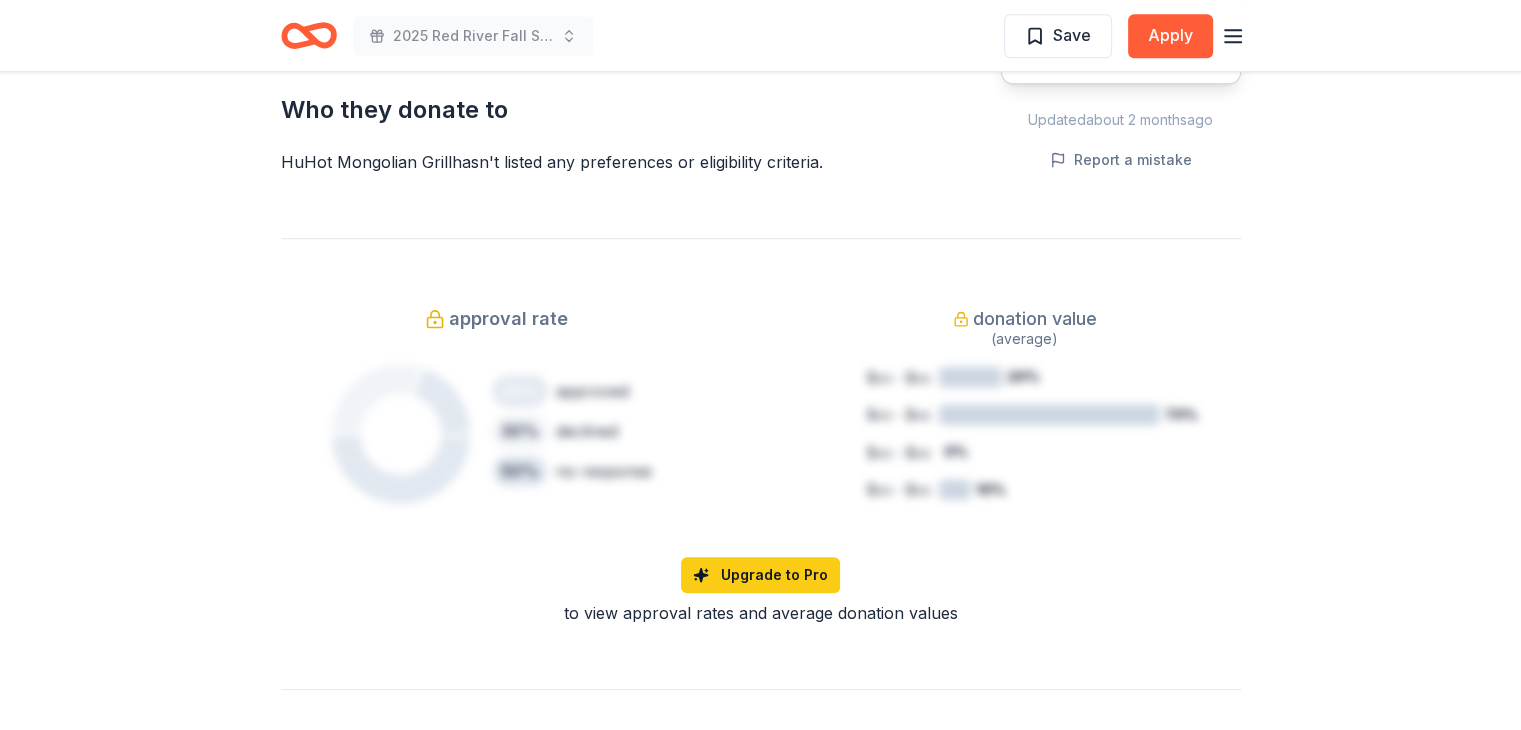 drag, startPoint x: 283, startPoint y: 161, endPoint x: 385, endPoint y: 168, distance: 102.239914 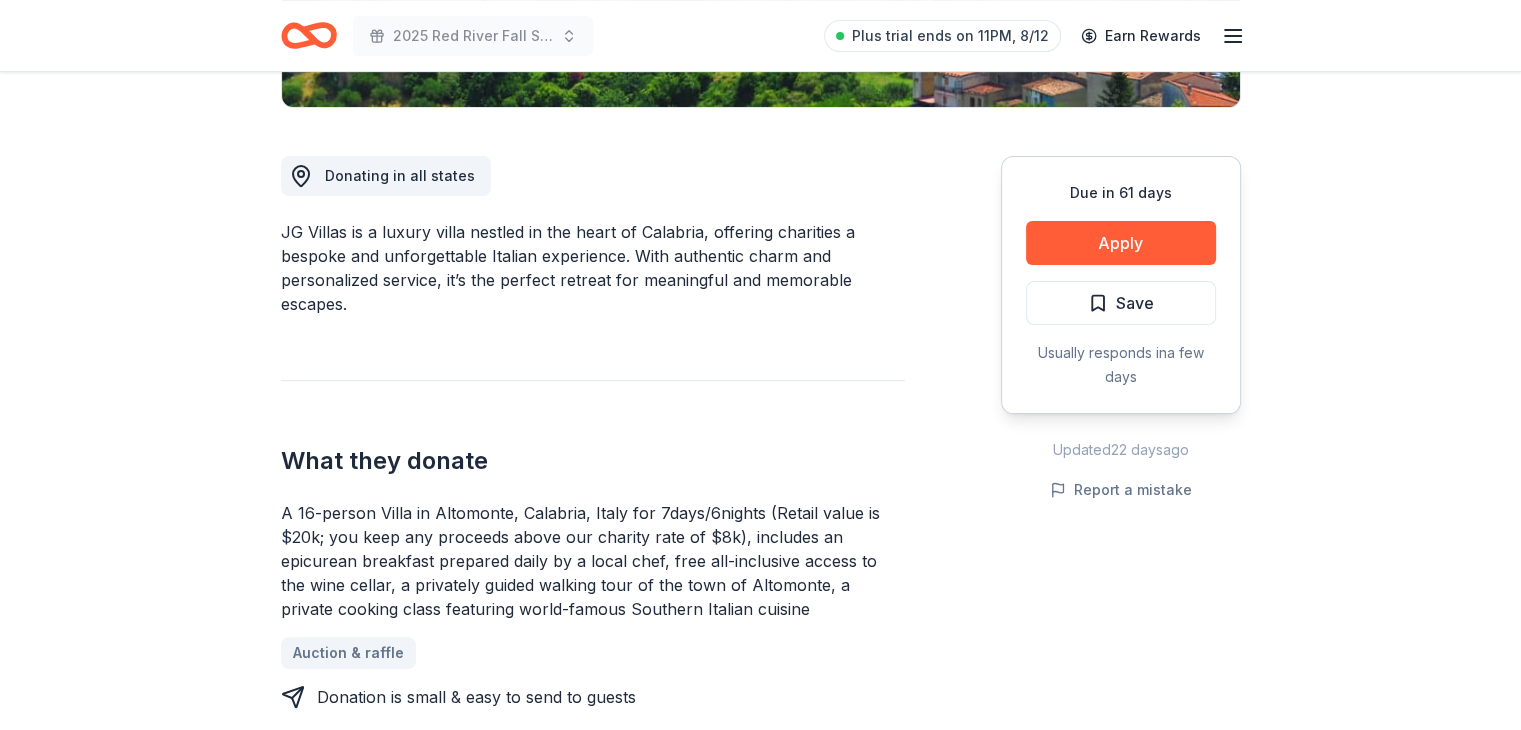 scroll, scrollTop: 0, scrollLeft: 0, axis: both 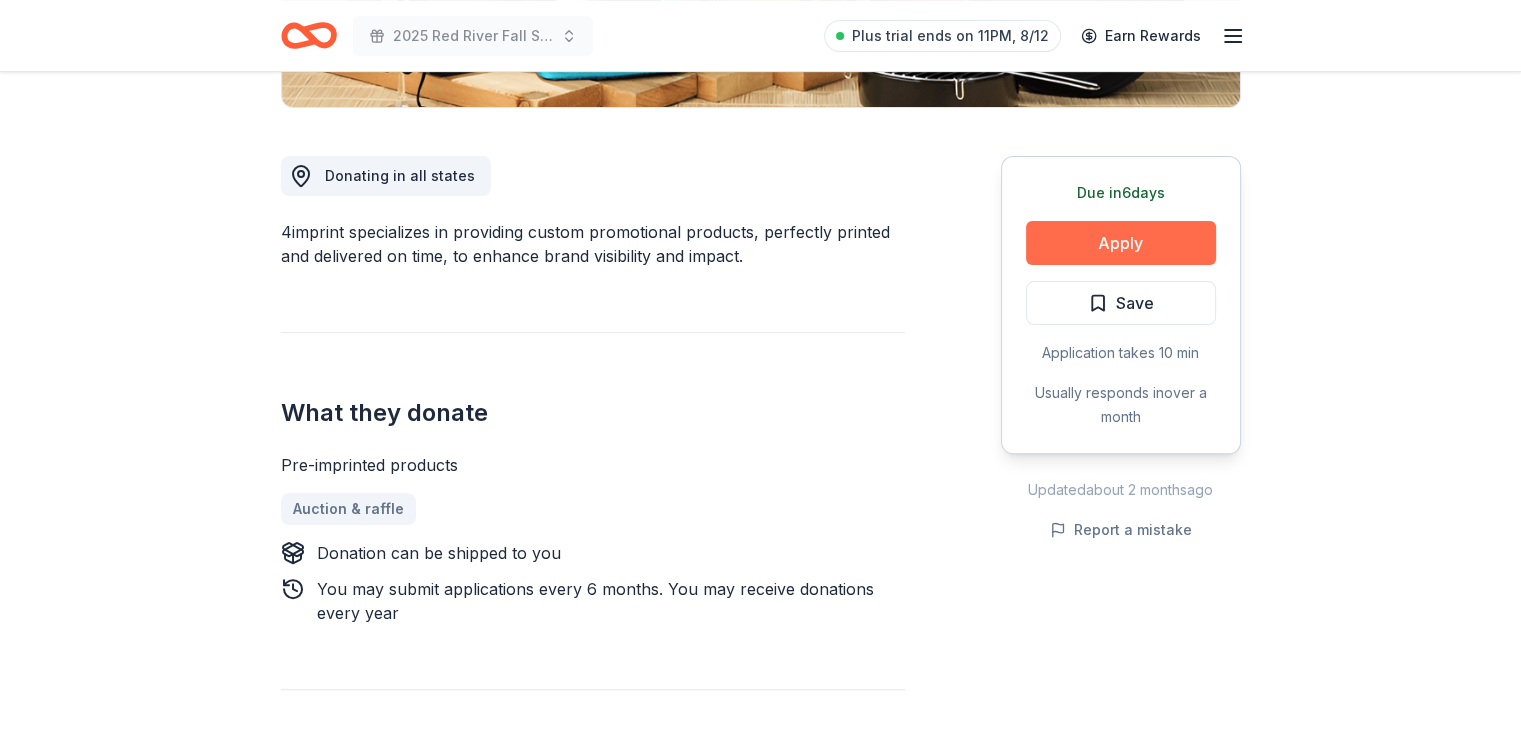 click on "Apply" at bounding box center [1121, 243] 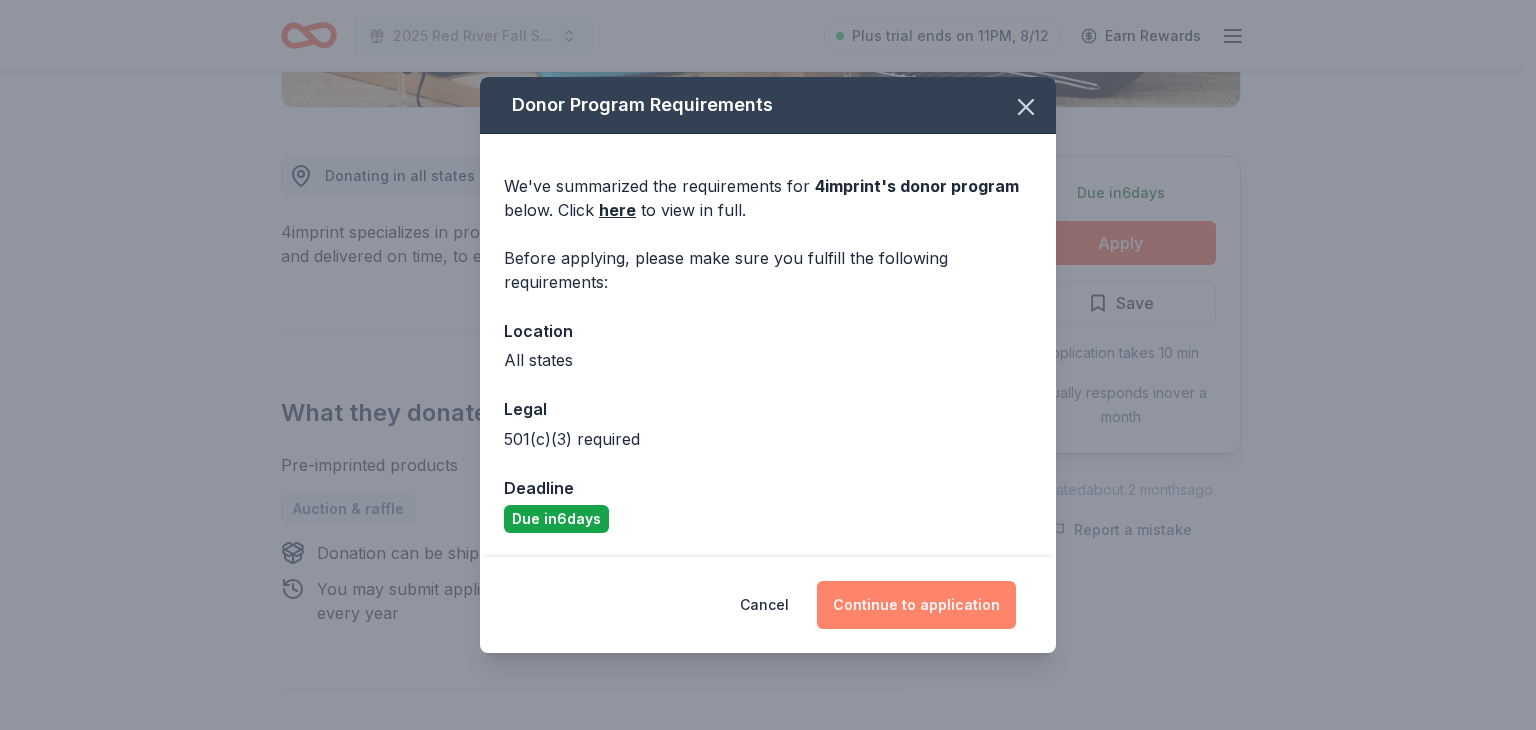 click on "Continue to application" at bounding box center (916, 605) 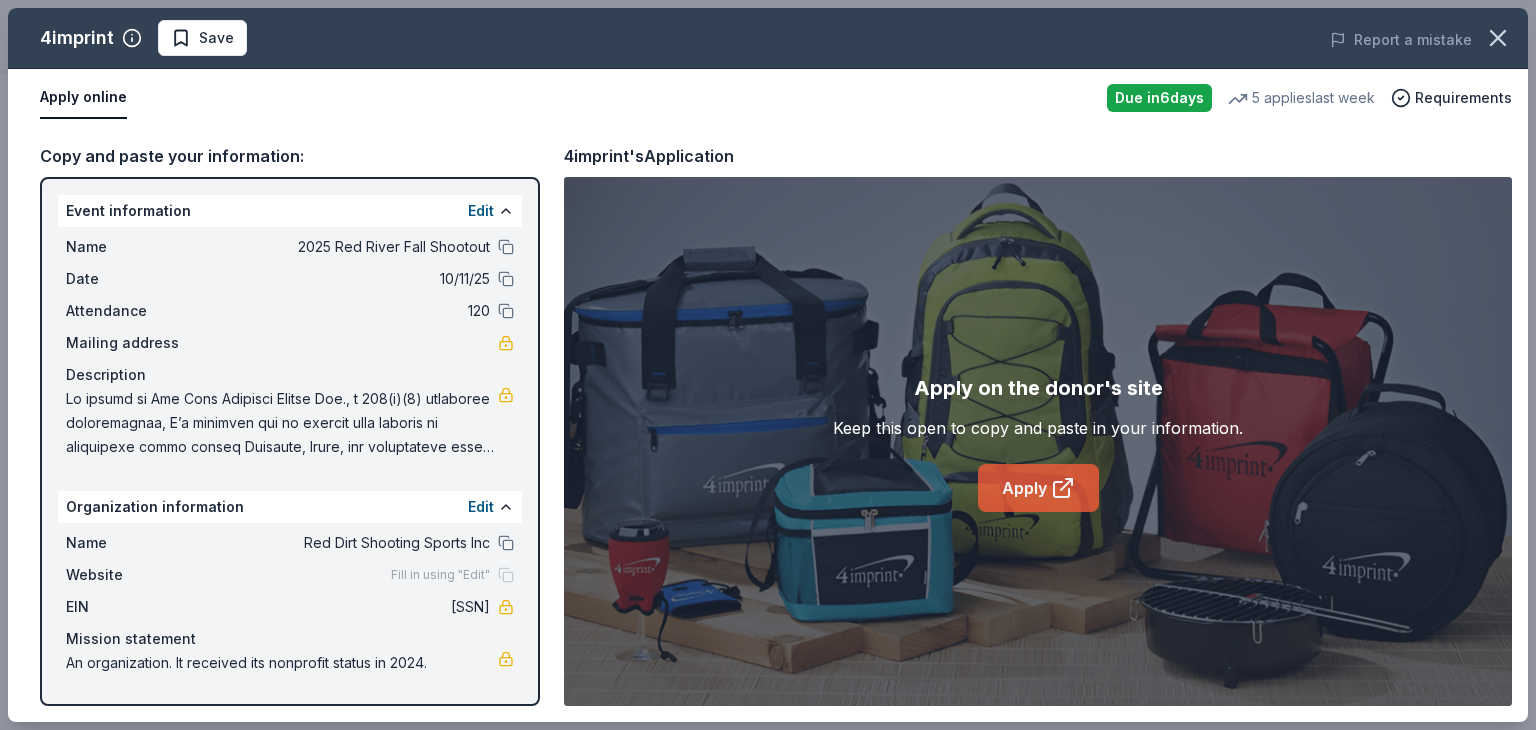 click on "Apply" at bounding box center (1038, 488) 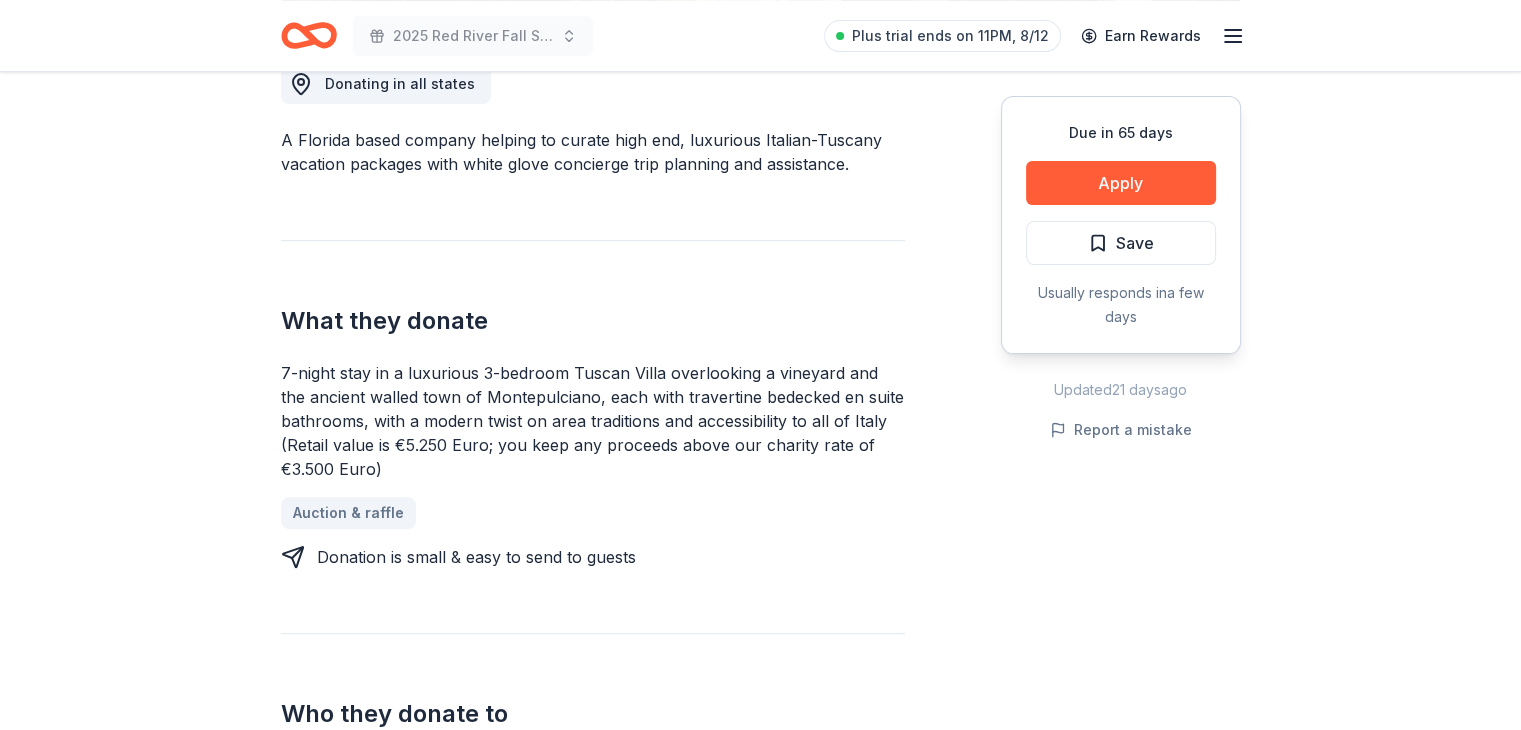 scroll, scrollTop: 600, scrollLeft: 0, axis: vertical 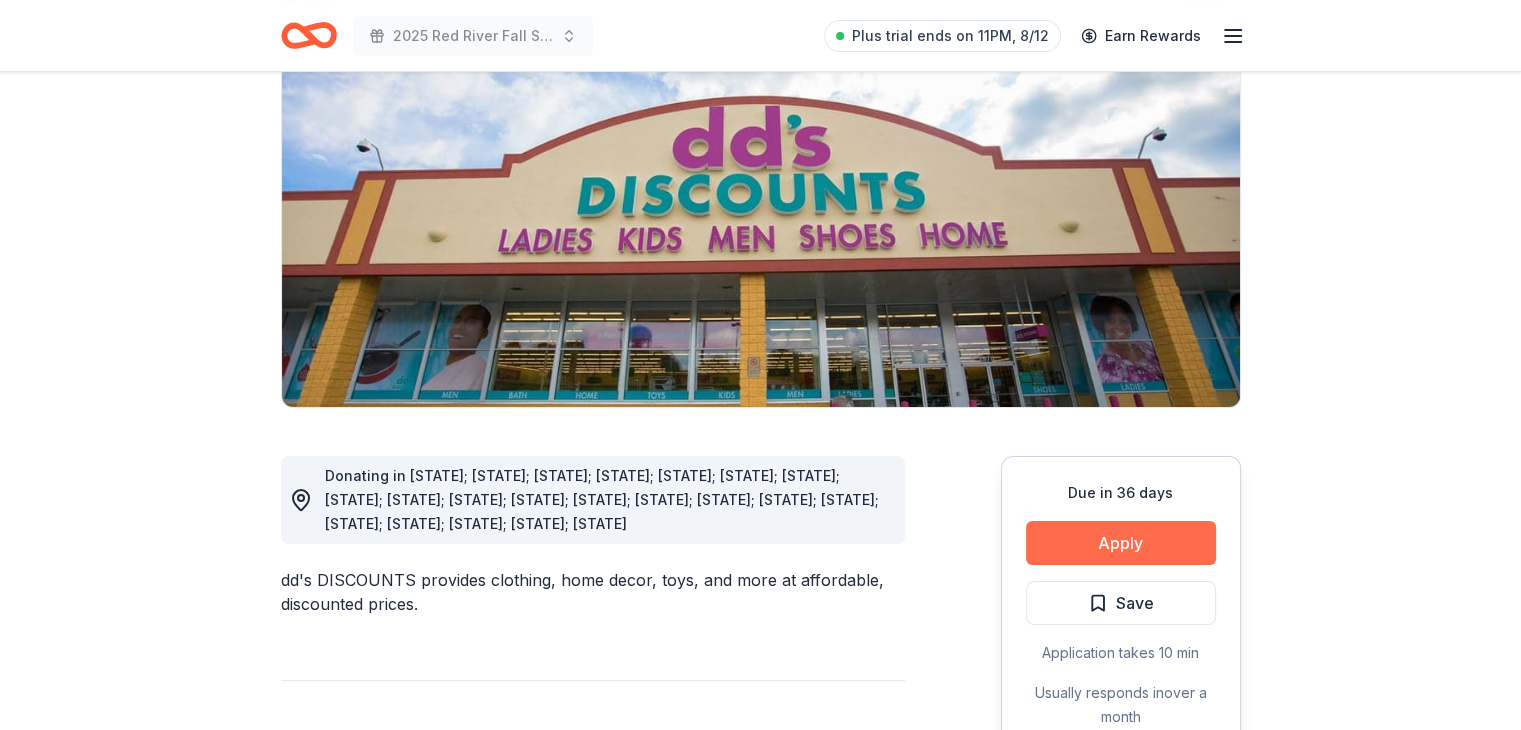 click on "Apply" at bounding box center (1121, 543) 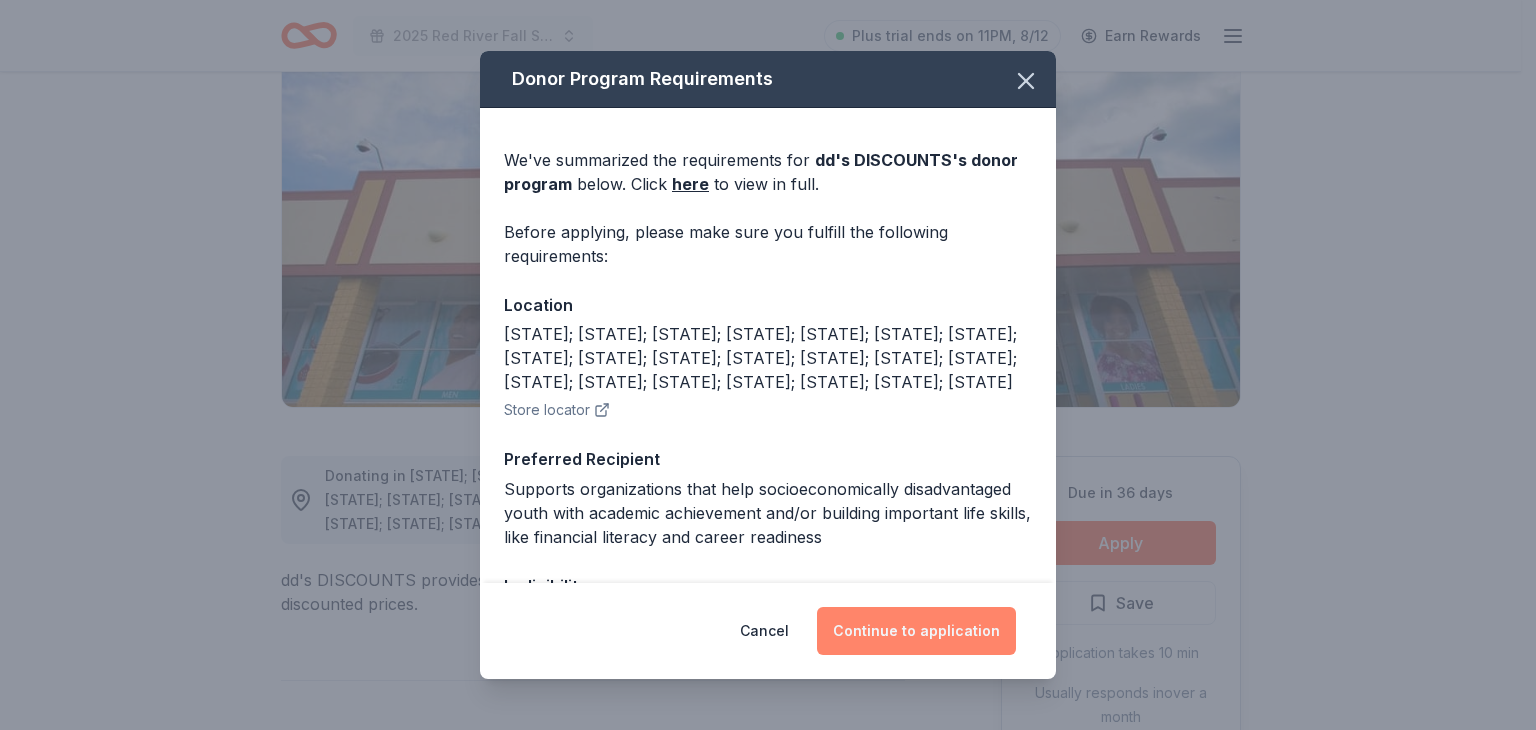click on "Continue to application" at bounding box center [916, 631] 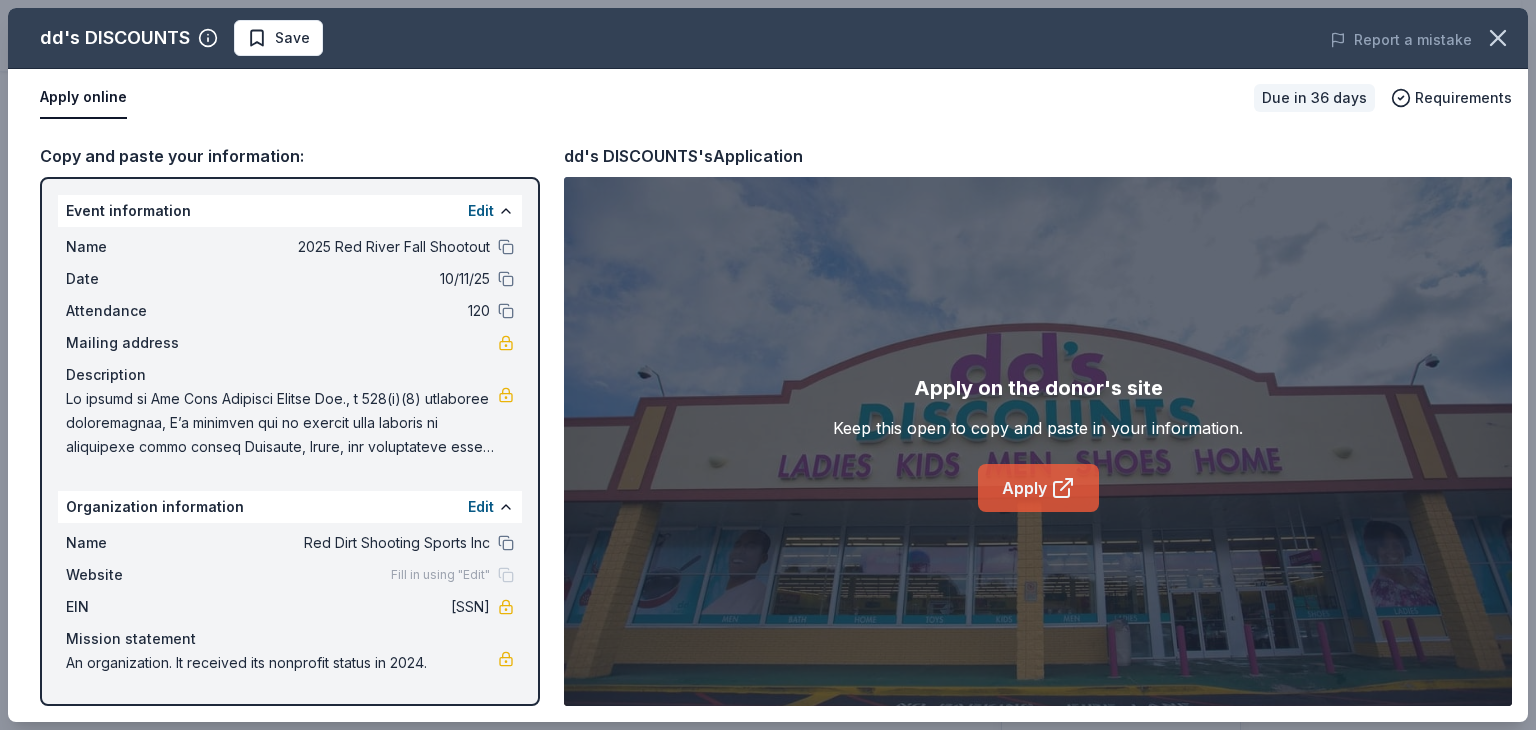 click on "Apply" at bounding box center (1038, 488) 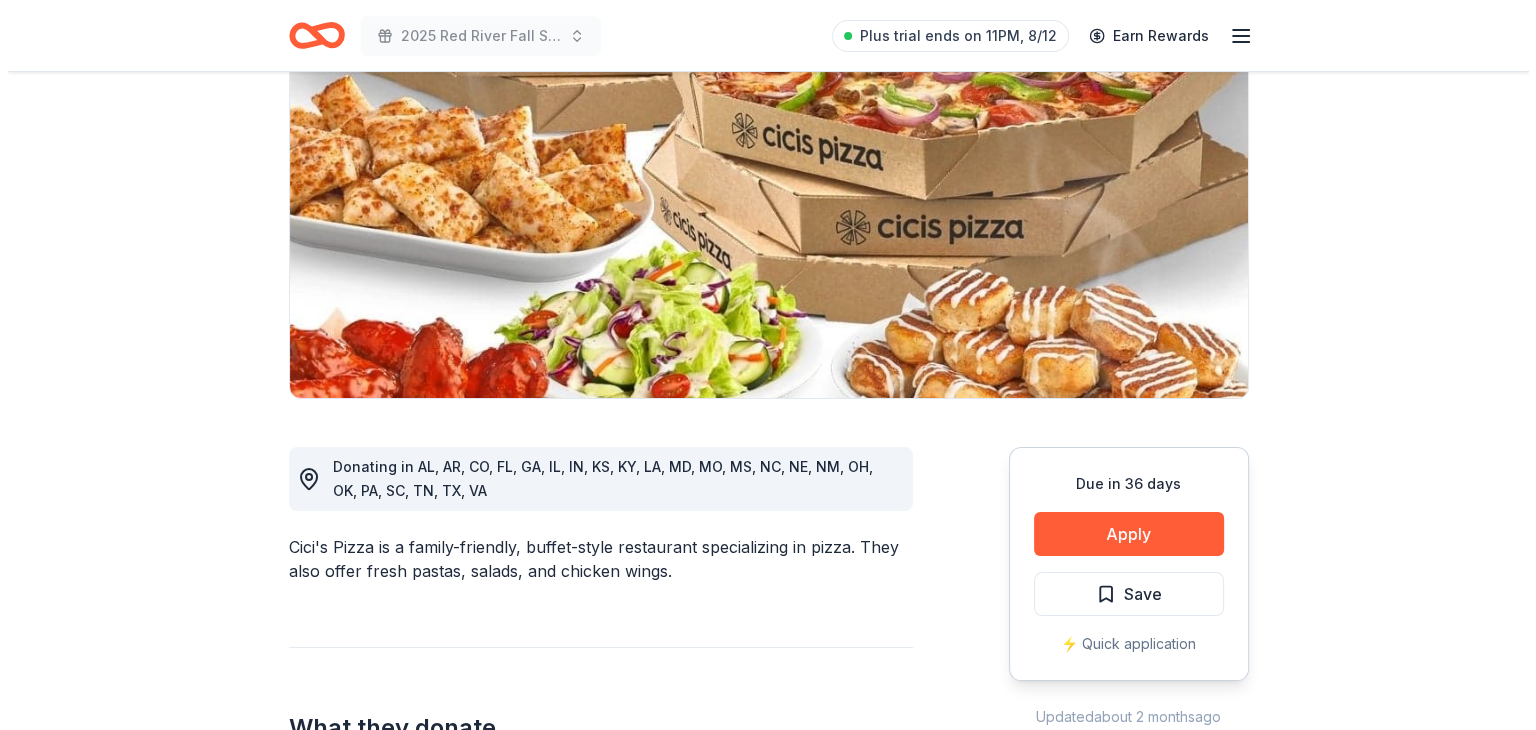 scroll, scrollTop: 300, scrollLeft: 0, axis: vertical 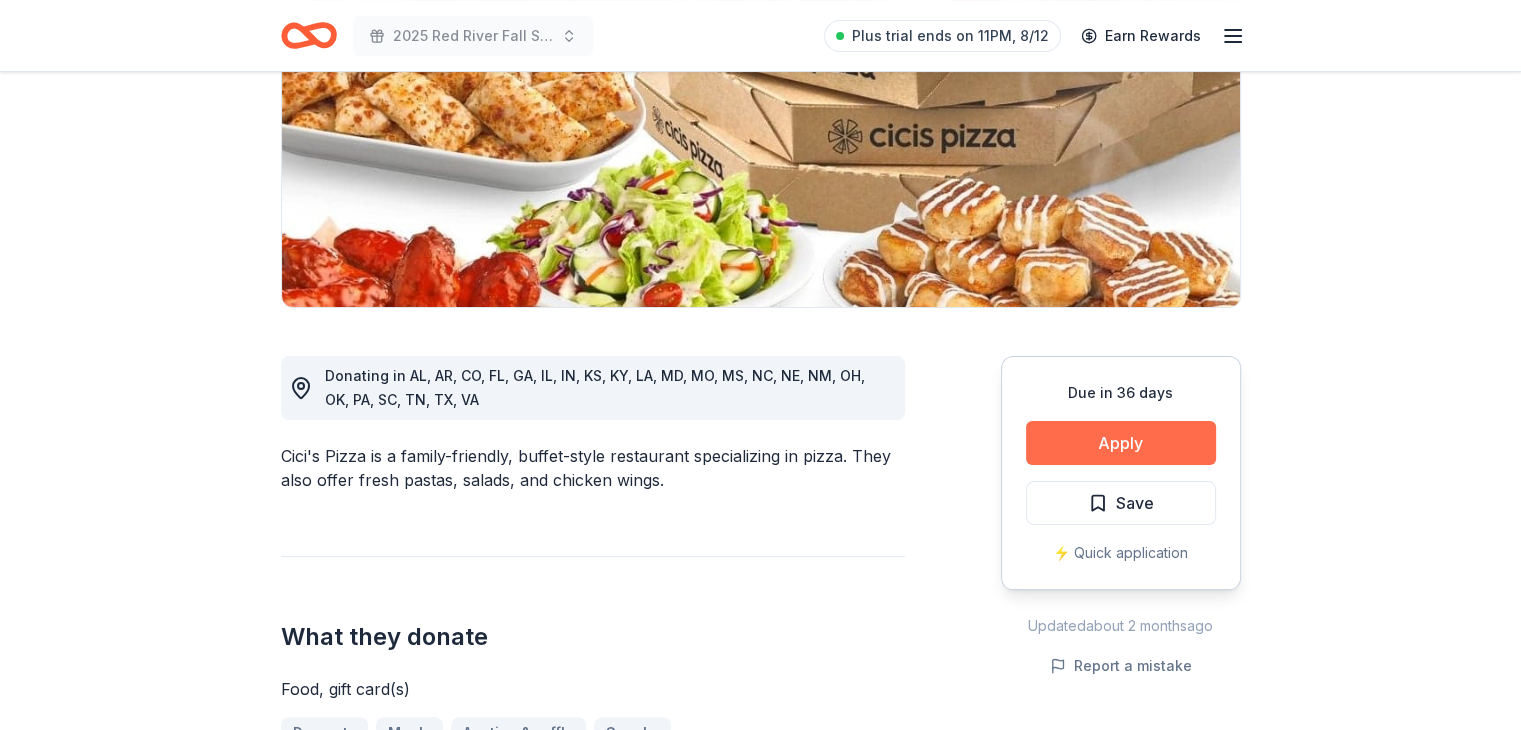 click on "Apply" at bounding box center [1121, 443] 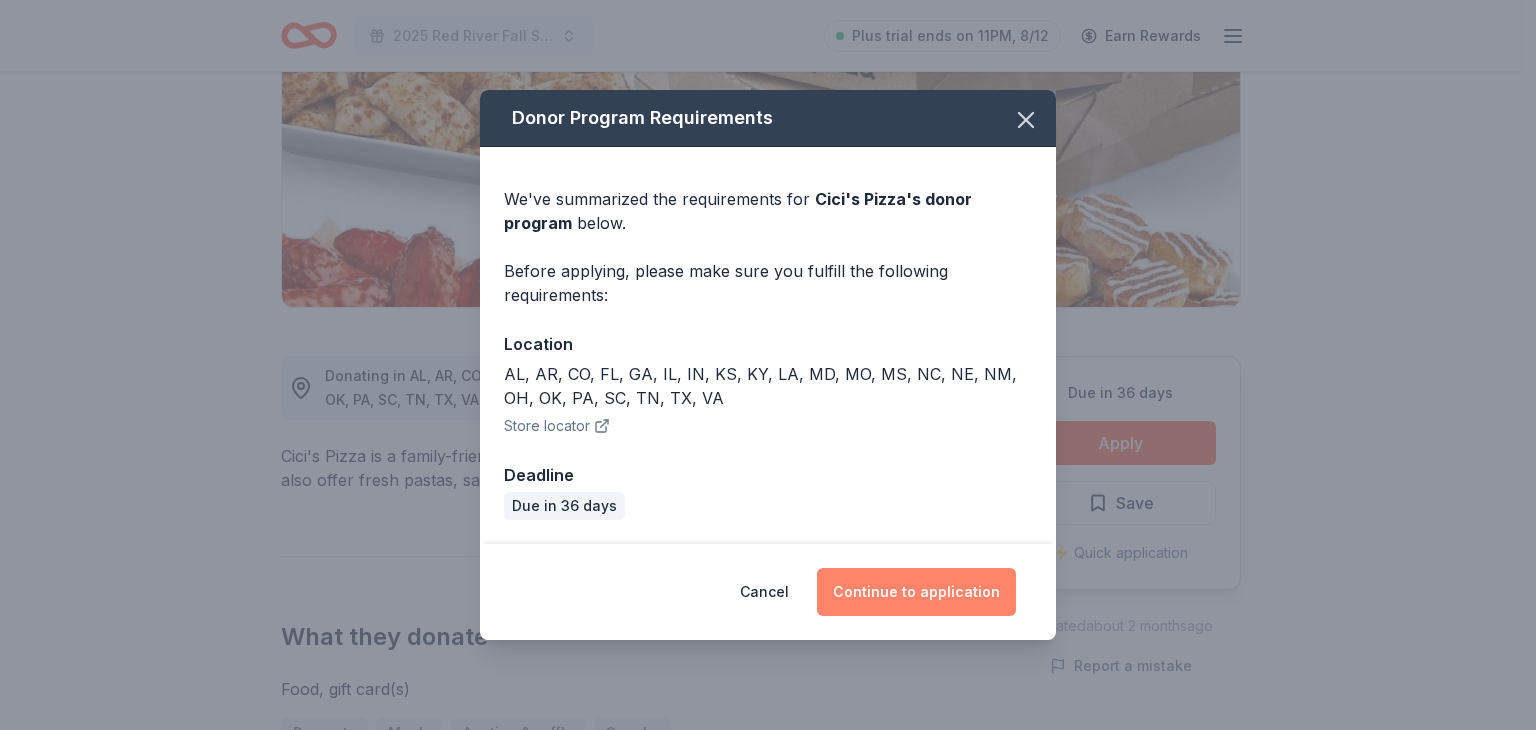 click on "Continue to application" at bounding box center [916, 592] 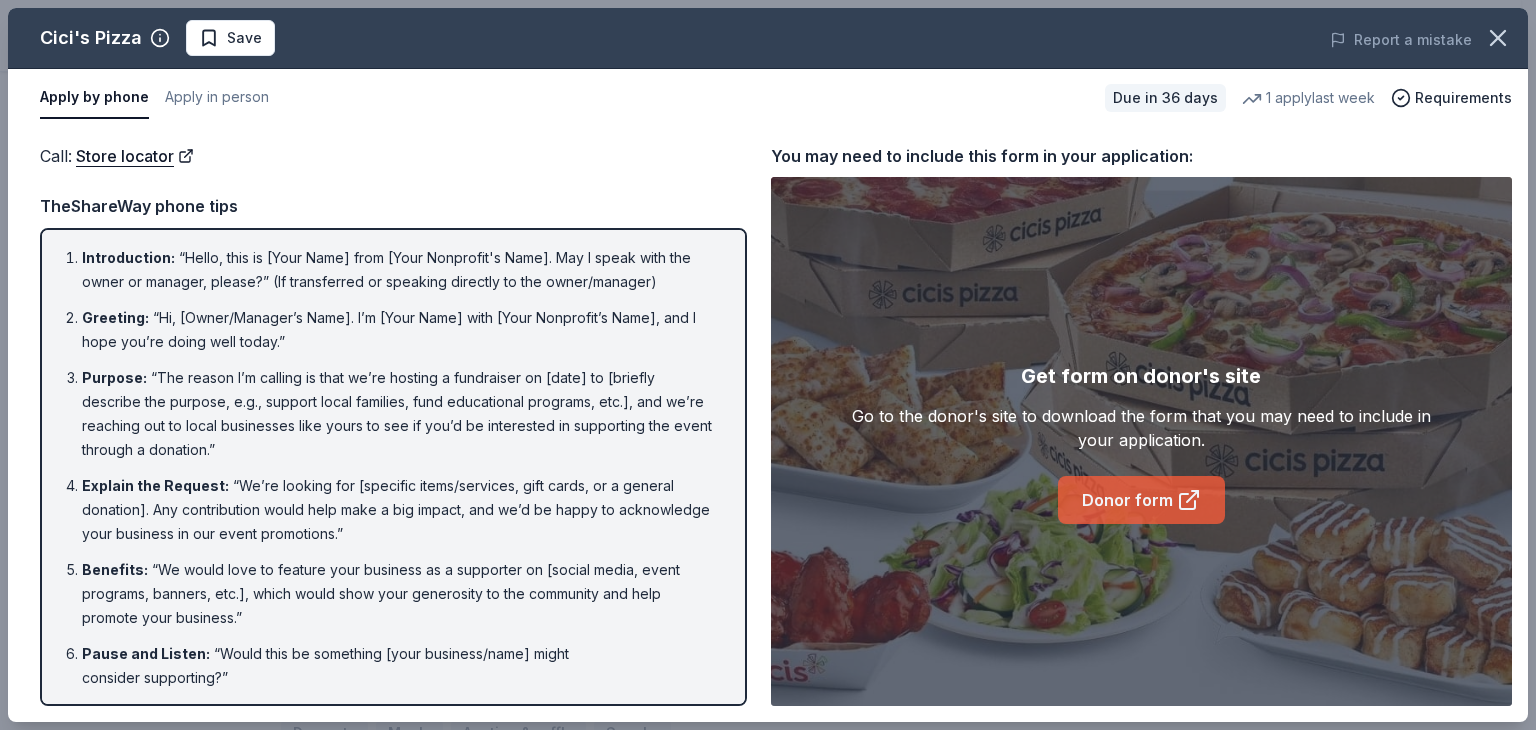 click on "Donor form" at bounding box center [1141, 500] 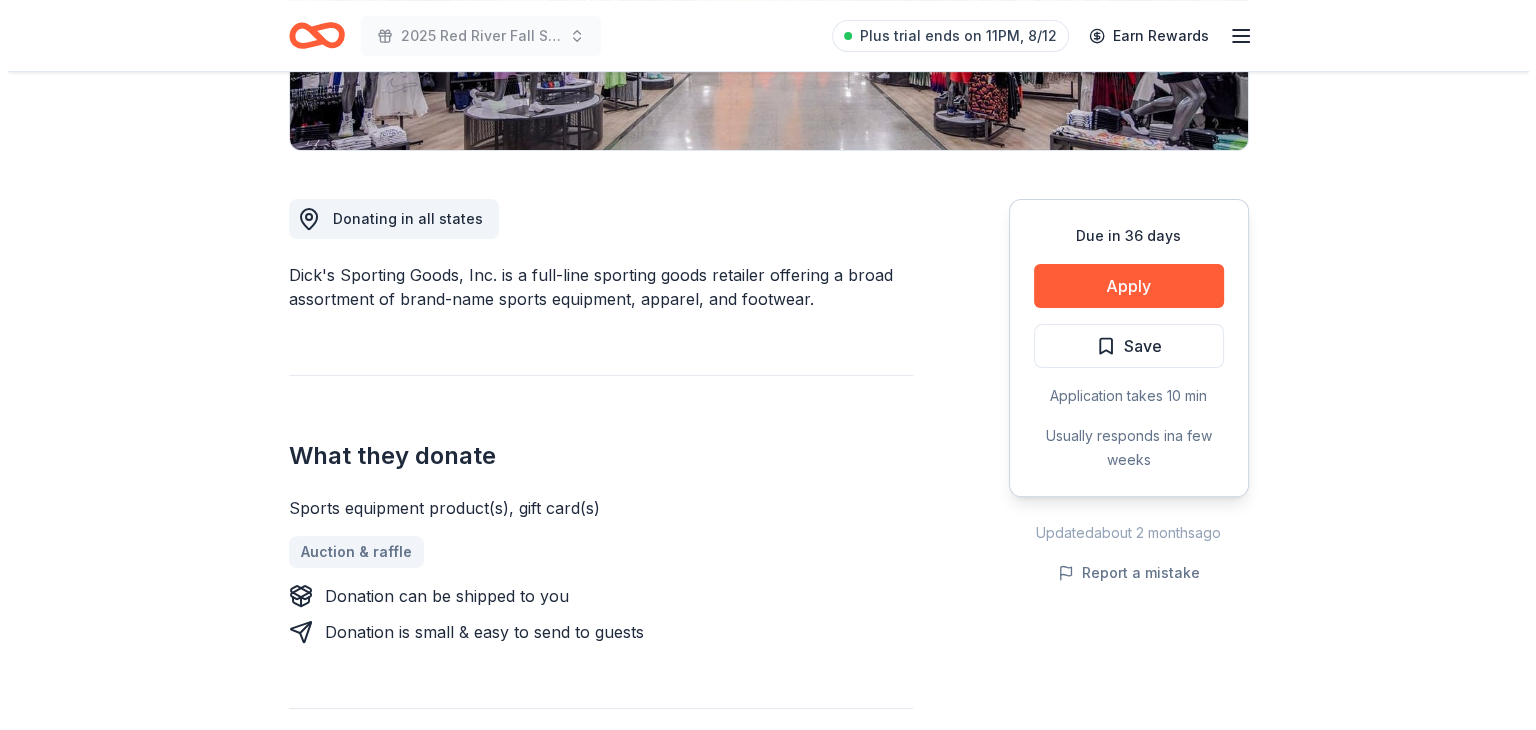 scroll, scrollTop: 400, scrollLeft: 0, axis: vertical 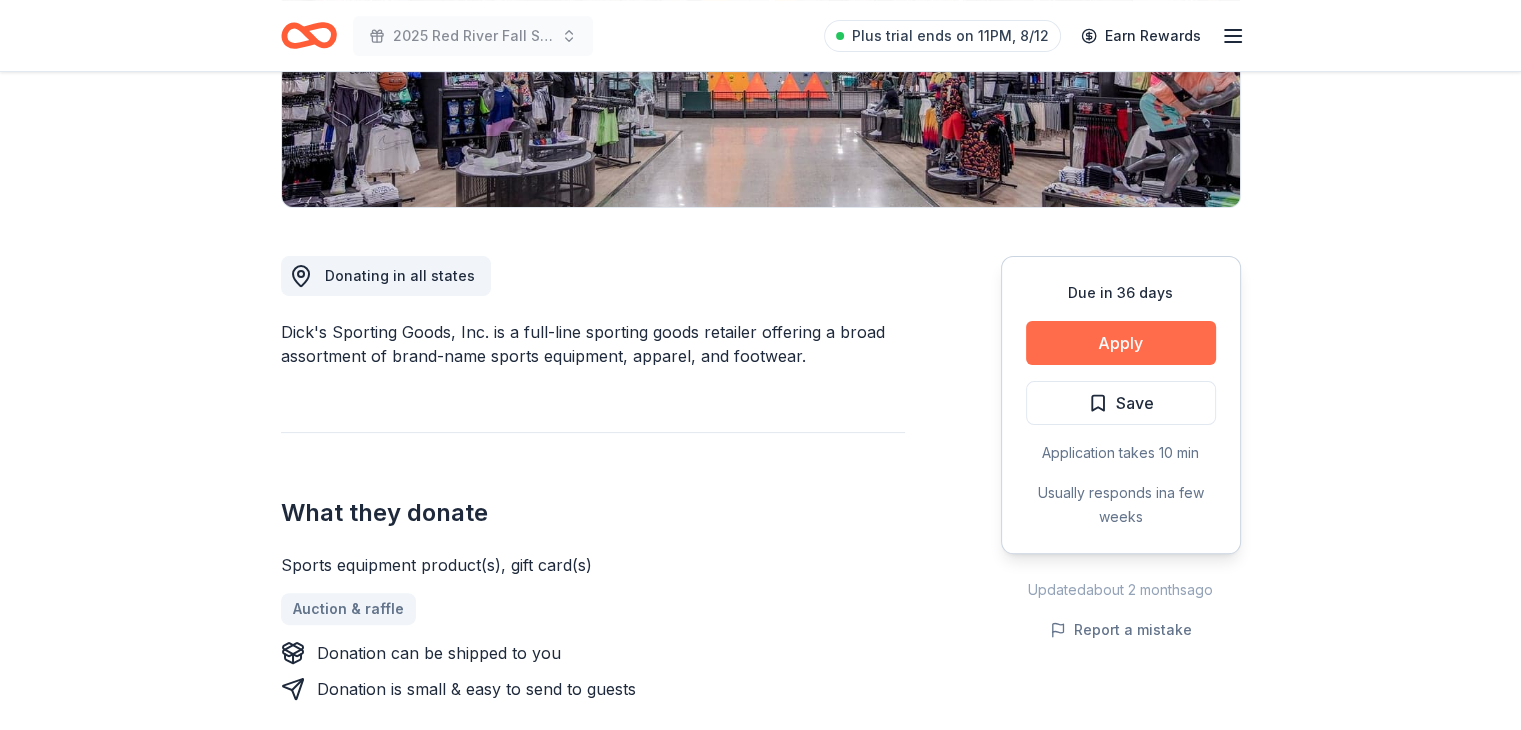 click on "Apply" at bounding box center (1121, 343) 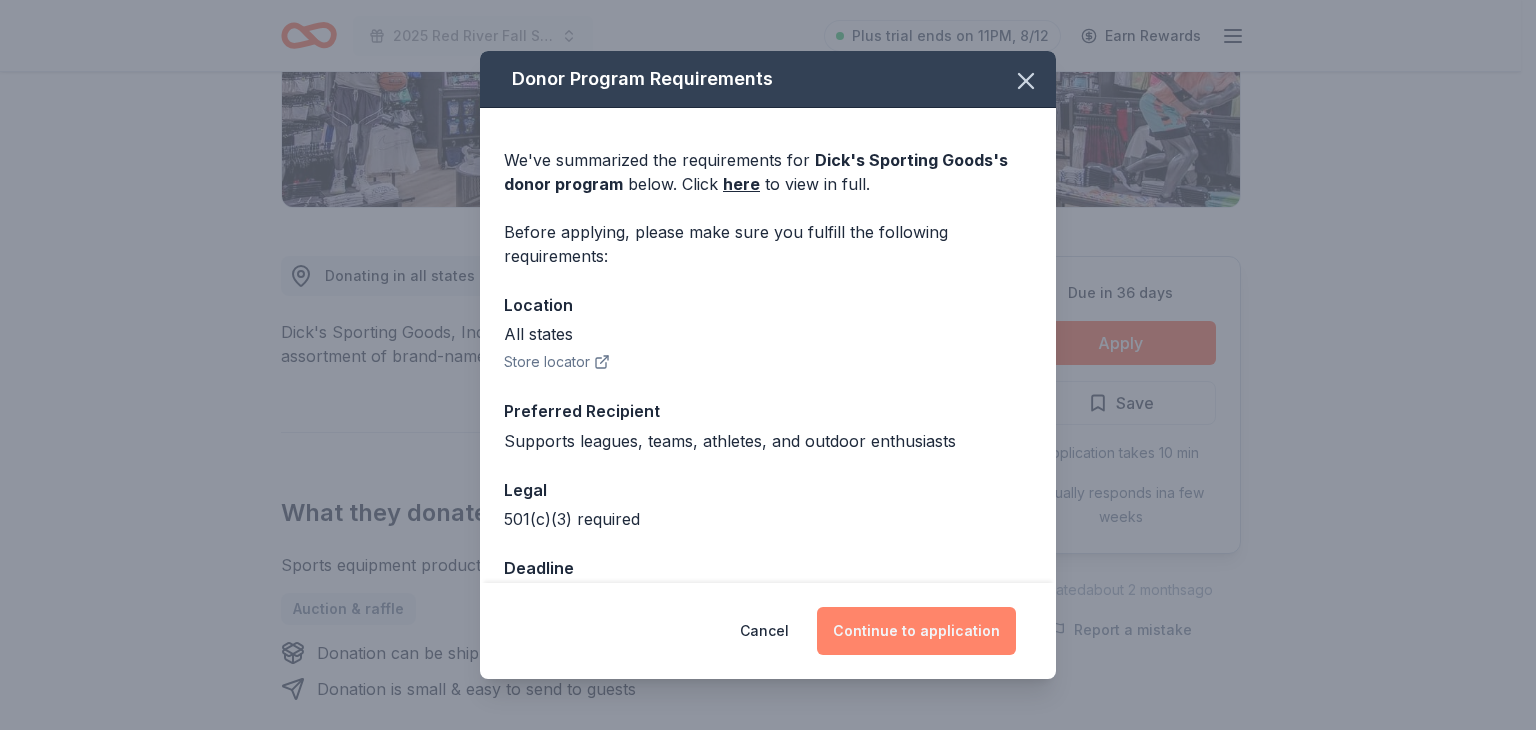 click on "Continue to application" at bounding box center (916, 631) 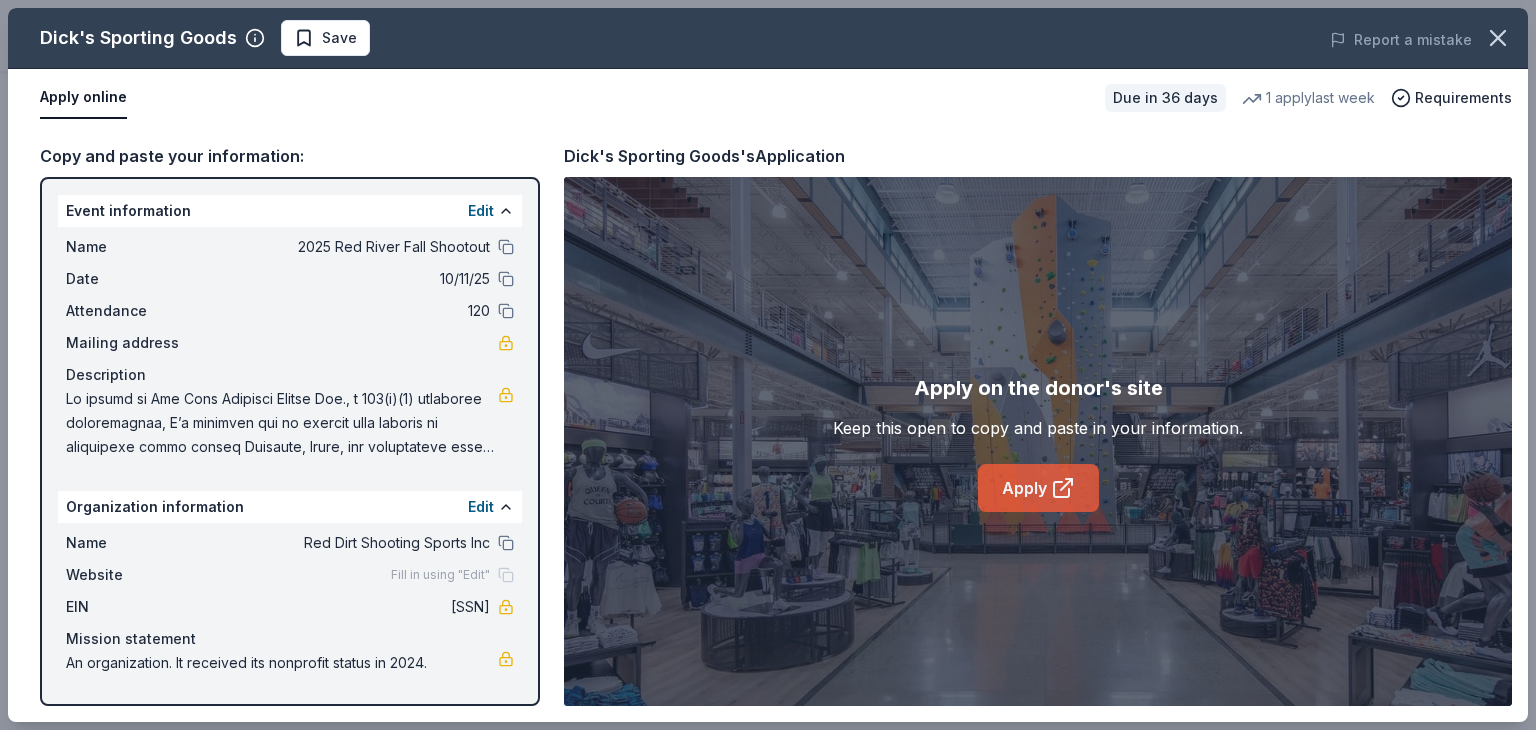click on "Apply" at bounding box center (1038, 488) 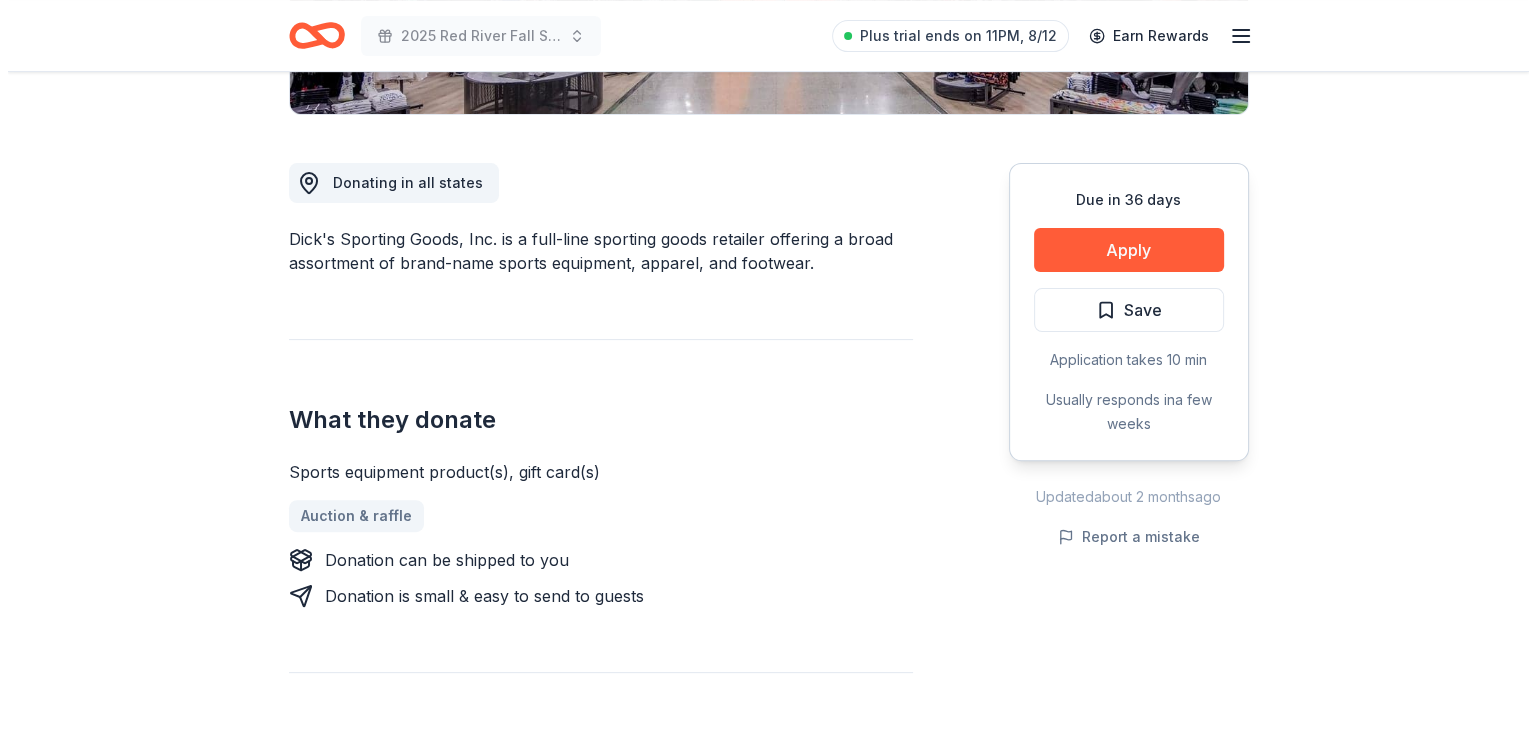 scroll, scrollTop: 500, scrollLeft: 0, axis: vertical 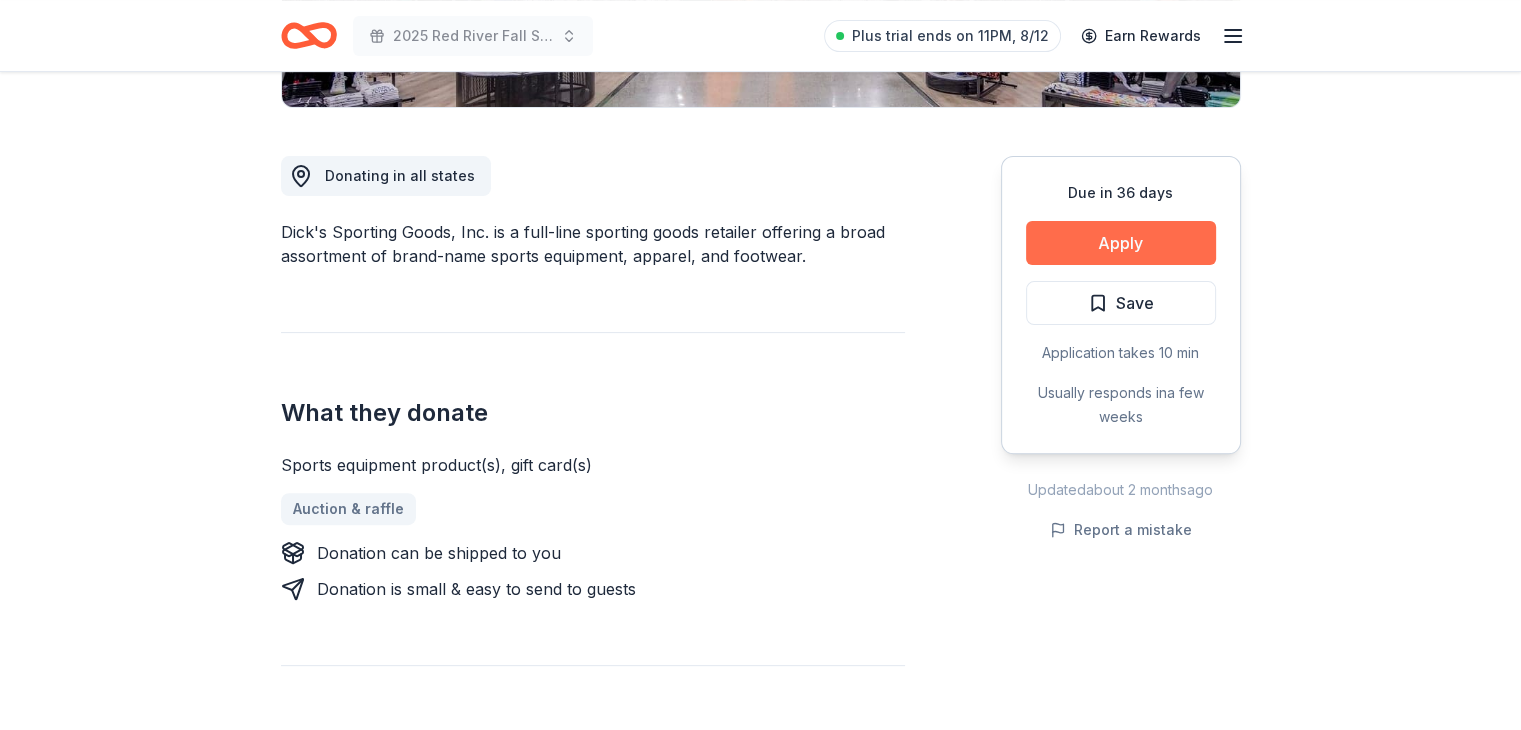 click on "Apply" at bounding box center [1121, 243] 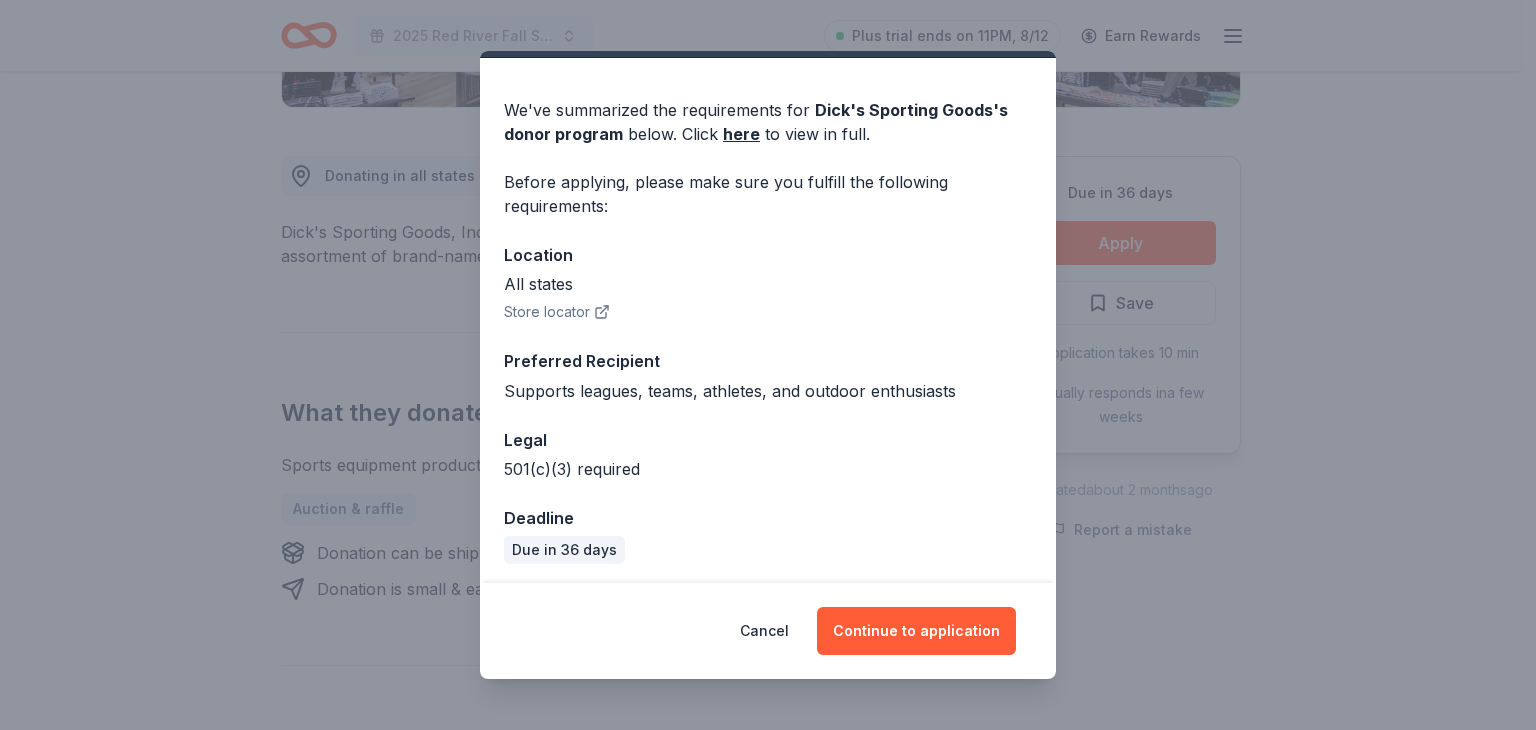 scroll, scrollTop: 54, scrollLeft: 0, axis: vertical 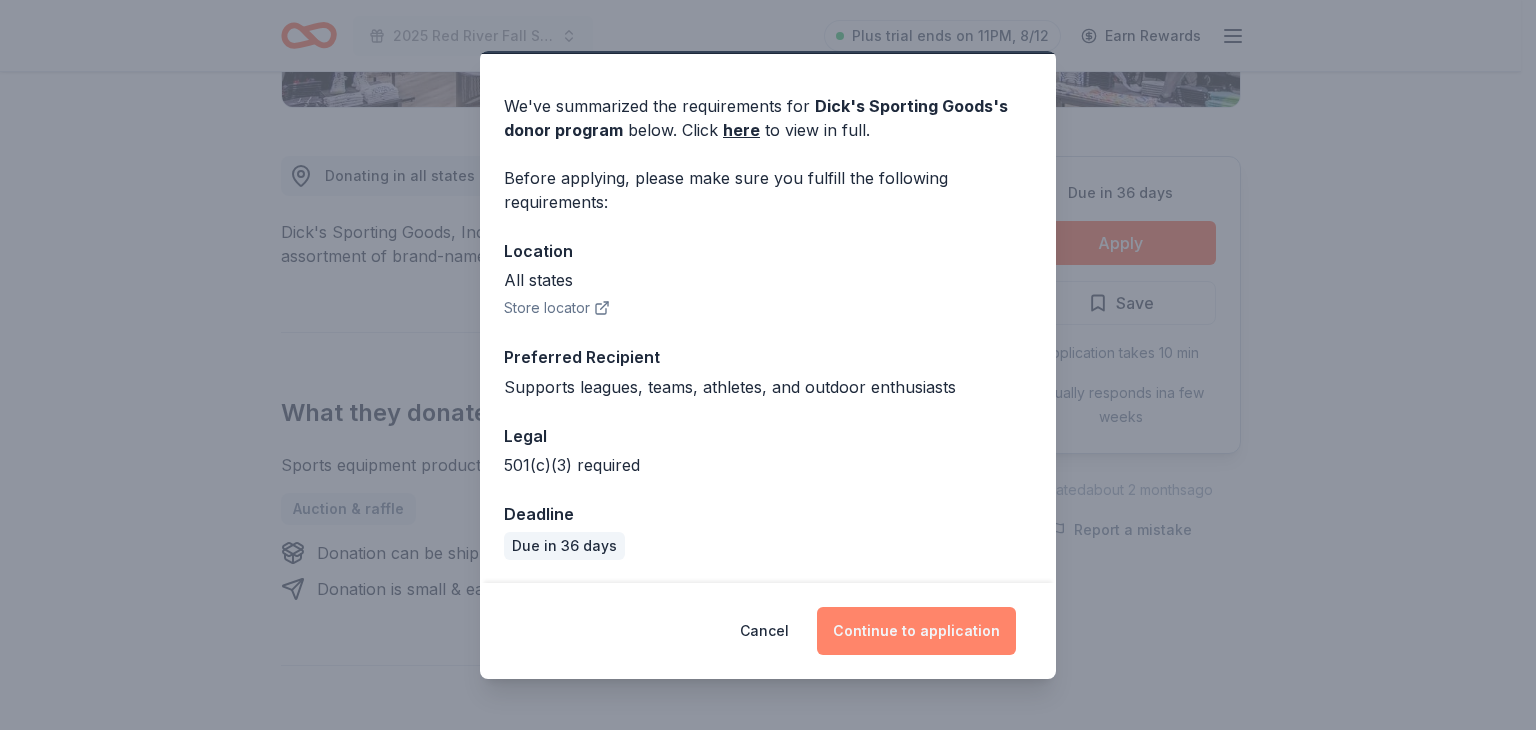 click on "Continue to application" at bounding box center [916, 631] 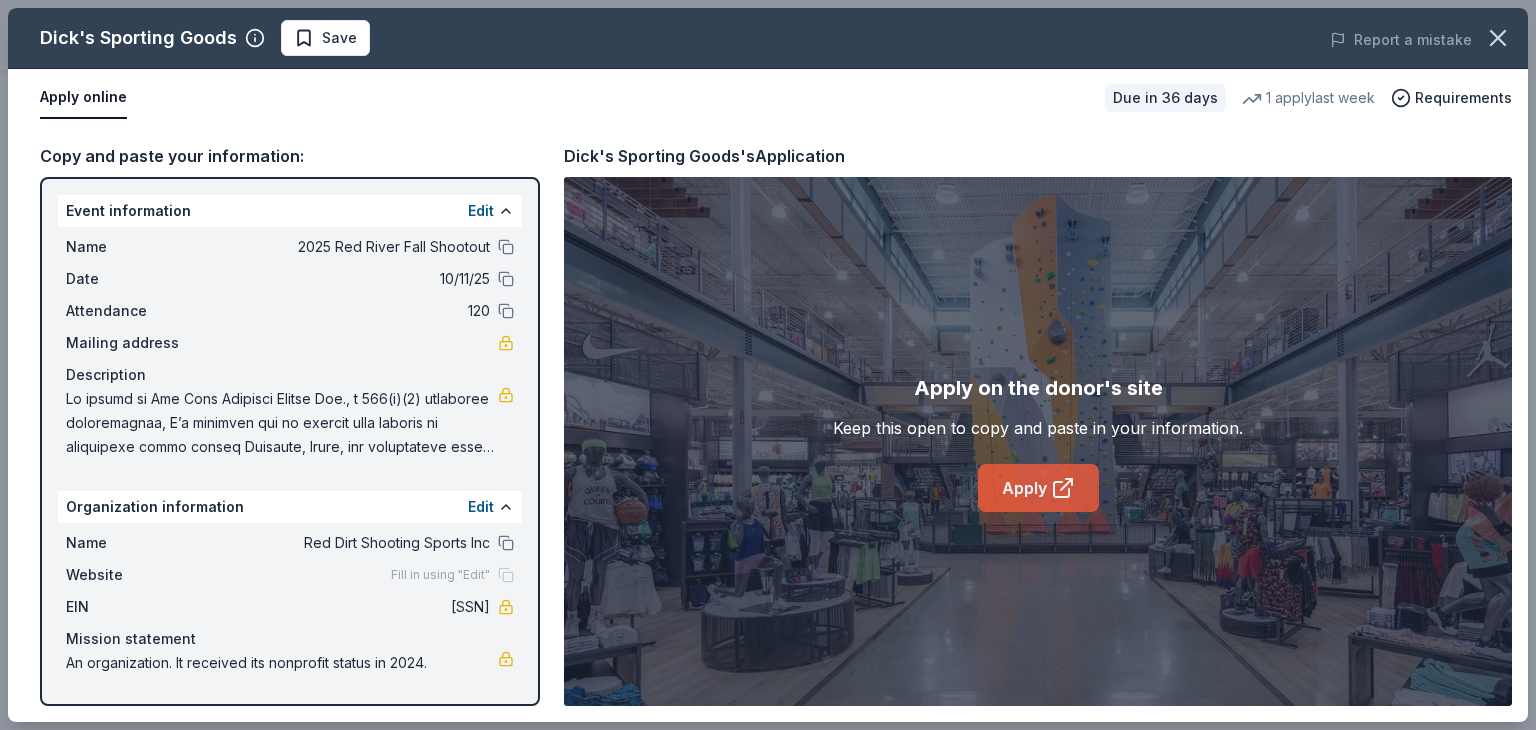 click on "Apply" at bounding box center [1038, 488] 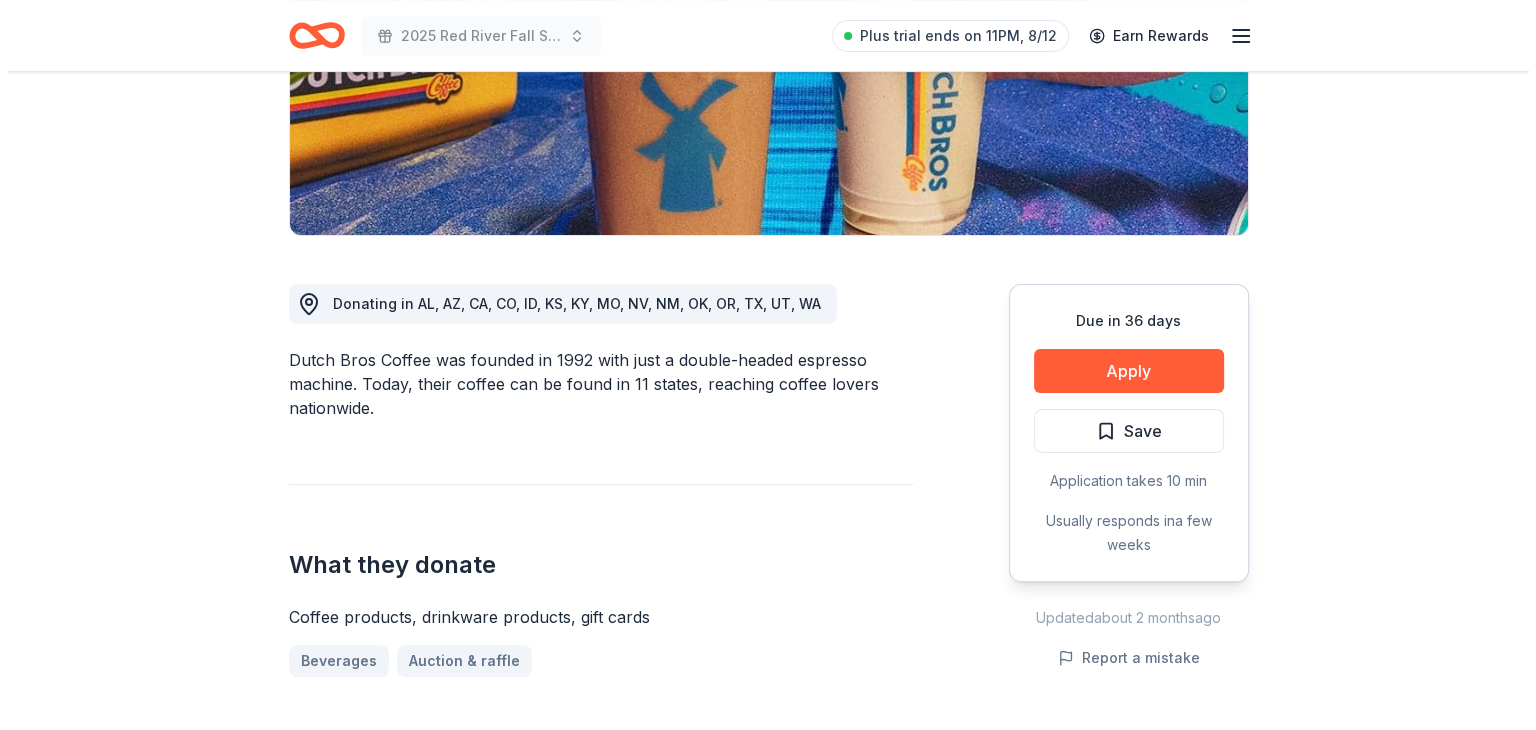 scroll, scrollTop: 400, scrollLeft: 0, axis: vertical 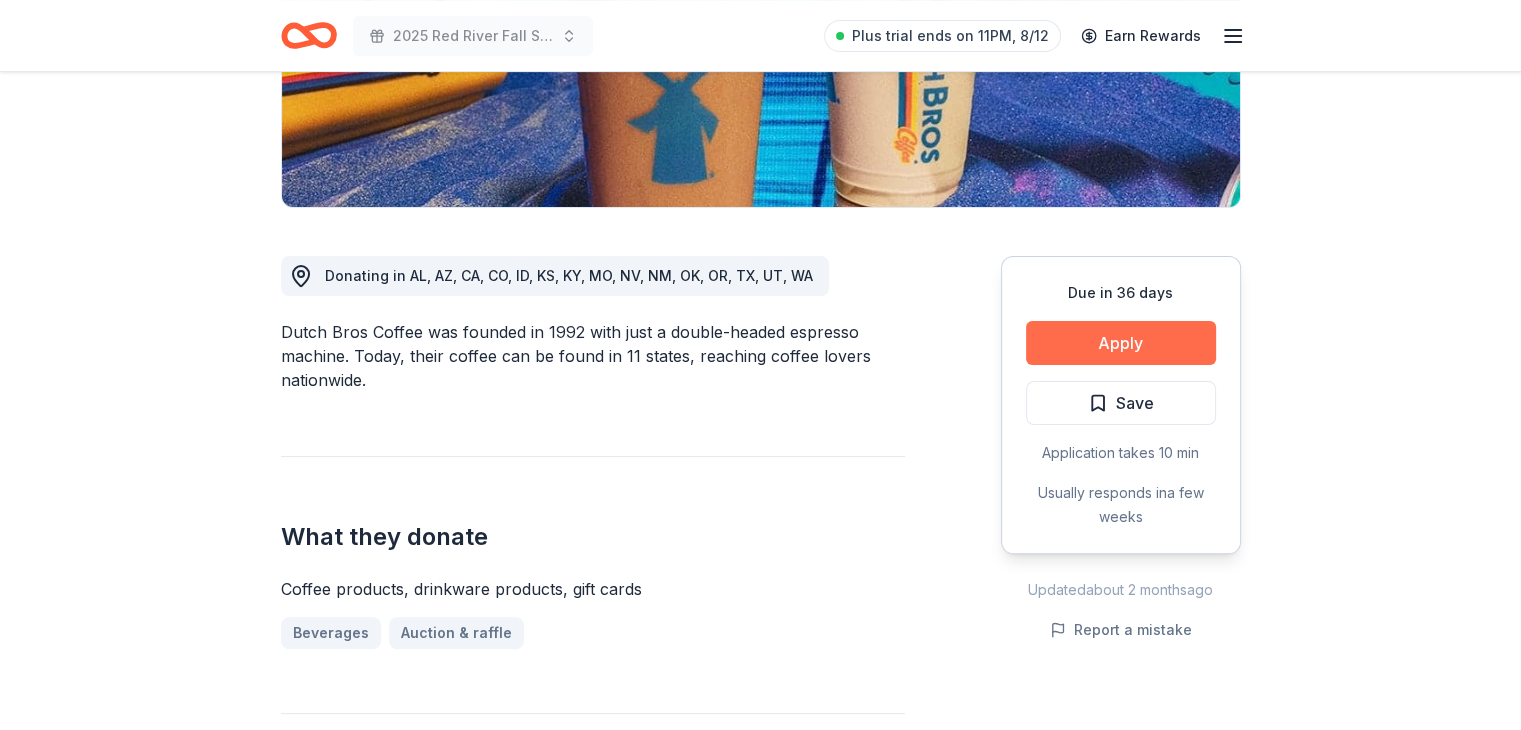 click on "Apply" at bounding box center [1121, 343] 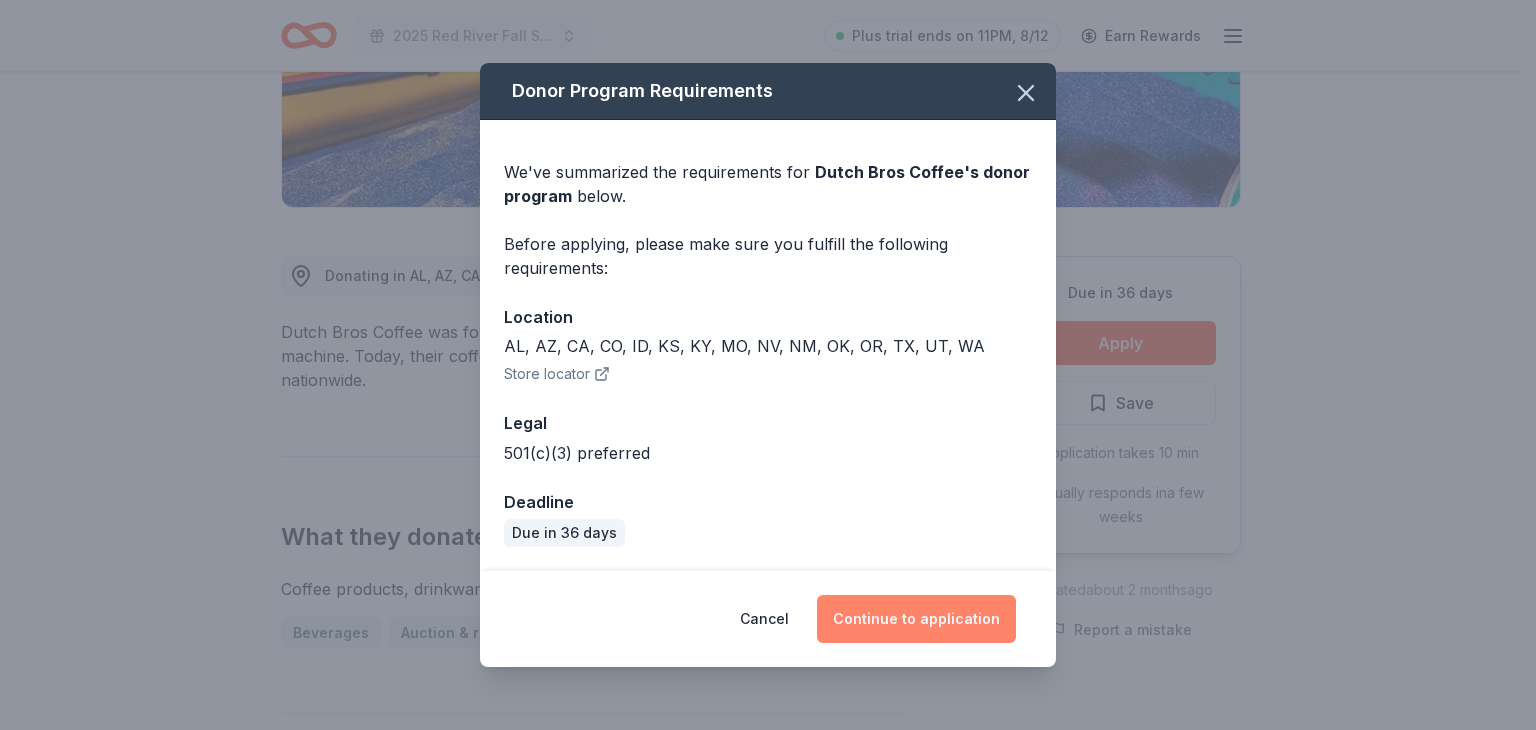 click on "Continue to application" at bounding box center [916, 619] 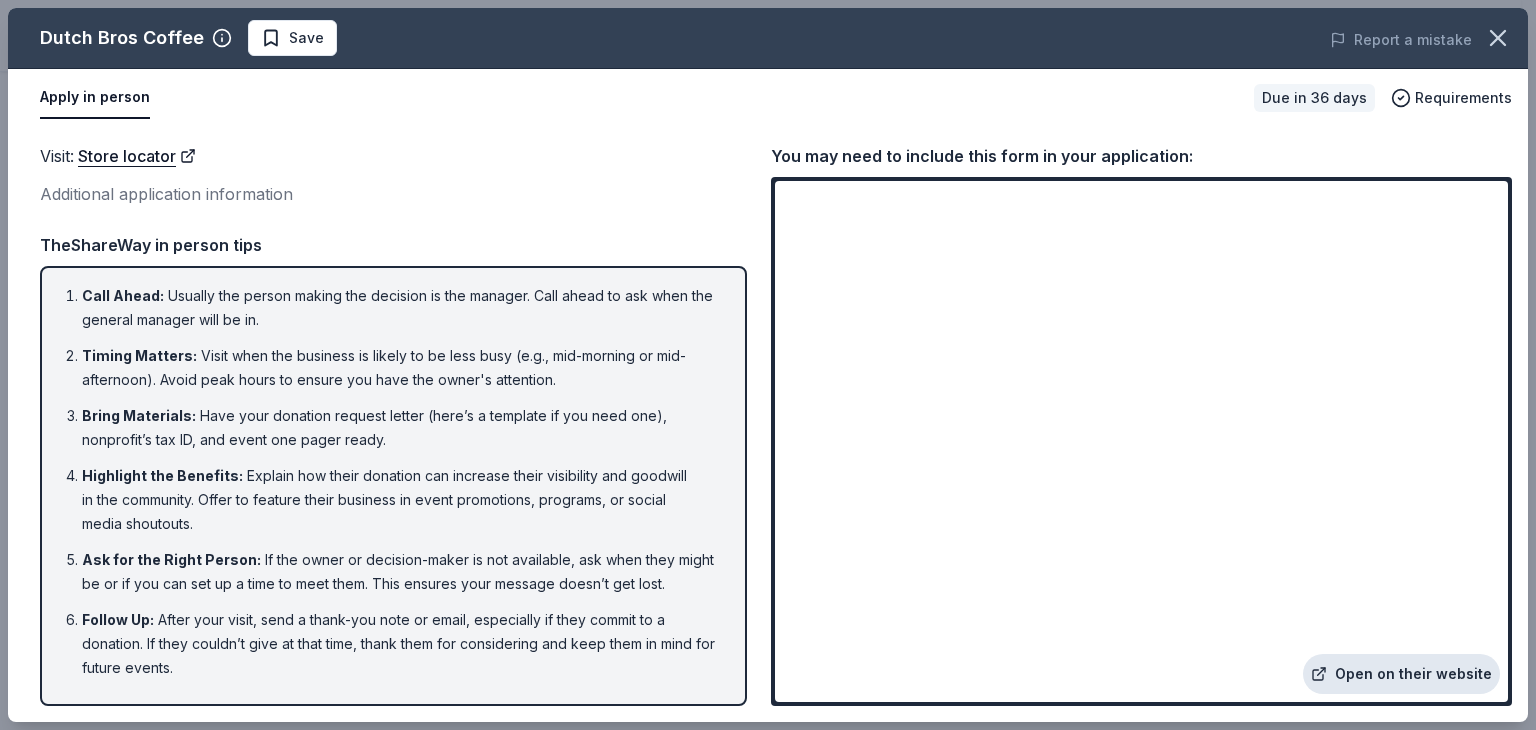 click on "Open on their website" at bounding box center (1401, 674) 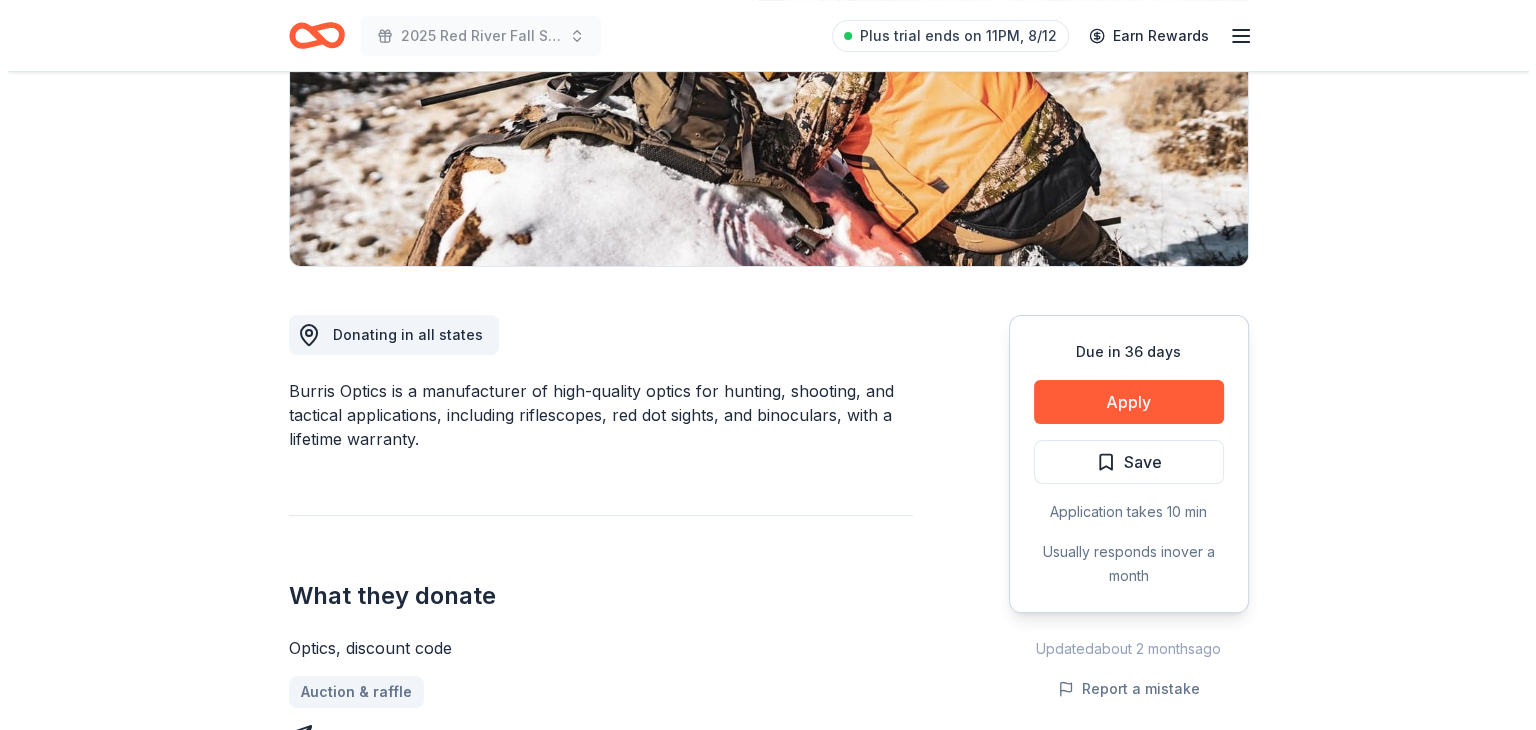 scroll, scrollTop: 400, scrollLeft: 0, axis: vertical 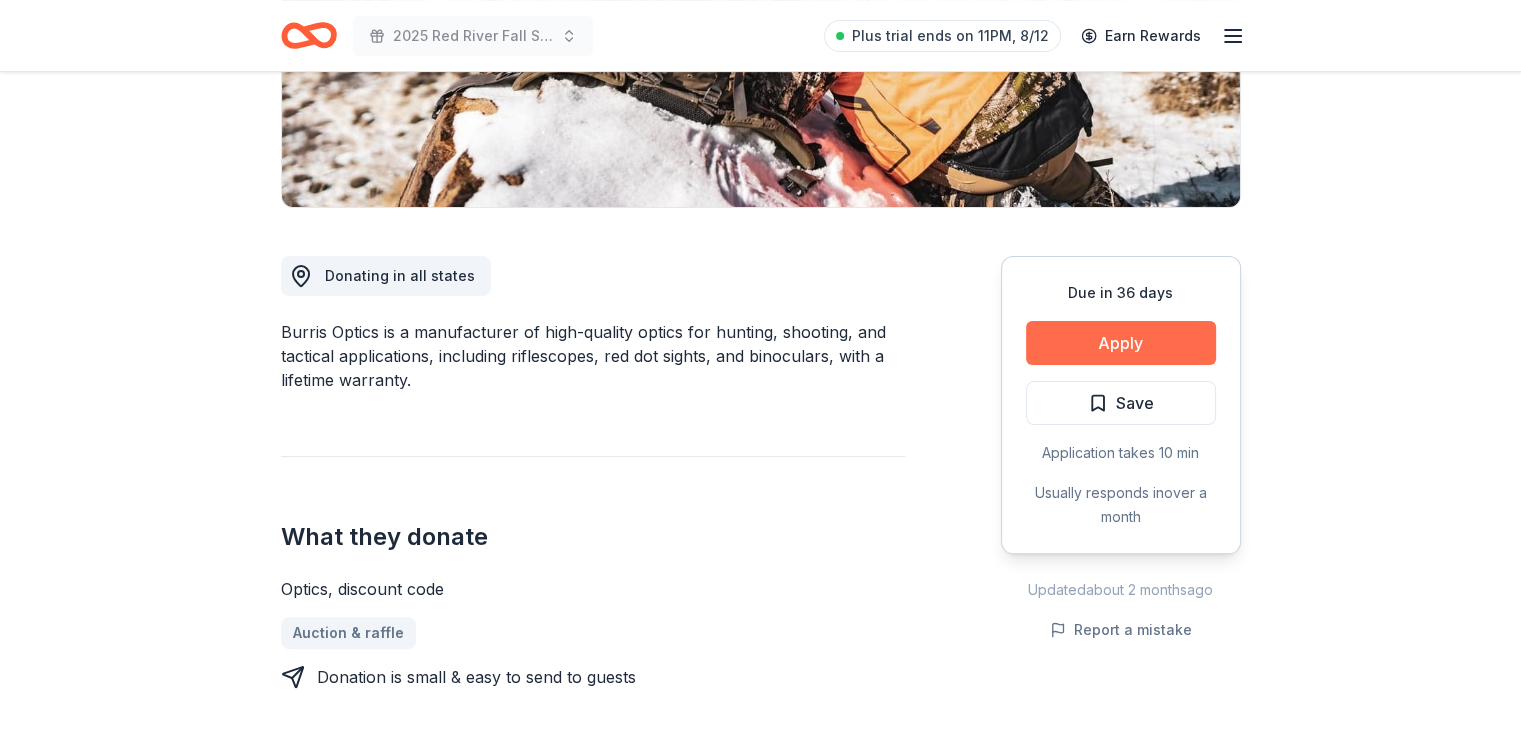 click on "Apply" at bounding box center (1121, 343) 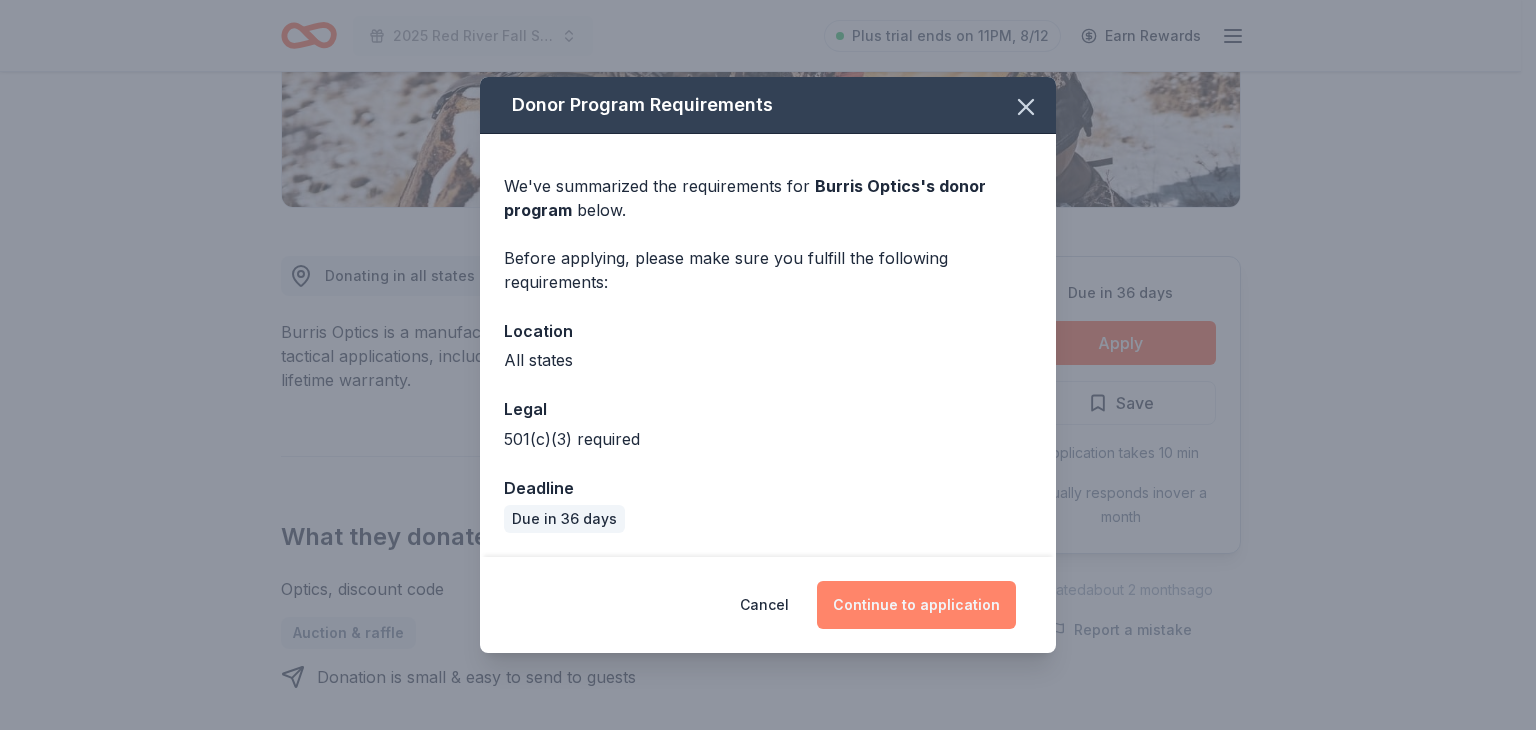 click on "Continue to application" at bounding box center [916, 605] 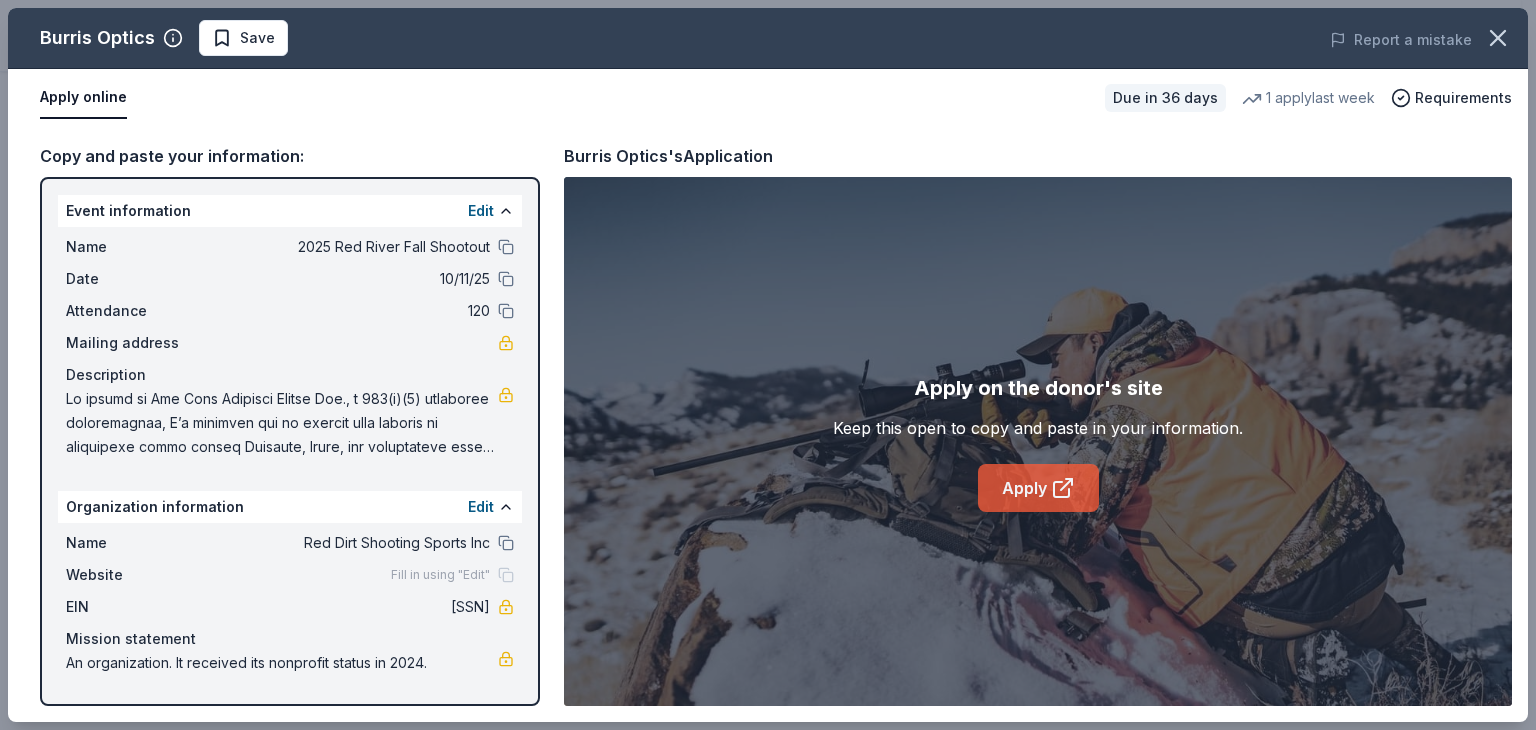 click on "Apply" at bounding box center (1038, 488) 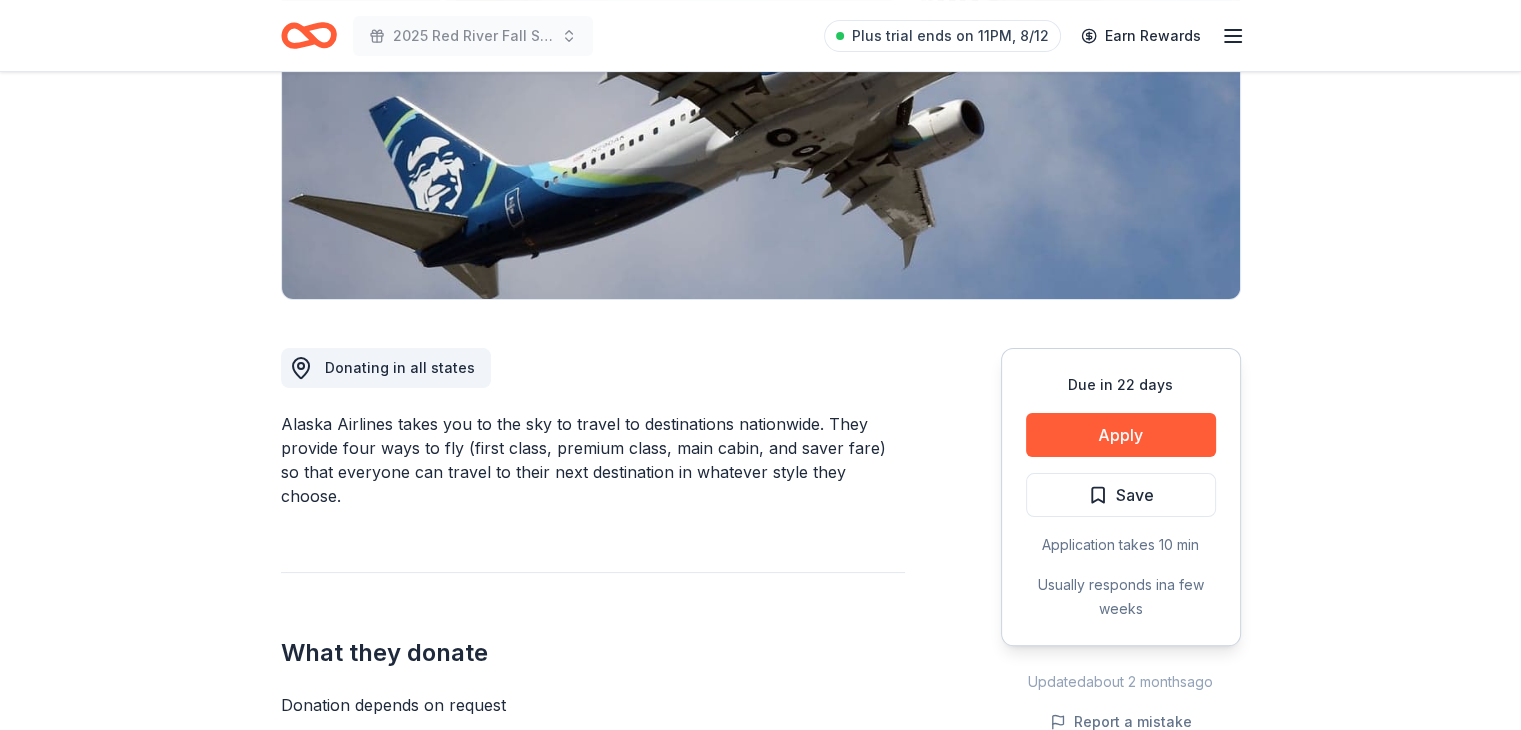 scroll, scrollTop: 300, scrollLeft: 0, axis: vertical 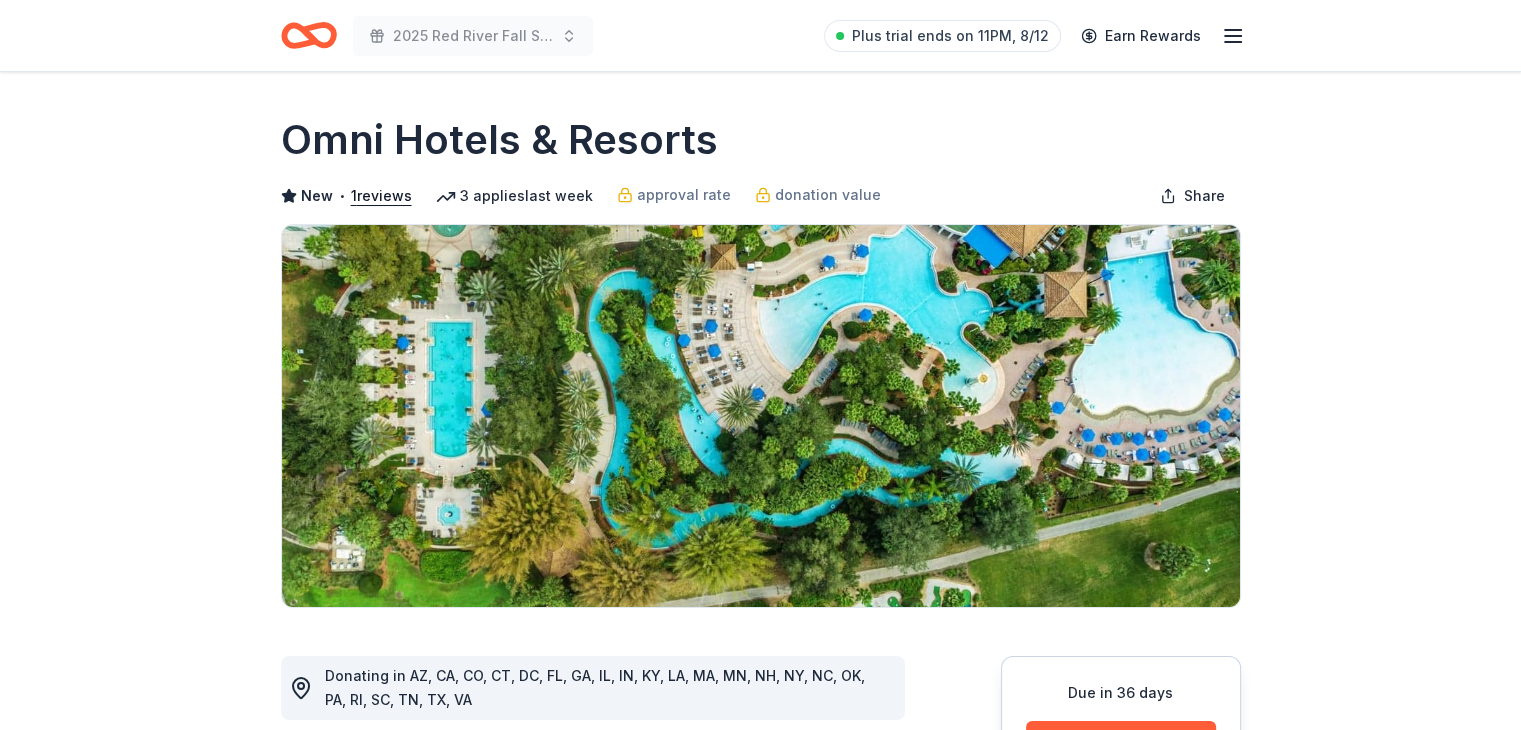 click on "Due in 36 days Apply Save ⚡️ Quick application Usually responds in  a few days Updated  about 2 months  ago Report a mistake" at bounding box center [1121, 1001] 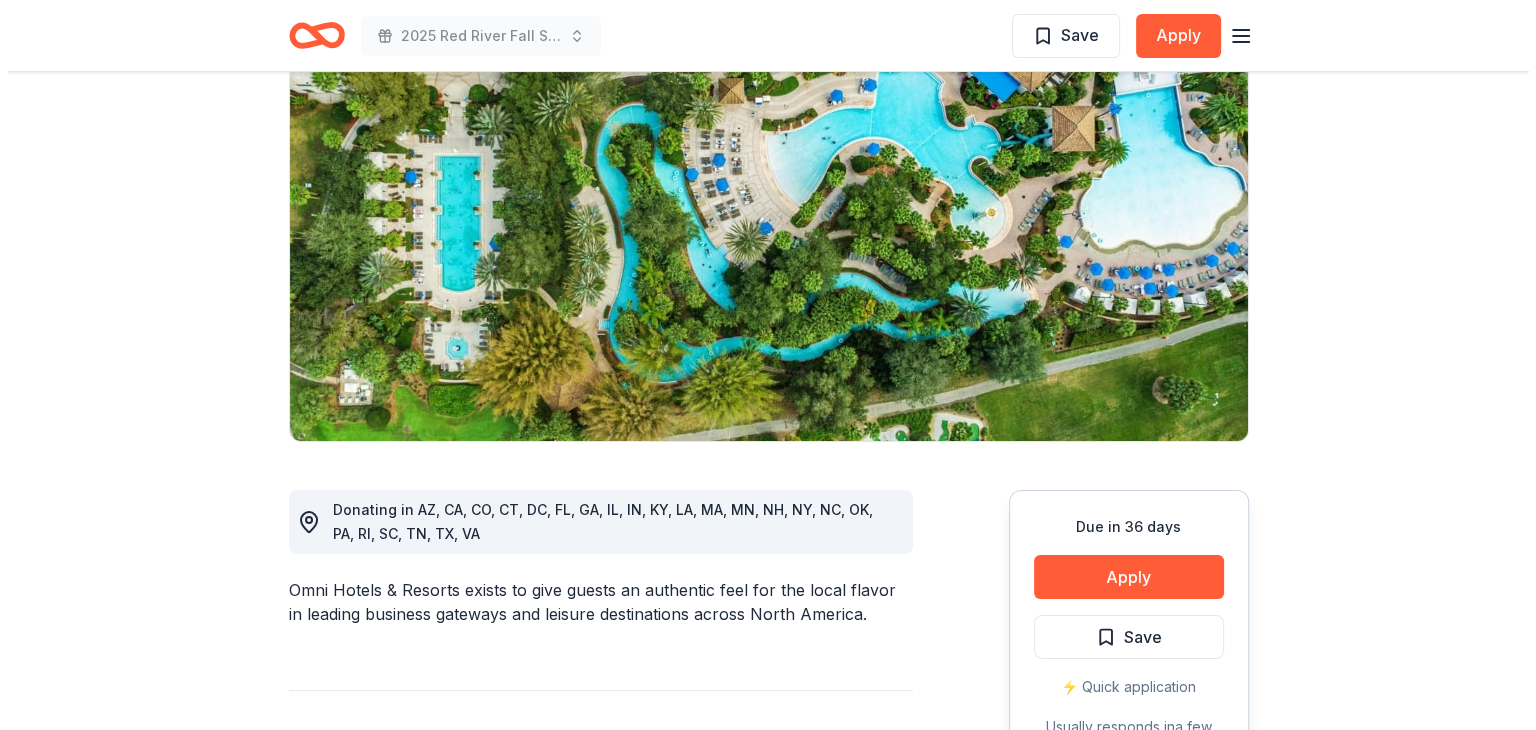 scroll, scrollTop: 200, scrollLeft: 0, axis: vertical 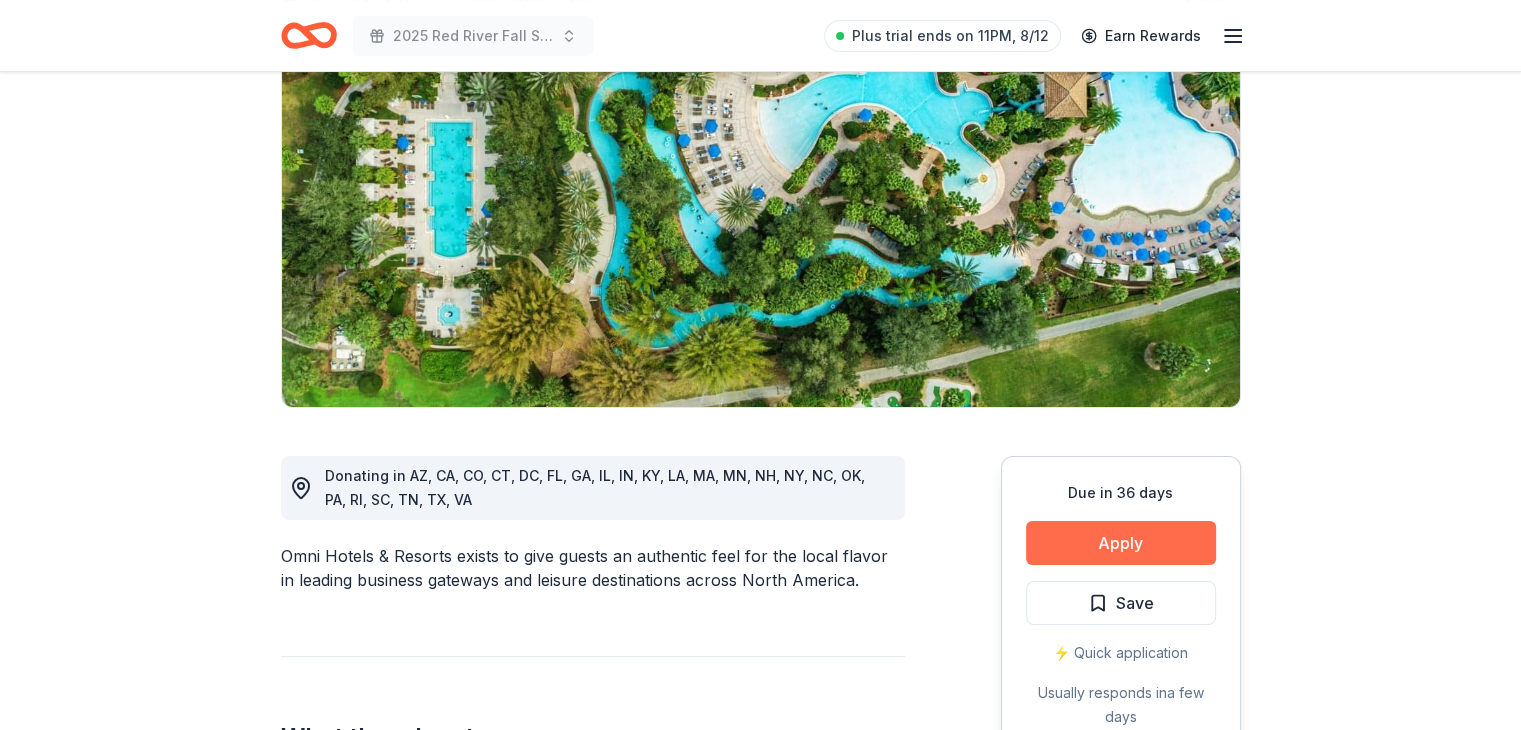 click on "Apply" at bounding box center [1121, 543] 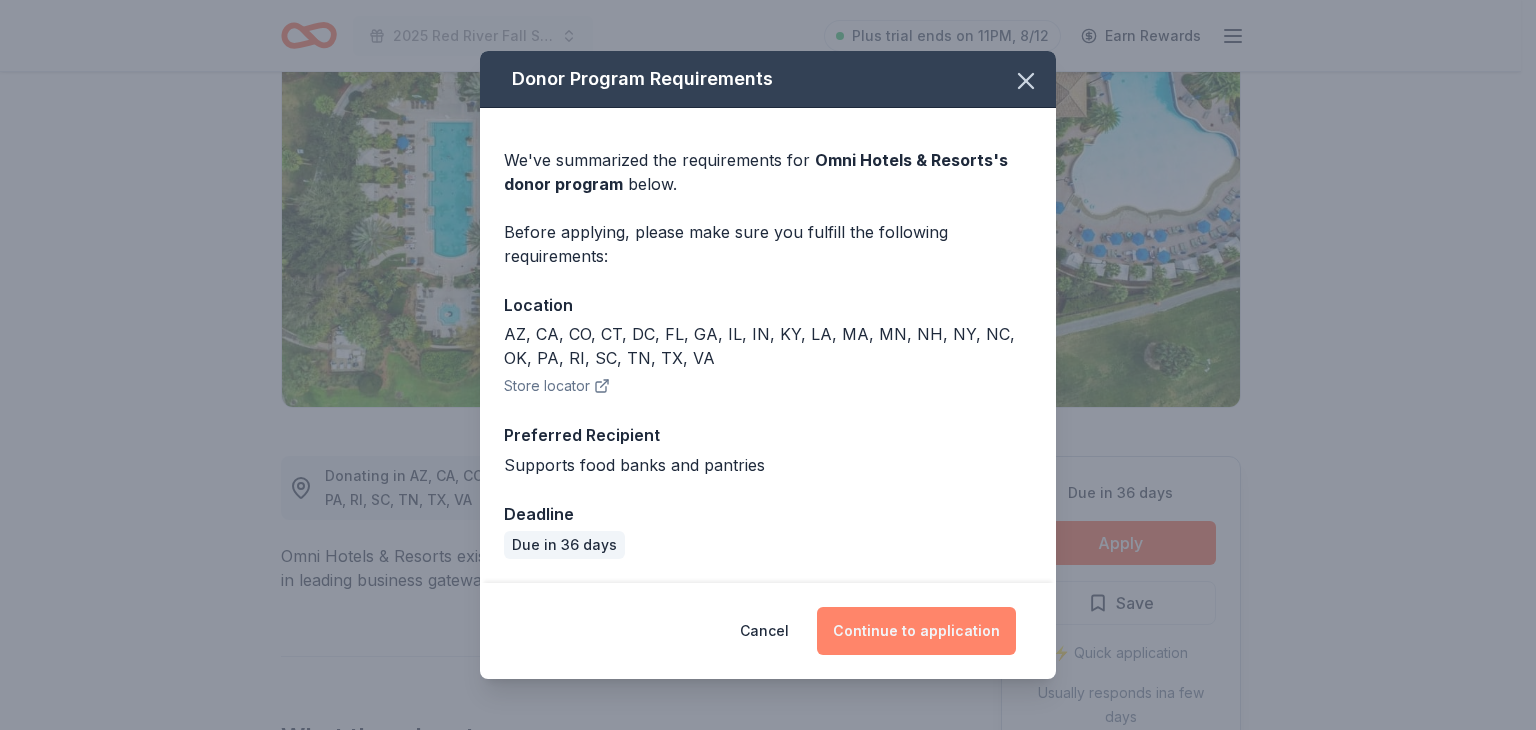 click on "Continue to application" at bounding box center [916, 631] 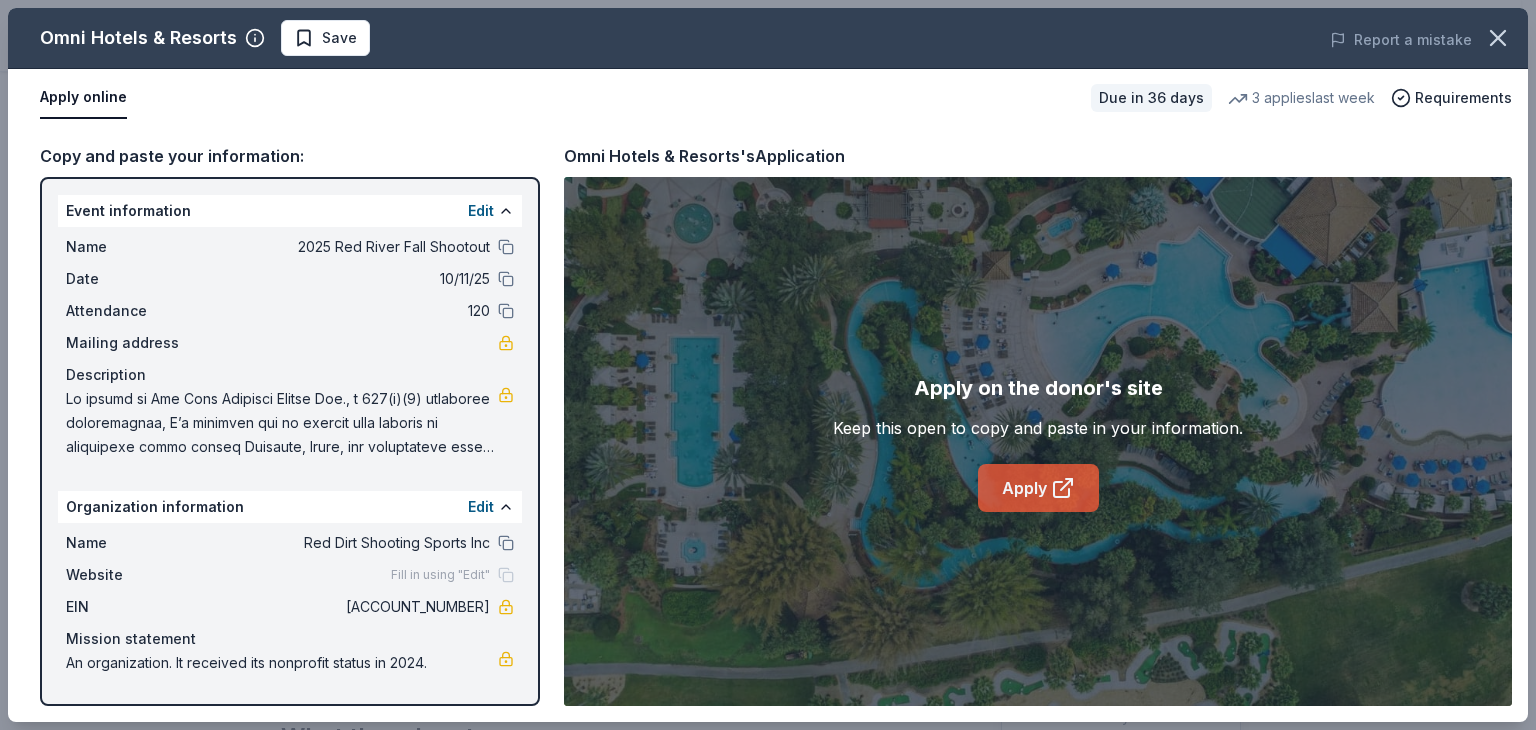 click 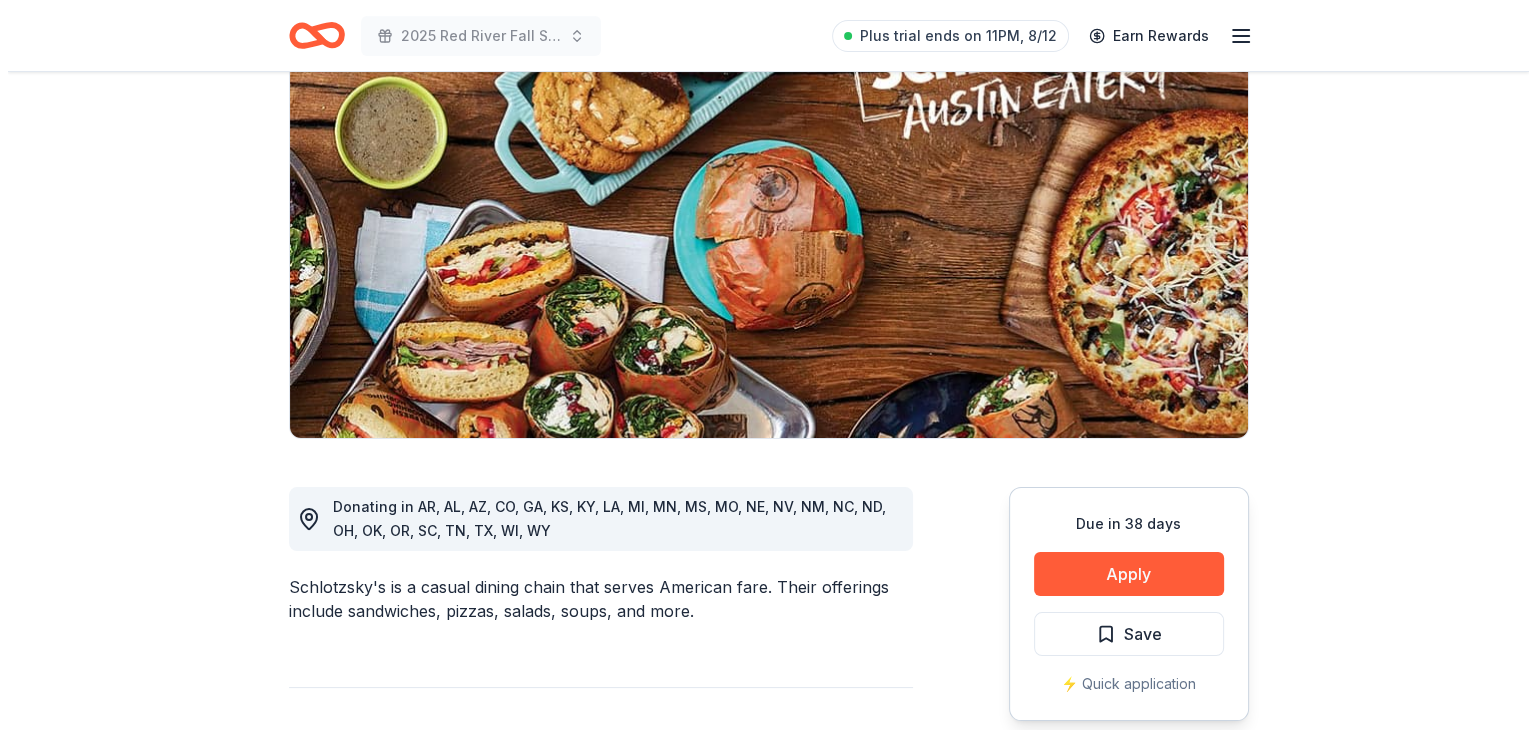 scroll, scrollTop: 300, scrollLeft: 0, axis: vertical 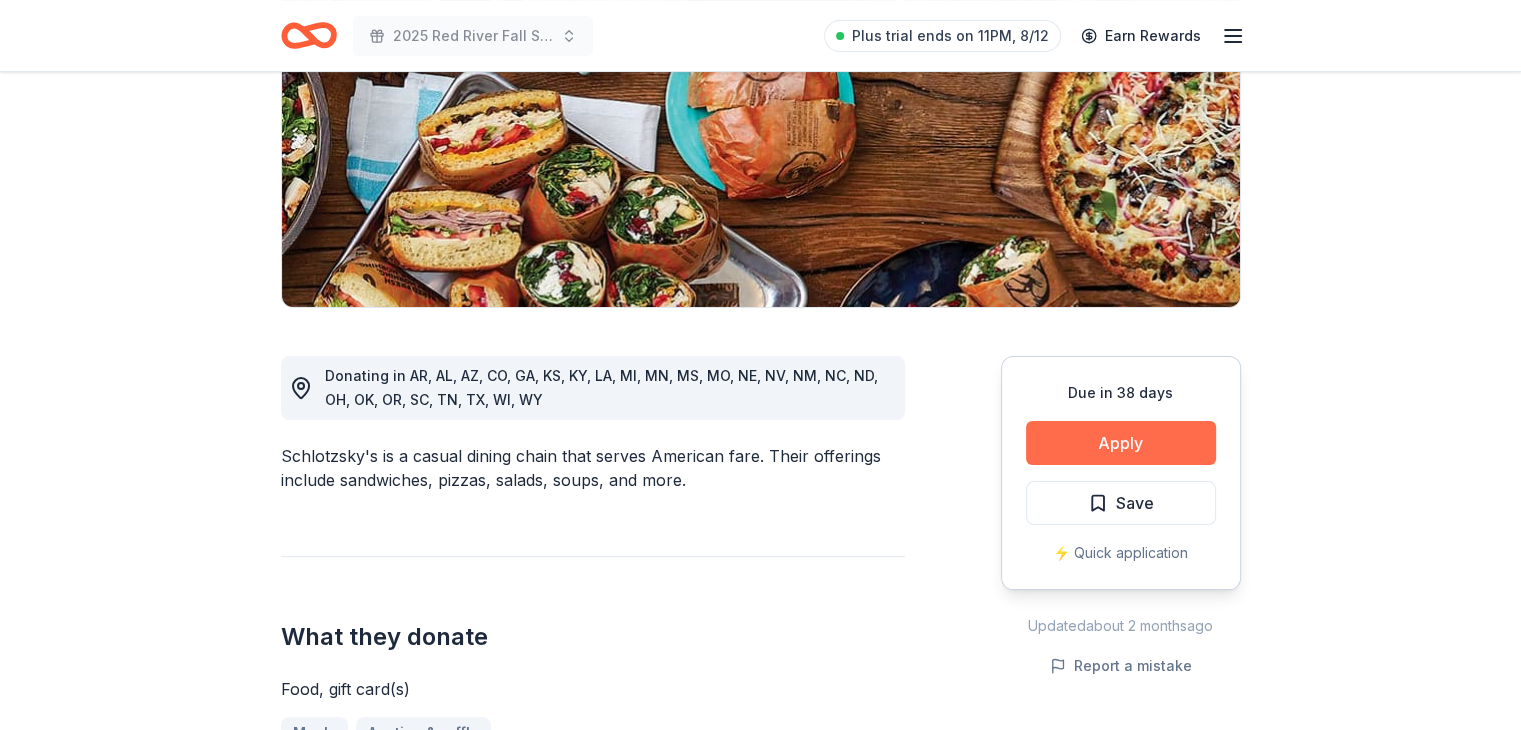 click on "Apply" at bounding box center (1121, 443) 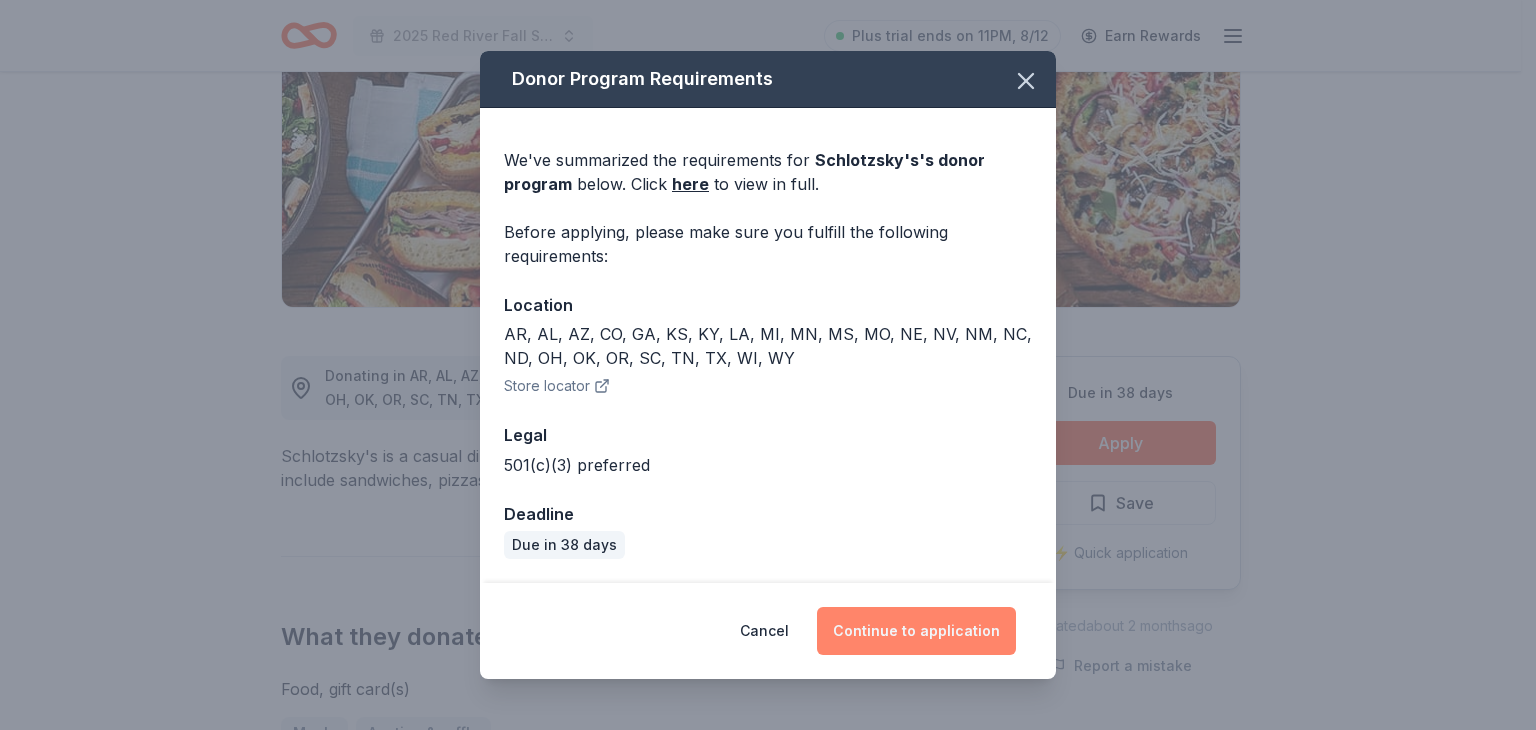 click on "Continue to application" at bounding box center [916, 631] 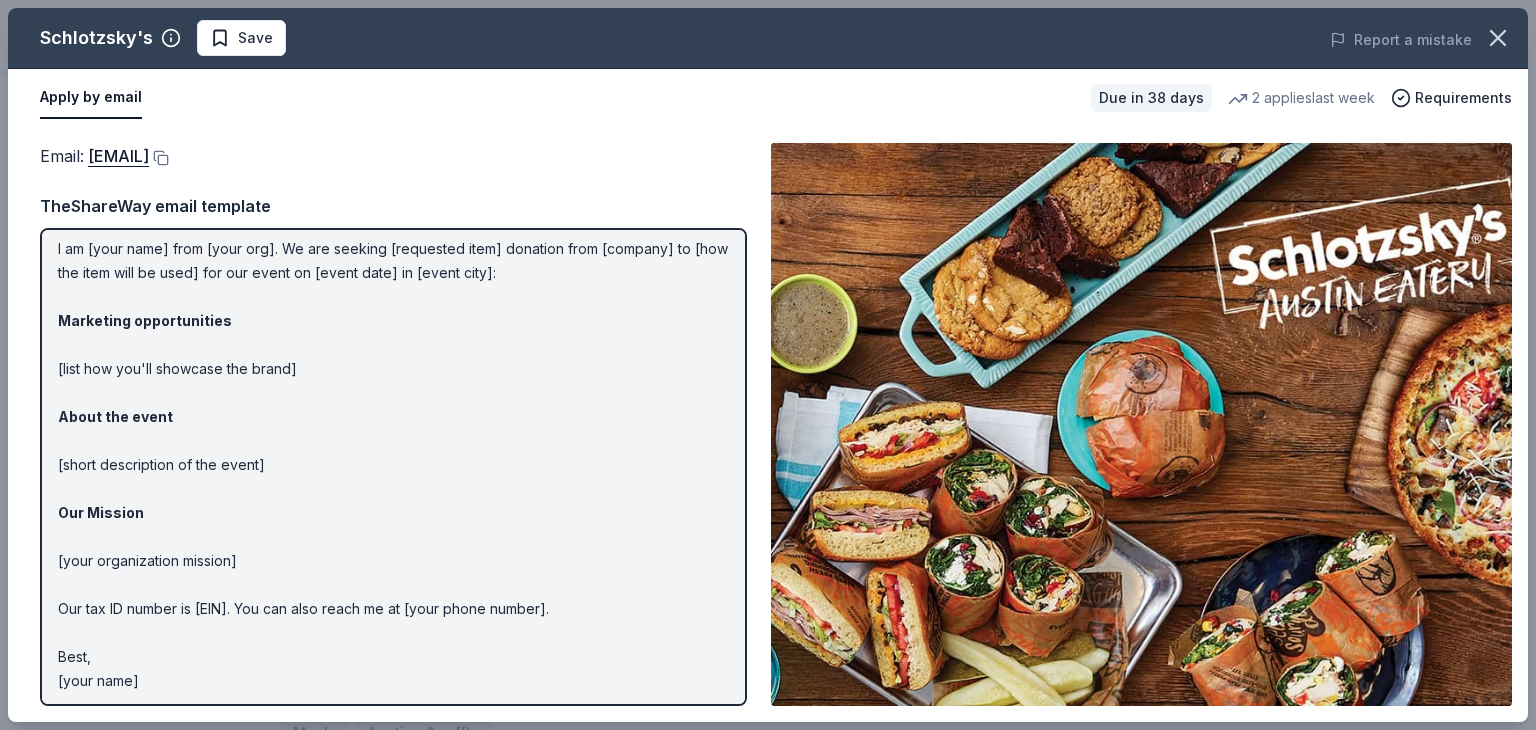 scroll, scrollTop: 60, scrollLeft: 0, axis: vertical 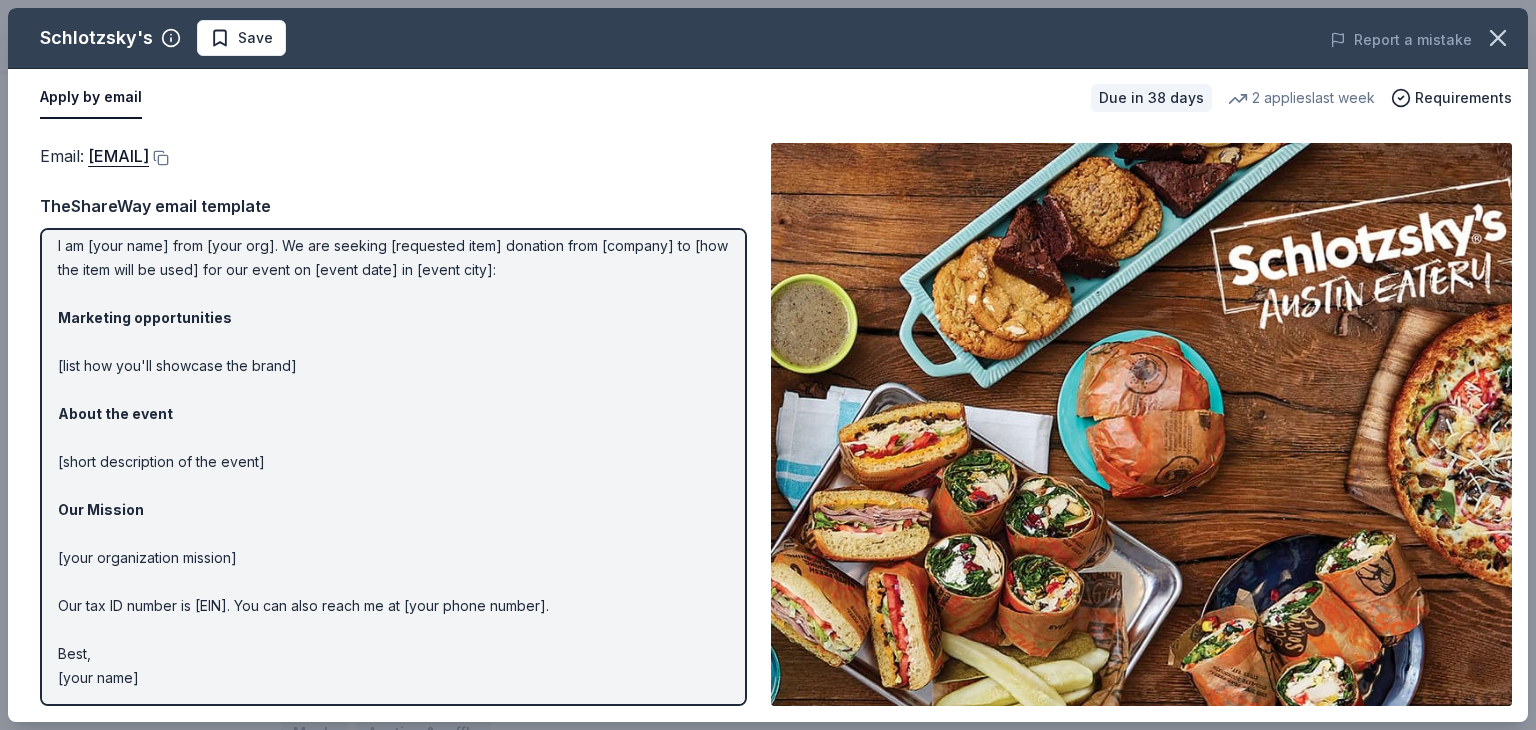 drag, startPoint x: 148, startPoint y: 683, endPoint x: 102, endPoint y: 439, distance: 248.2982 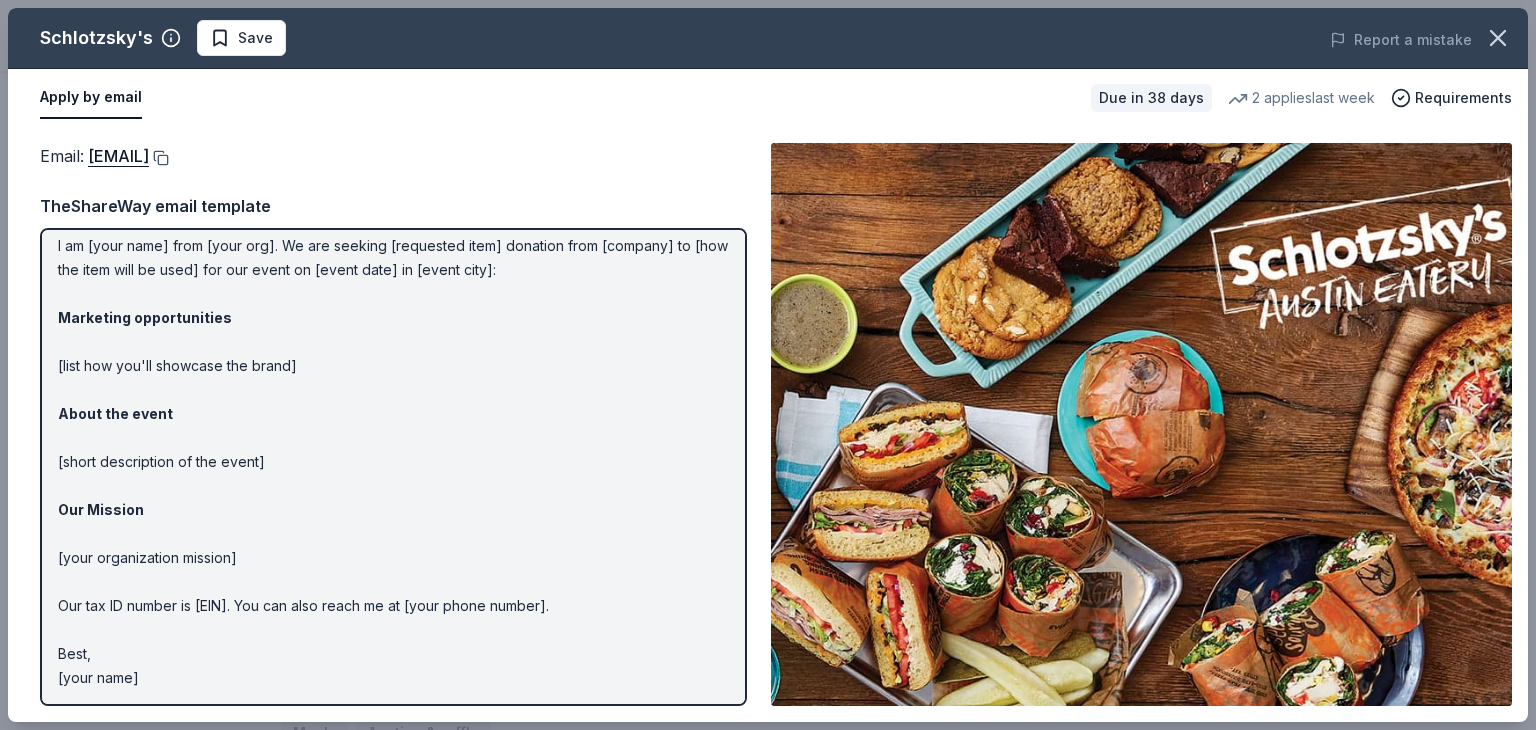 click at bounding box center [159, 158] 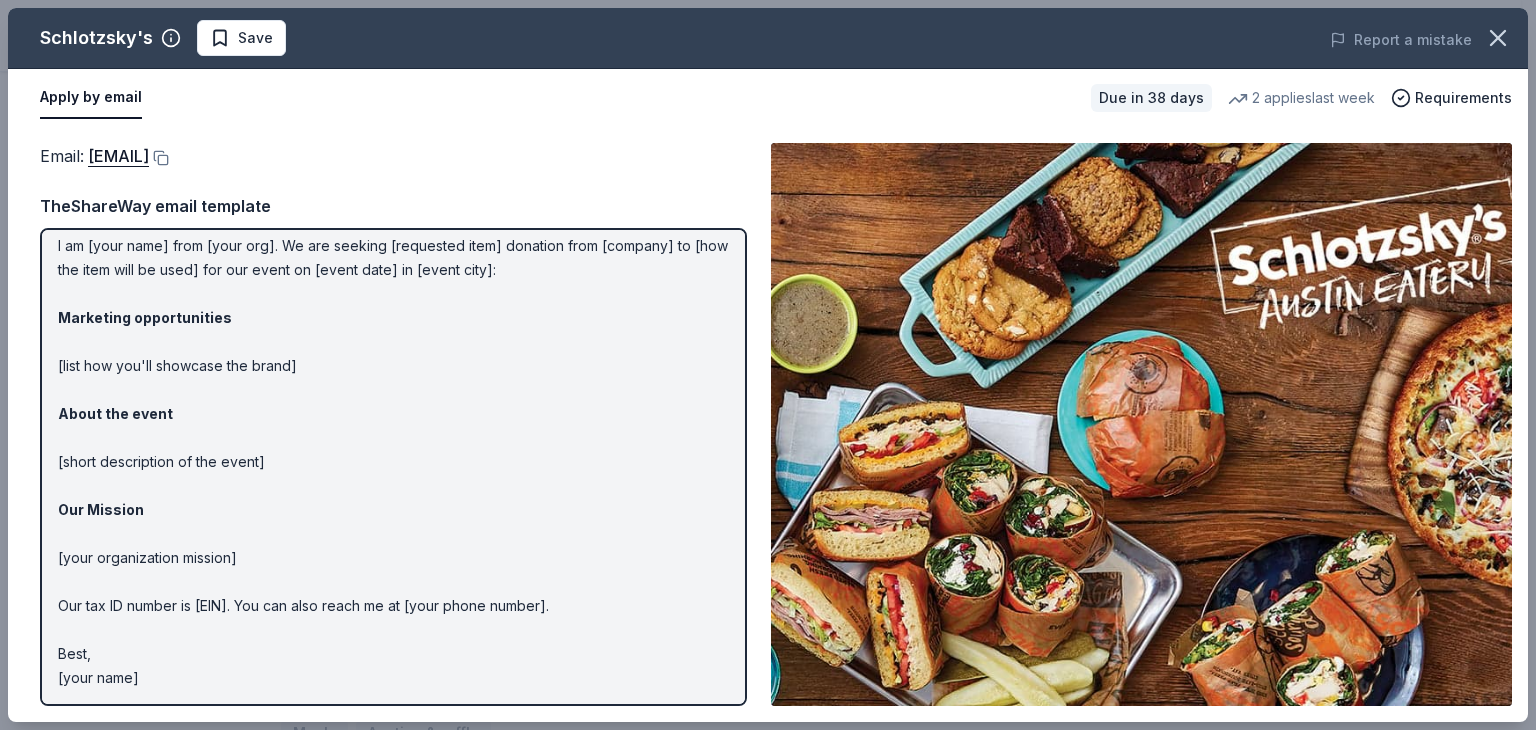 drag, startPoint x: 431, startPoint y: 247, endPoint x: 586, endPoint y: 254, distance: 155.15799 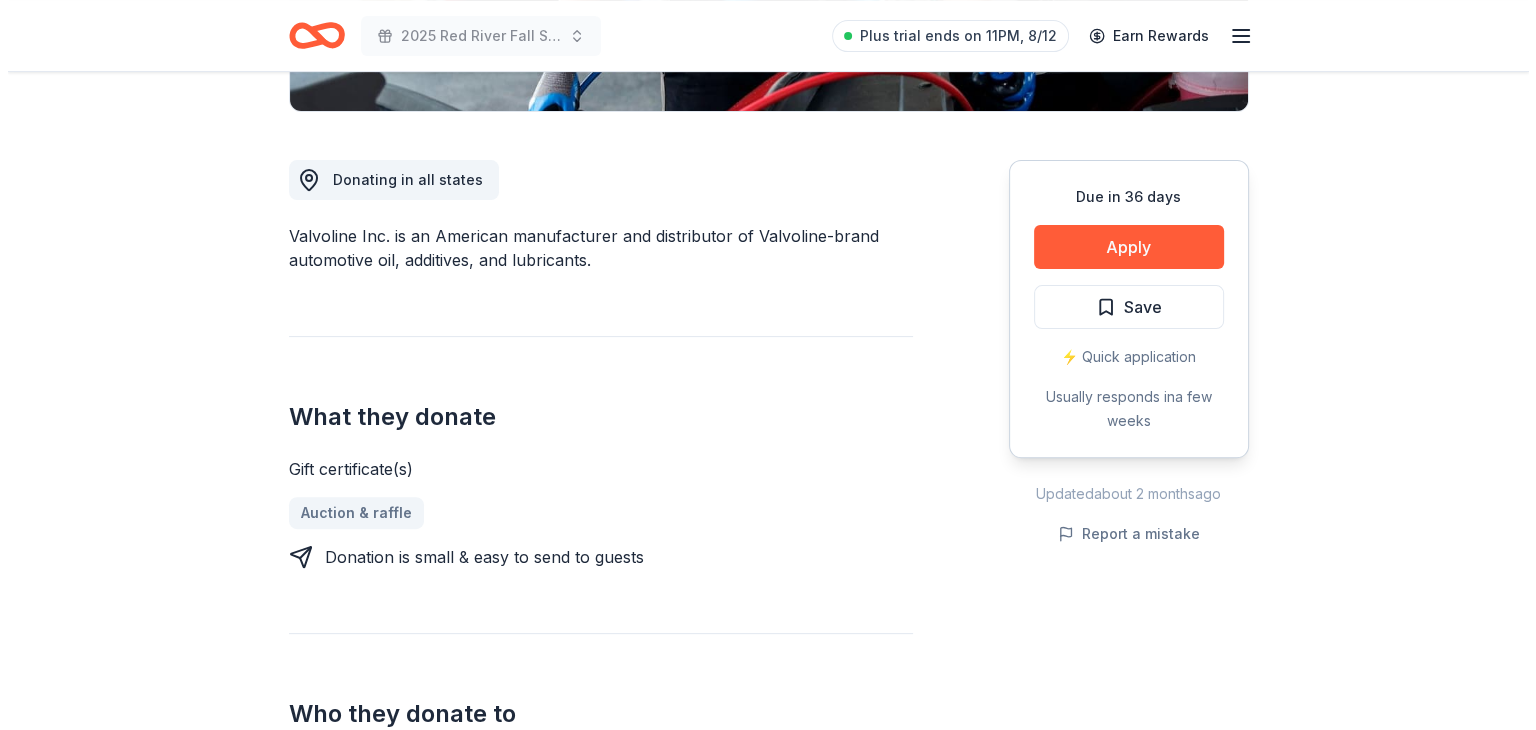 scroll, scrollTop: 500, scrollLeft: 0, axis: vertical 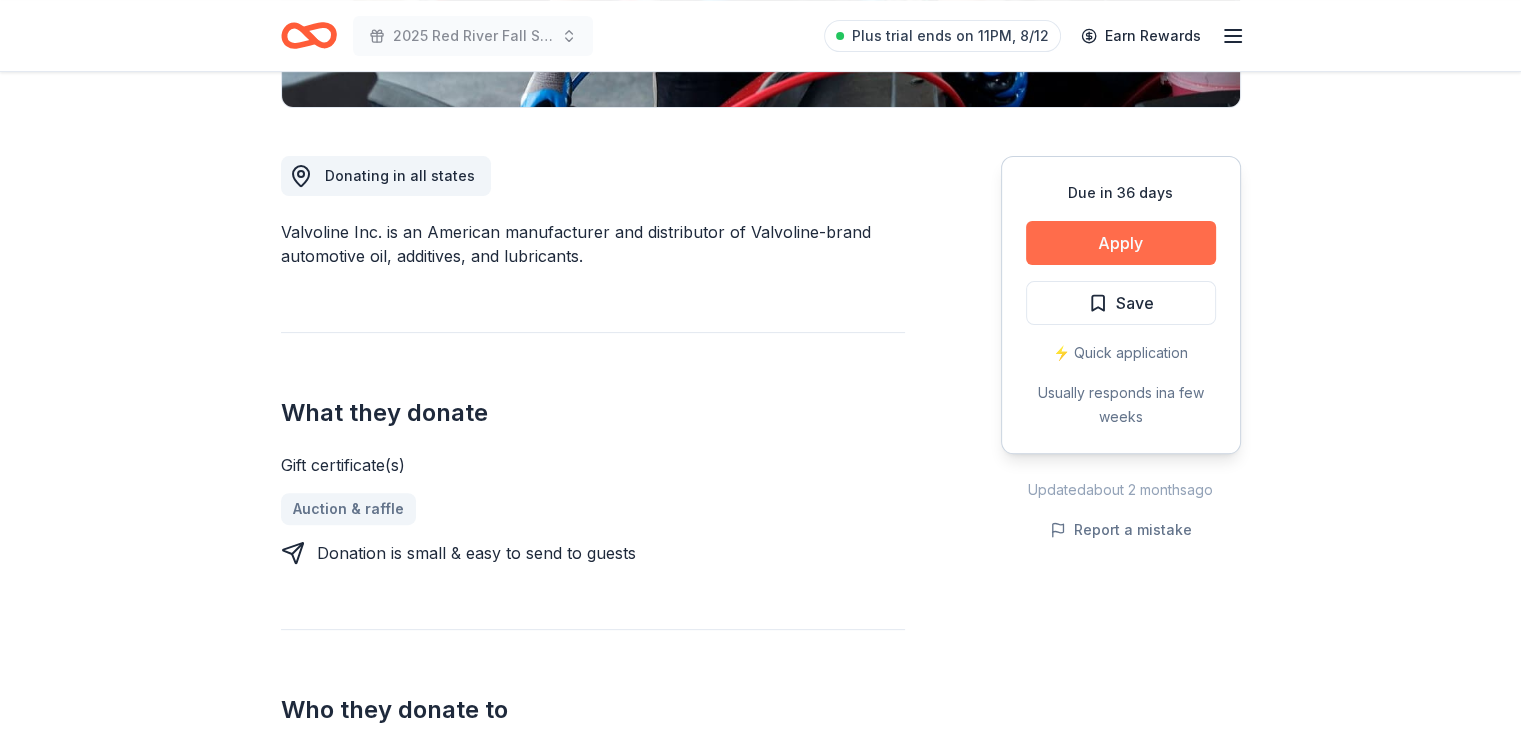 click on "Apply" at bounding box center [1121, 243] 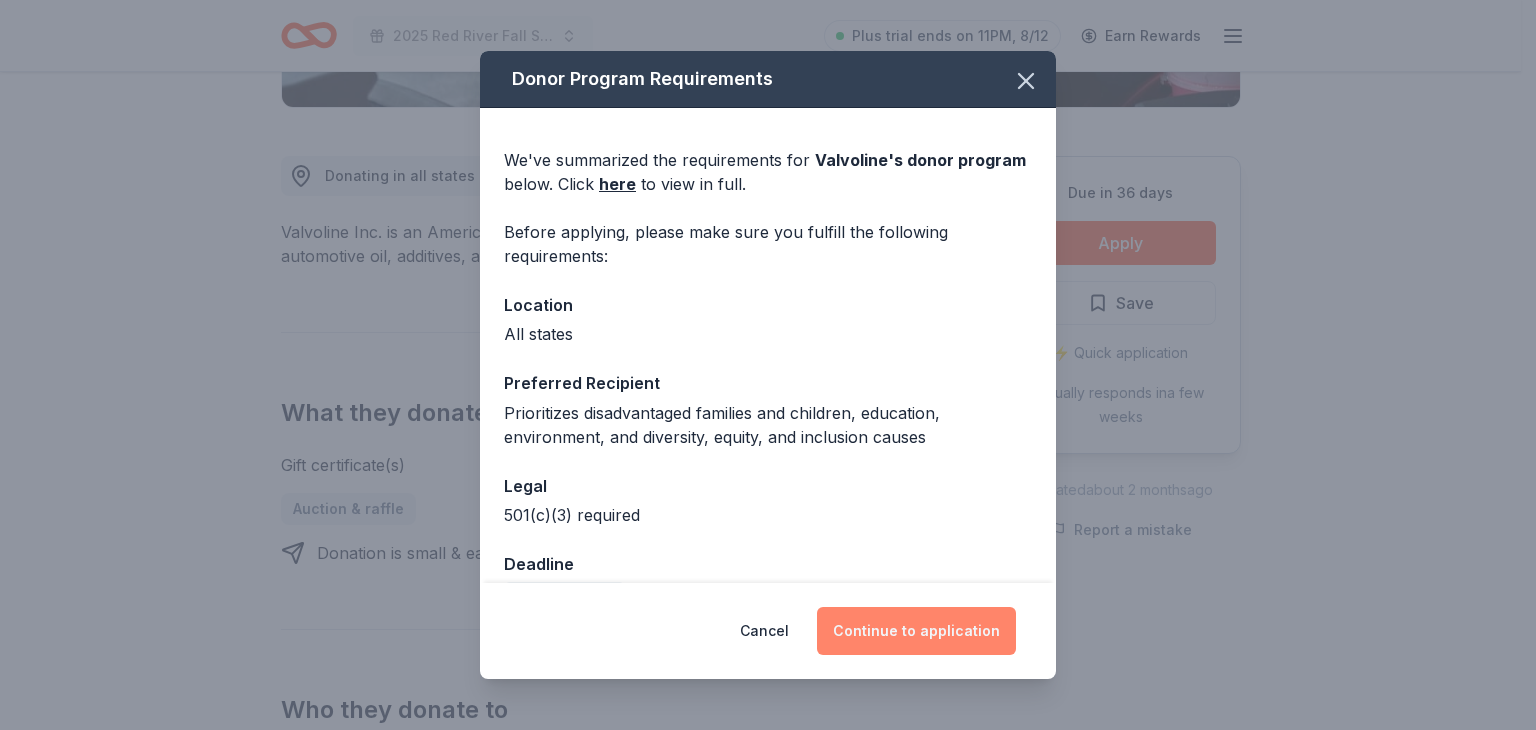 click on "Continue to application" at bounding box center [916, 631] 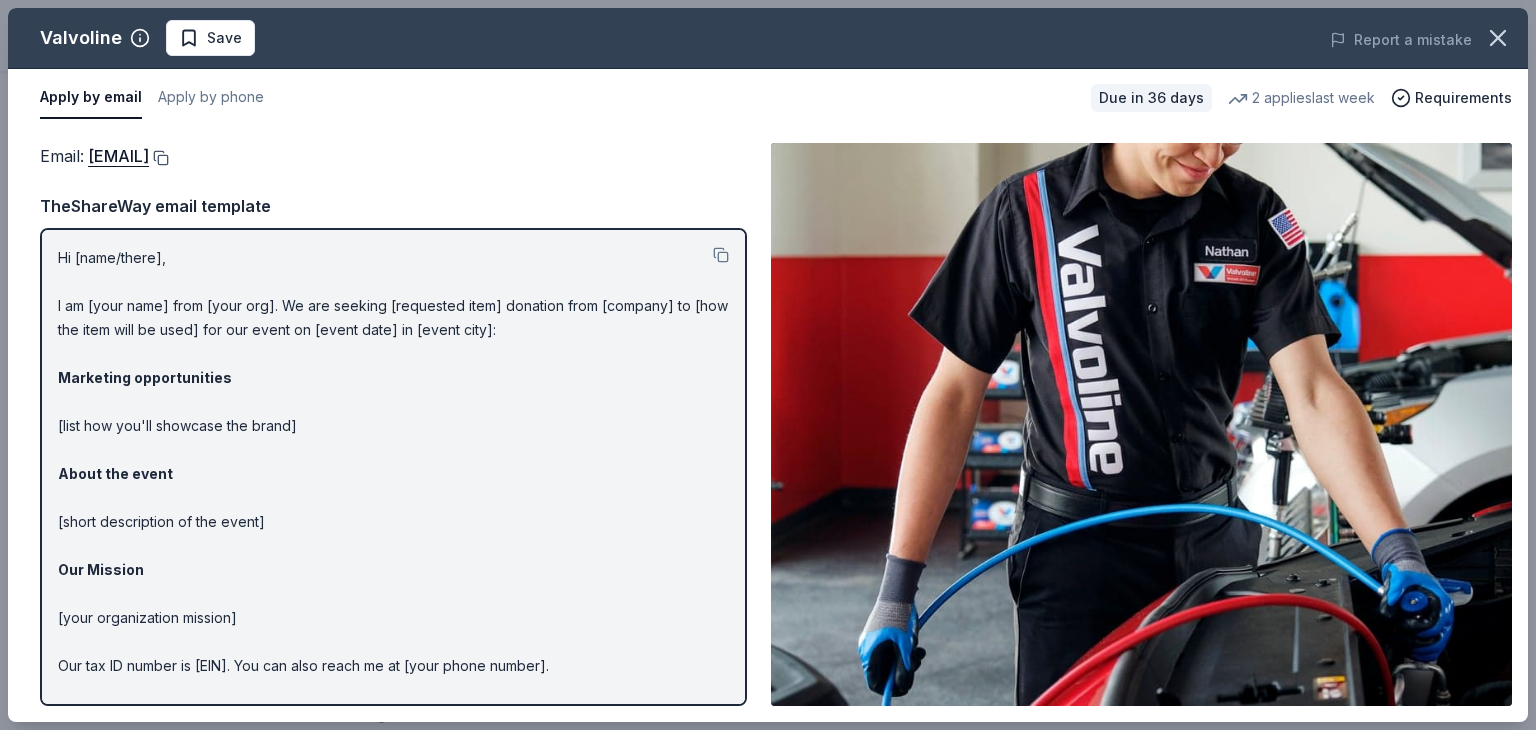 click at bounding box center (159, 158) 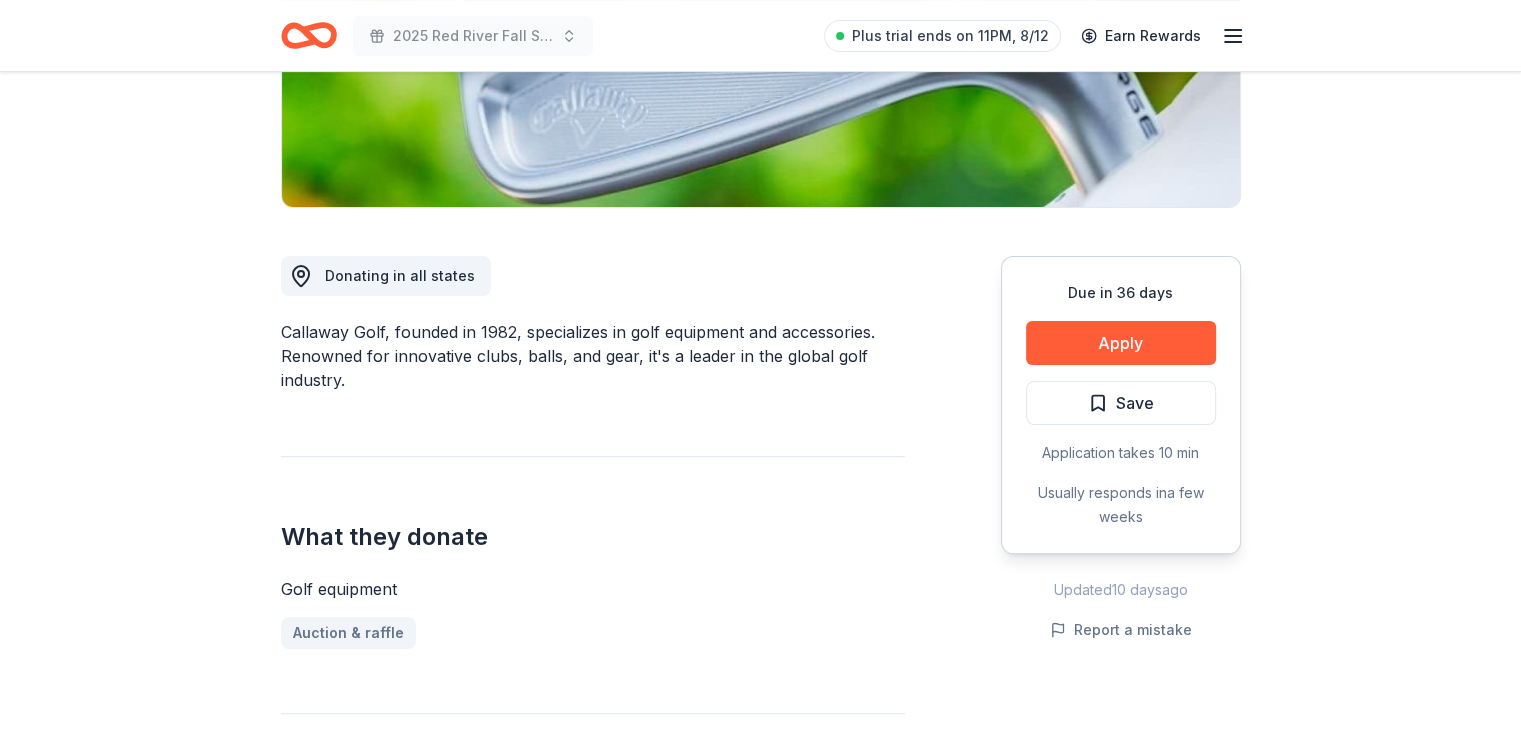 scroll, scrollTop: 500, scrollLeft: 0, axis: vertical 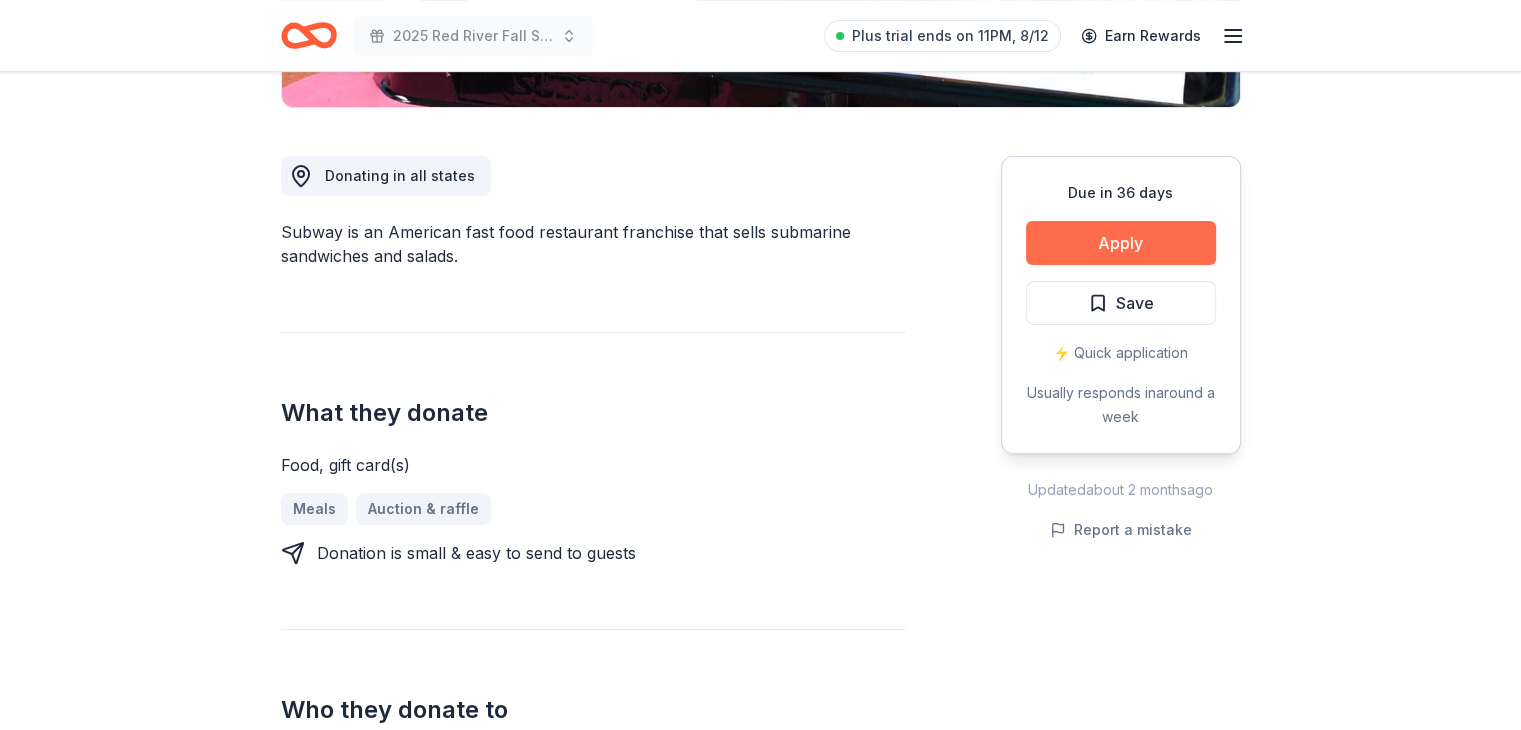 click on "Apply" at bounding box center [1121, 243] 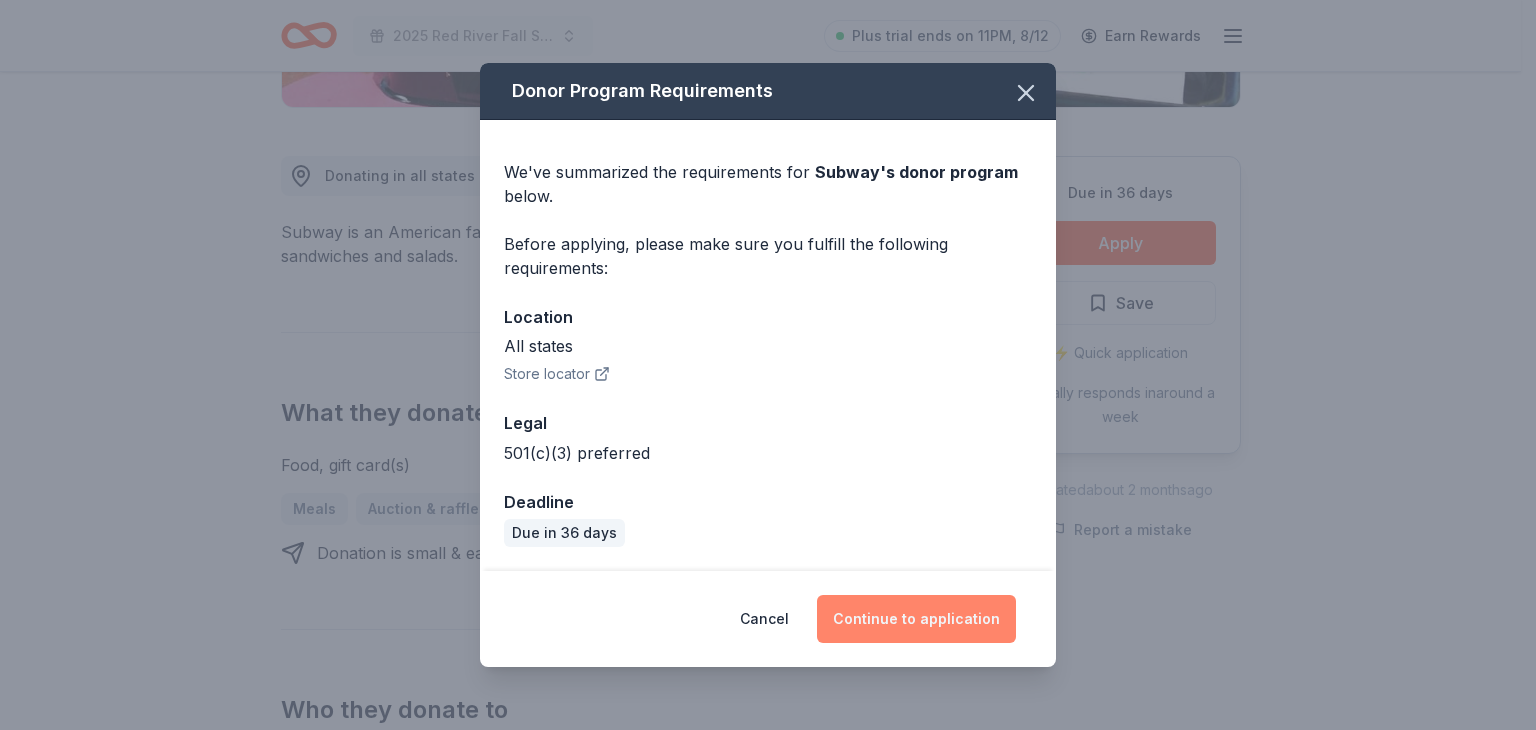click on "Continue to application" at bounding box center [916, 619] 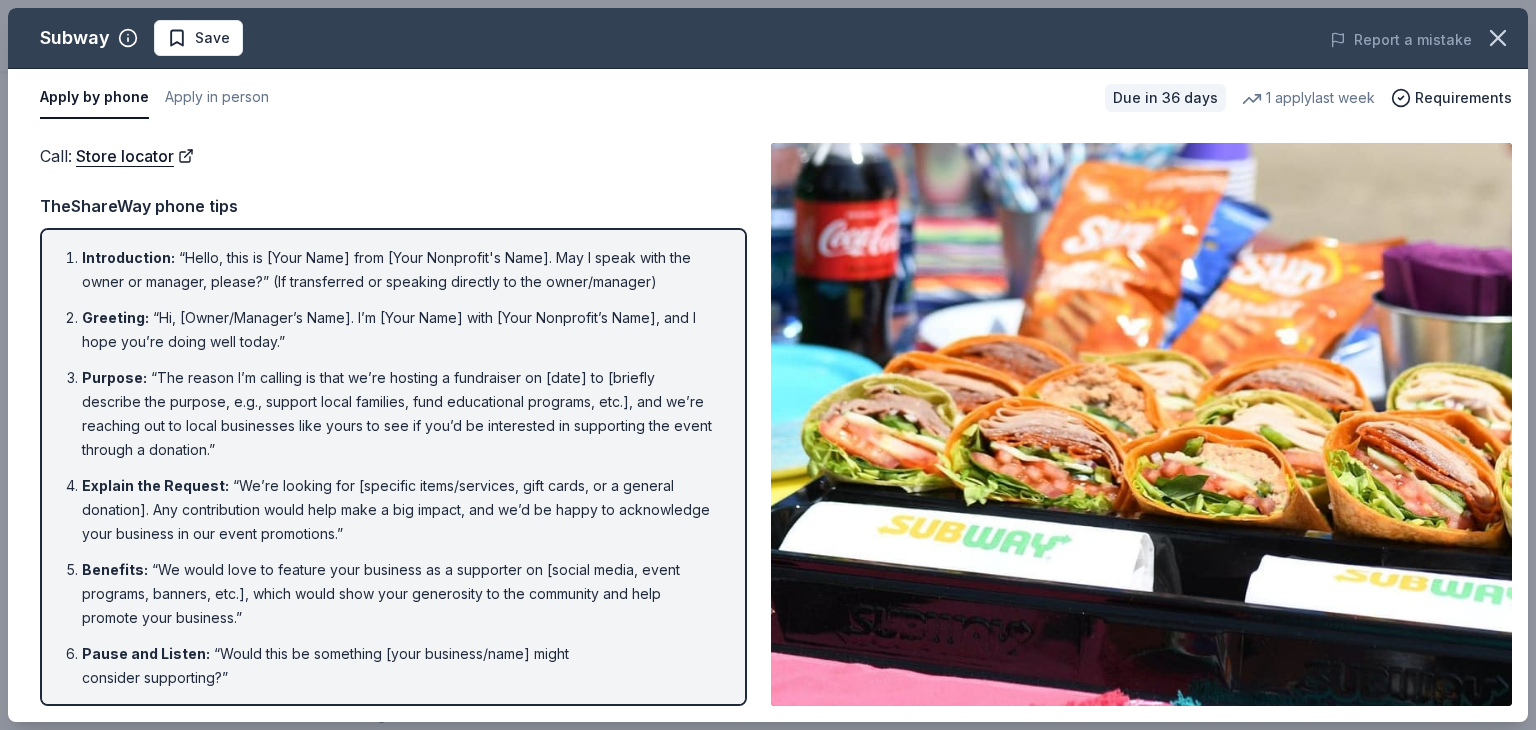 click on "Introduction :   “Hello, this is [Your Name] from [Your Nonprofit's Name]. May I speak with the owner or manager, please?” (If transferred or speaking directly to the owner/manager)" at bounding box center [399, 270] 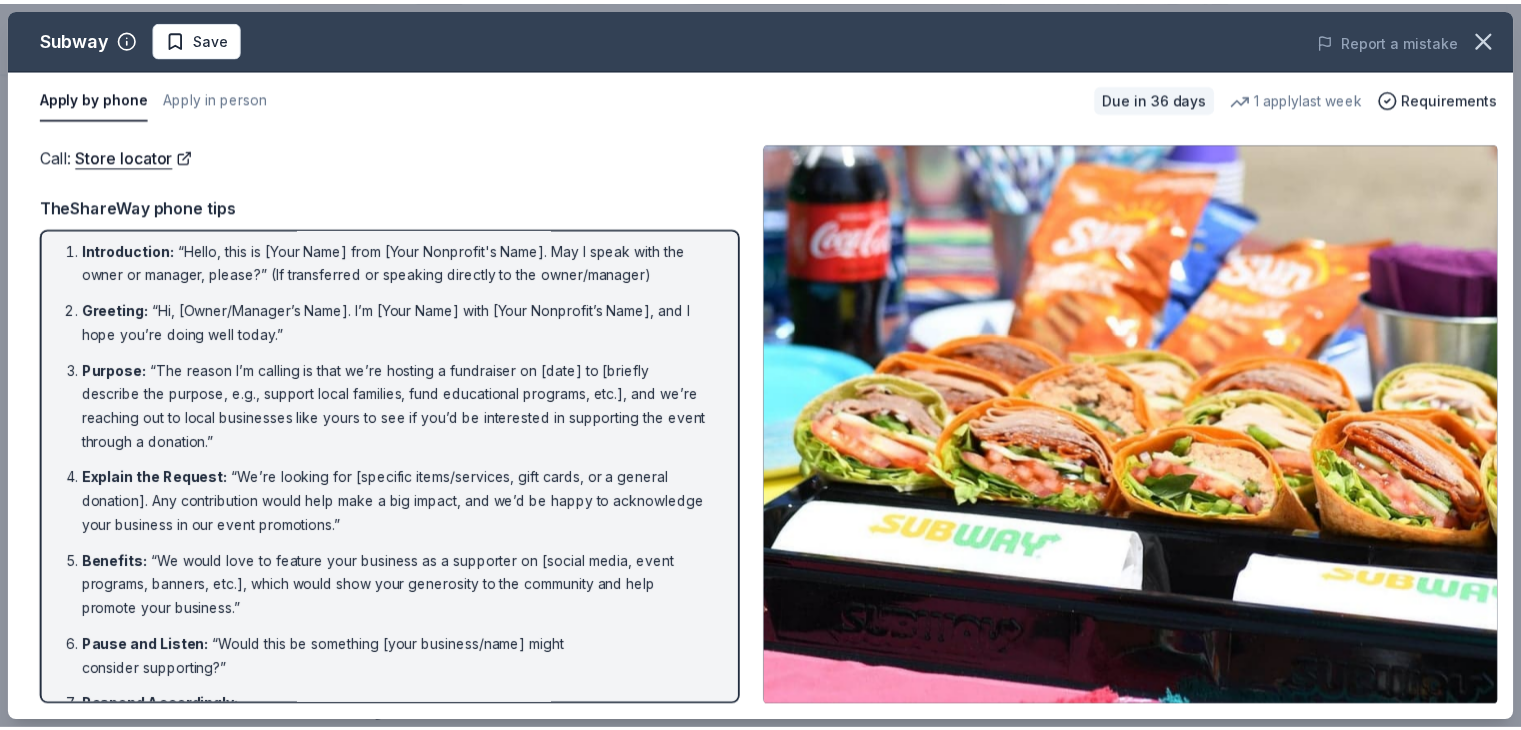 scroll, scrollTop: 0, scrollLeft: 0, axis: both 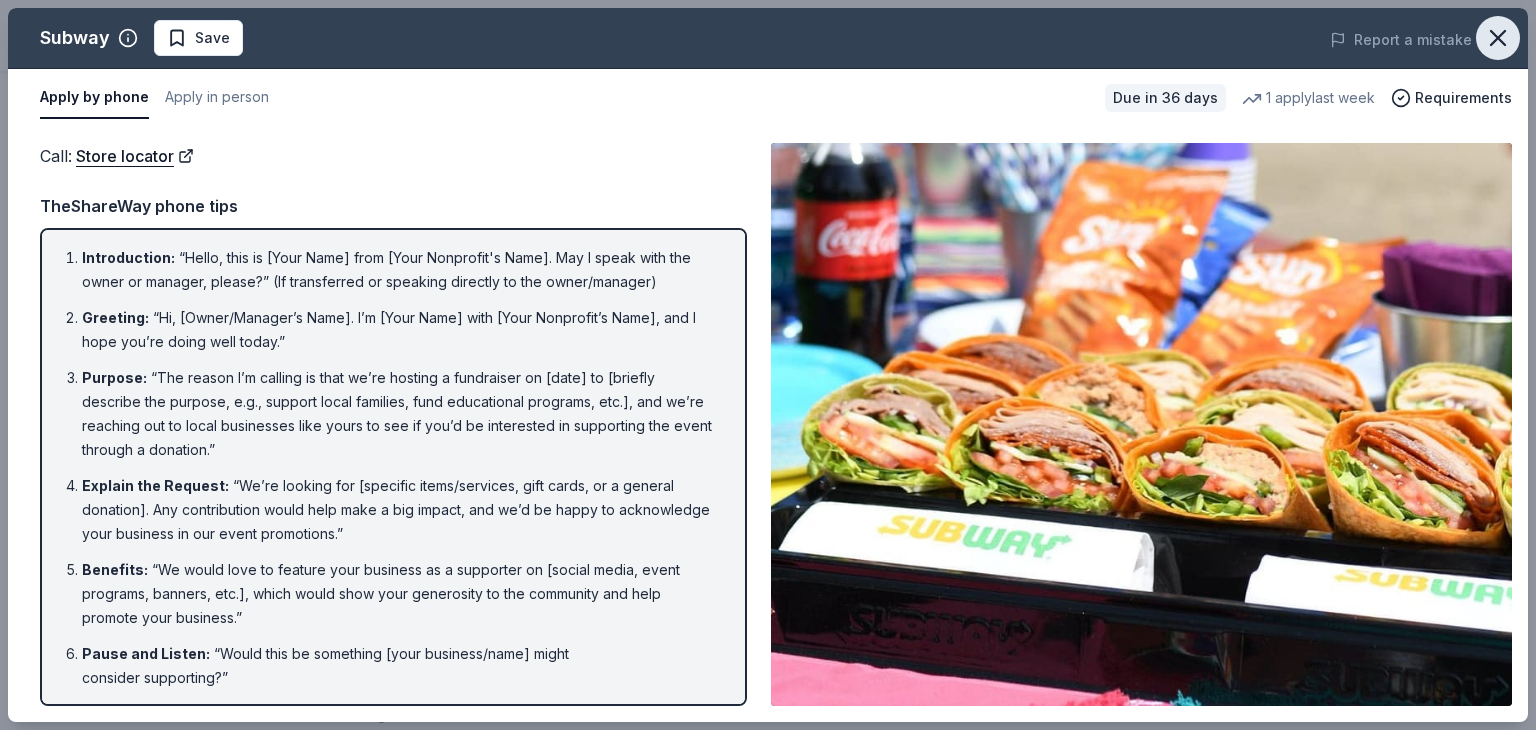 click 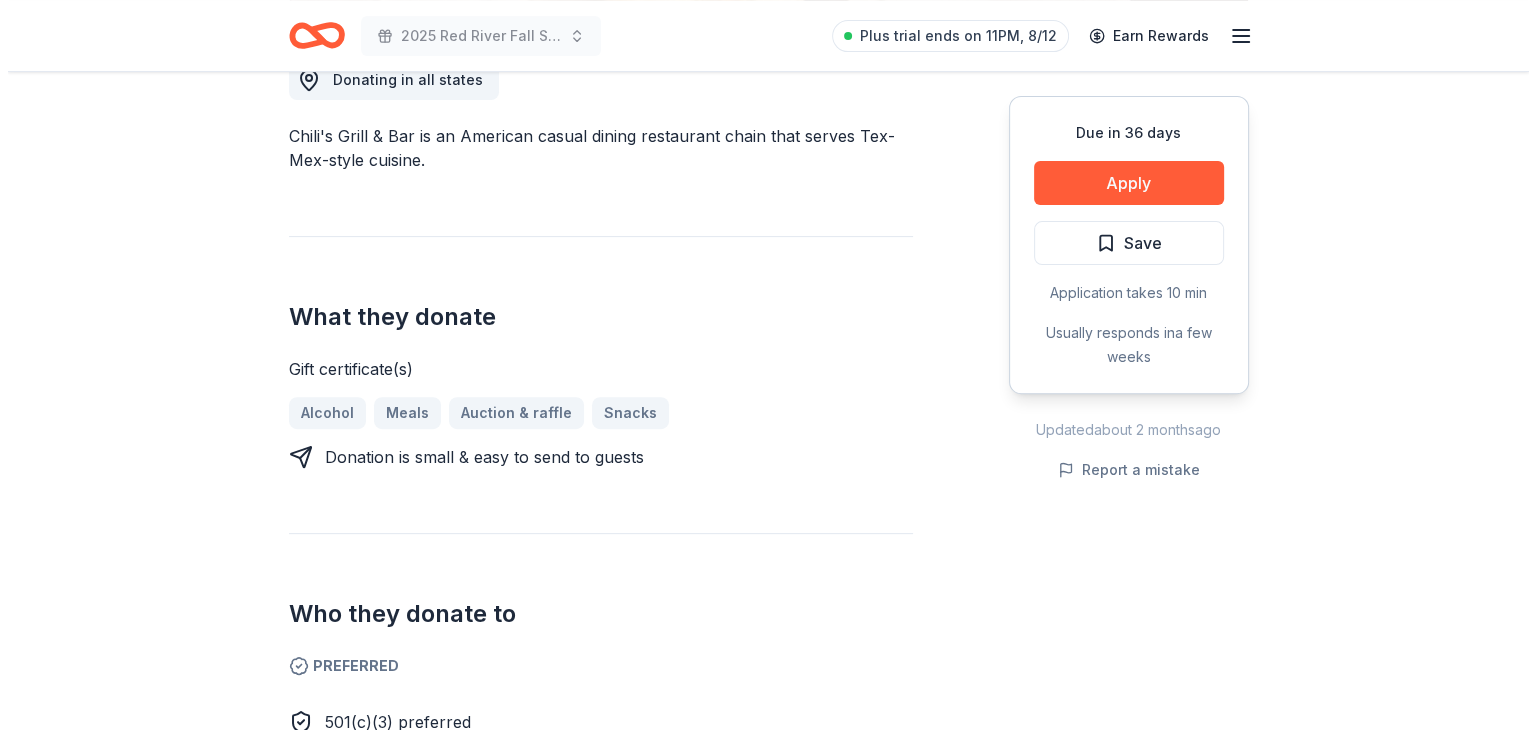 scroll, scrollTop: 600, scrollLeft: 0, axis: vertical 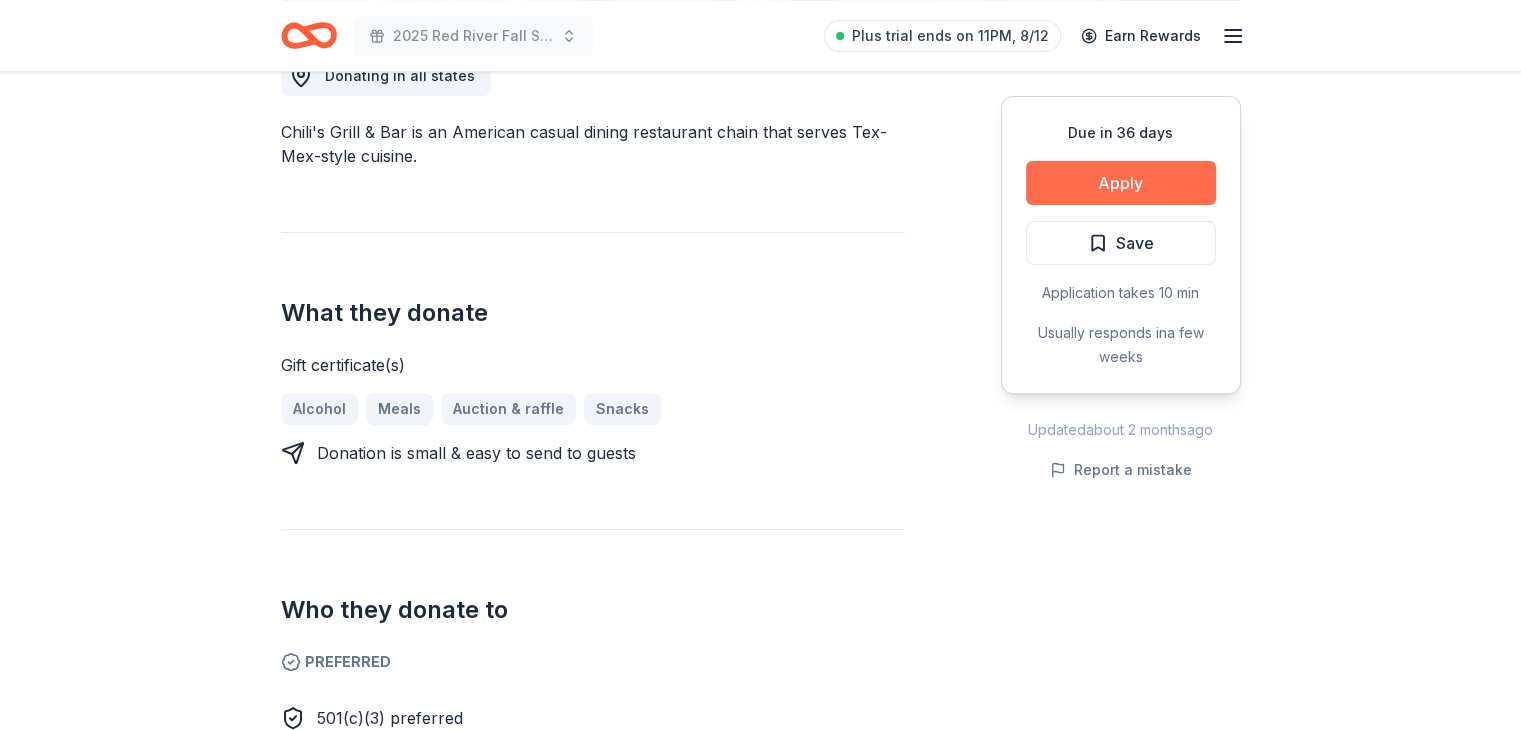 click on "Apply" at bounding box center [1121, 183] 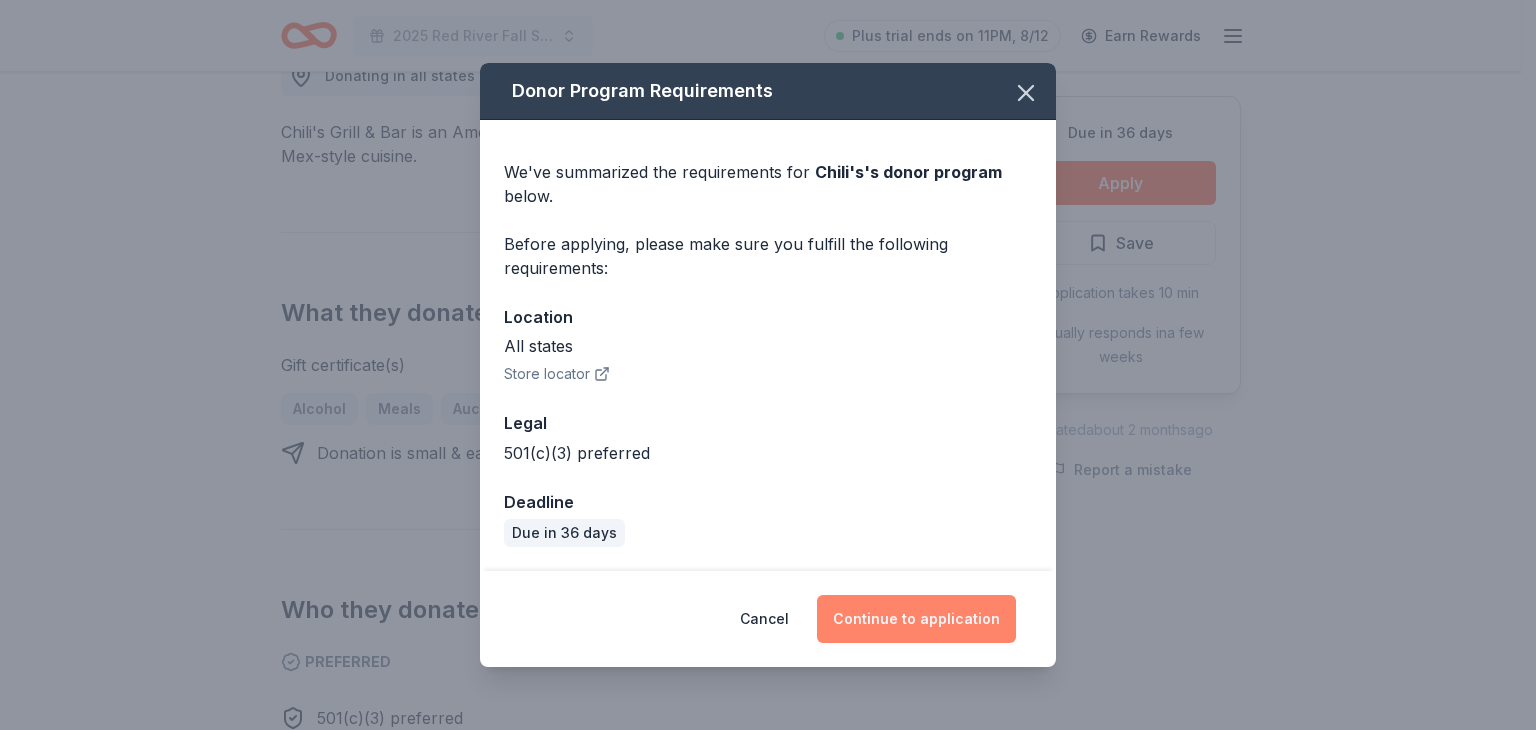 click on "Continue to application" at bounding box center [916, 619] 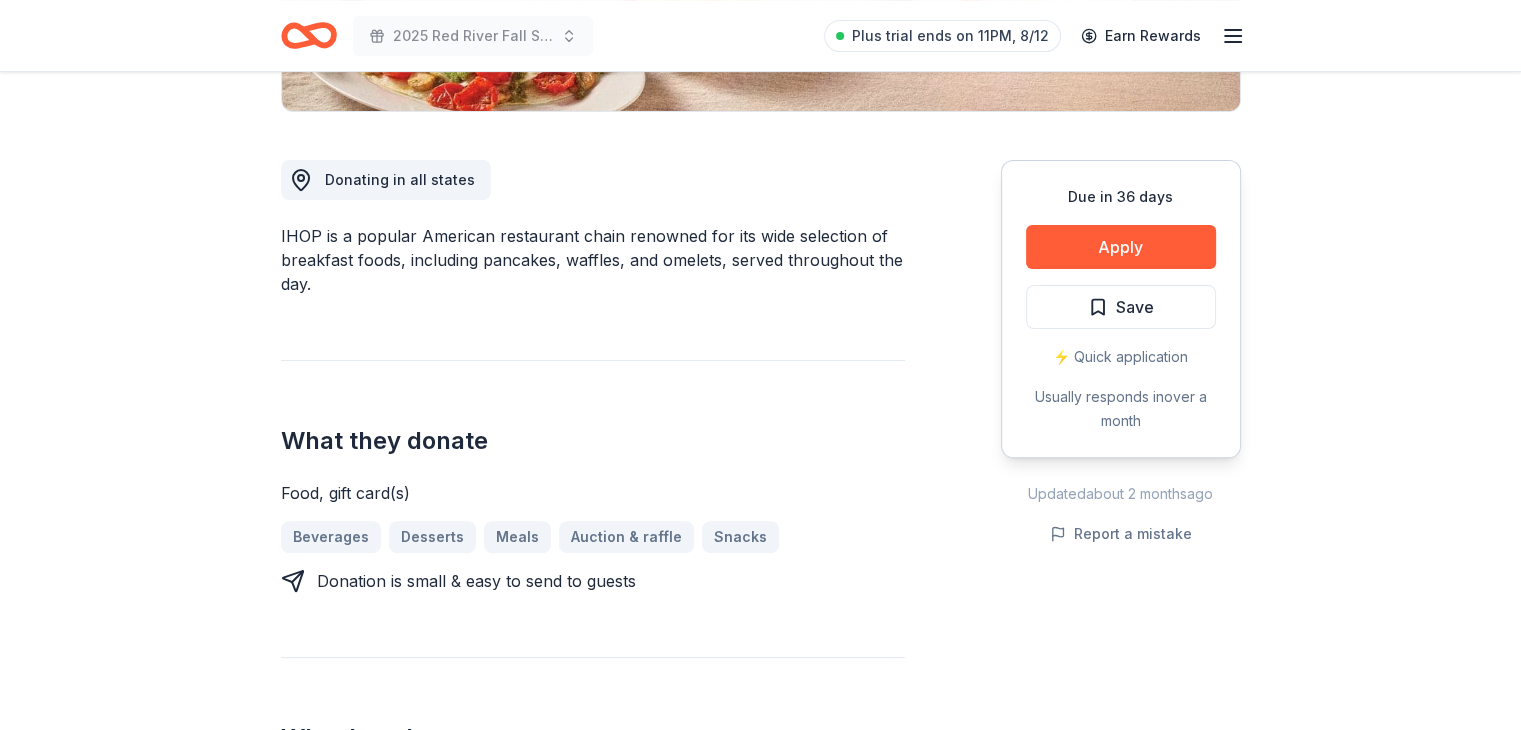 scroll, scrollTop: 500, scrollLeft: 0, axis: vertical 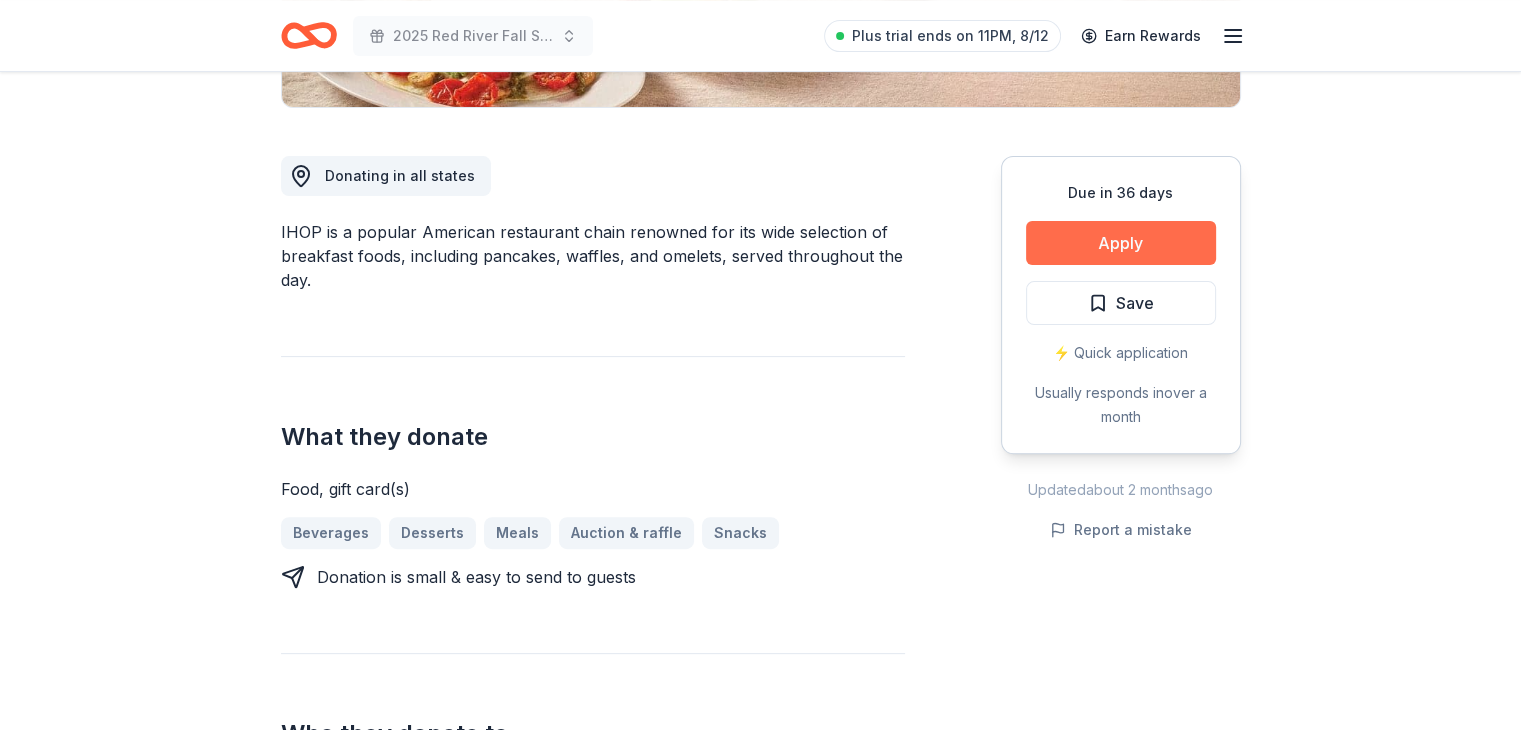 click on "Apply" at bounding box center (1121, 243) 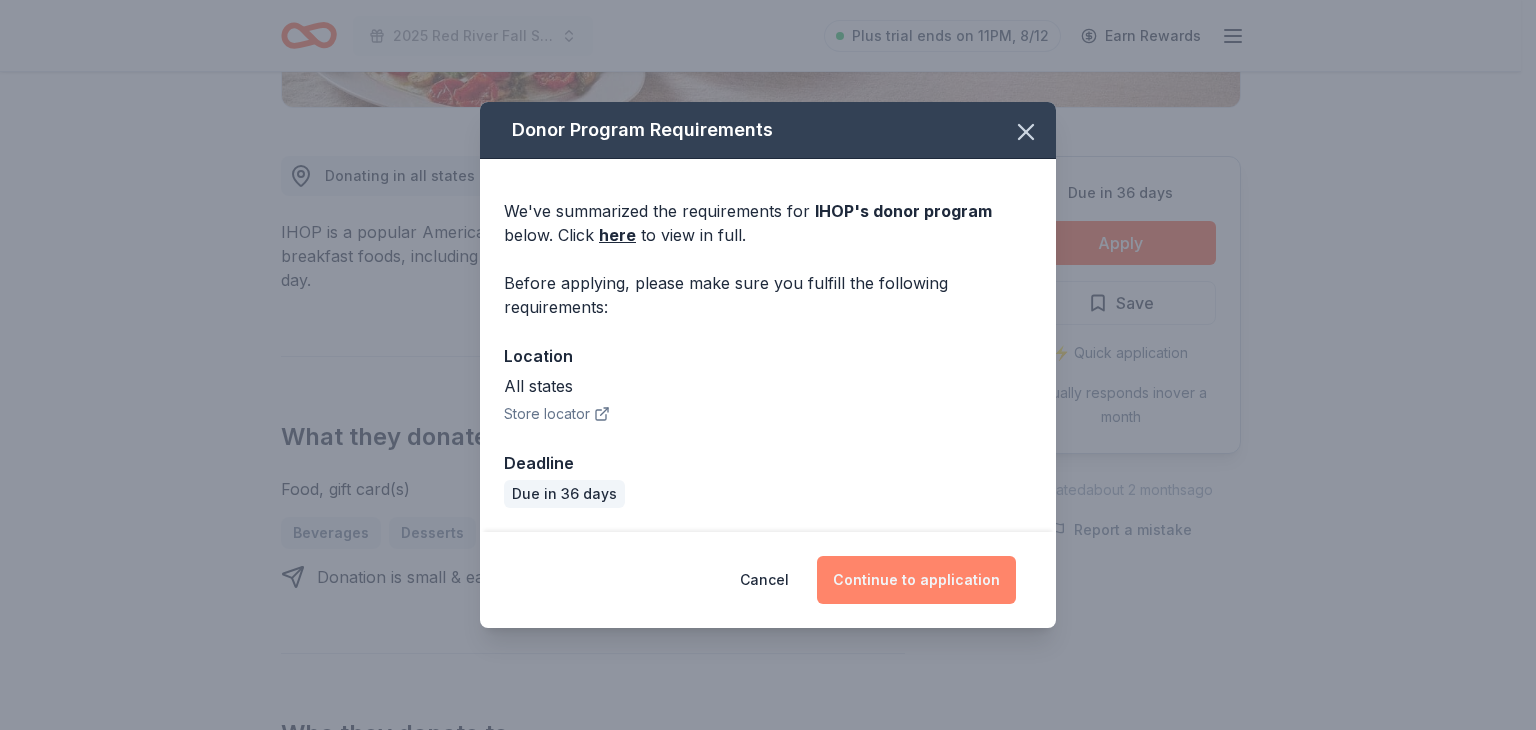 click on "Continue to application" at bounding box center (916, 580) 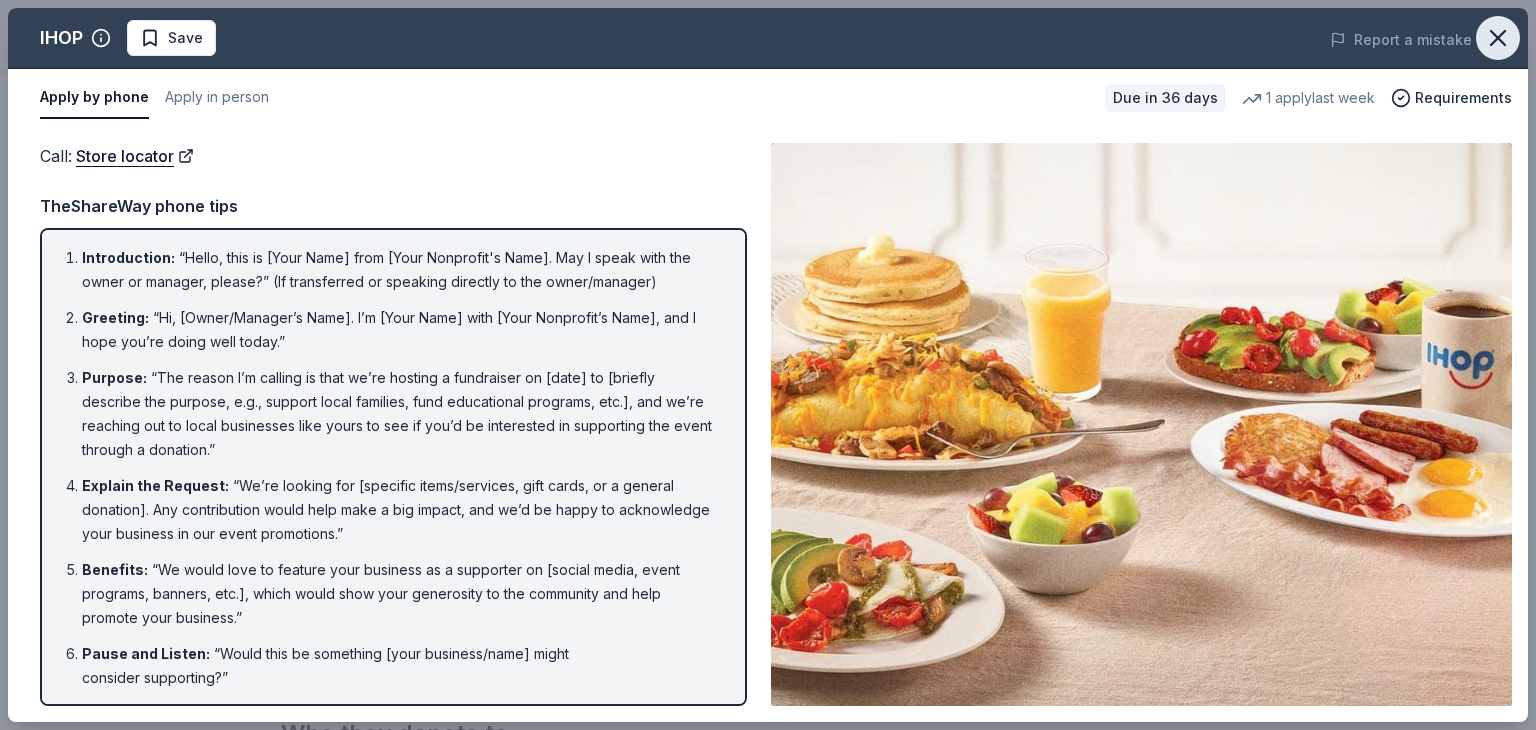 click 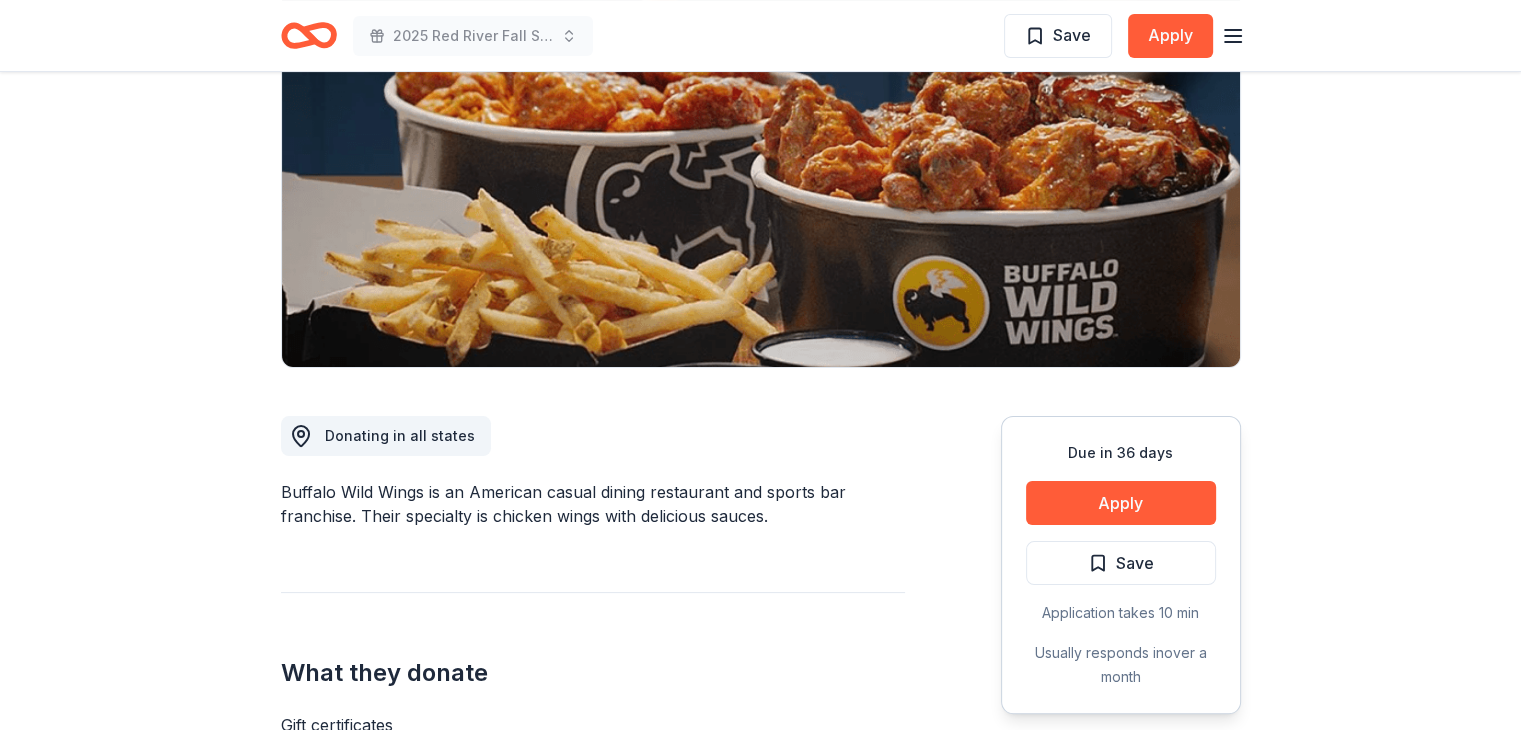 scroll, scrollTop: 300, scrollLeft: 0, axis: vertical 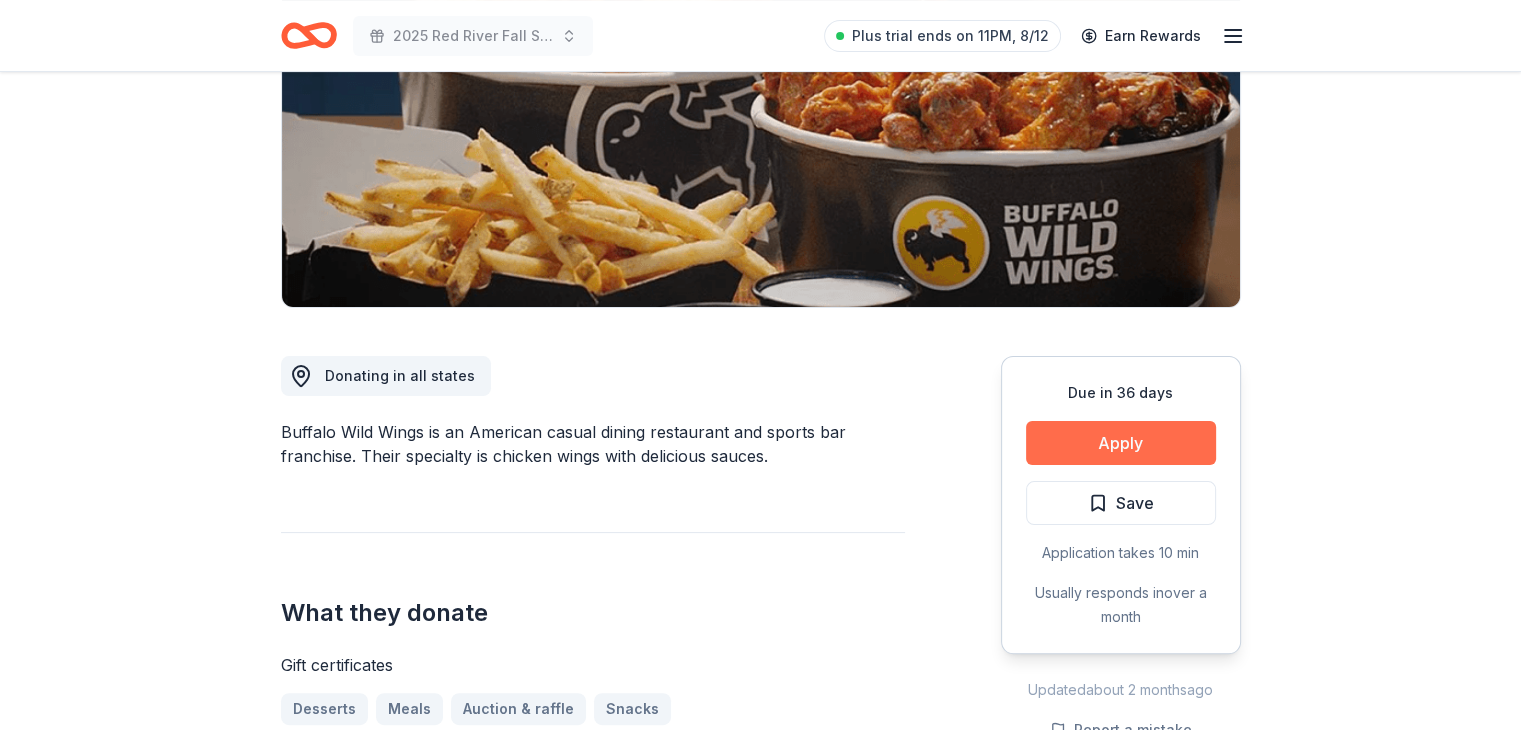 click on "Apply" at bounding box center (1121, 443) 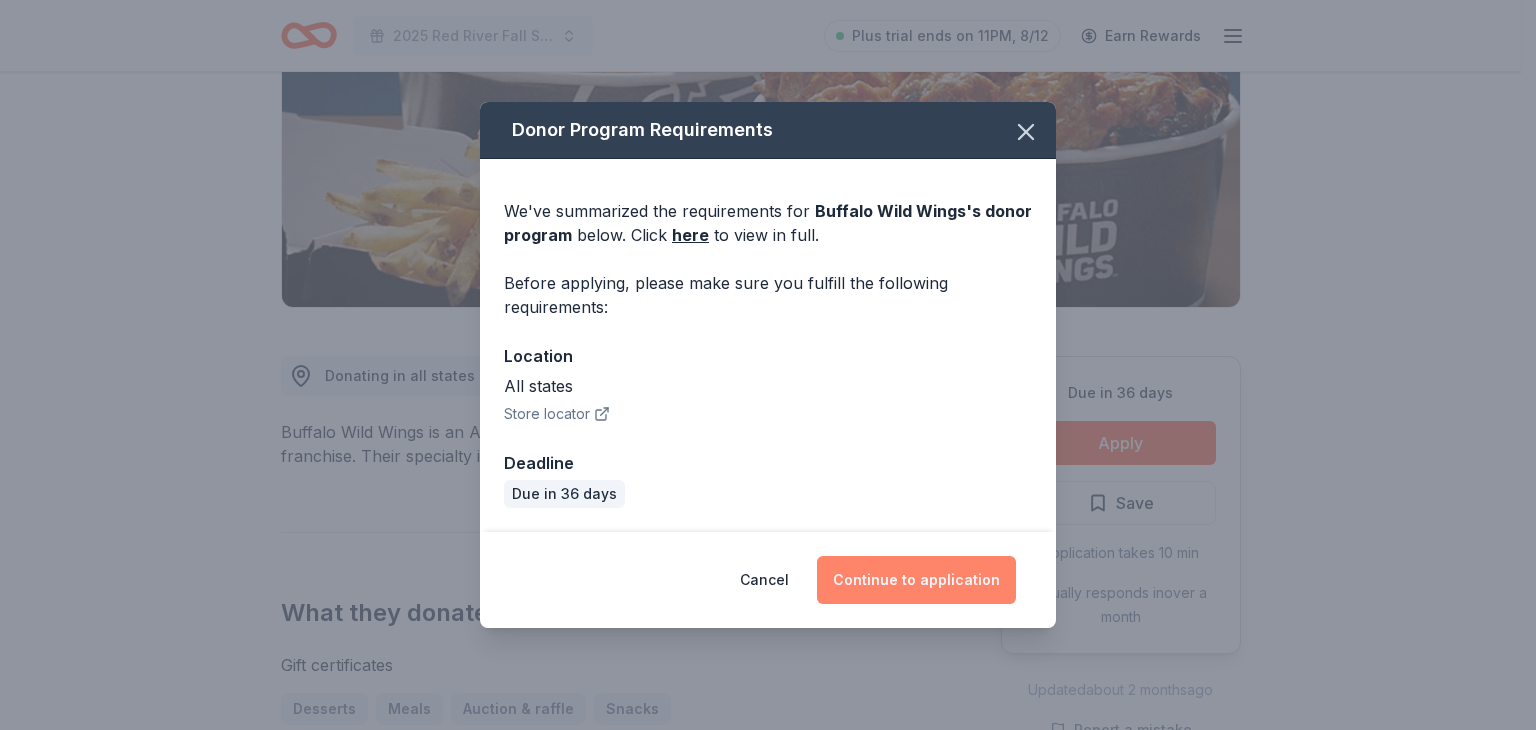 click on "Continue to application" at bounding box center (916, 580) 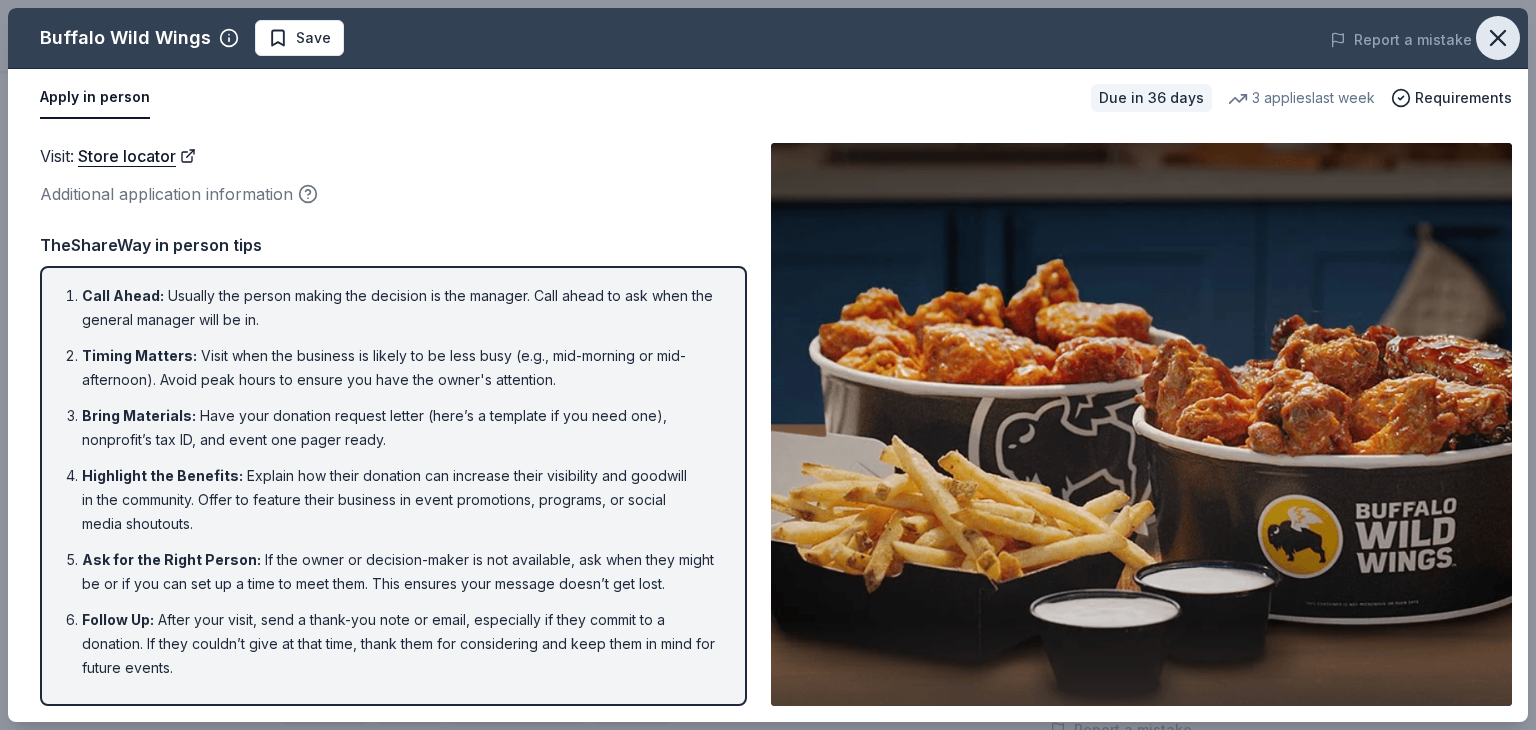 click 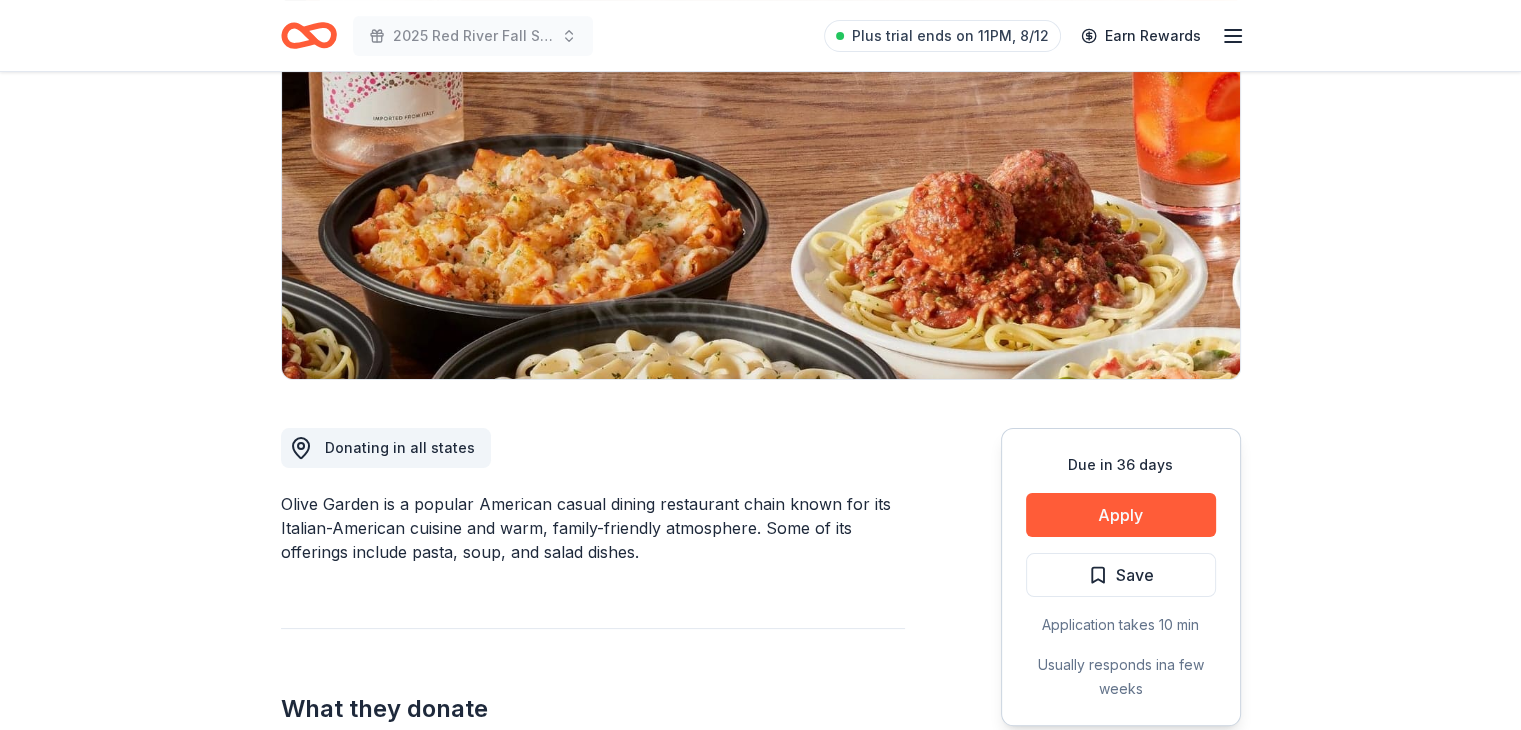 scroll, scrollTop: 300, scrollLeft: 0, axis: vertical 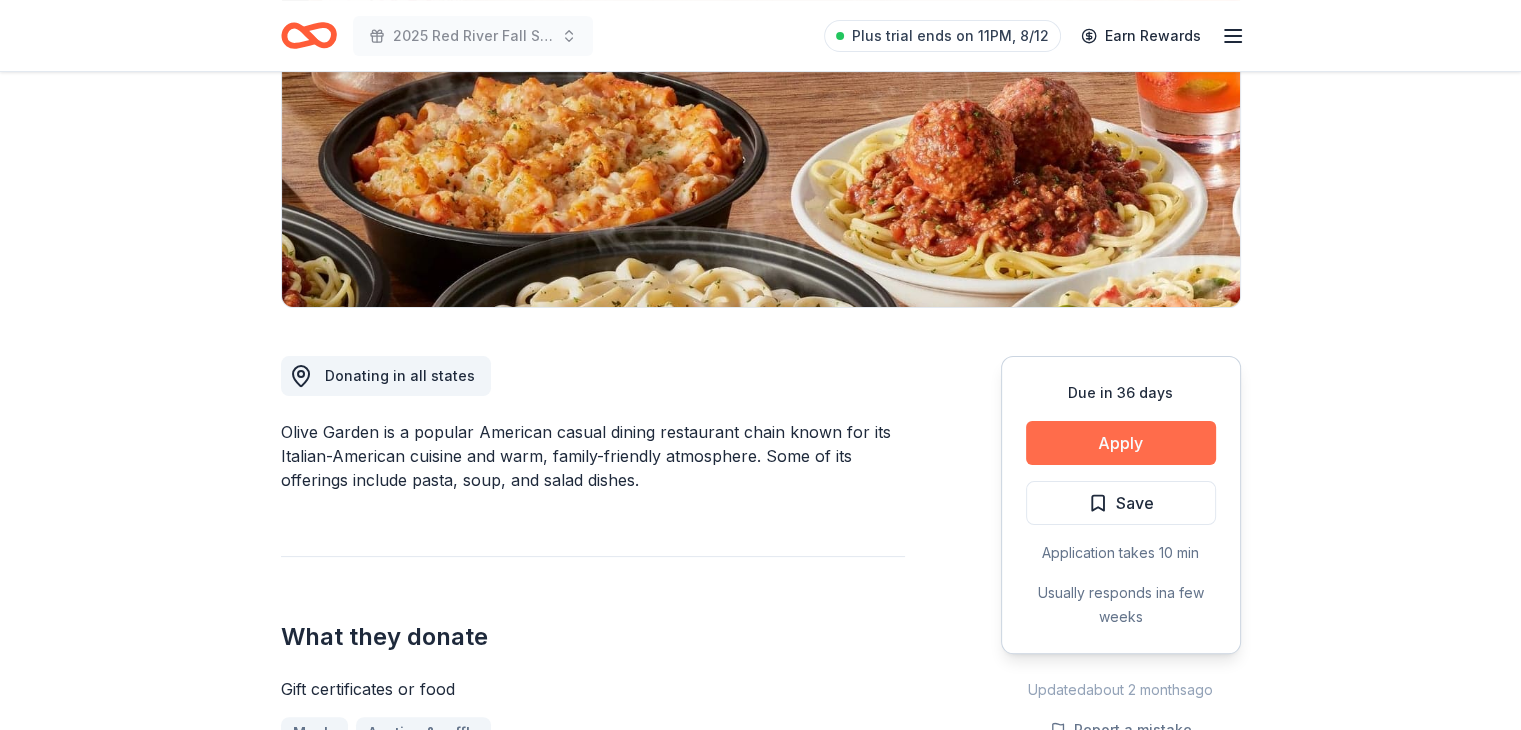 click on "Apply" at bounding box center [1121, 443] 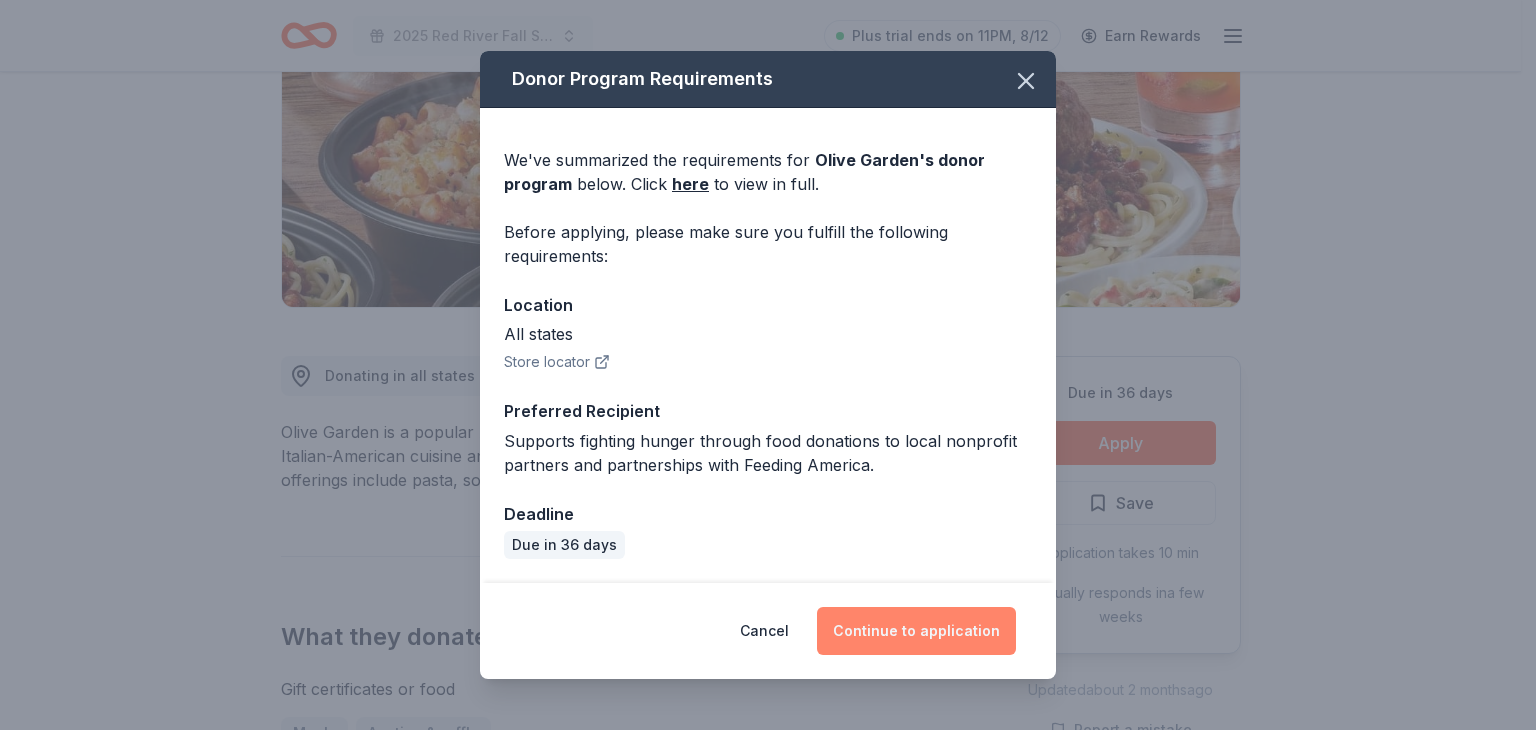 click on "Continue to application" at bounding box center [916, 631] 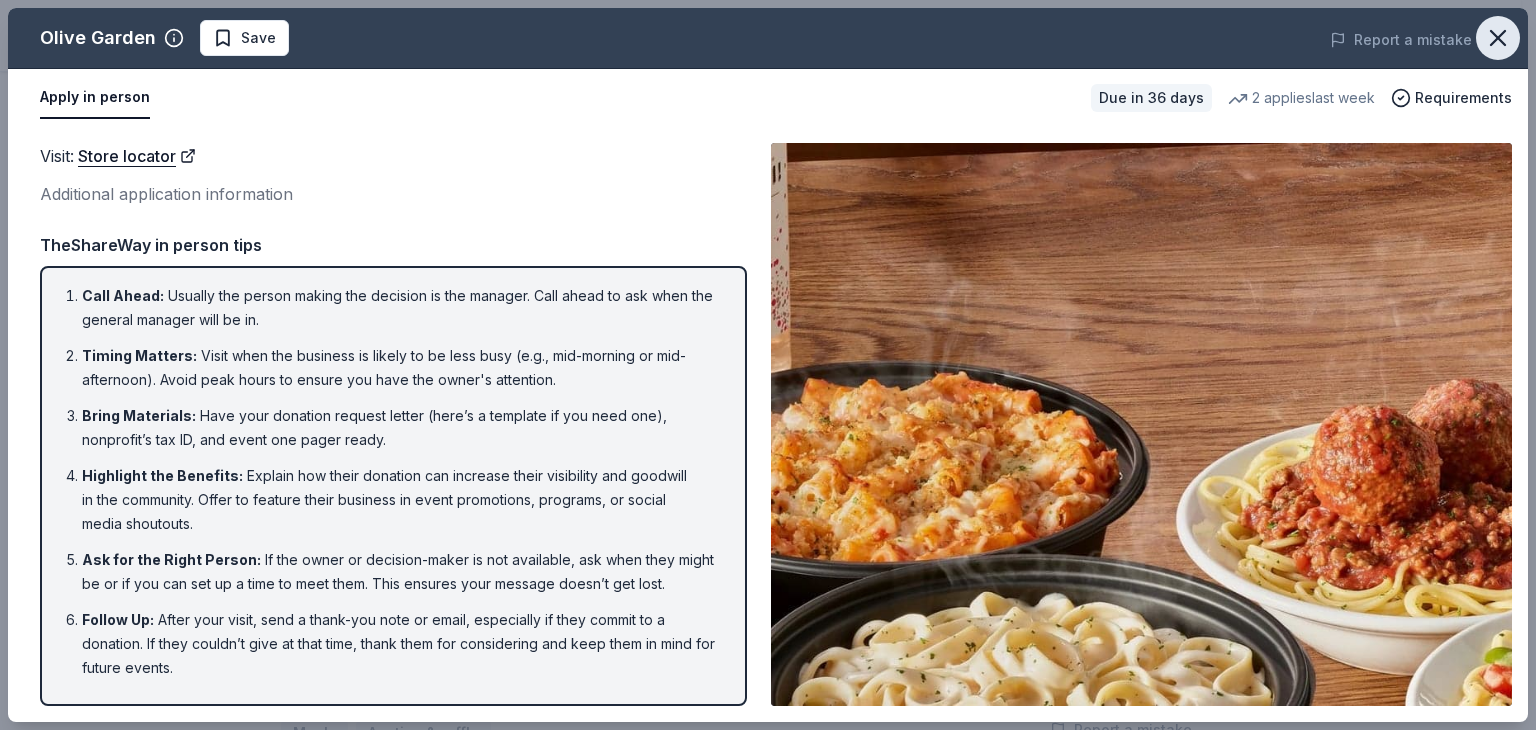 click 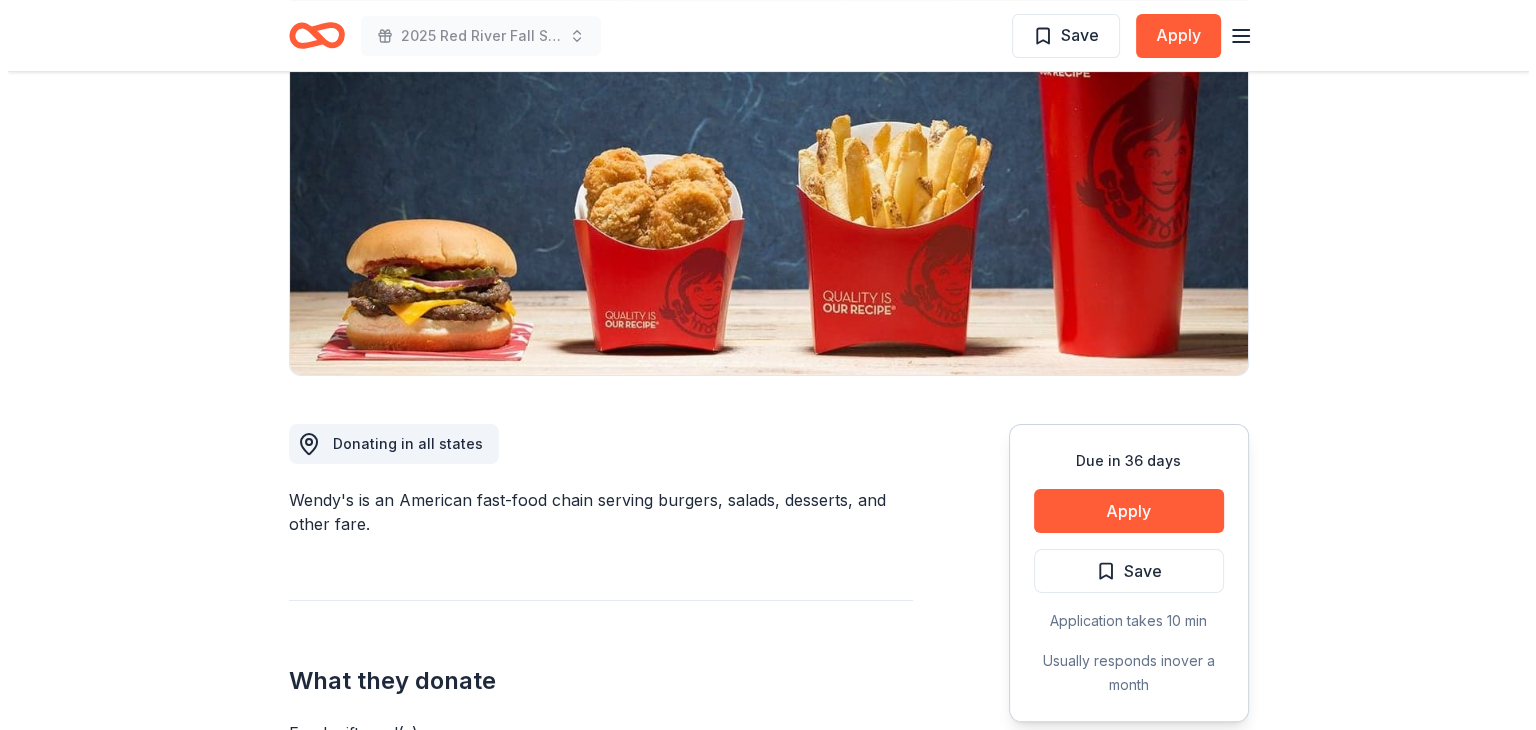 scroll, scrollTop: 300, scrollLeft: 0, axis: vertical 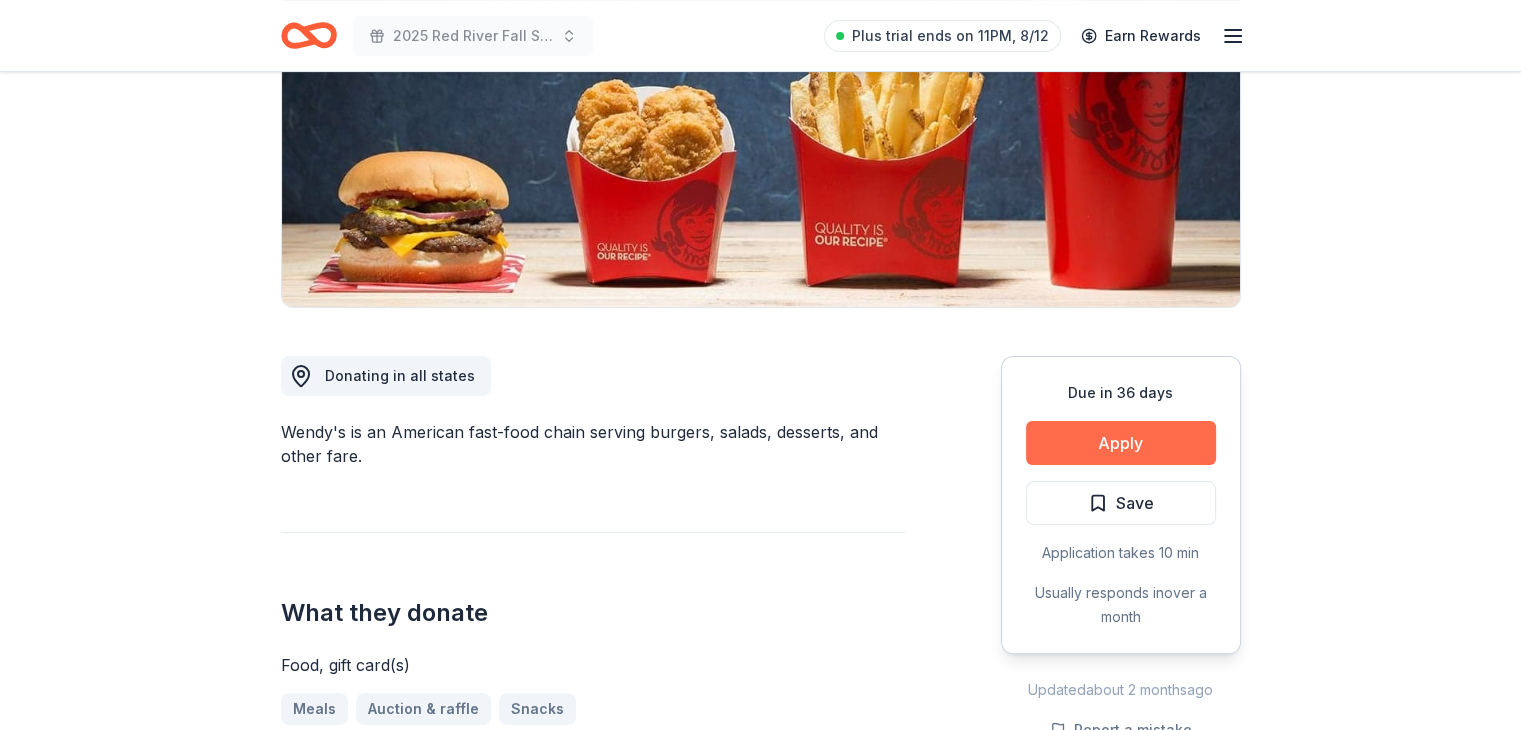 click on "Apply" at bounding box center [1121, 443] 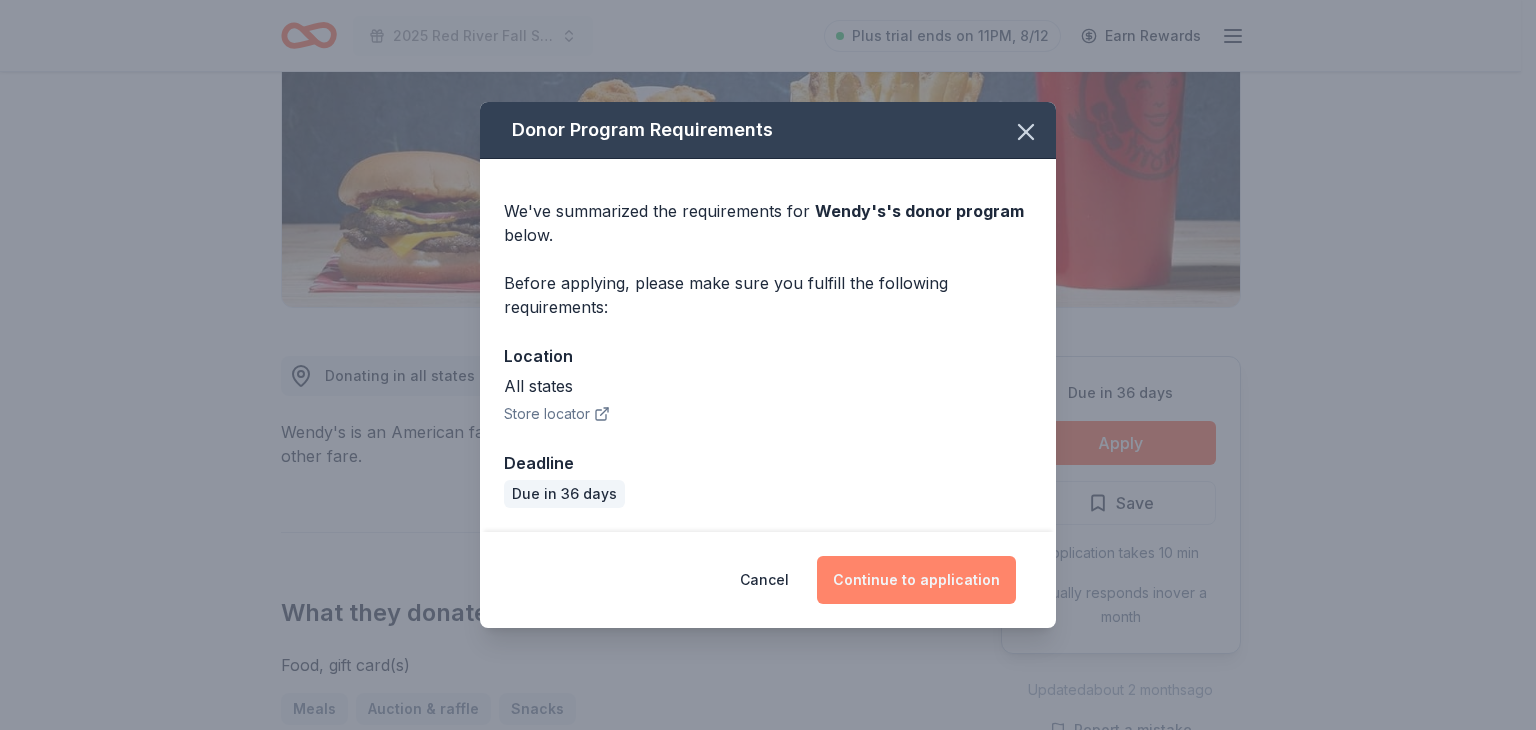 click on "Continue to application" at bounding box center [916, 580] 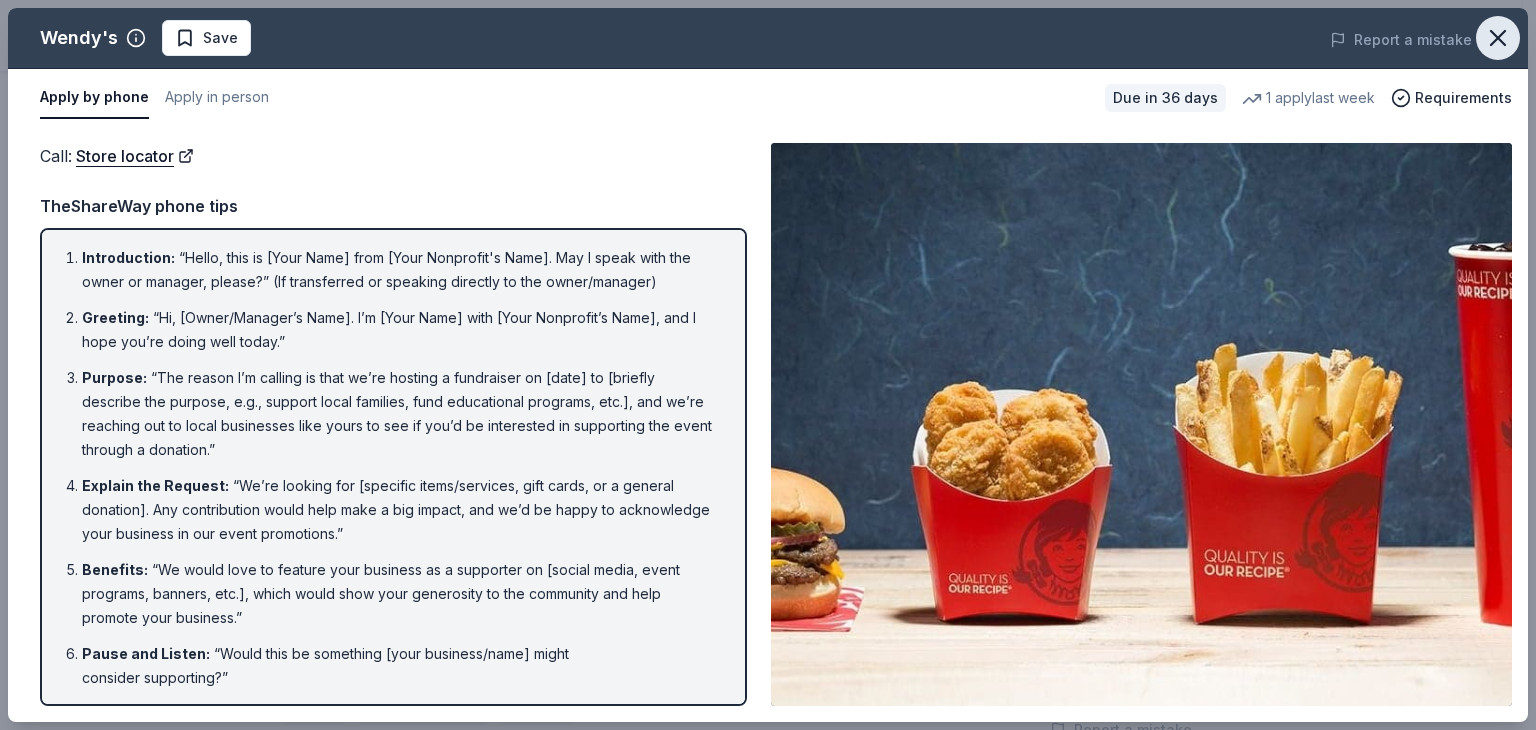 click 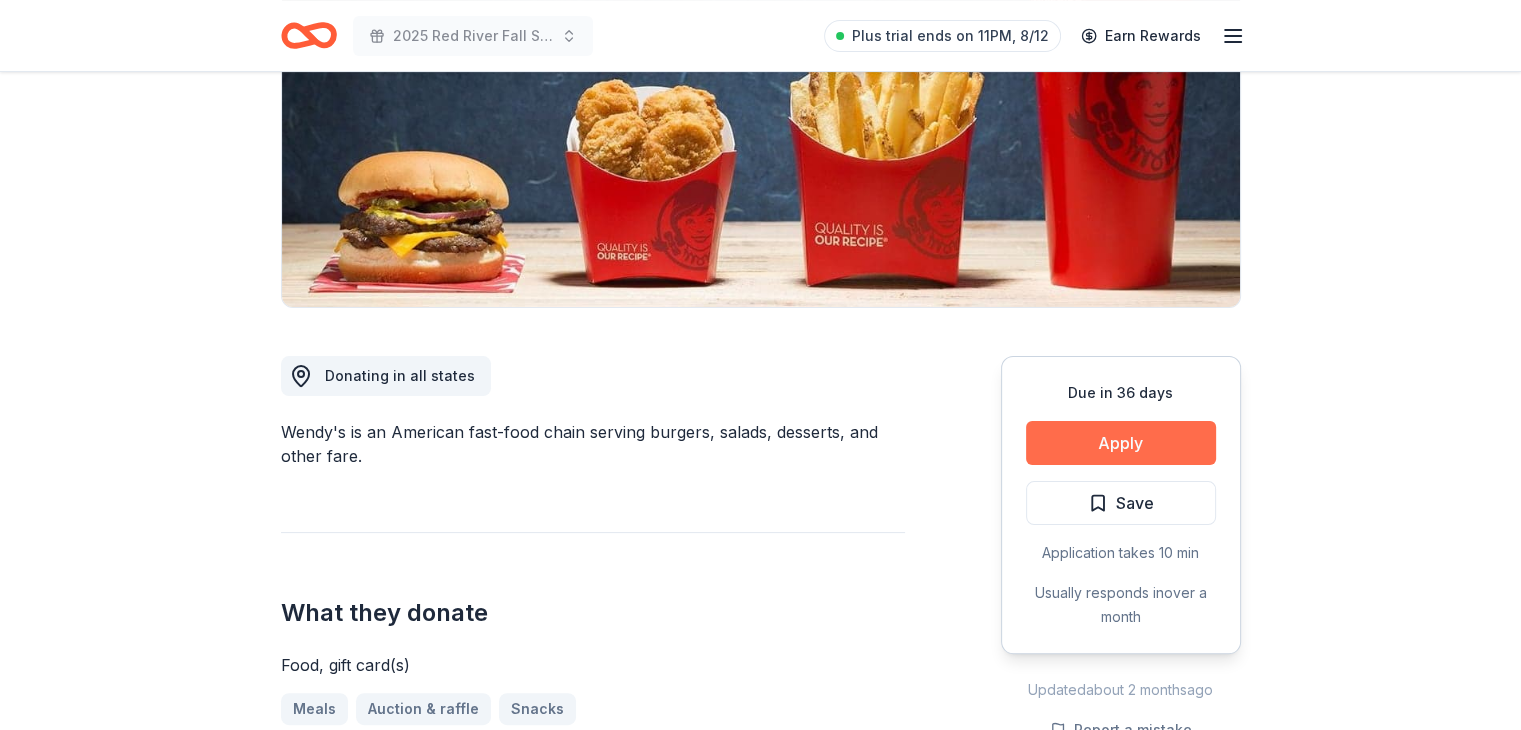 click on "Apply" at bounding box center [1121, 443] 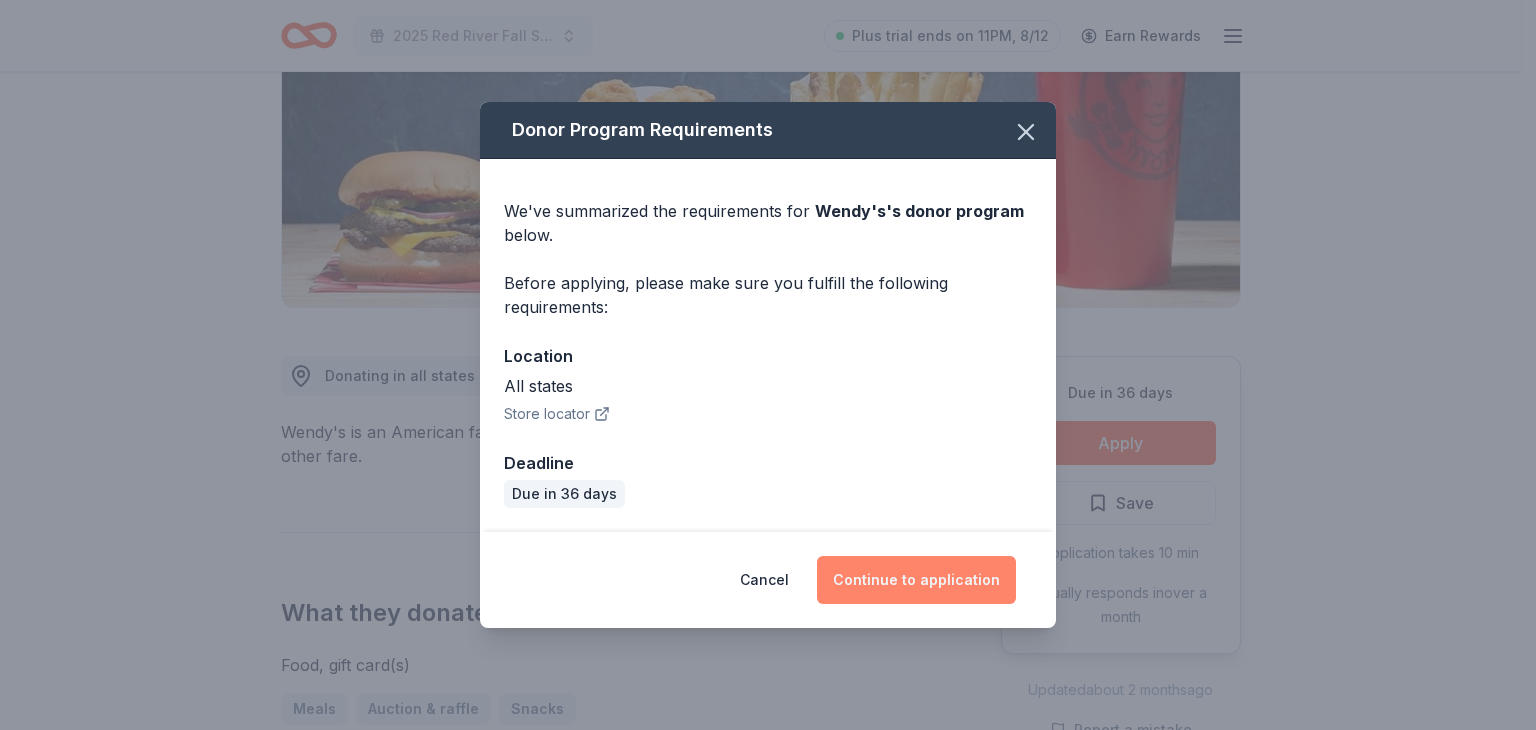 click on "Continue to application" at bounding box center (916, 580) 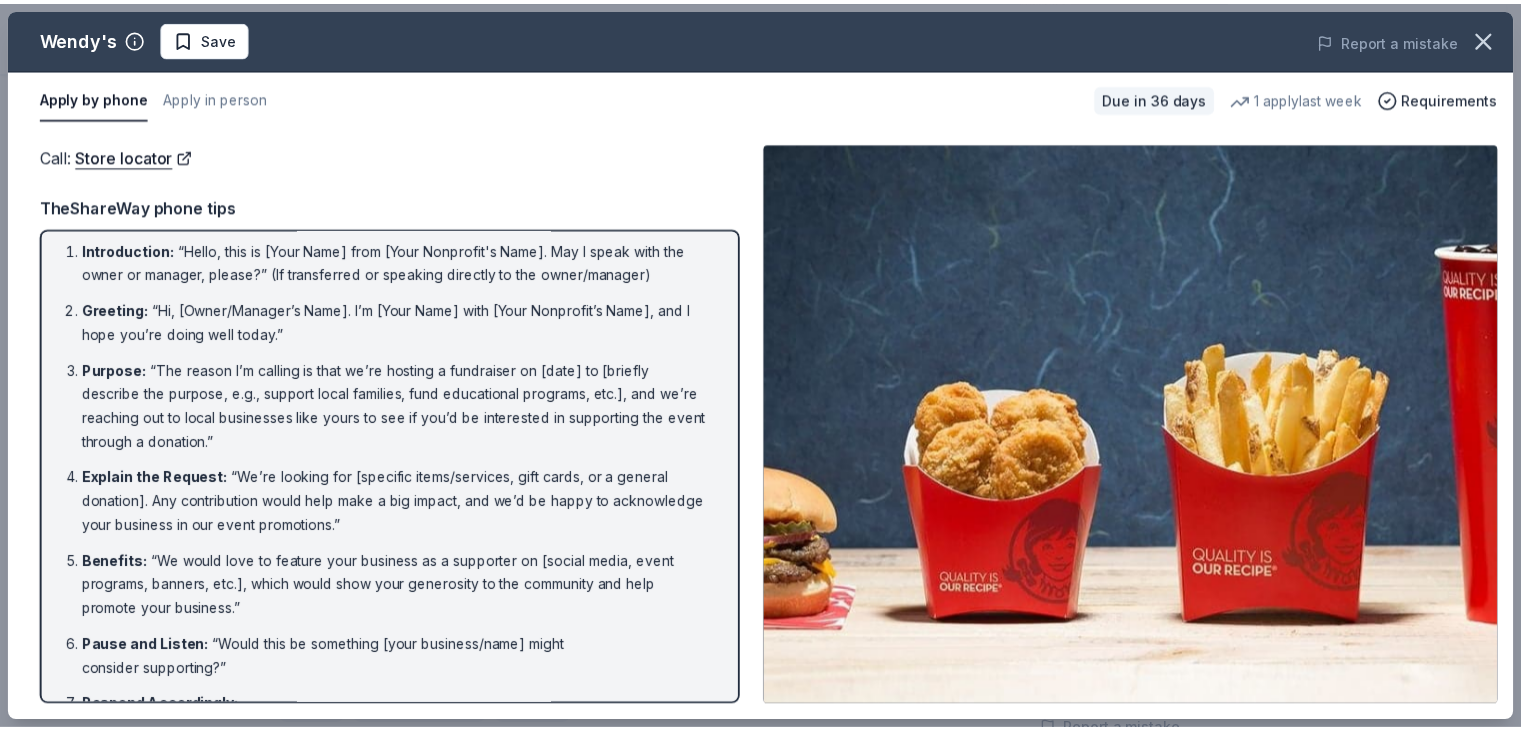 scroll, scrollTop: 0, scrollLeft: 0, axis: both 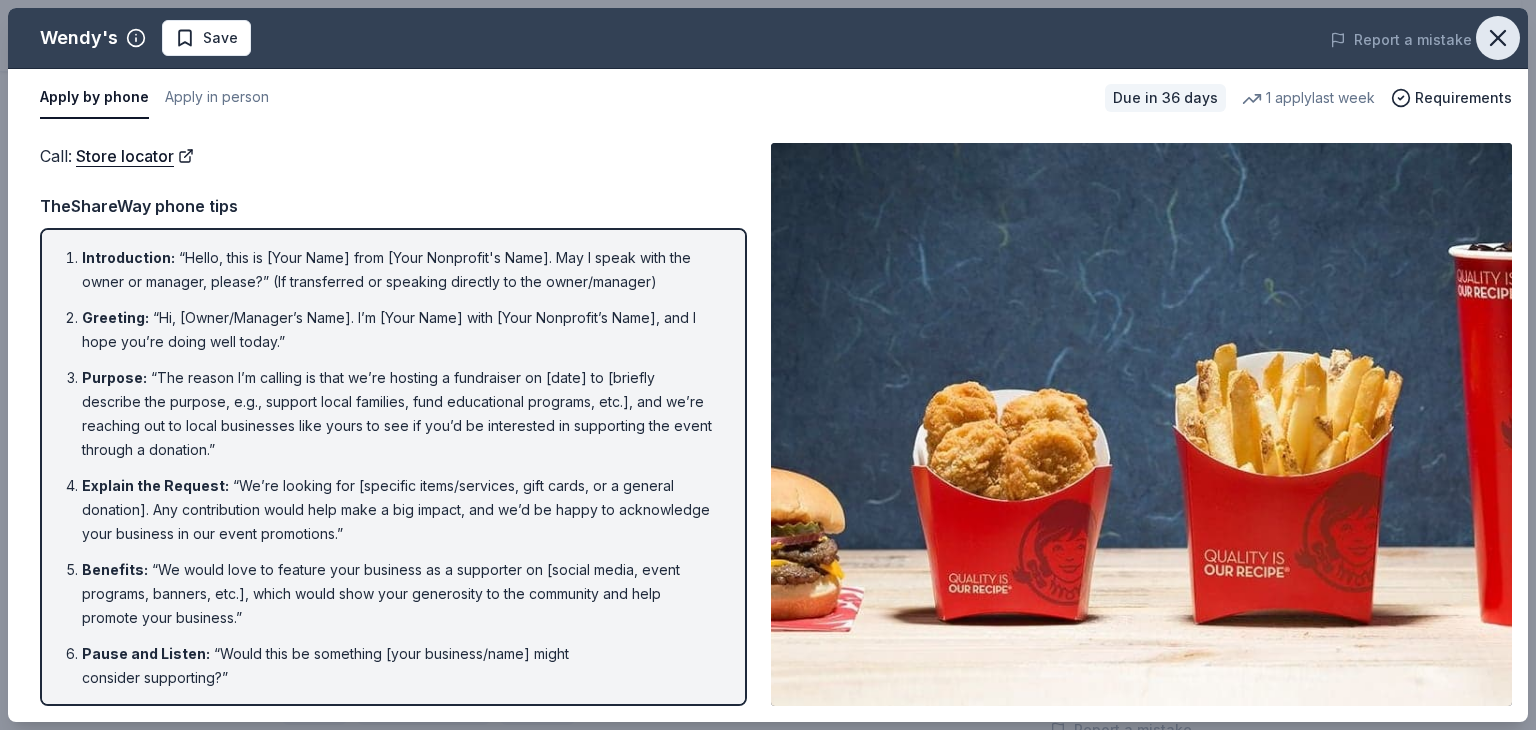 click 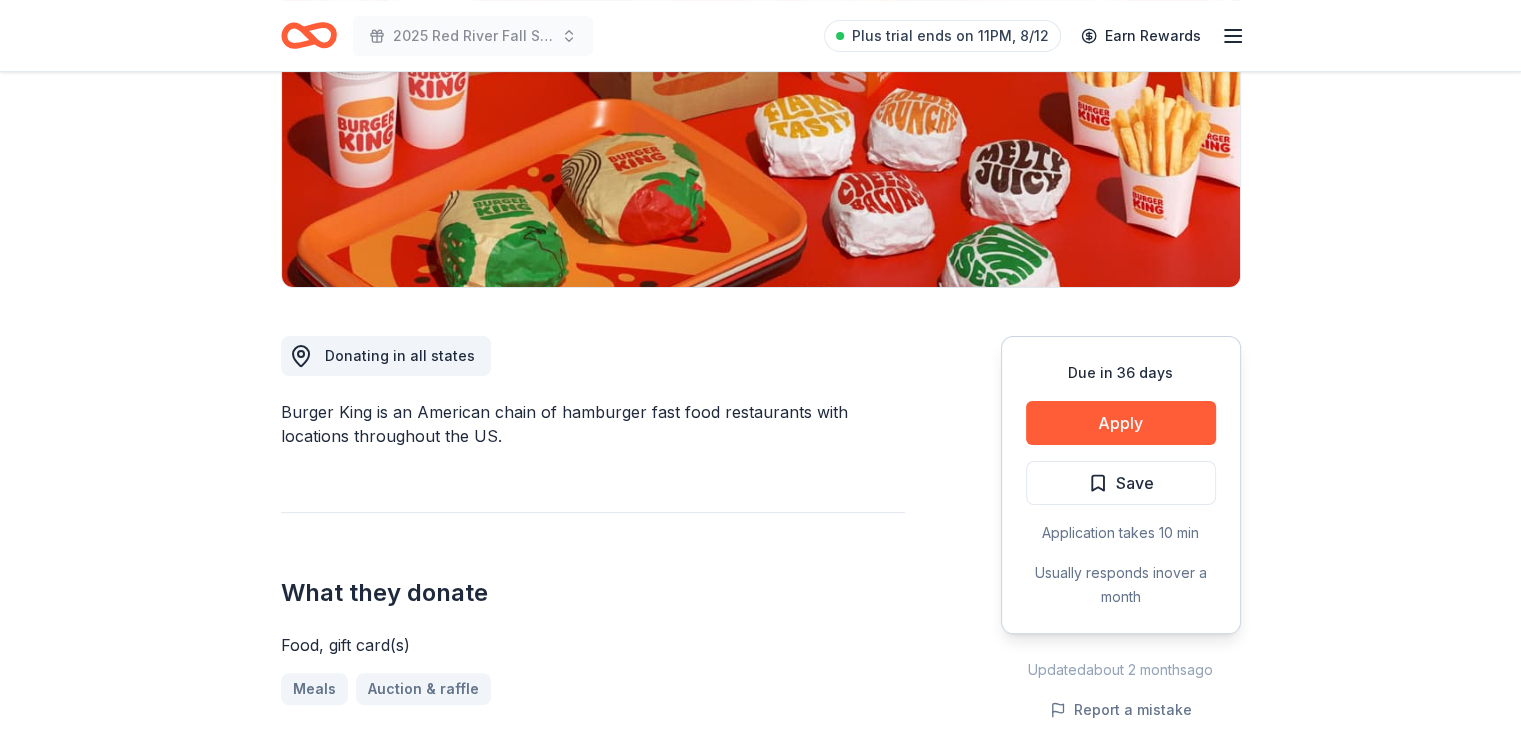 scroll, scrollTop: 400, scrollLeft: 0, axis: vertical 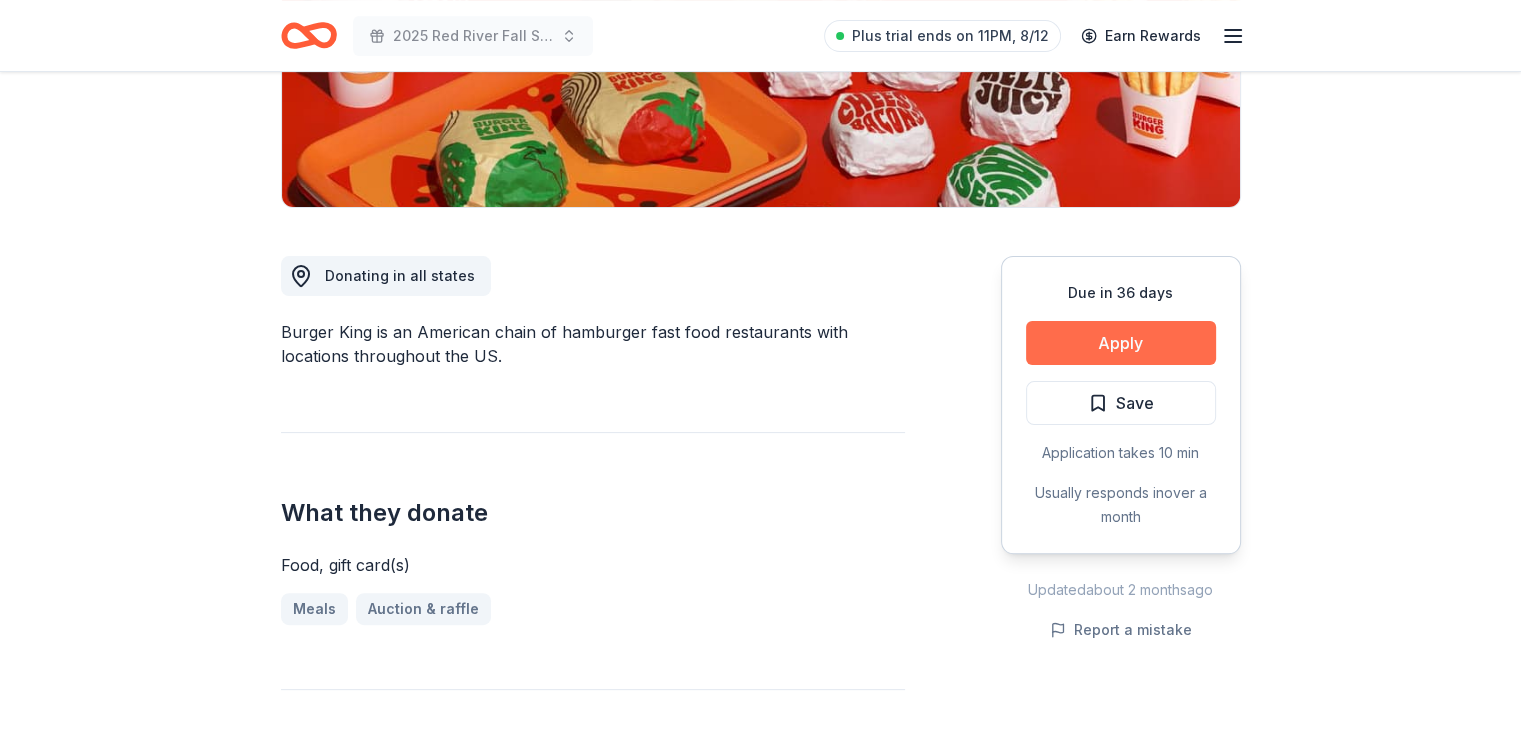 click on "Apply" at bounding box center [1121, 343] 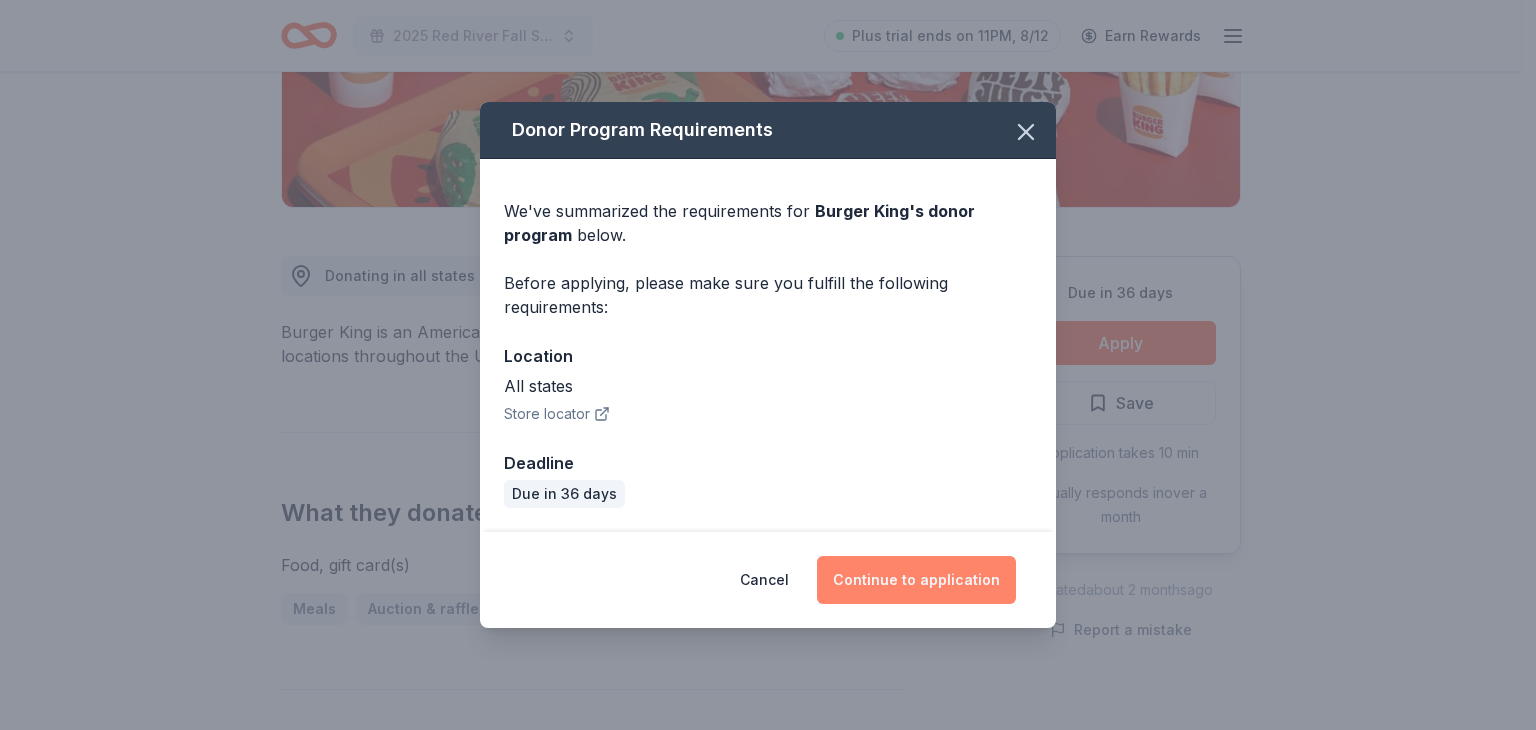 click on "Continue to application" at bounding box center (916, 580) 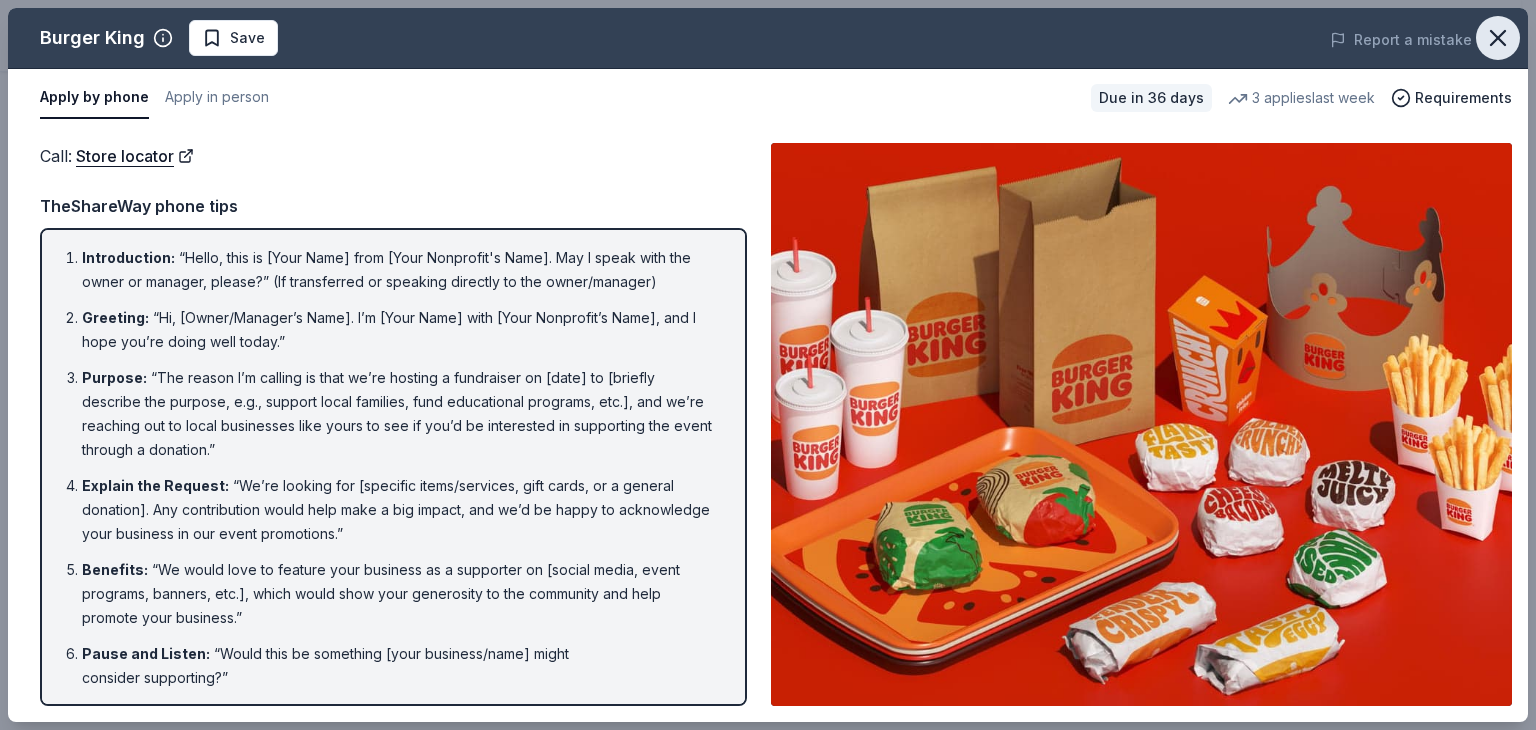 click at bounding box center (1498, 38) 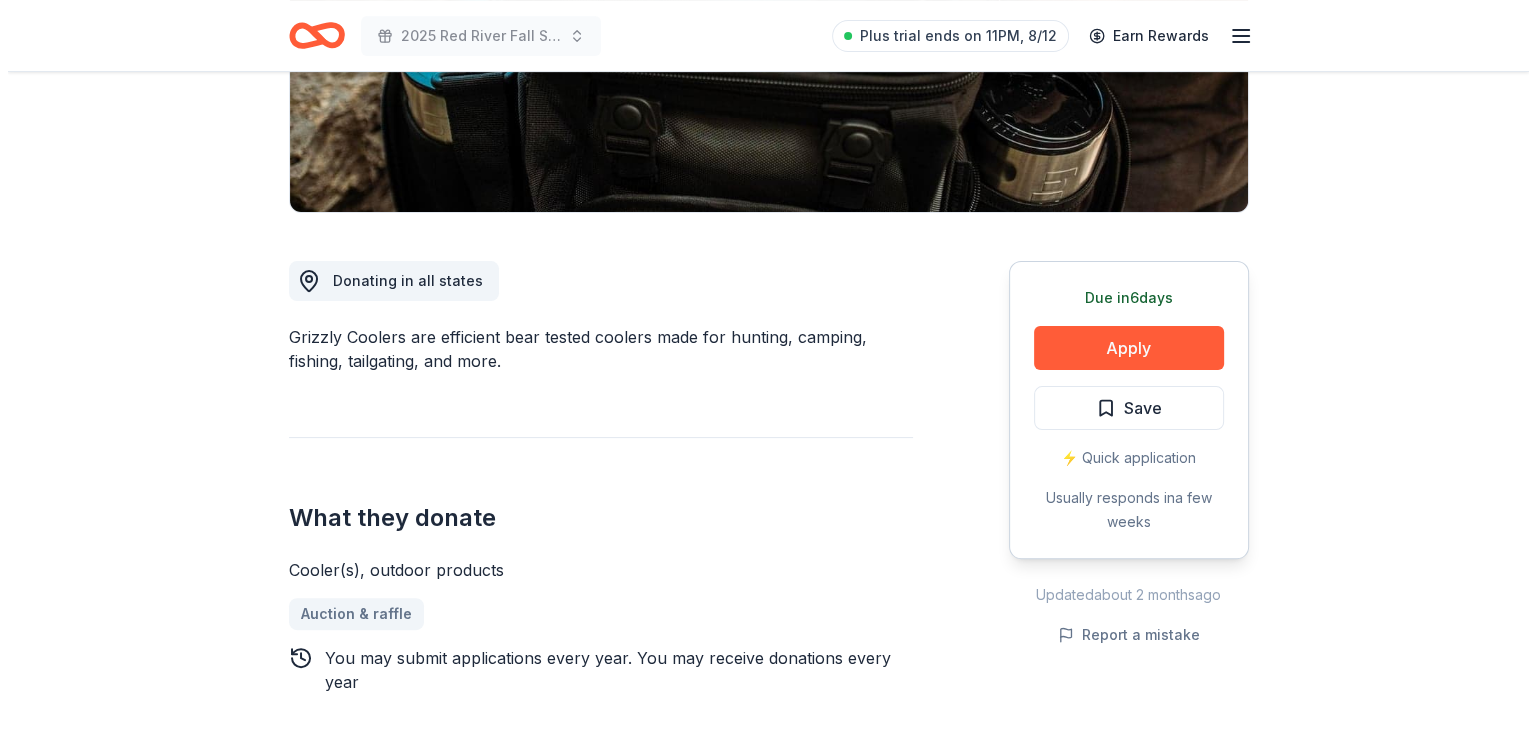 scroll, scrollTop: 400, scrollLeft: 0, axis: vertical 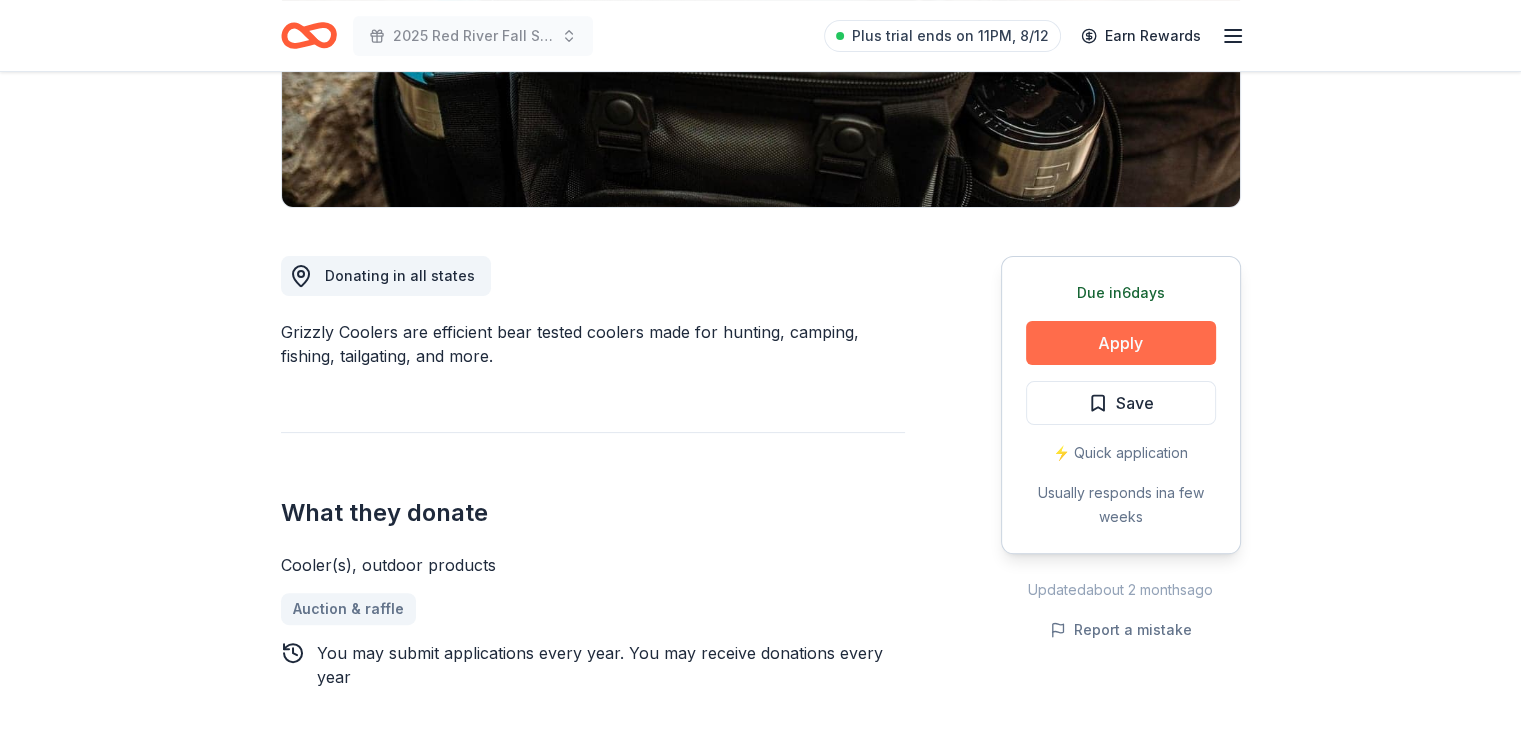 click on "Apply" at bounding box center [1121, 343] 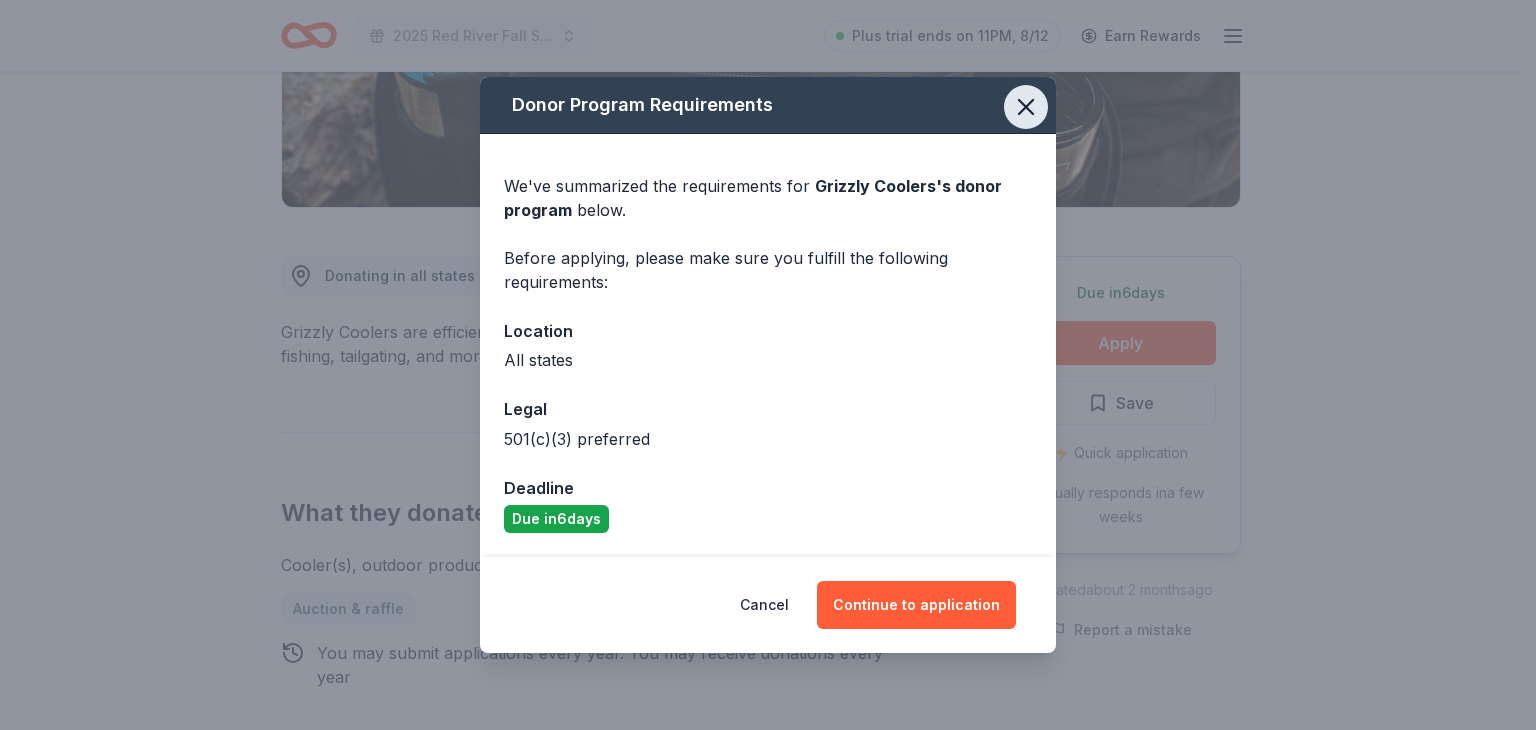 click 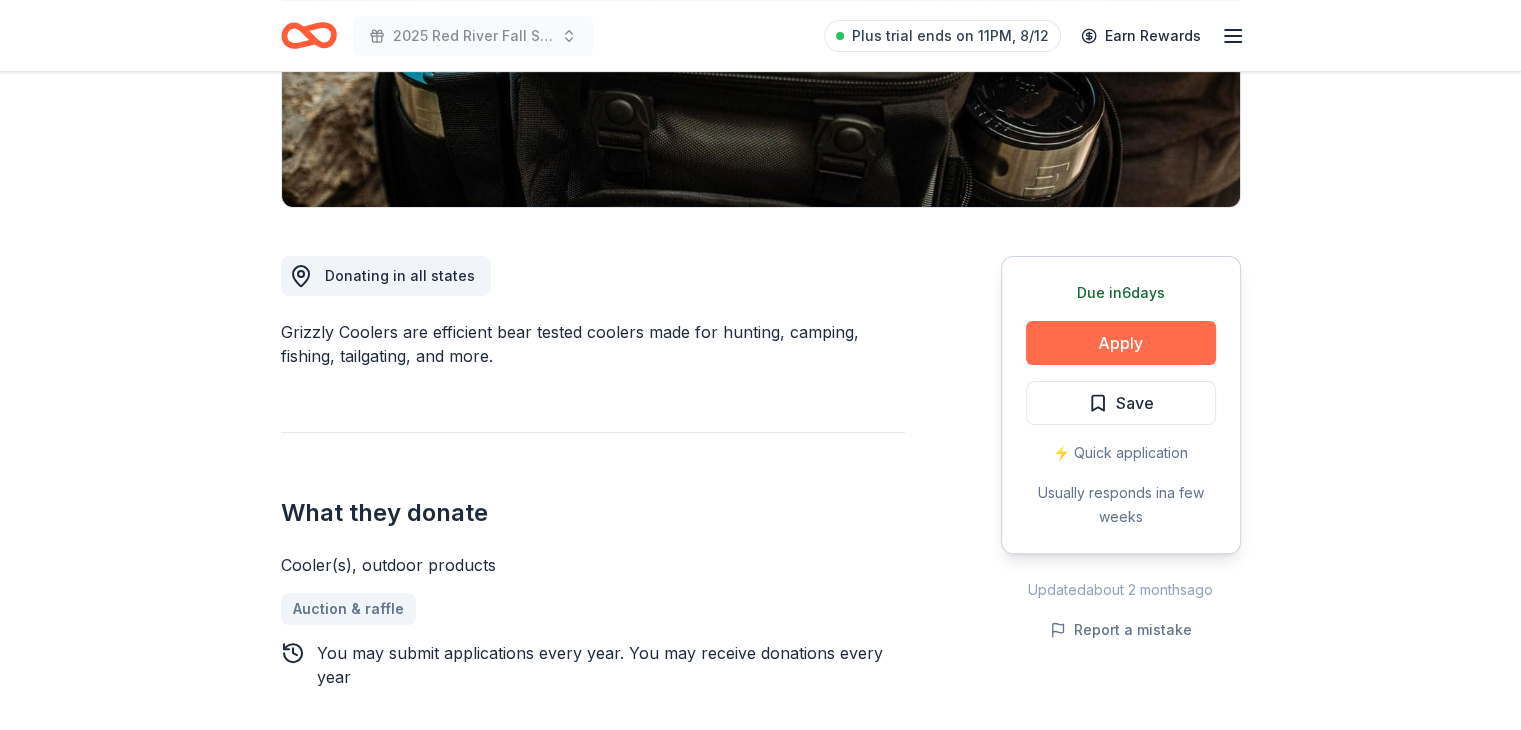 click on "Apply" at bounding box center (1121, 343) 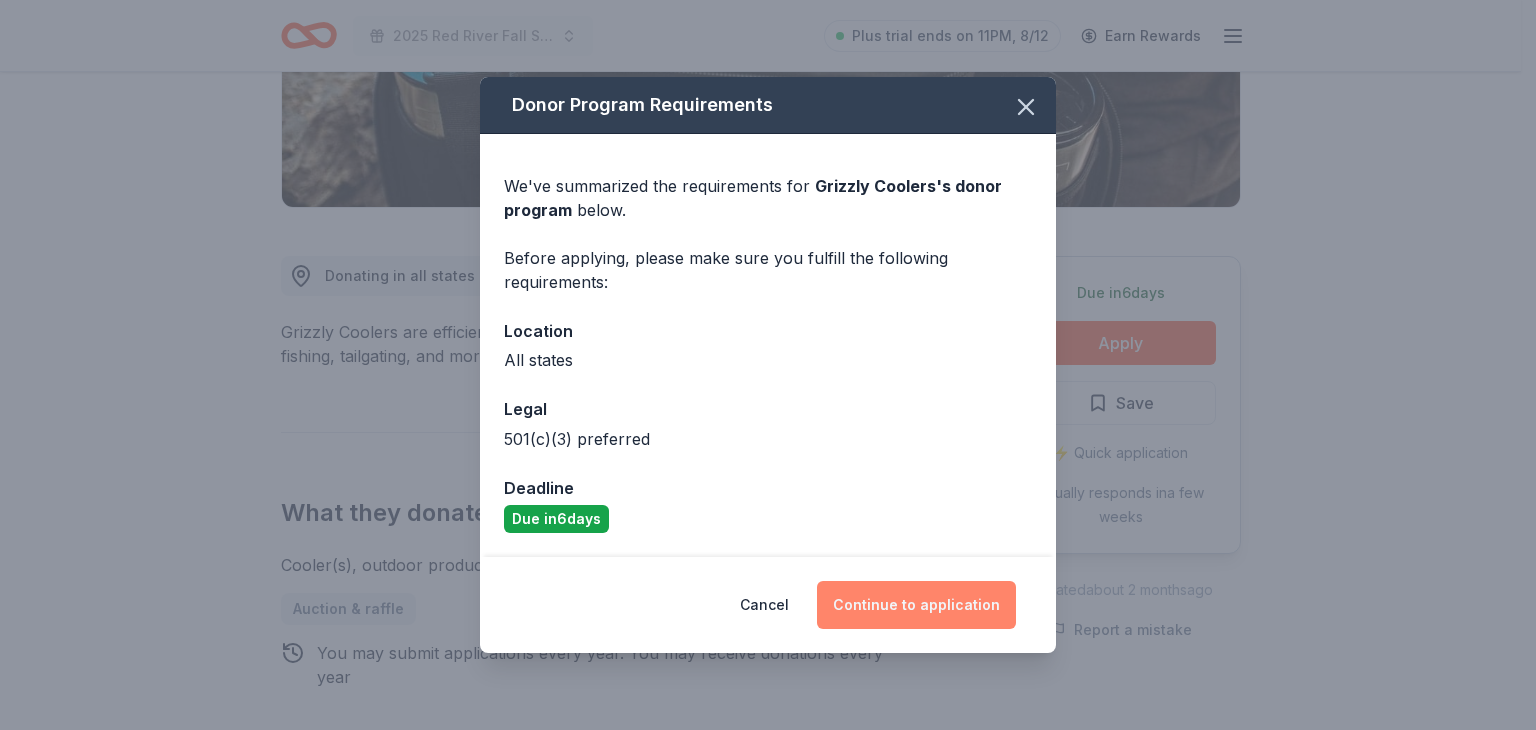 click on "Continue to application" at bounding box center [916, 605] 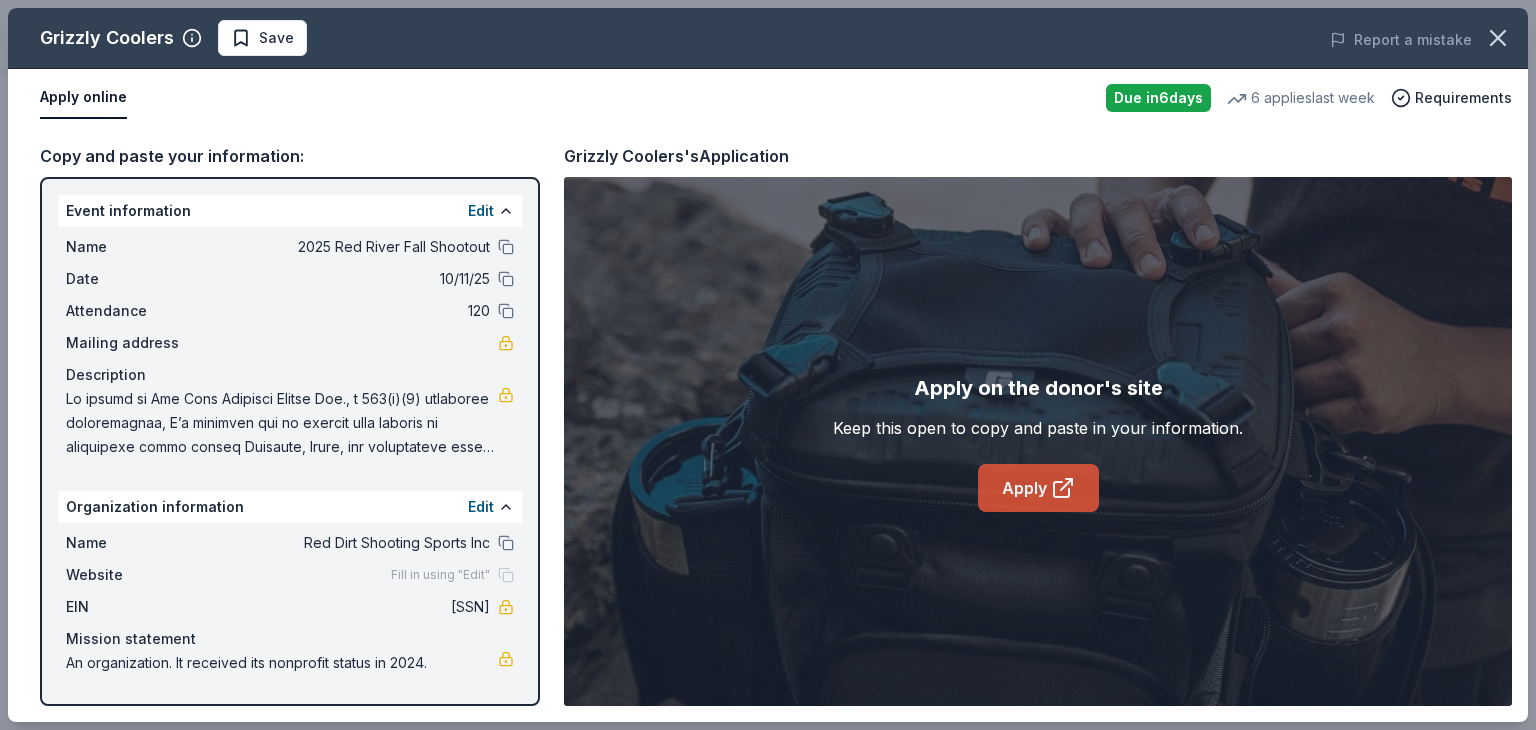 click on "Apply" at bounding box center (1038, 488) 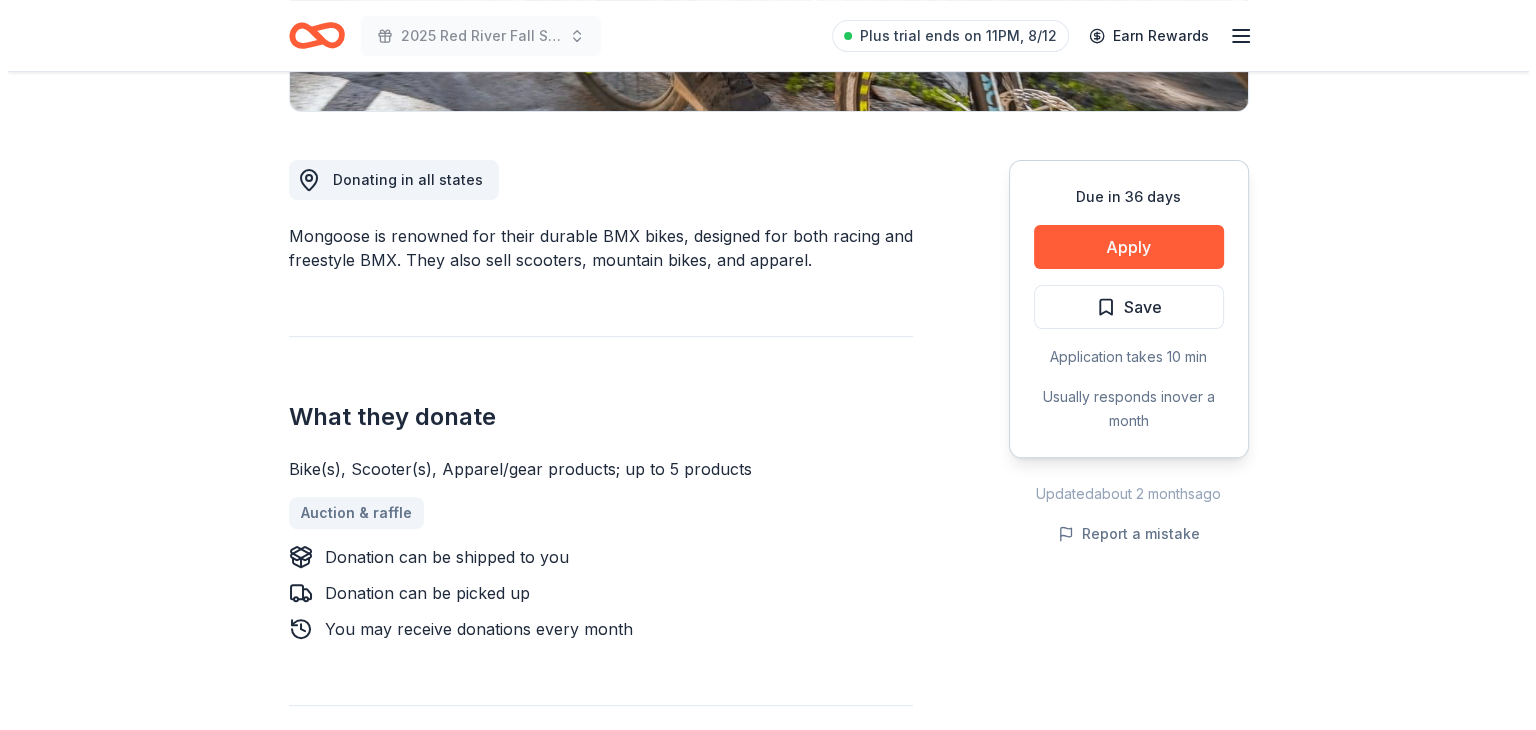 scroll, scrollTop: 500, scrollLeft: 0, axis: vertical 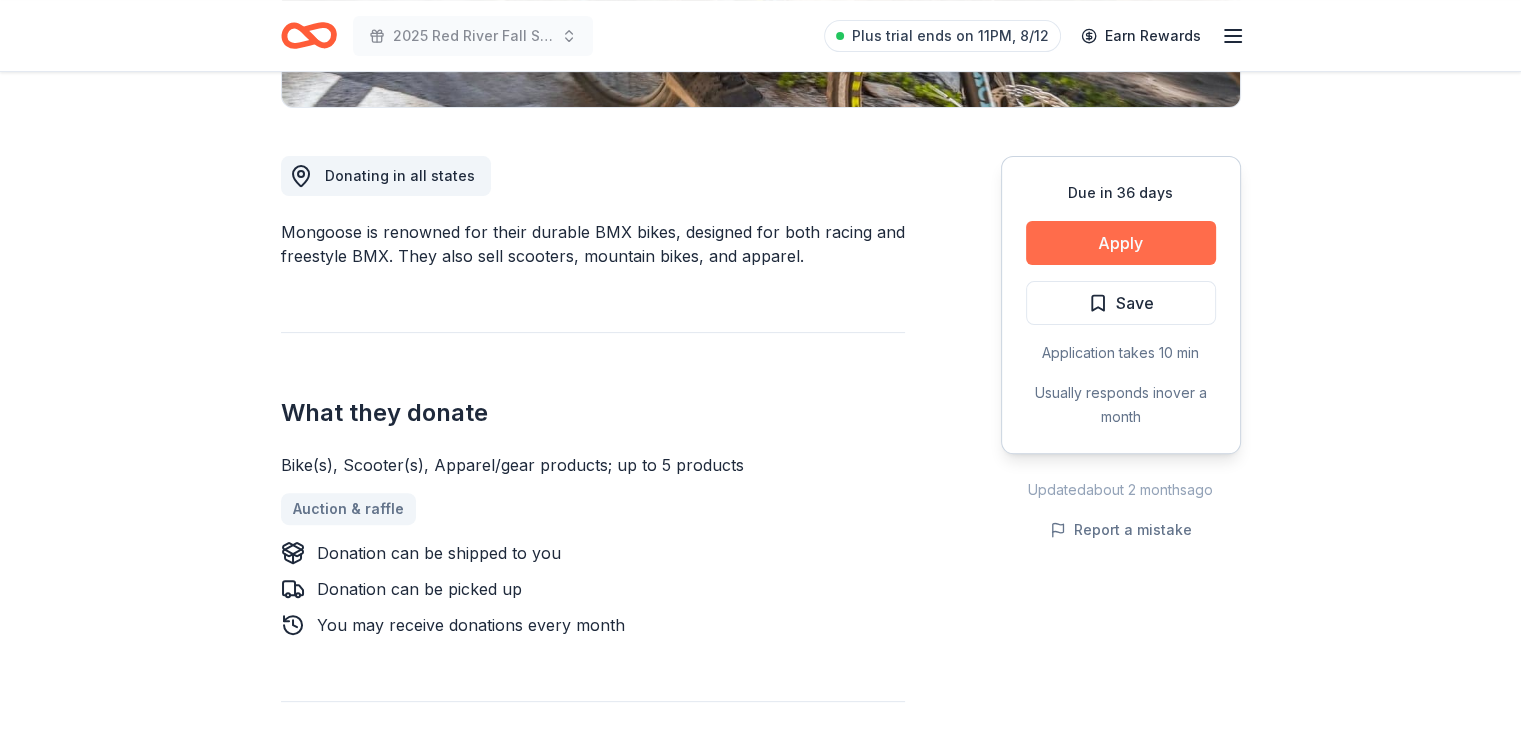 click on "Apply" at bounding box center (1121, 243) 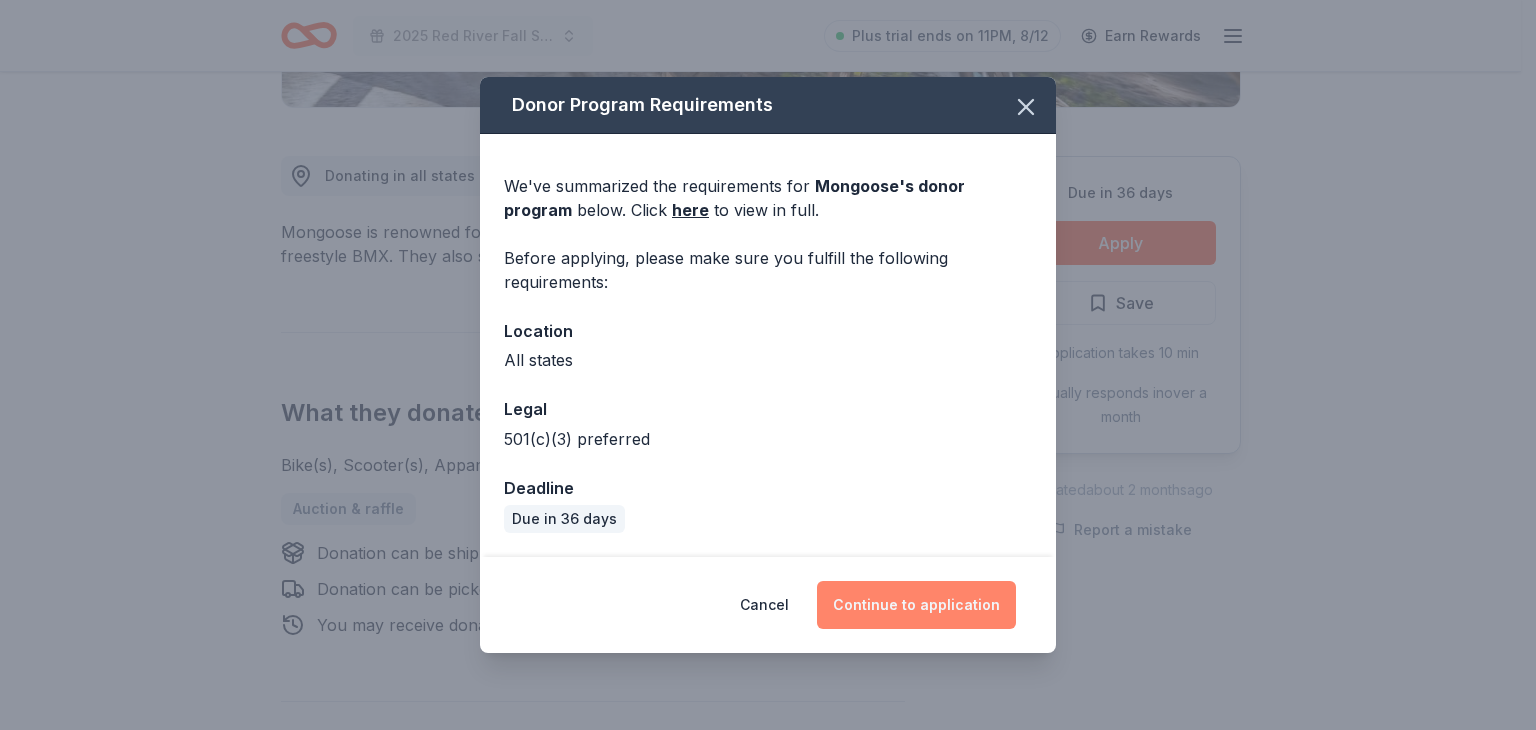 click on "Continue to application" at bounding box center [916, 605] 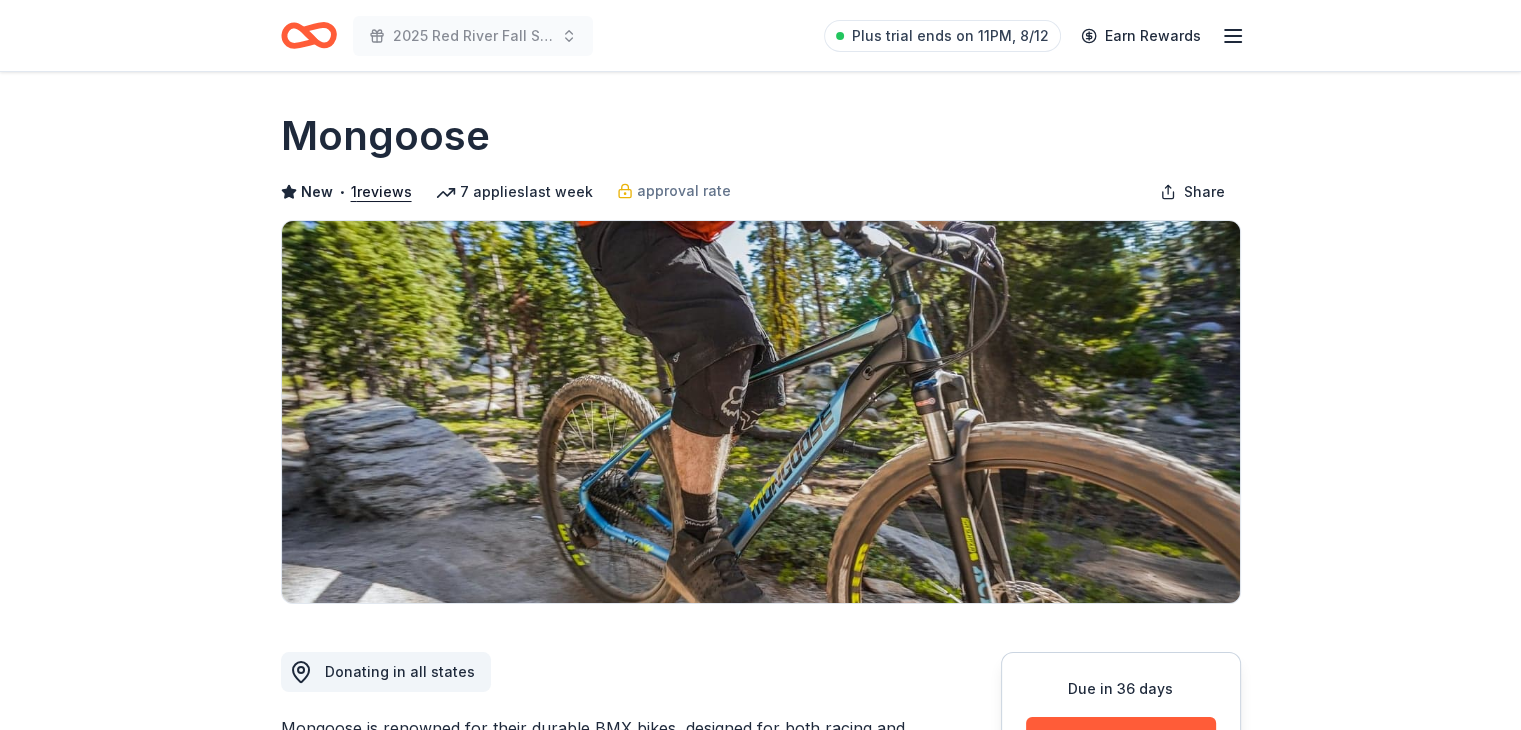 scroll, scrollTop: 0, scrollLeft: 0, axis: both 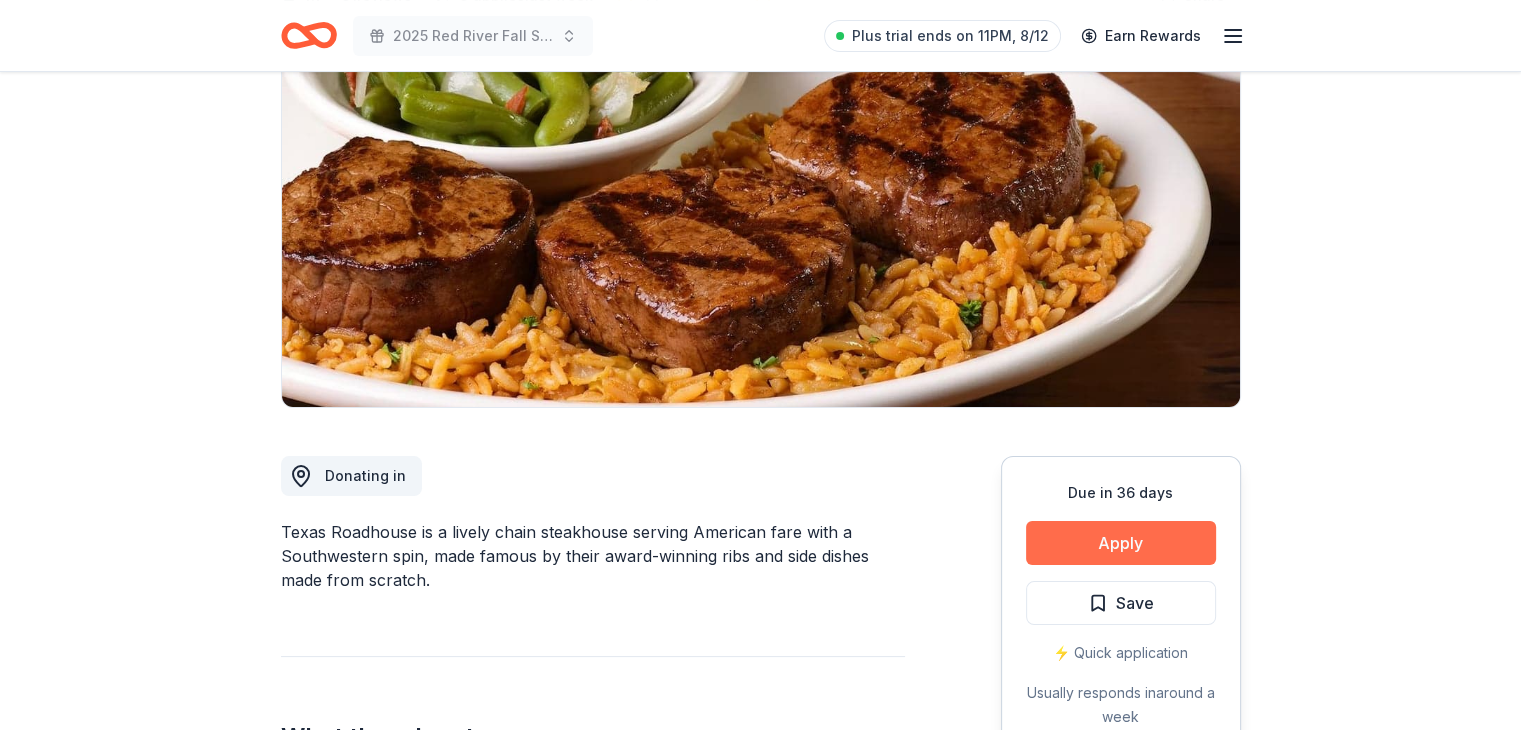 click on "Apply" at bounding box center (1121, 543) 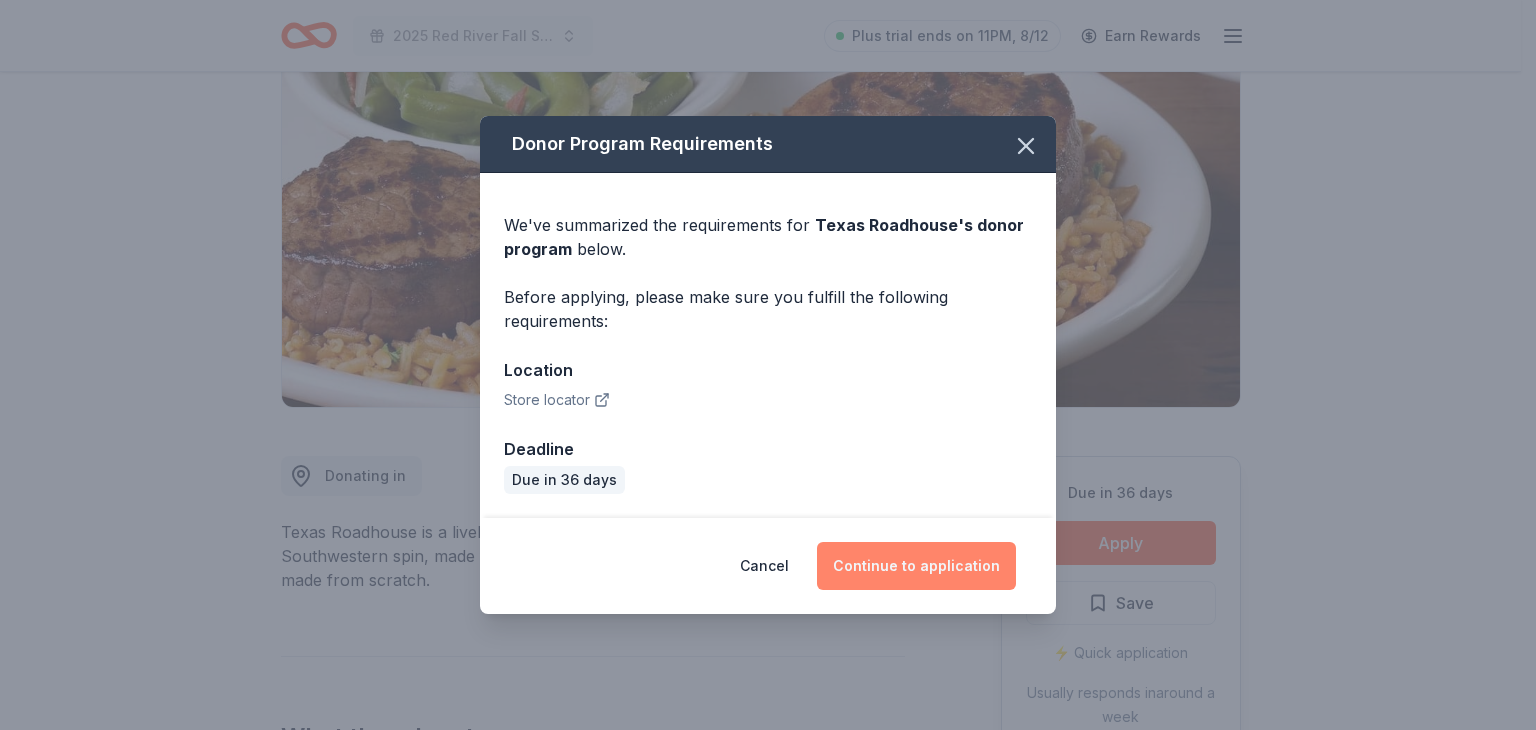 click on "Continue to application" at bounding box center [916, 566] 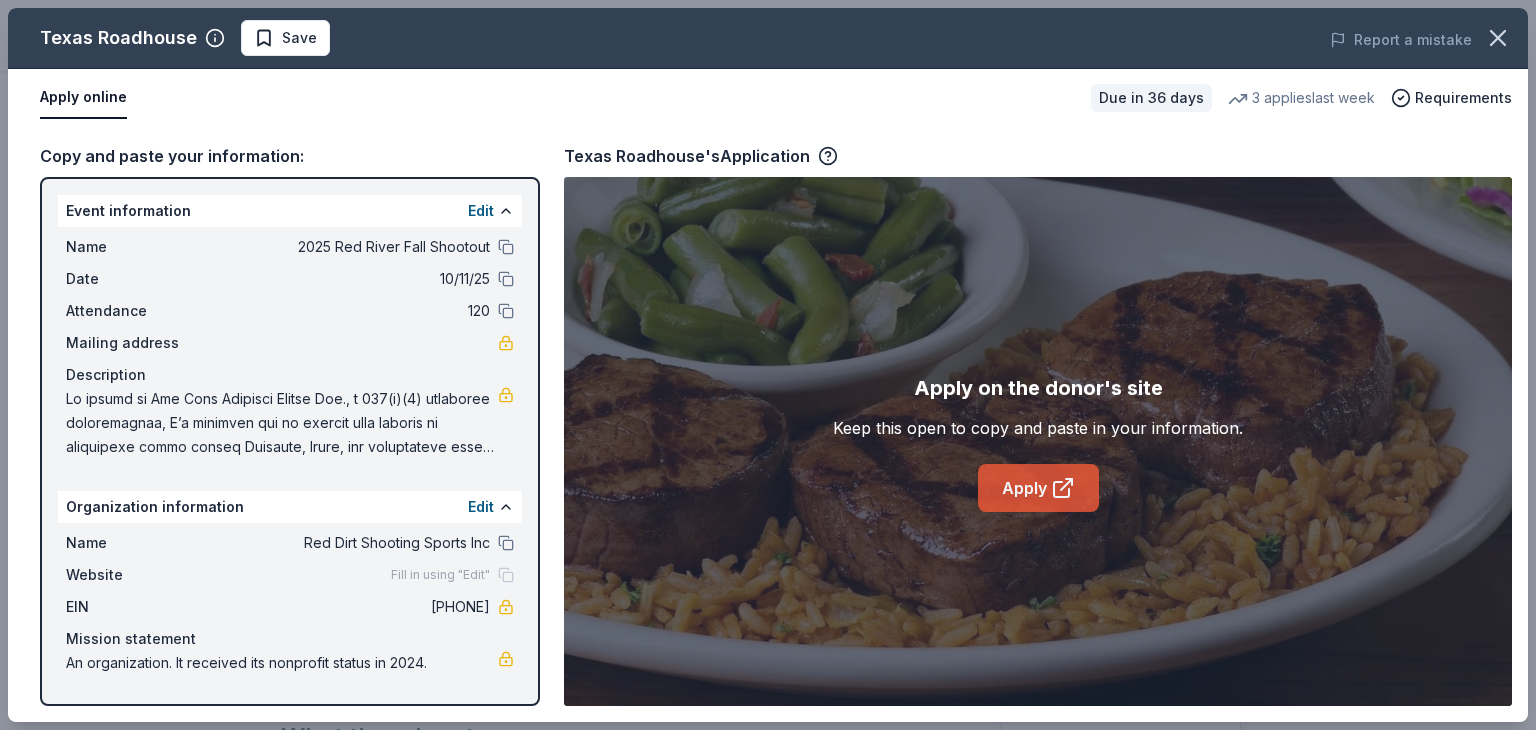 click 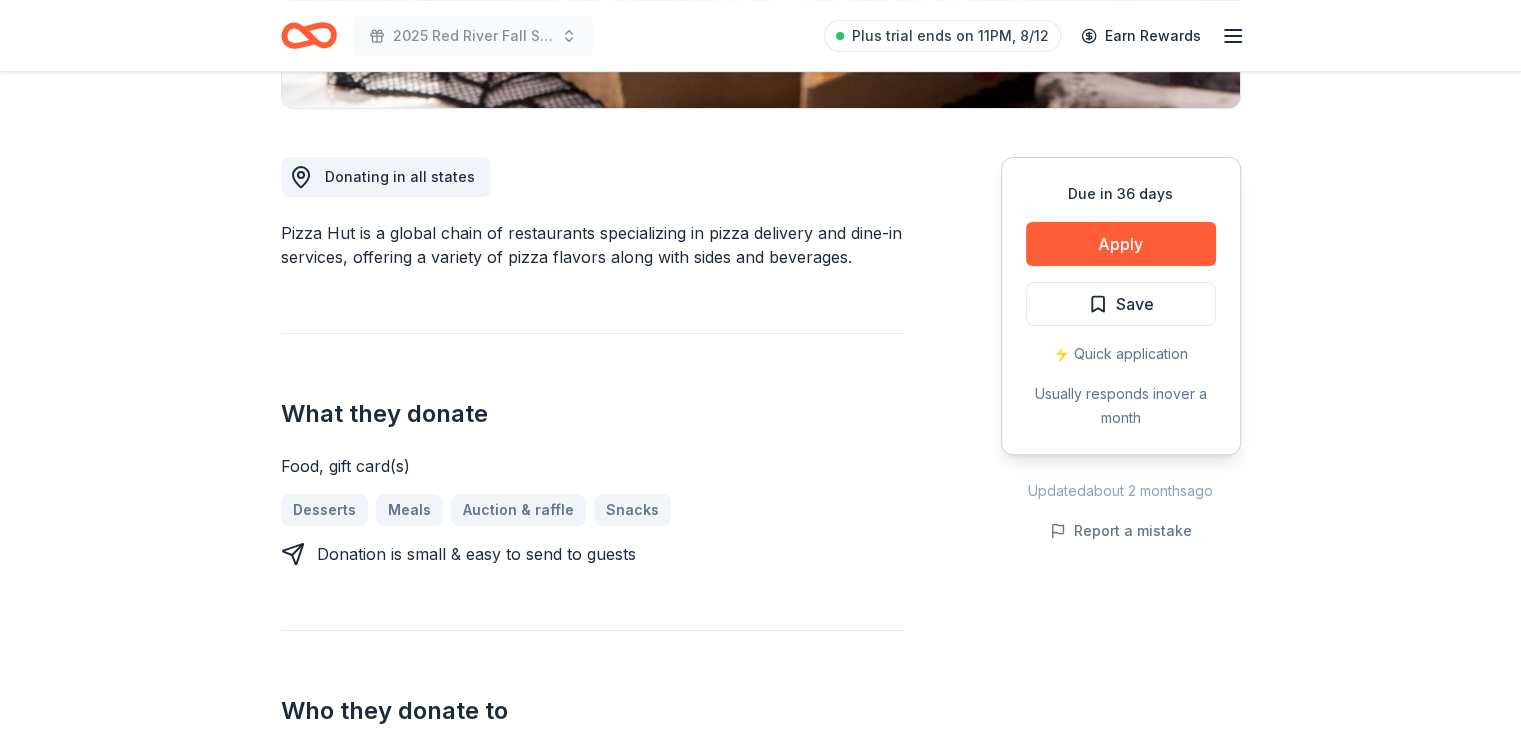 scroll, scrollTop: 500, scrollLeft: 0, axis: vertical 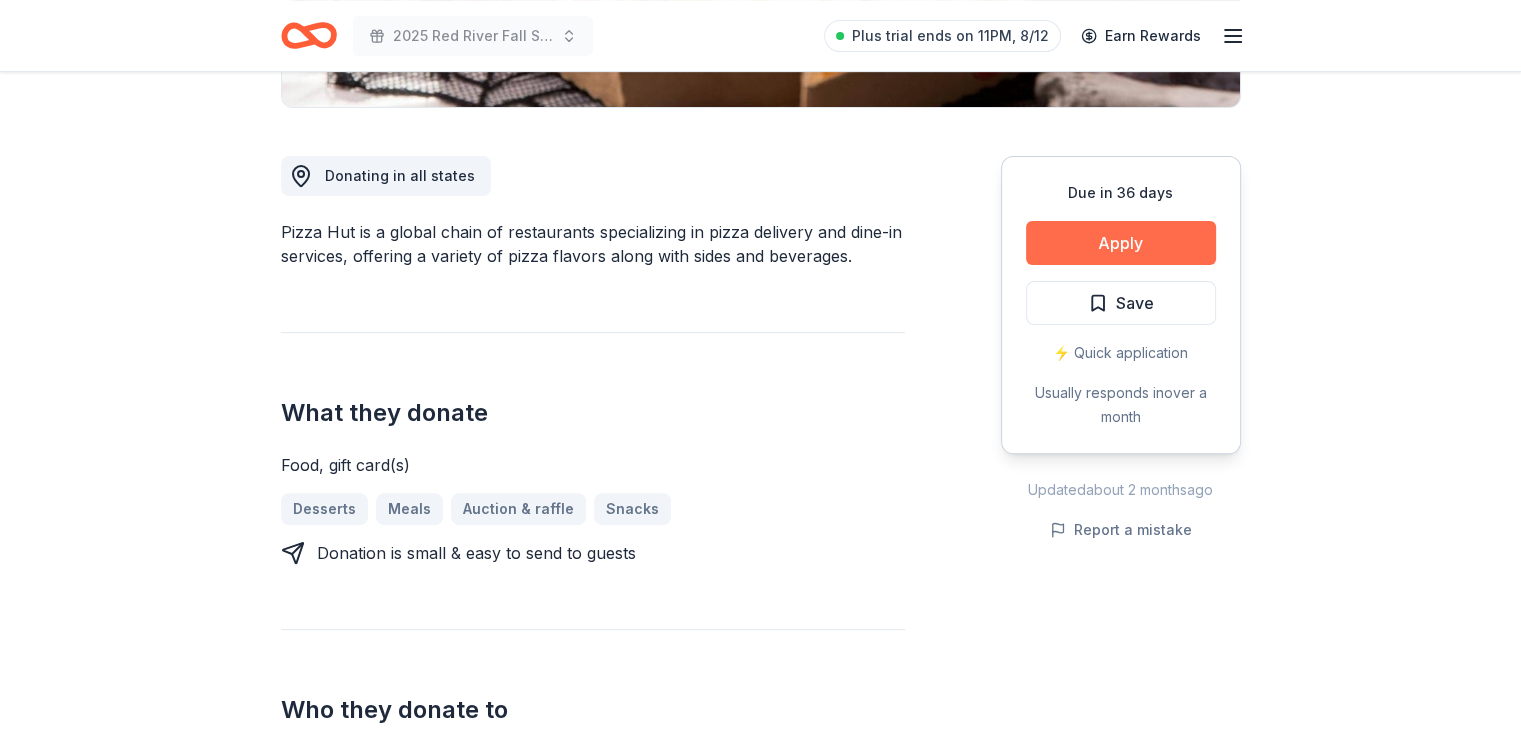 click on "Apply" at bounding box center [1121, 243] 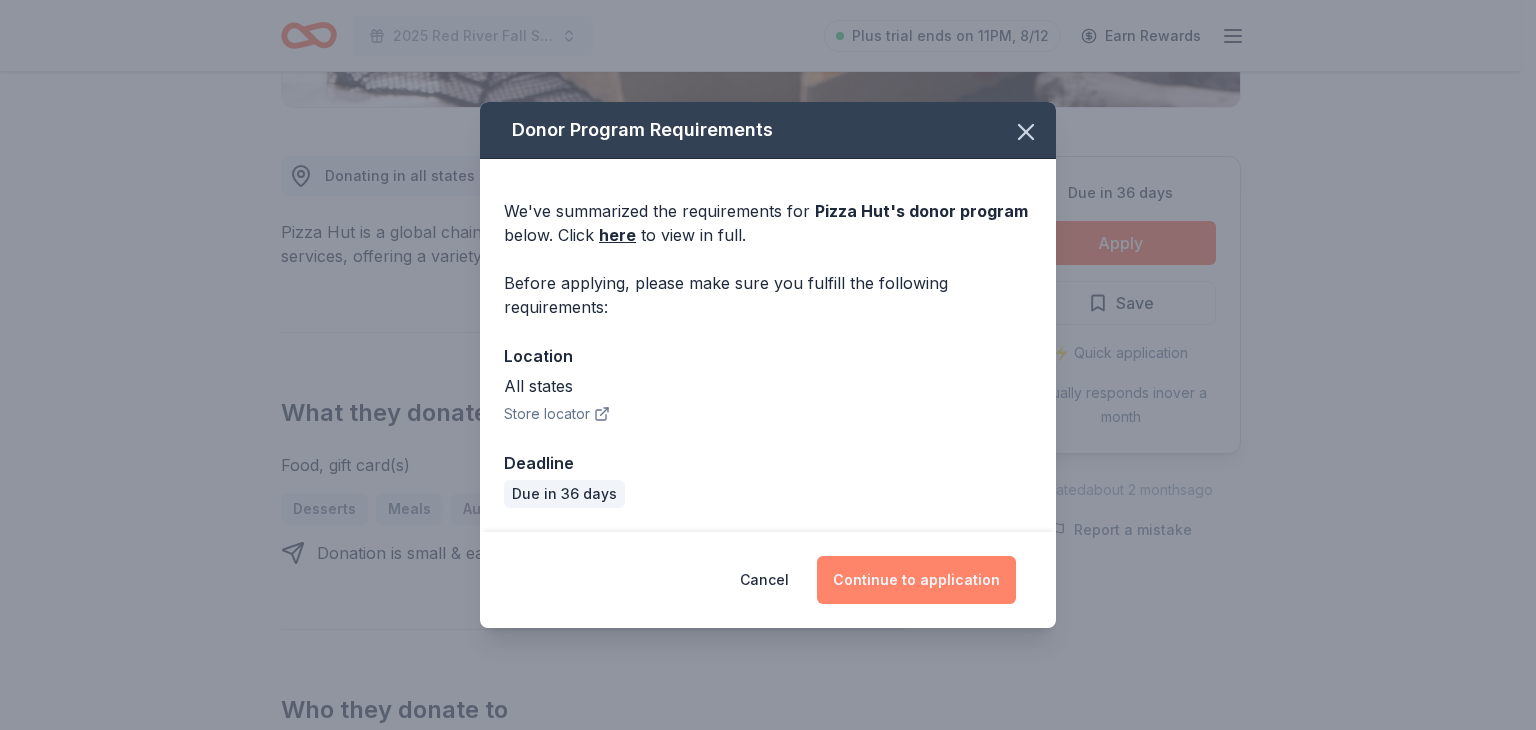click on "Continue to application" at bounding box center [916, 580] 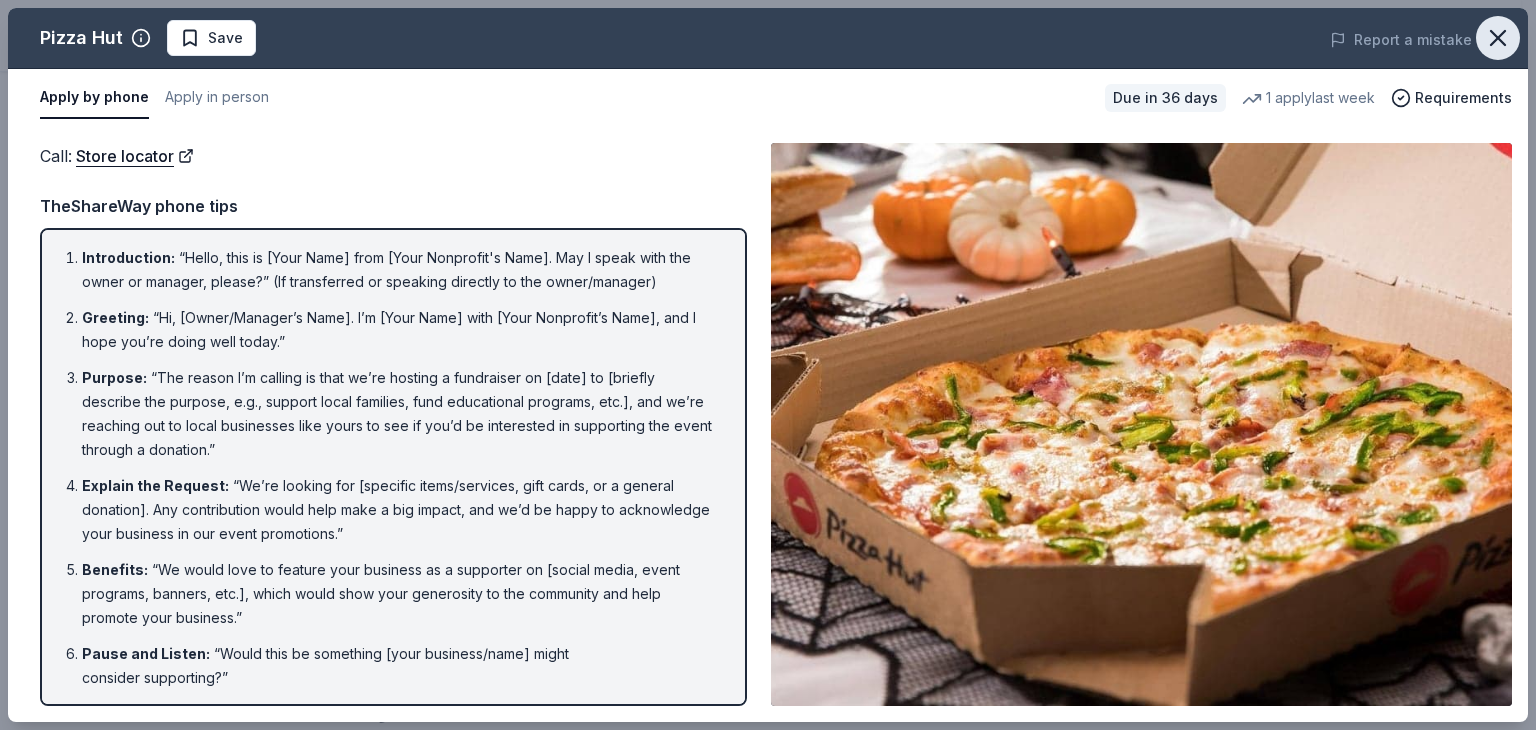 click 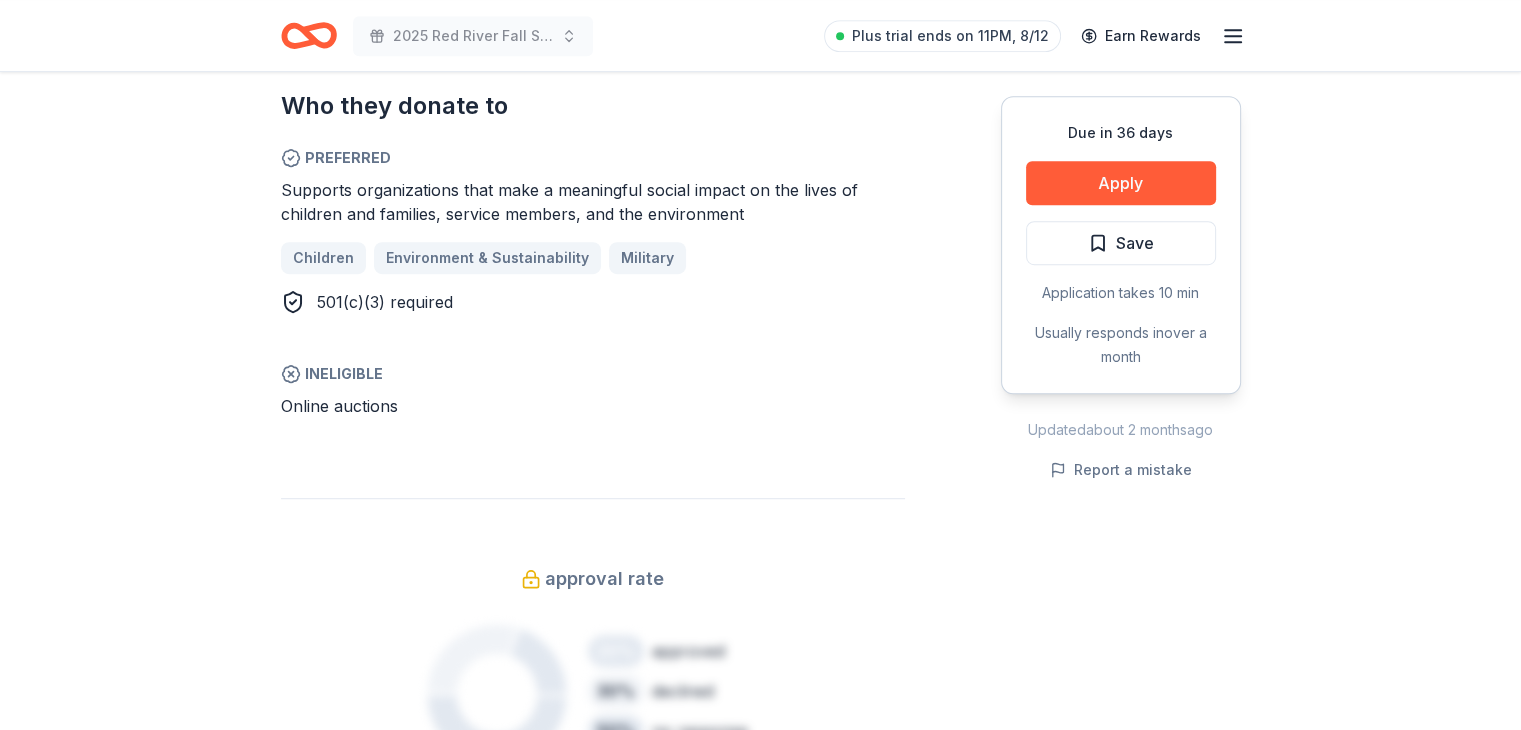 scroll, scrollTop: 1300, scrollLeft: 0, axis: vertical 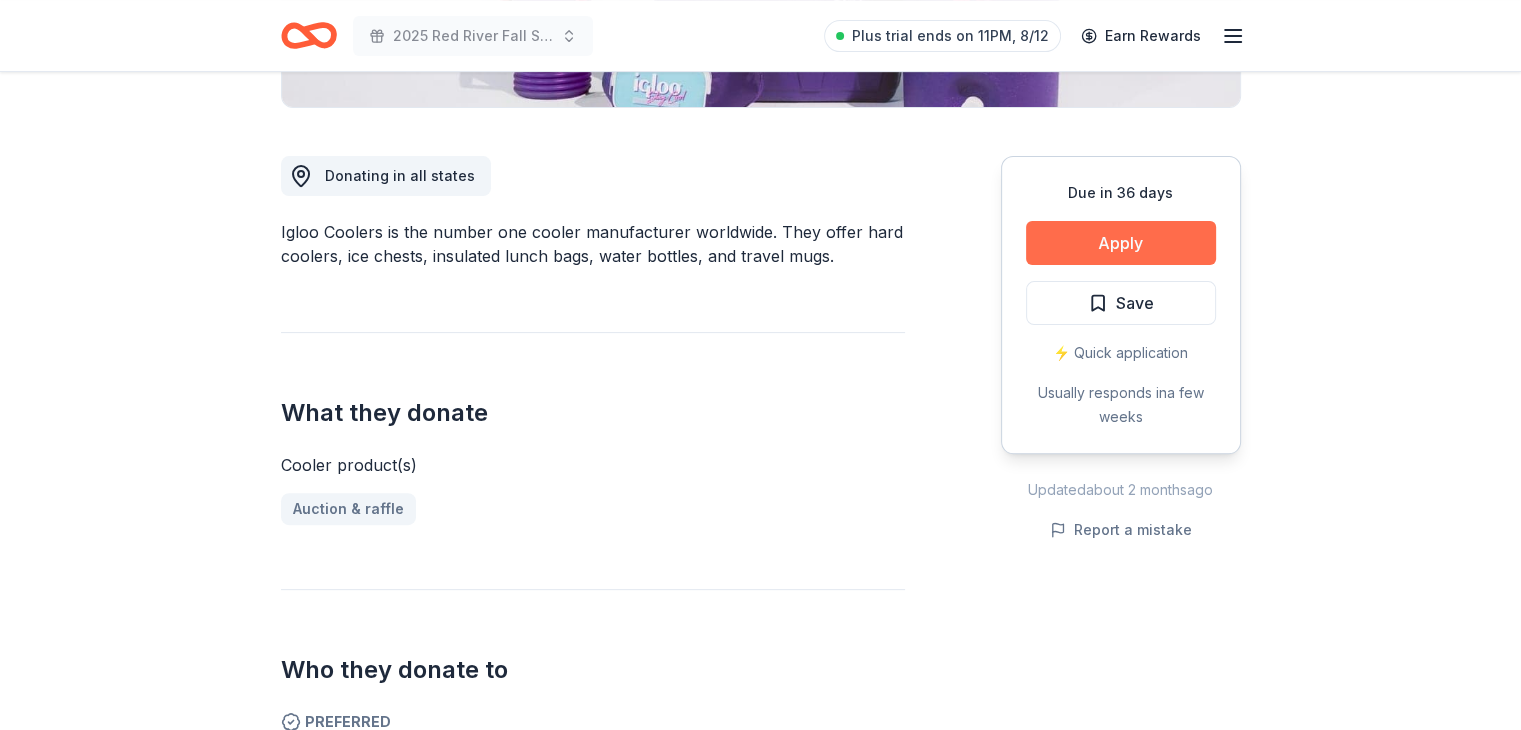 click on "Apply" at bounding box center (1121, 243) 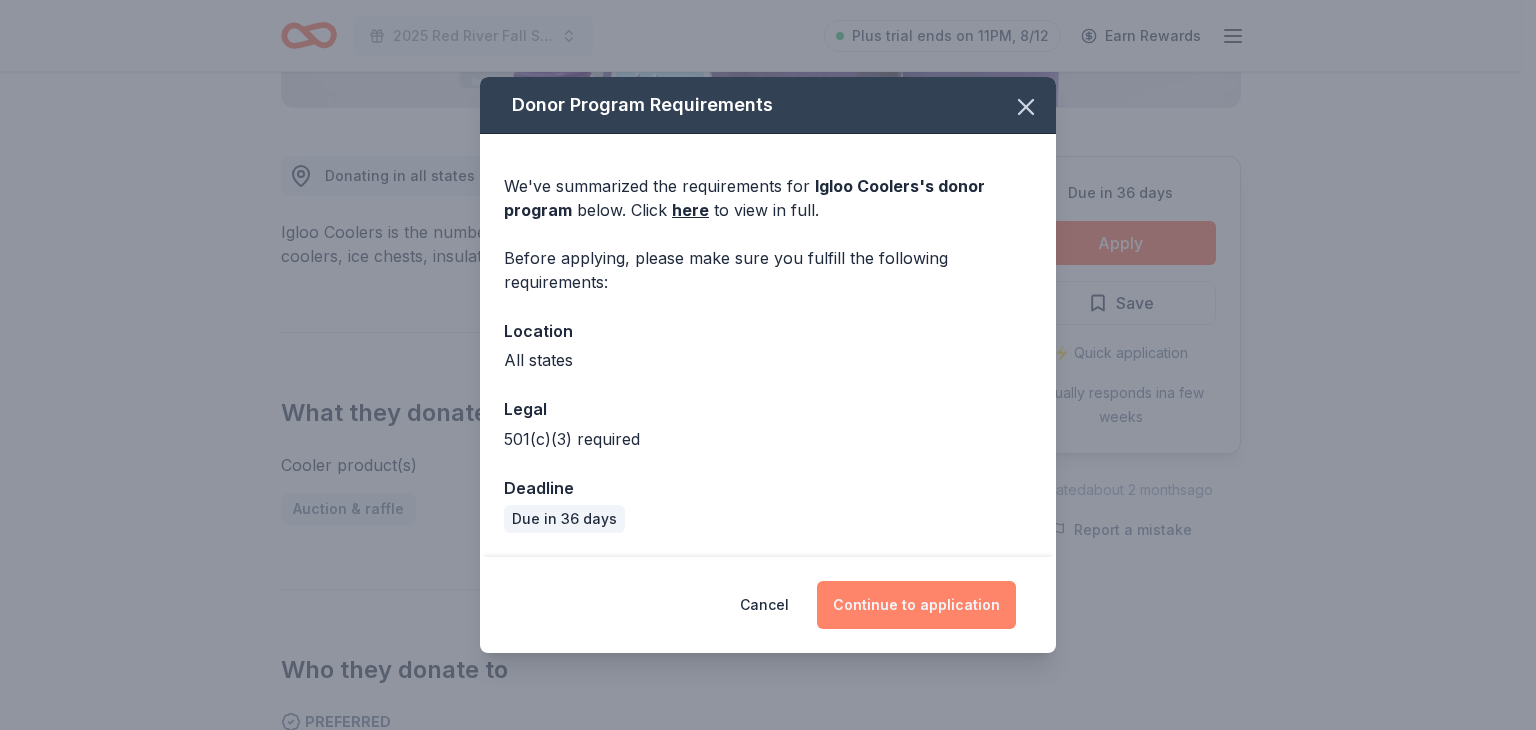 drag, startPoint x: 928, startPoint y: 606, endPoint x: 930, endPoint y: 593, distance: 13.152946 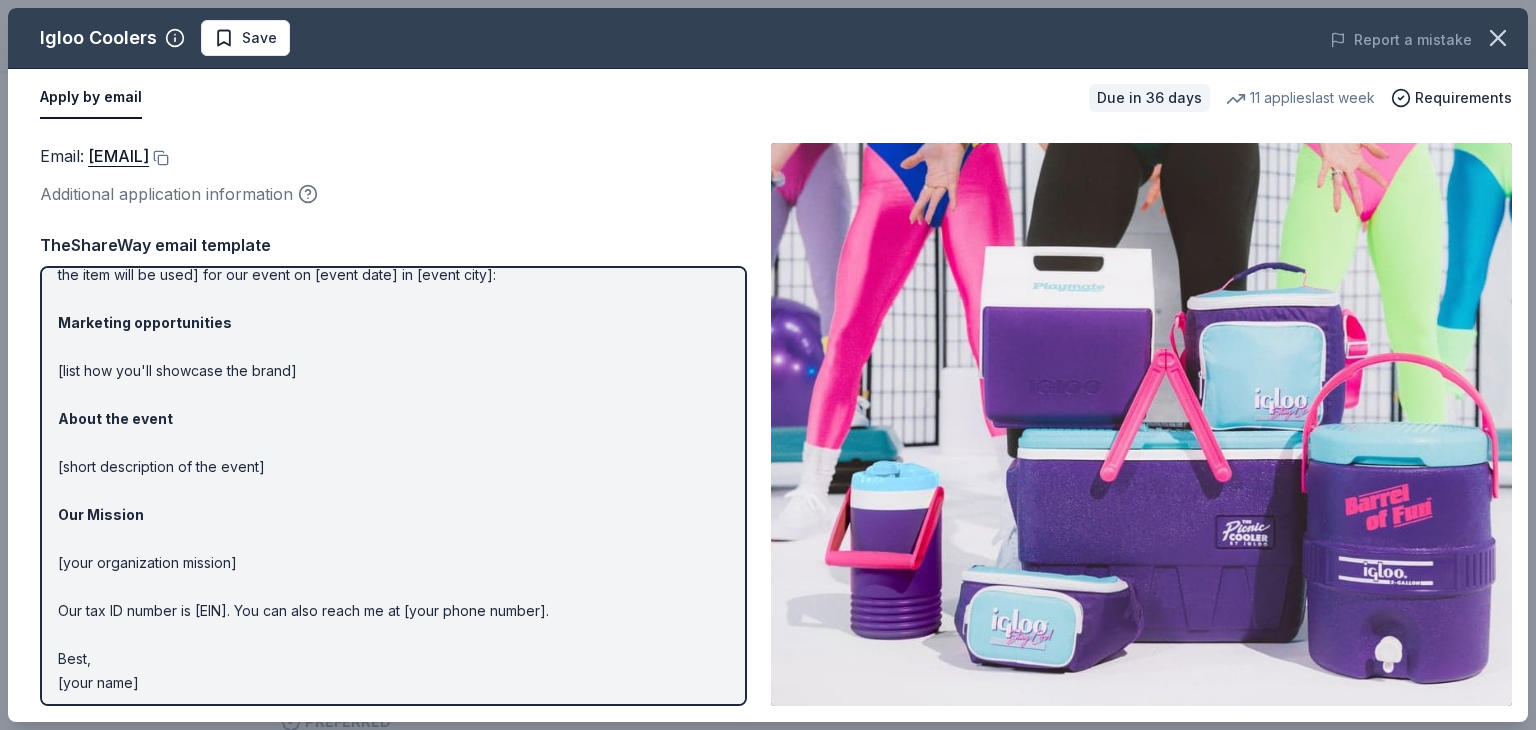 scroll, scrollTop: 99, scrollLeft: 0, axis: vertical 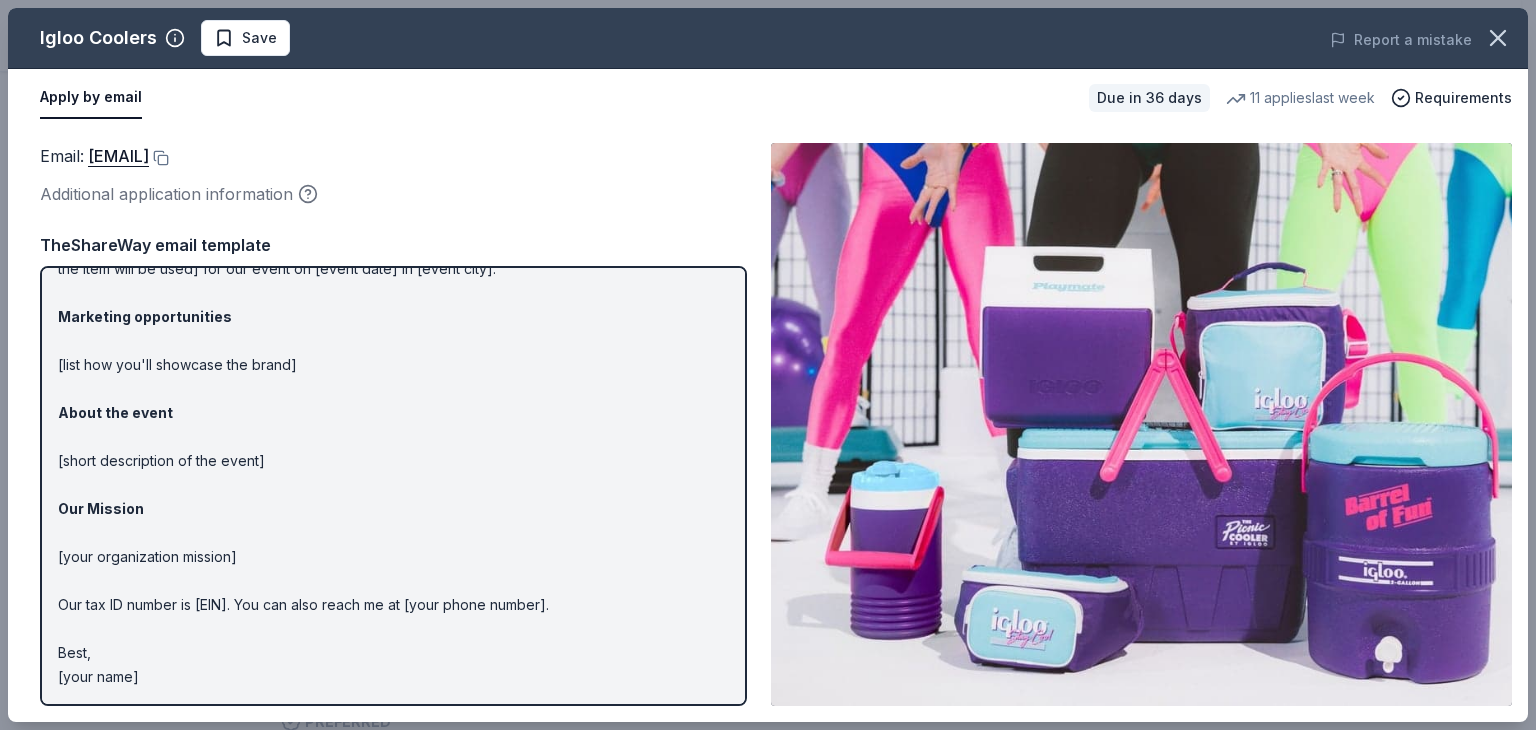 drag, startPoint x: 168, startPoint y: 321, endPoint x: 288, endPoint y: 333, distance: 120.59851 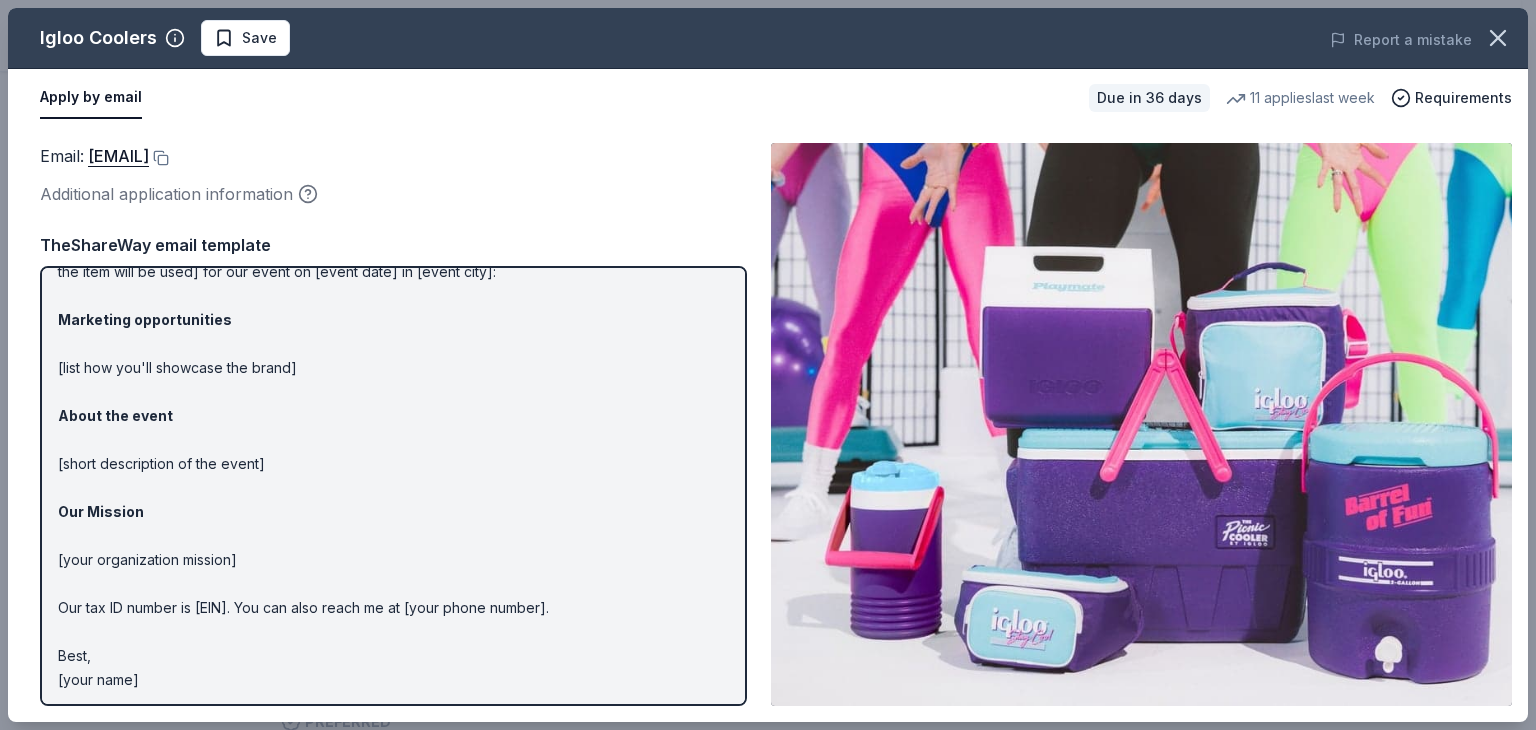 scroll, scrollTop: 99, scrollLeft: 0, axis: vertical 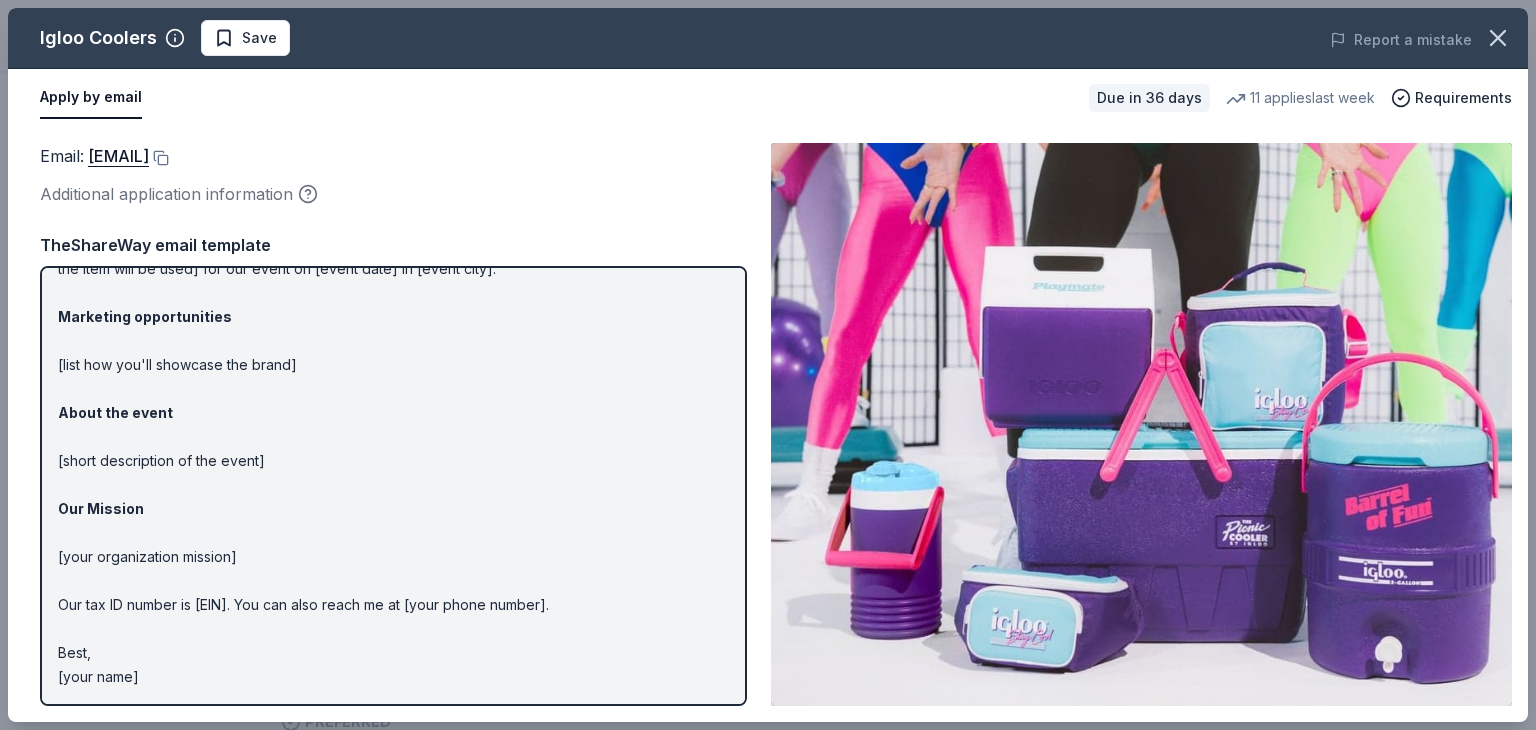 click on "Igloo Coolers Save Report a mistake" at bounding box center (768, 38) 